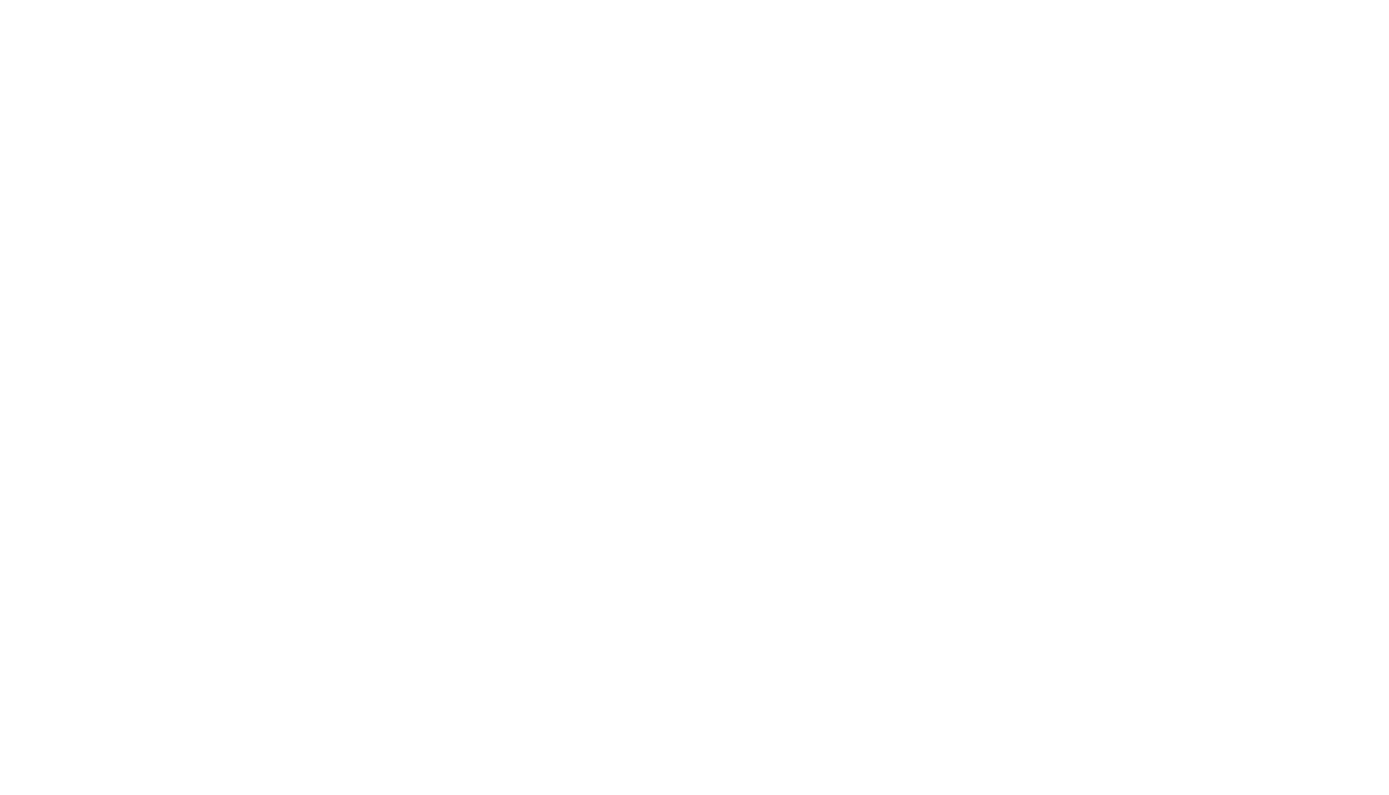 scroll, scrollTop: 0, scrollLeft: 0, axis: both 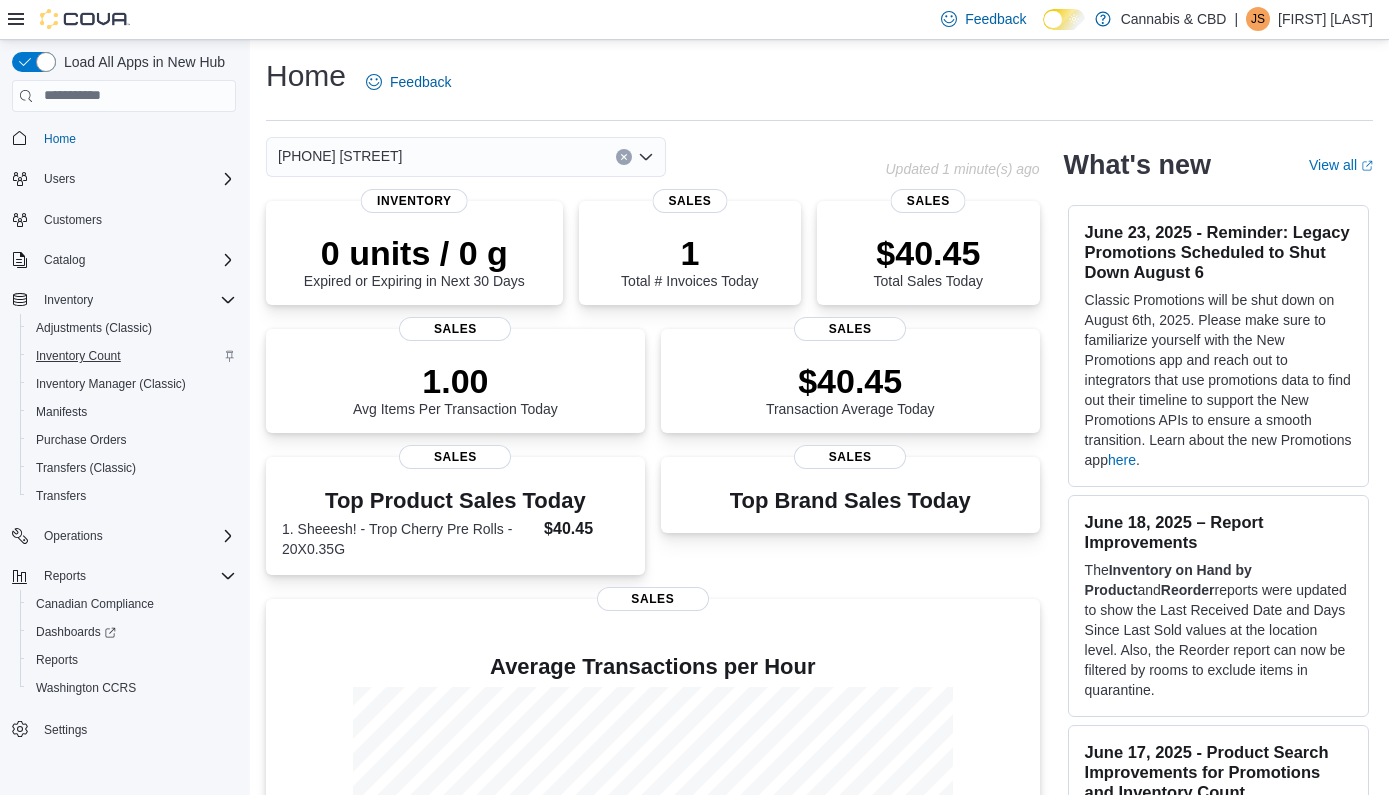 click on "Inventory Count" at bounding box center [78, 356] 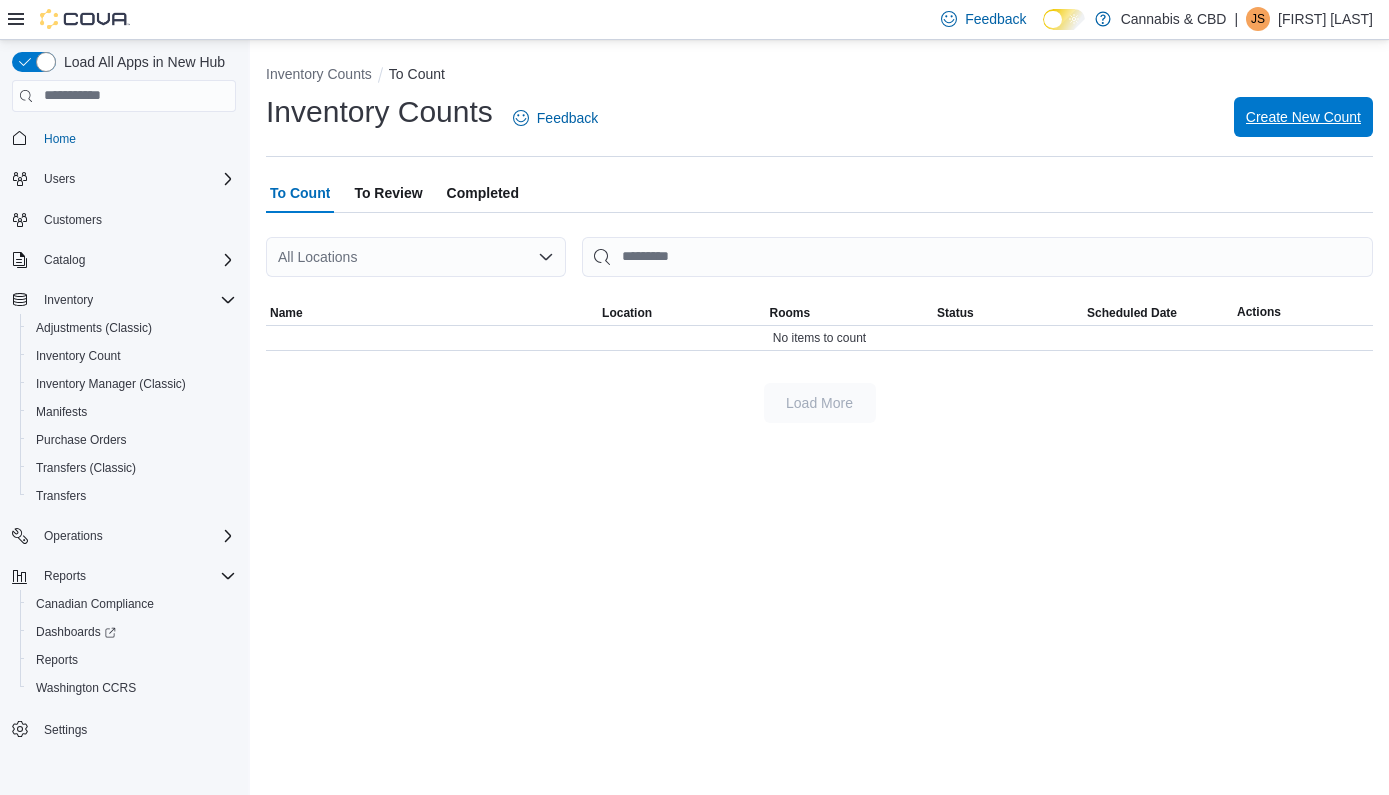 click on "Create New Count" at bounding box center (1303, 117) 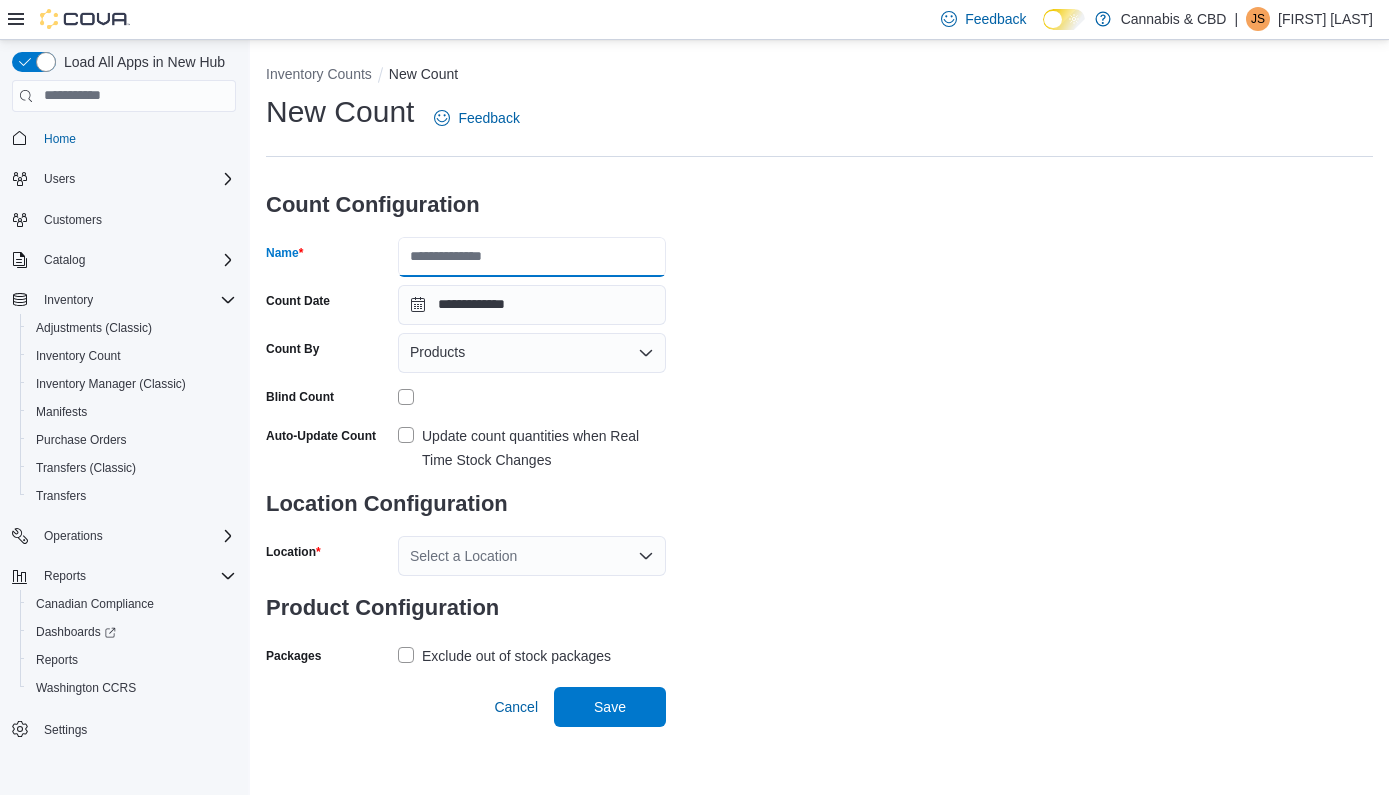 click on "Name" at bounding box center [532, 257] 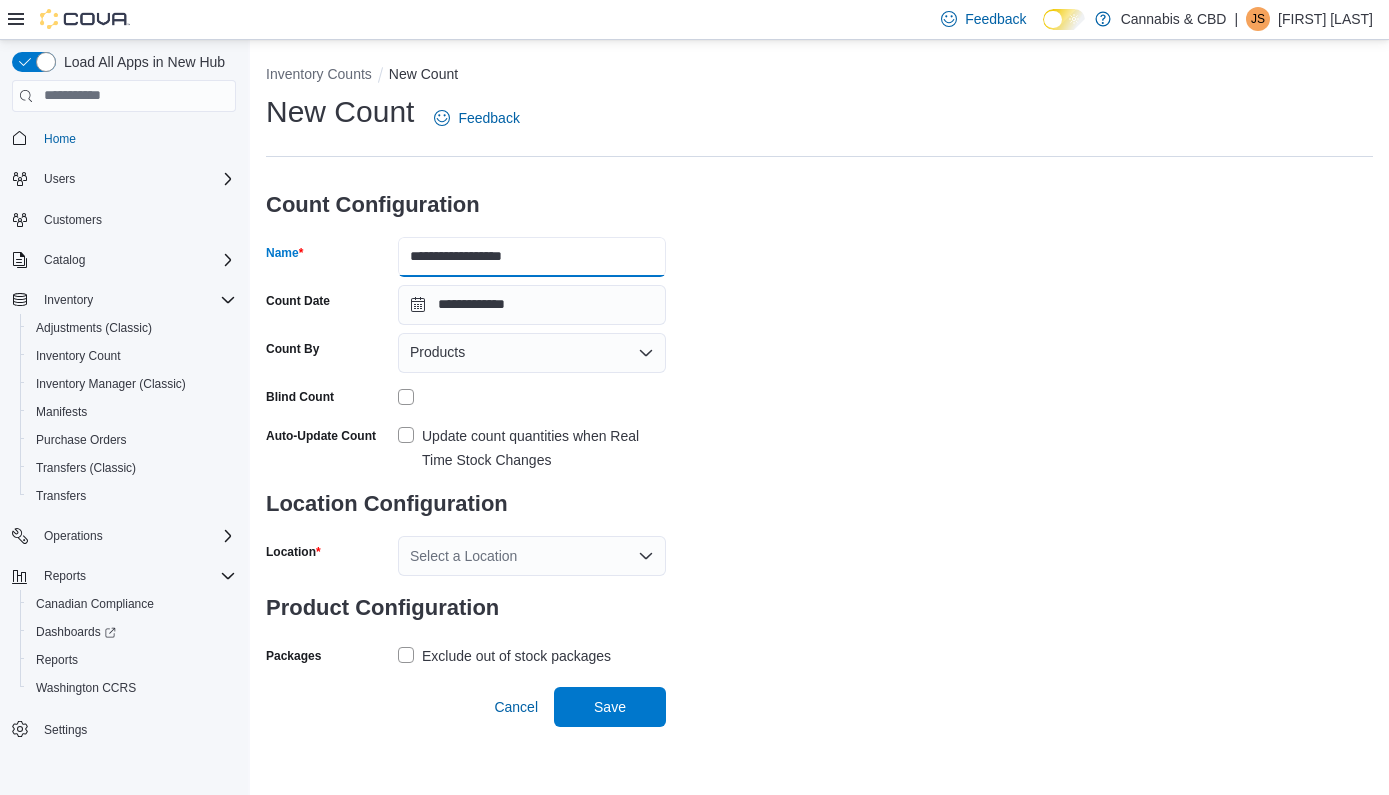 type on "**********" 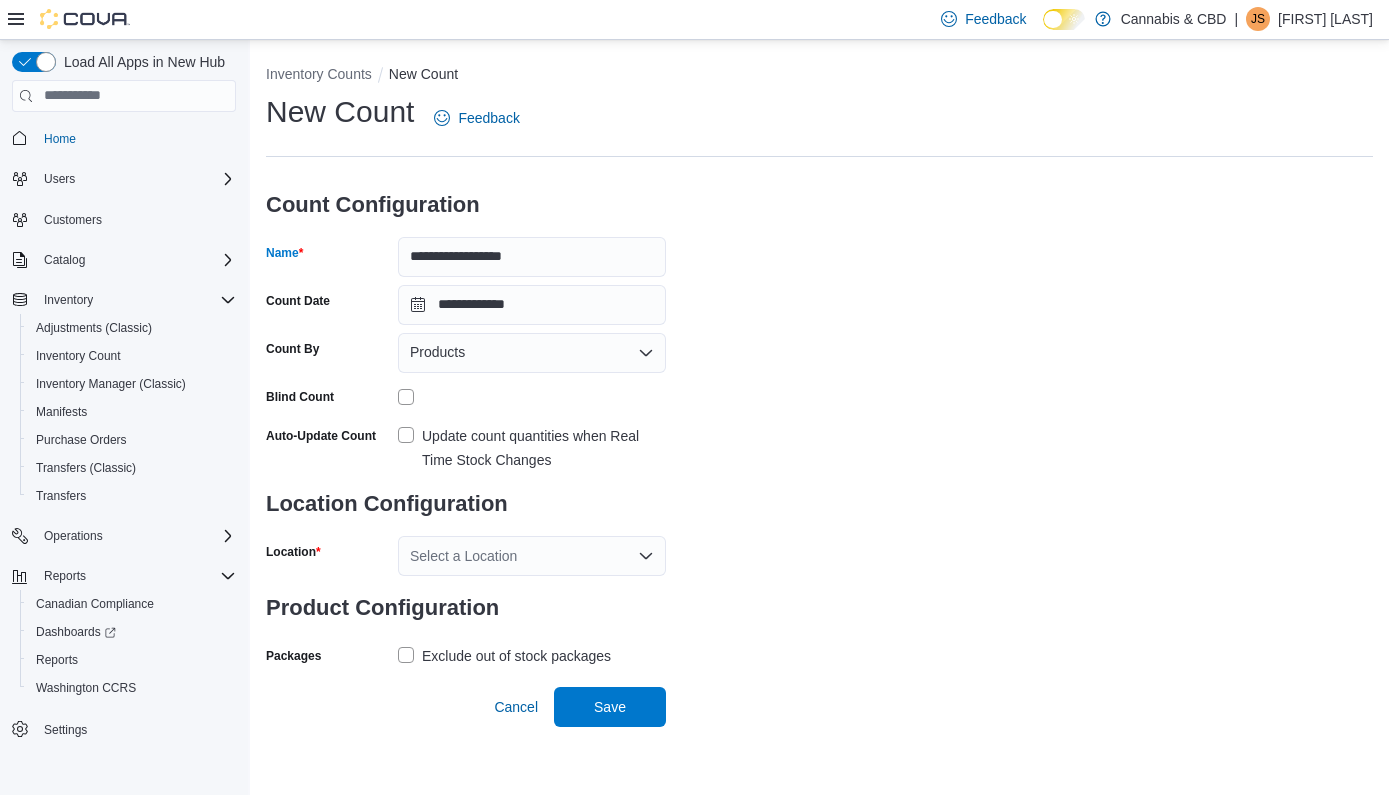 click on "Update count quantities when Real Time Stock Changes" at bounding box center (532, 448) 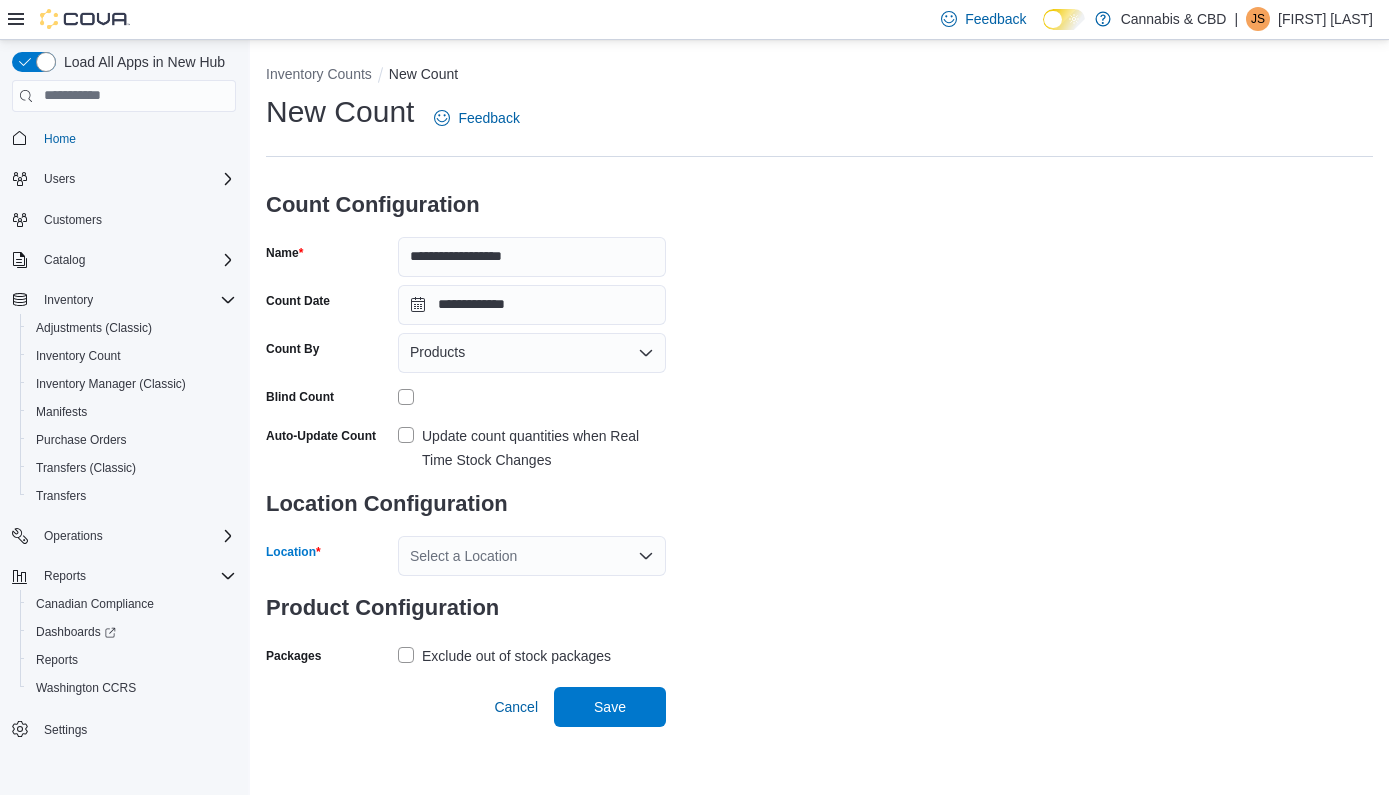 click on "Select a Location" at bounding box center (532, 556) 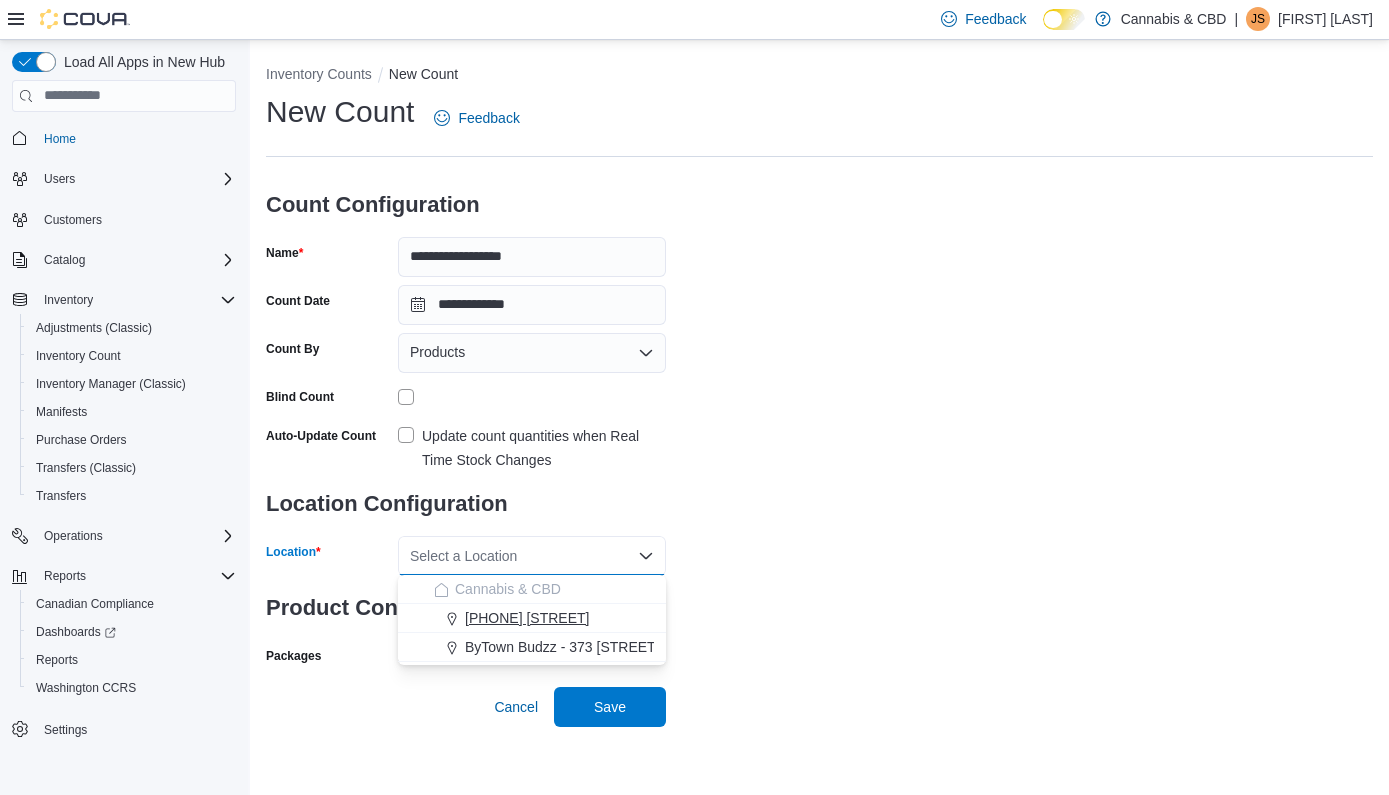 click on "[NUMBER]-[NUMBER] [STREET]" at bounding box center (527, 618) 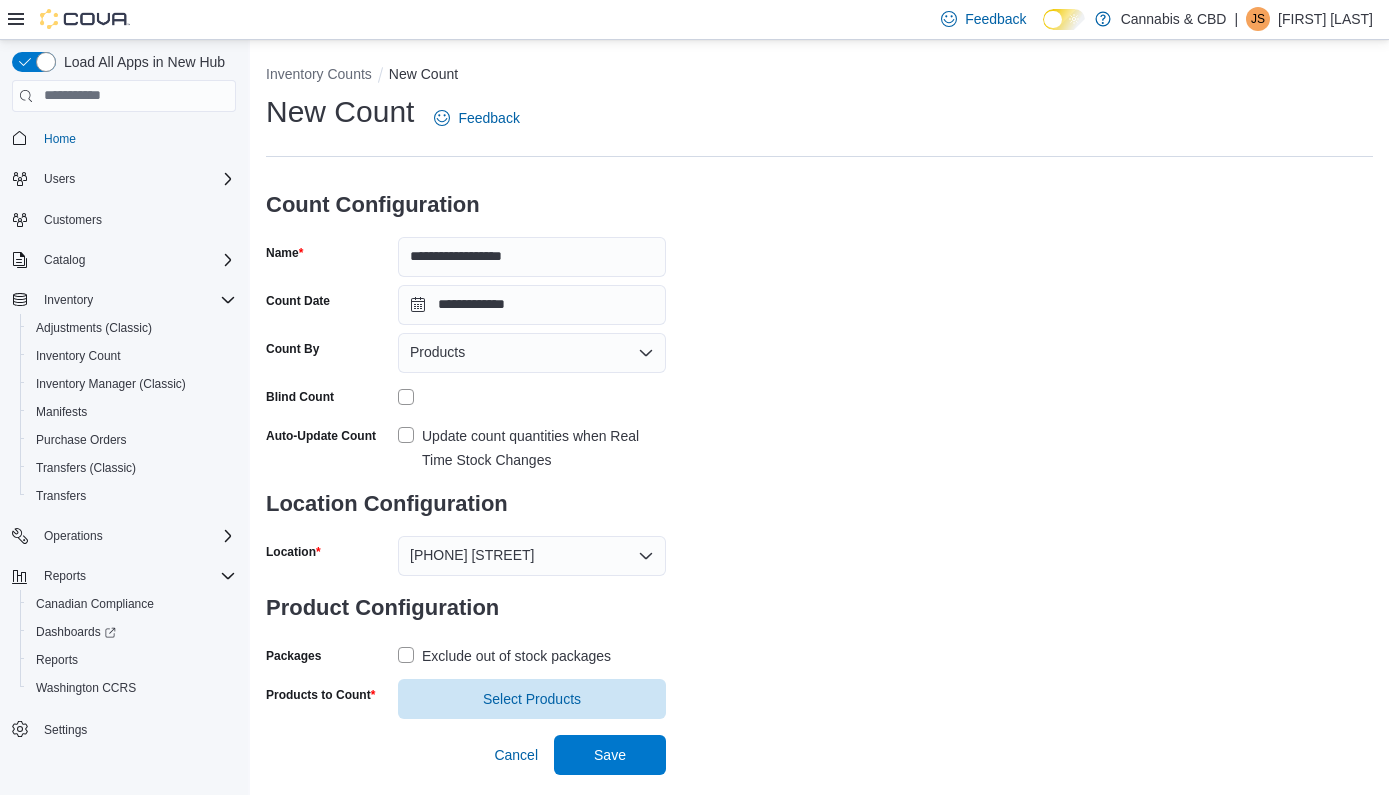 click on "Exclude out of stock packages" at bounding box center (504, 656) 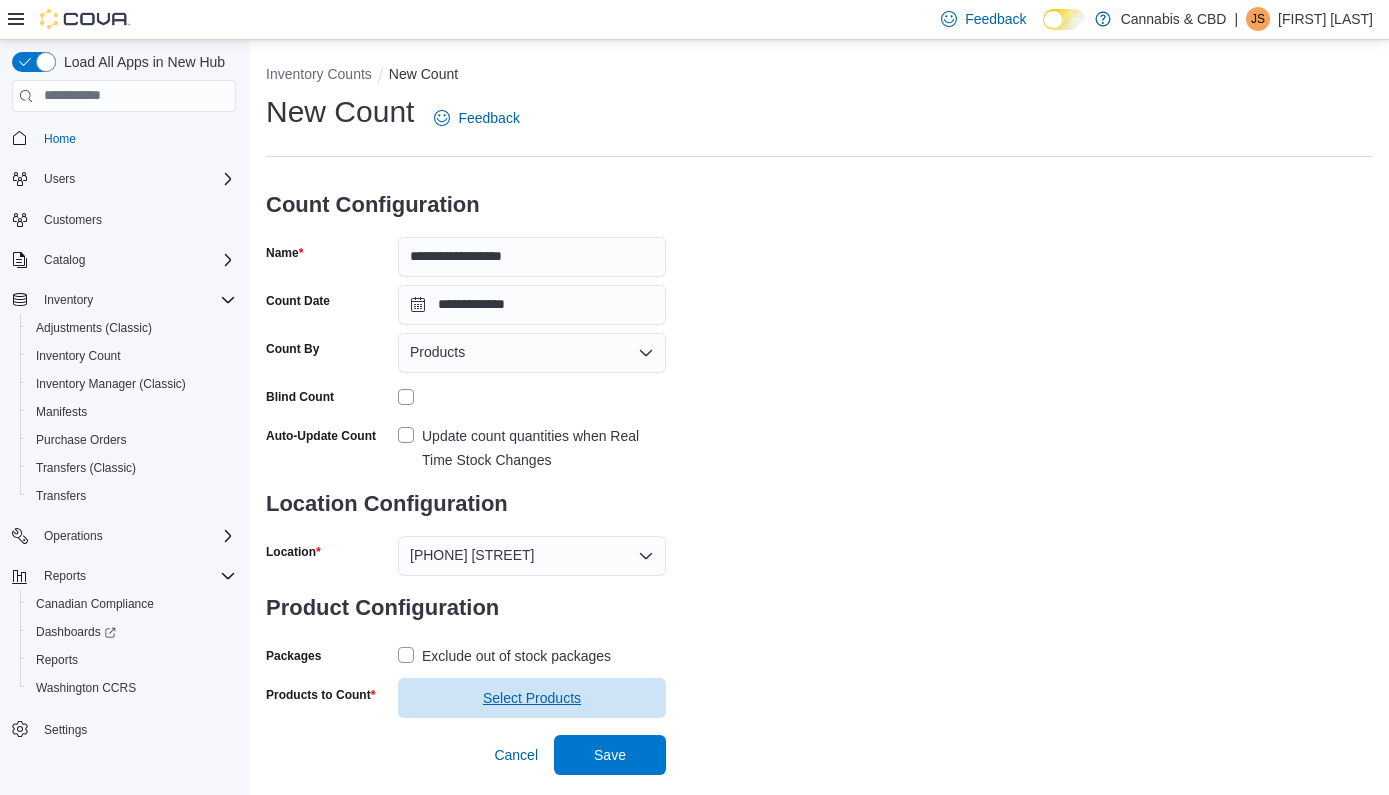 click on "Select Products" at bounding box center [532, 698] 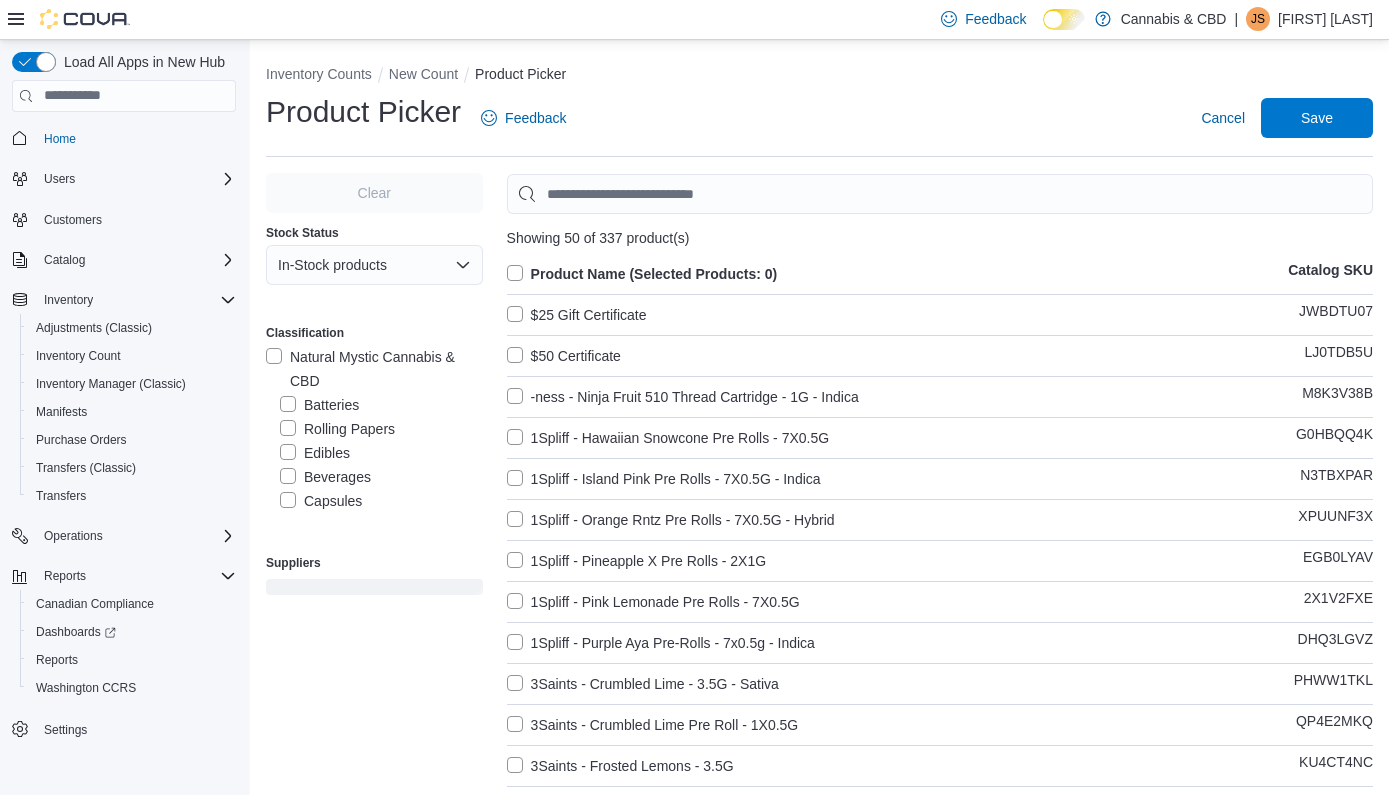 click on "Beverages" at bounding box center [325, 477] 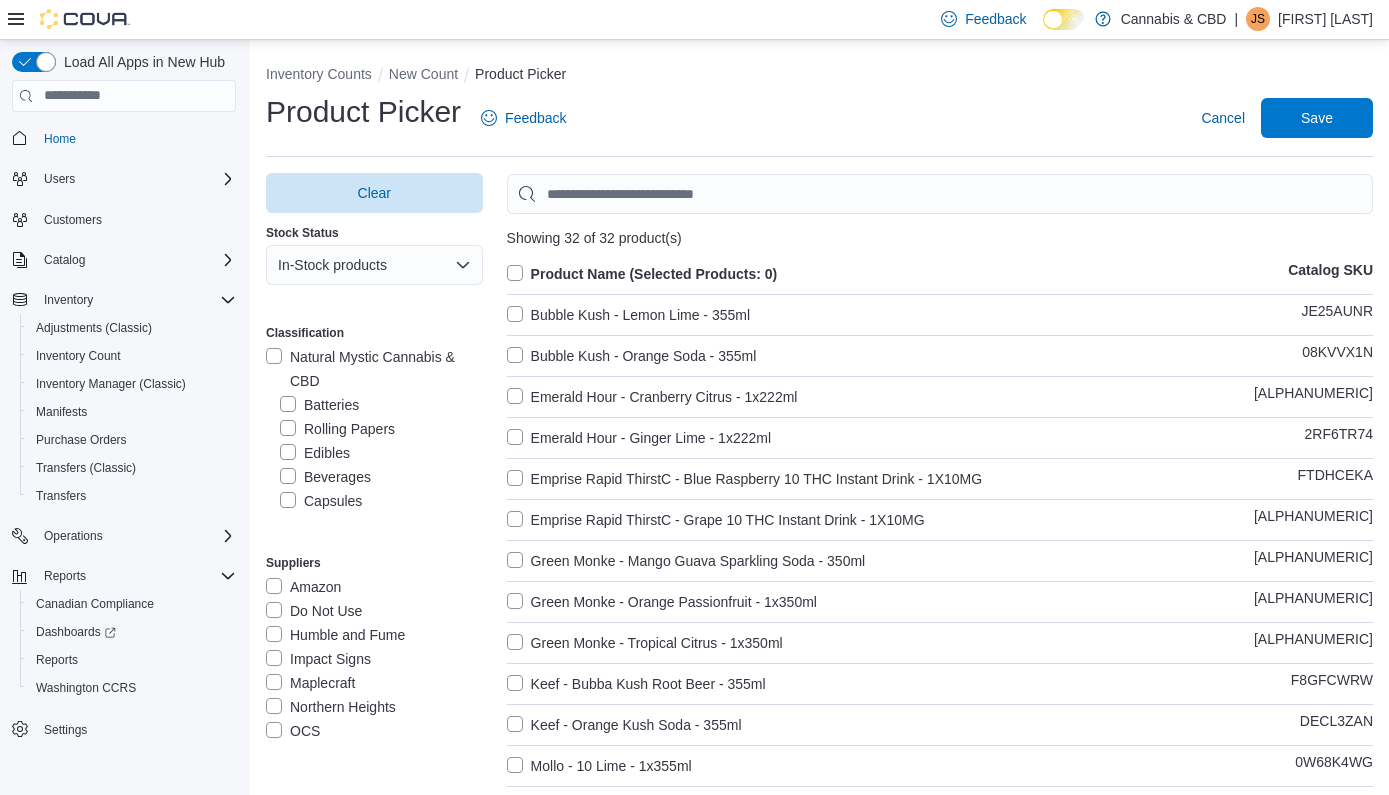 click on "Product Name (Selected Products: 0)" at bounding box center [642, 274] 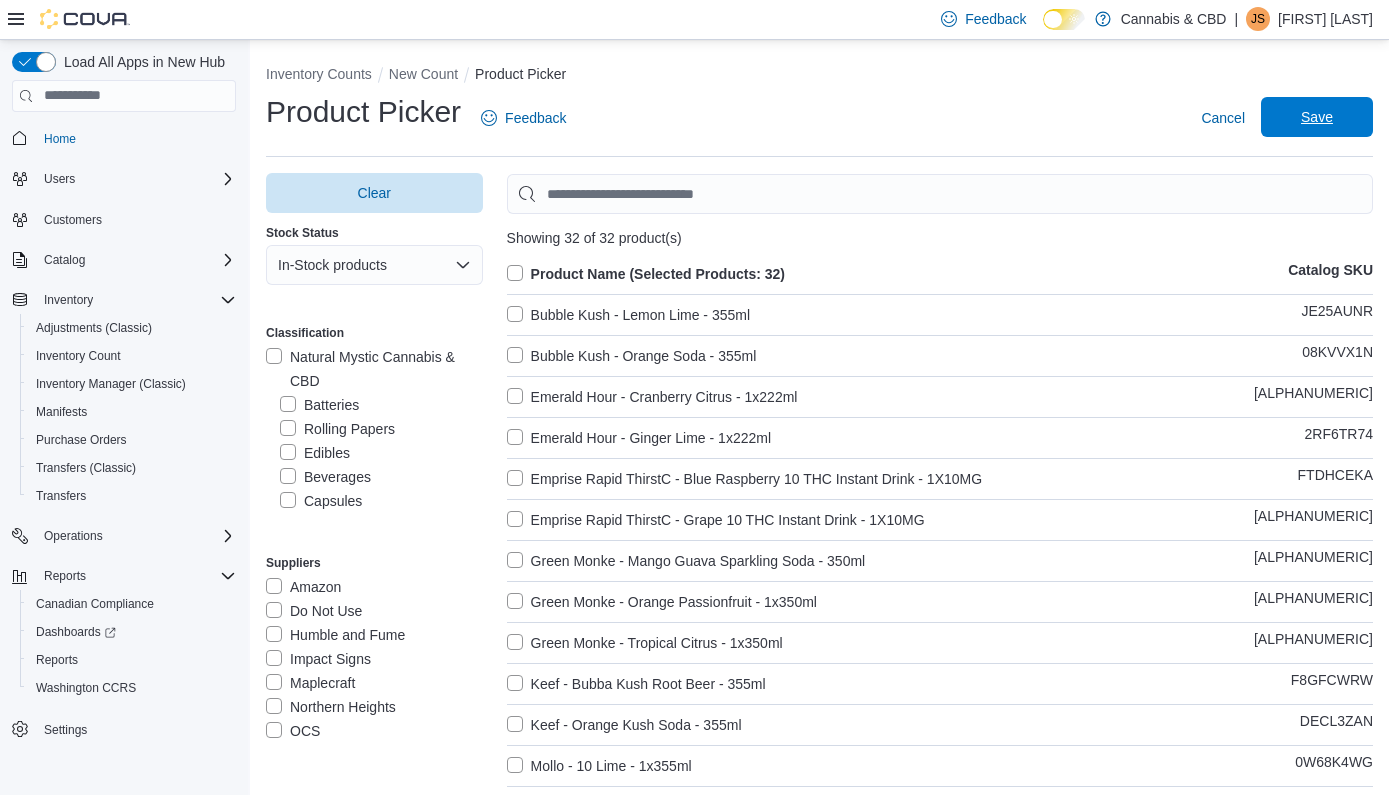 click on "Save" at bounding box center (1317, 117) 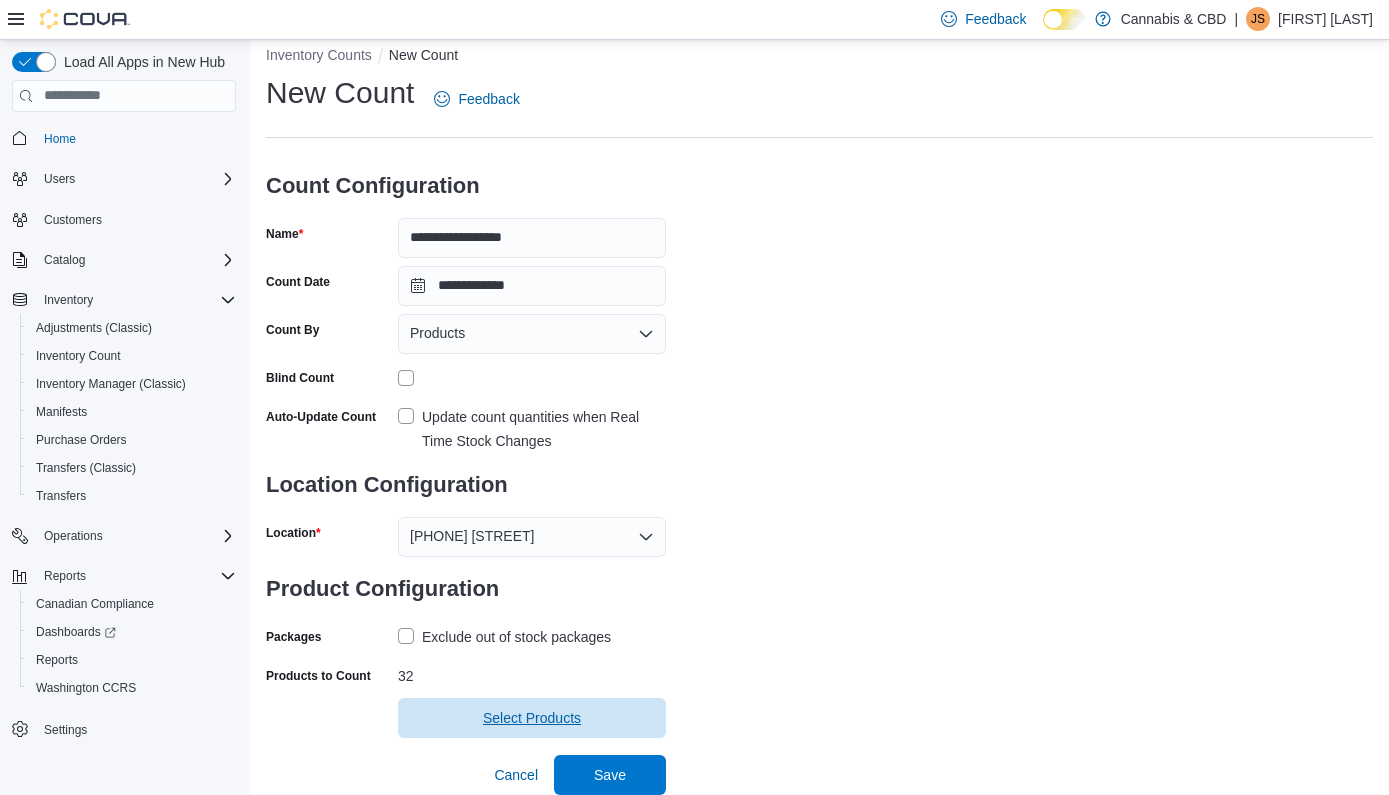 scroll, scrollTop: 18, scrollLeft: 0, axis: vertical 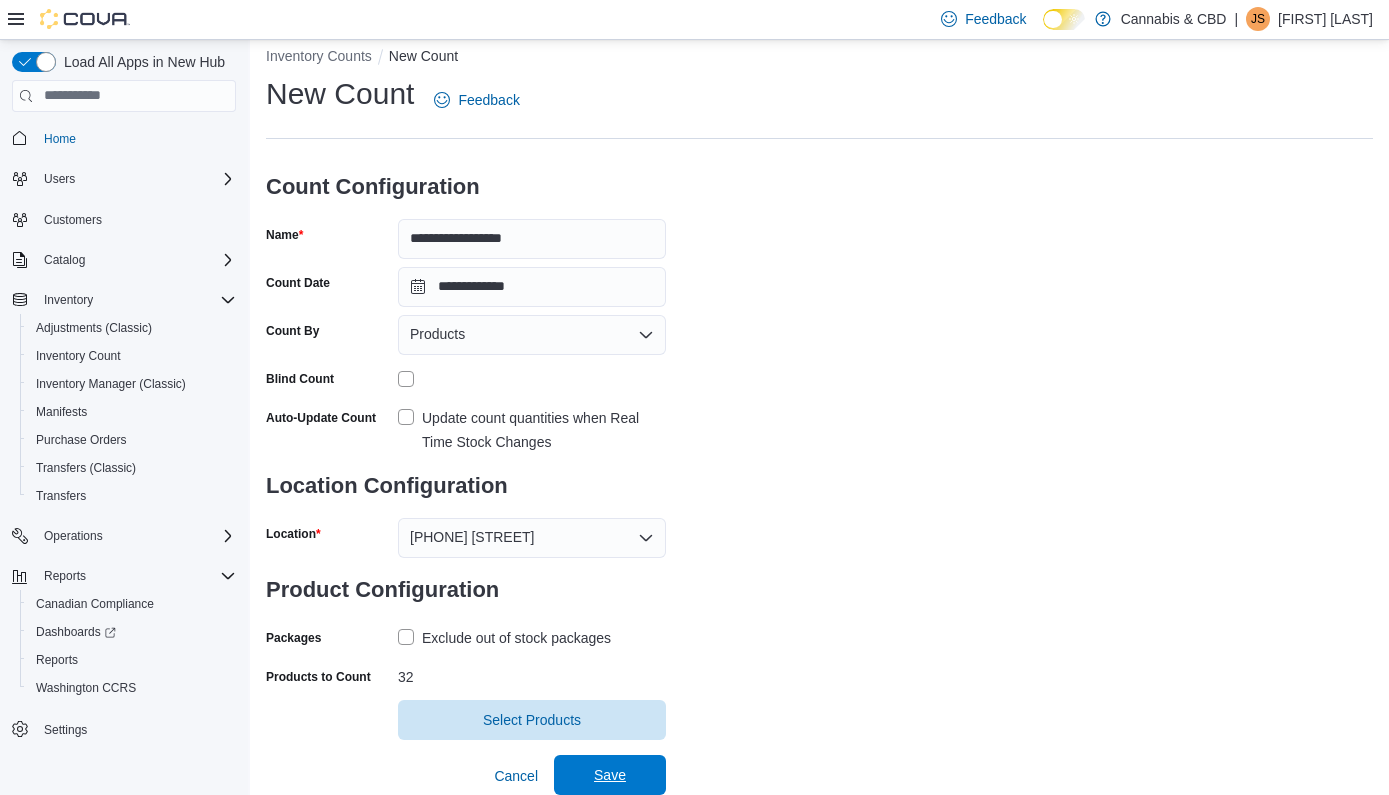 click on "Save" at bounding box center [610, 775] 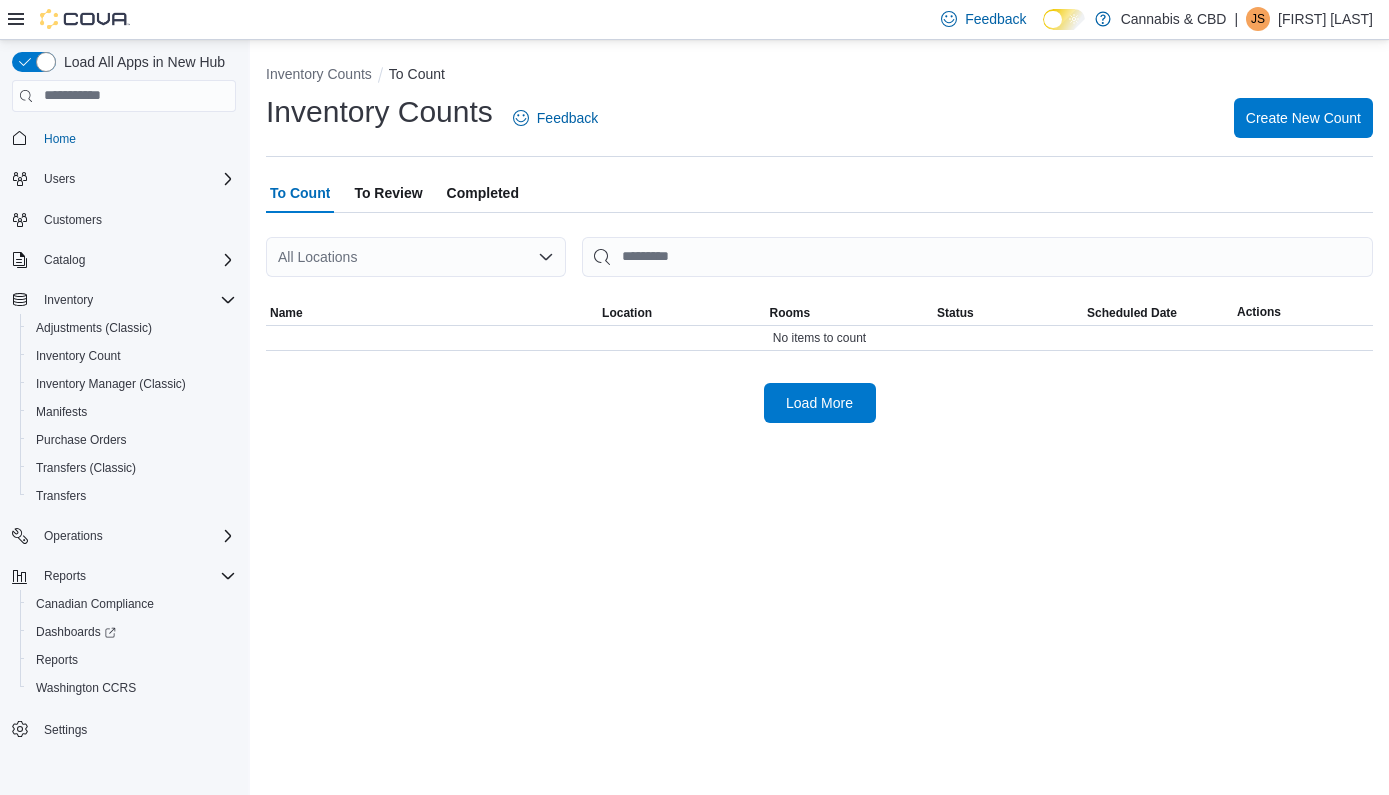 scroll, scrollTop: 0, scrollLeft: 0, axis: both 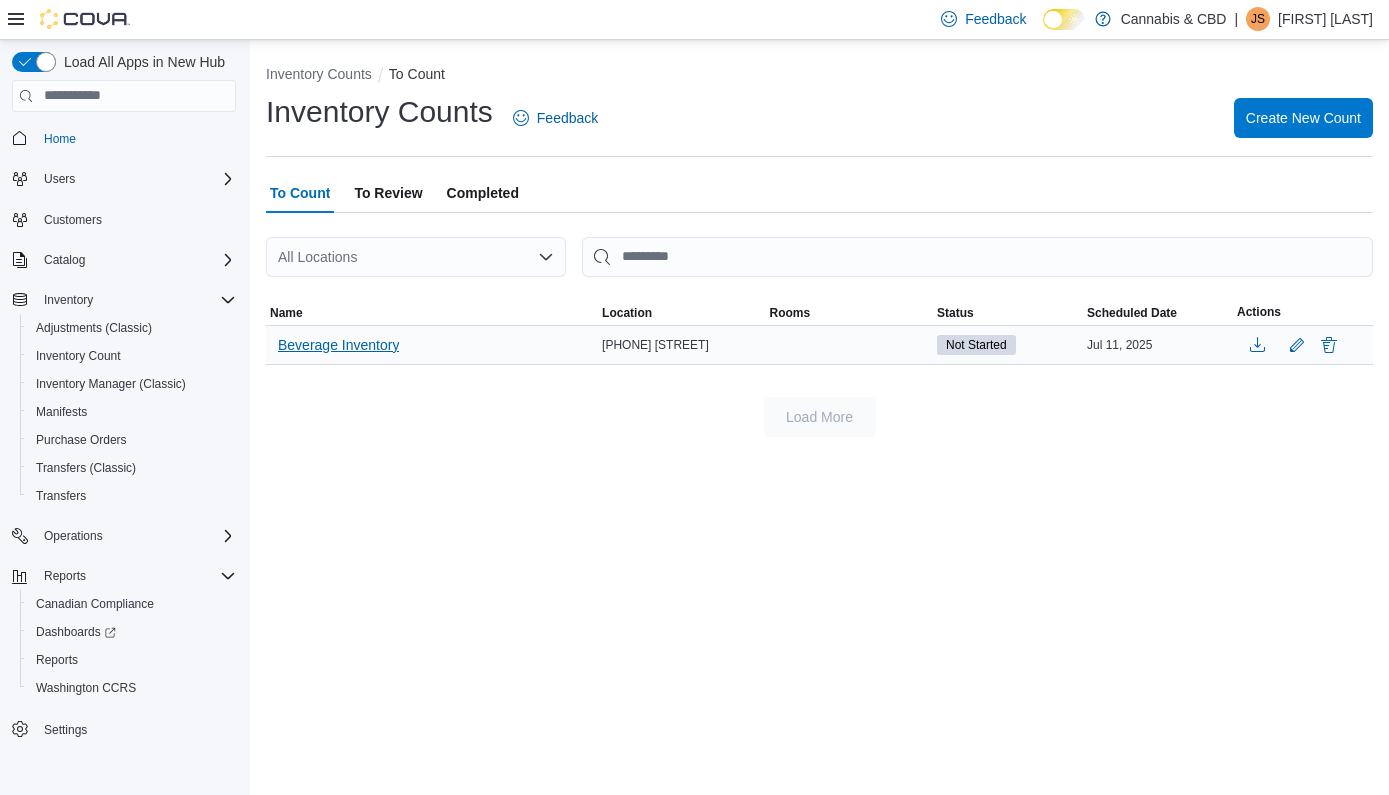 click on "Beverage Inventory" at bounding box center (338, 345) 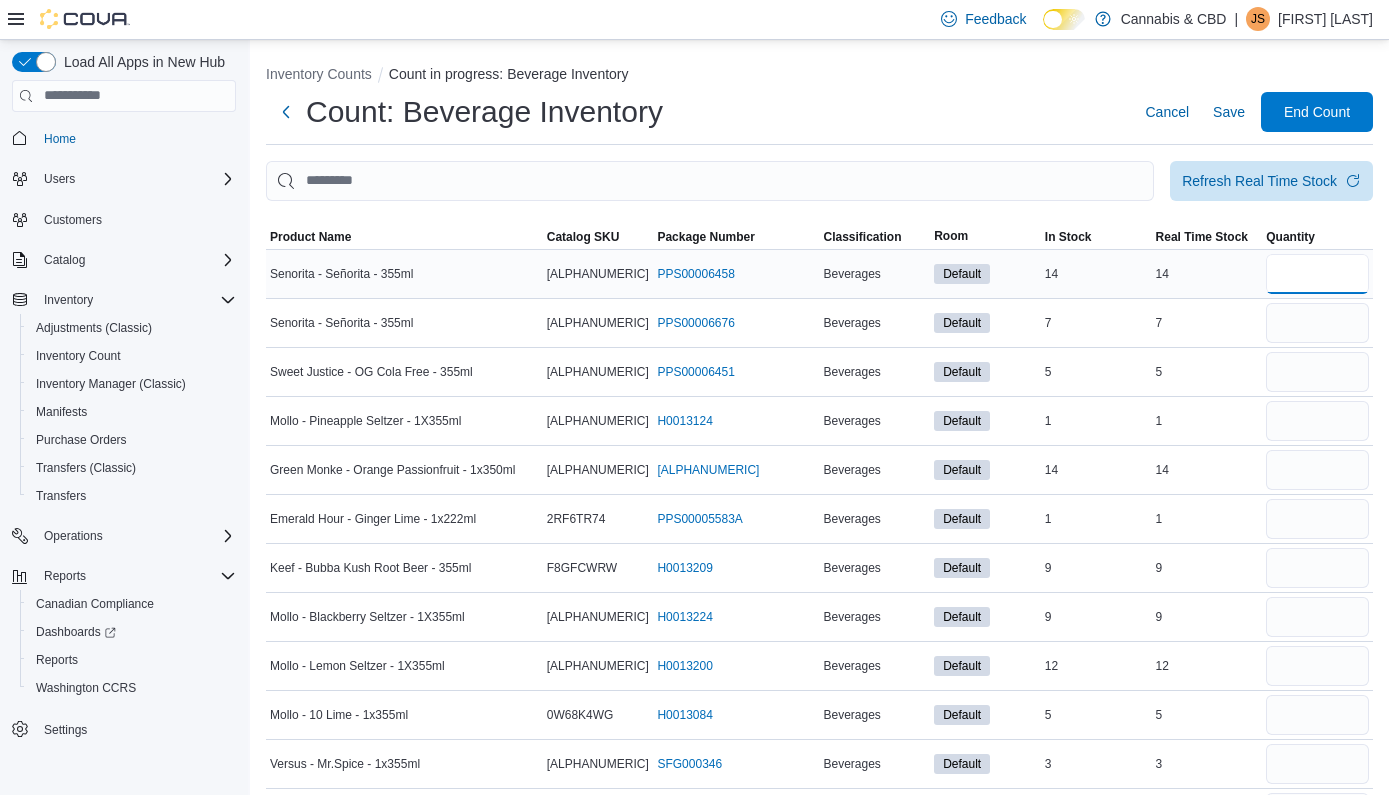 click at bounding box center [1317, 274] 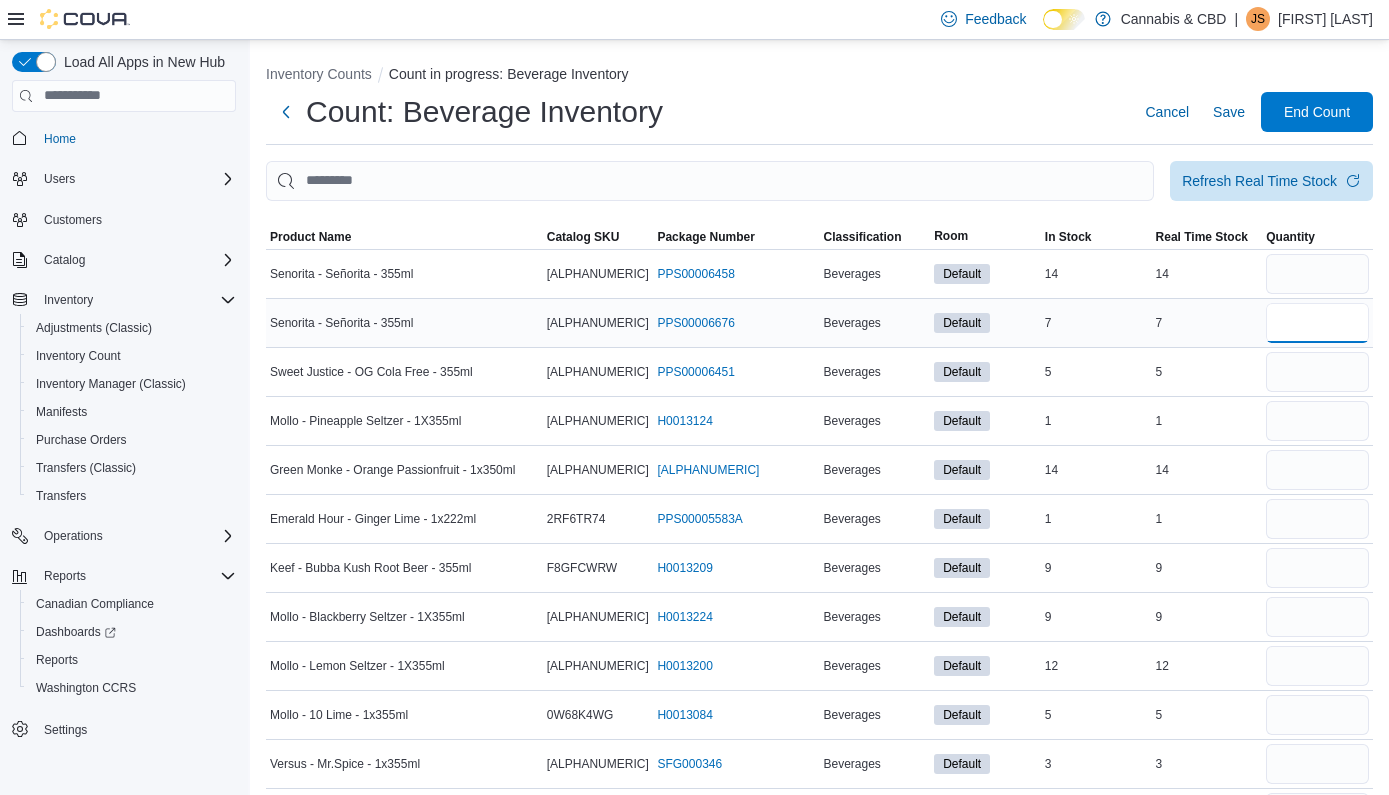click at bounding box center (1317, 323) 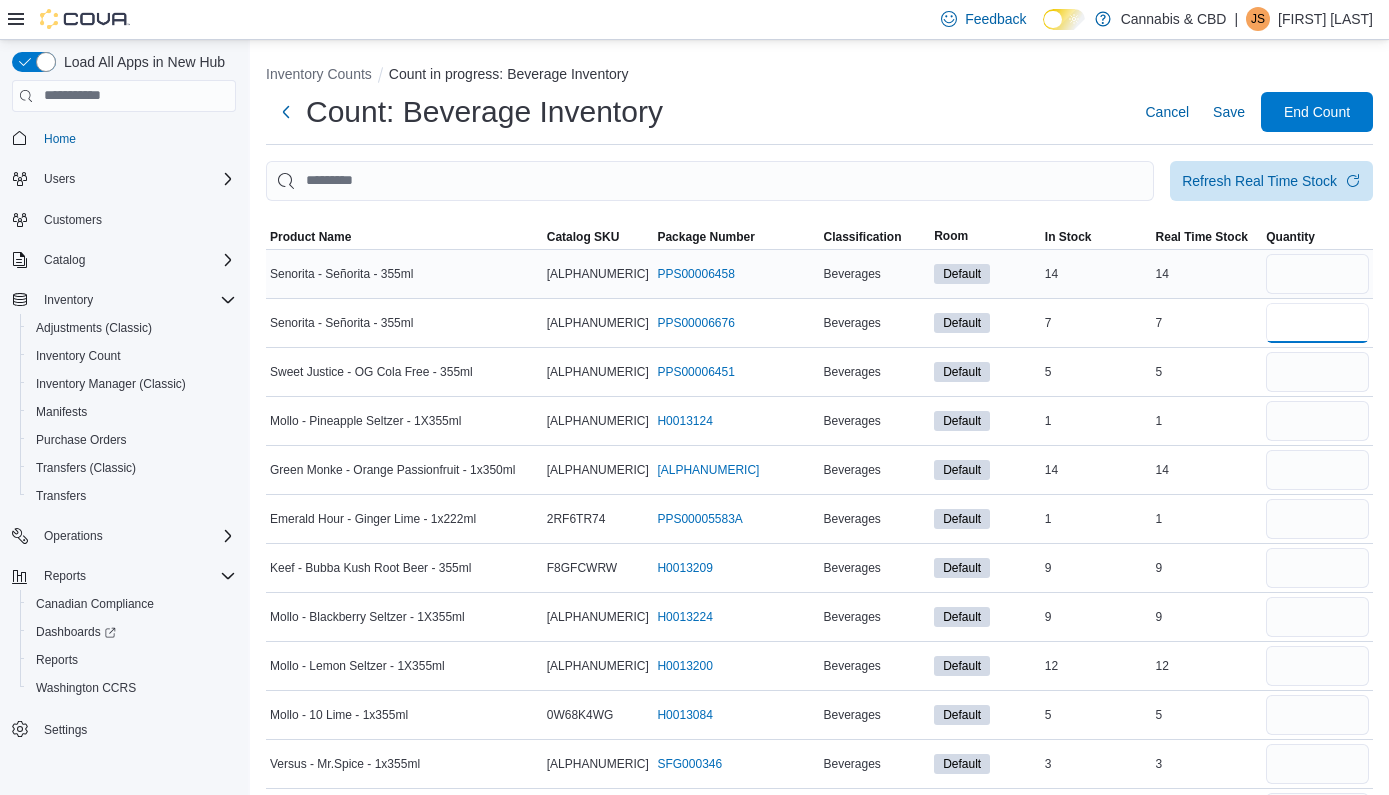 type on "**" 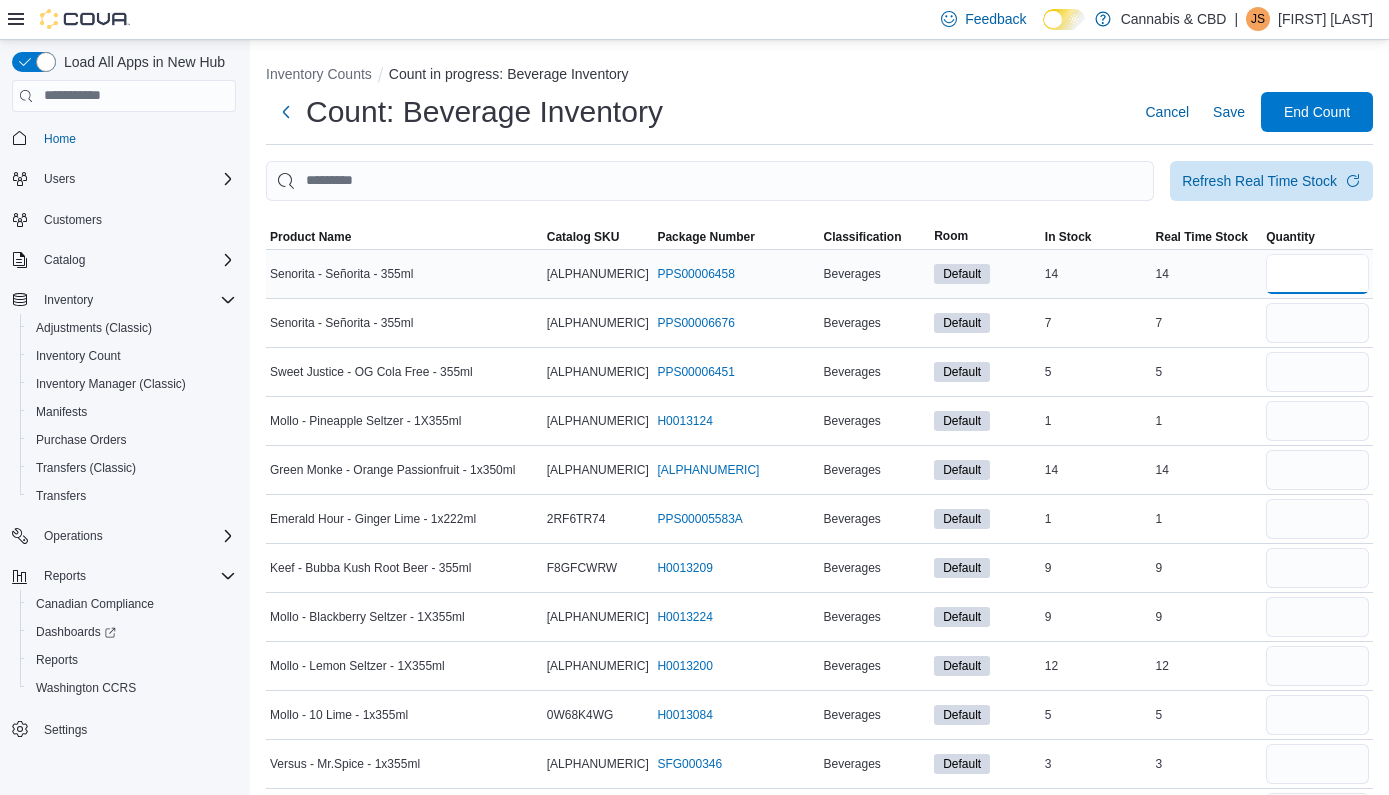 type 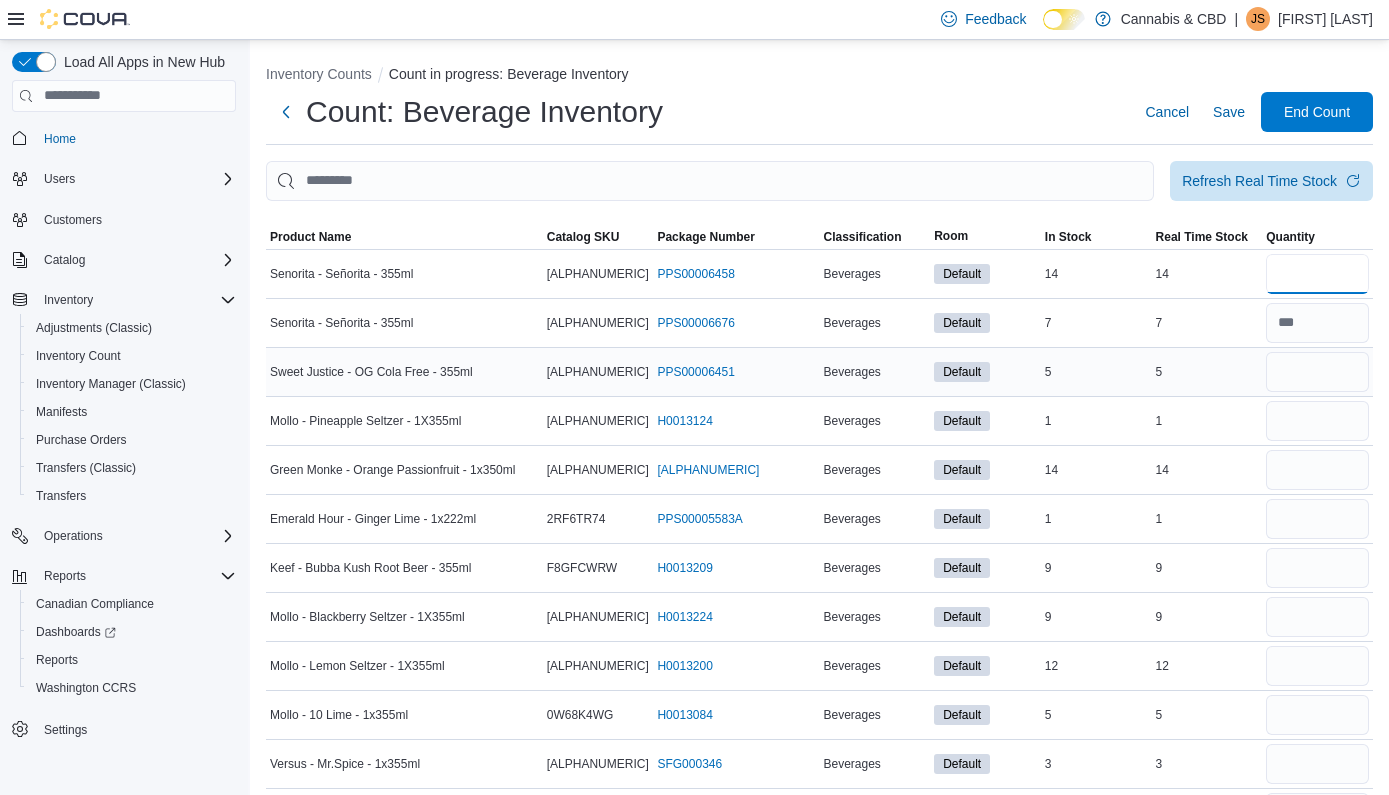 type on "*" 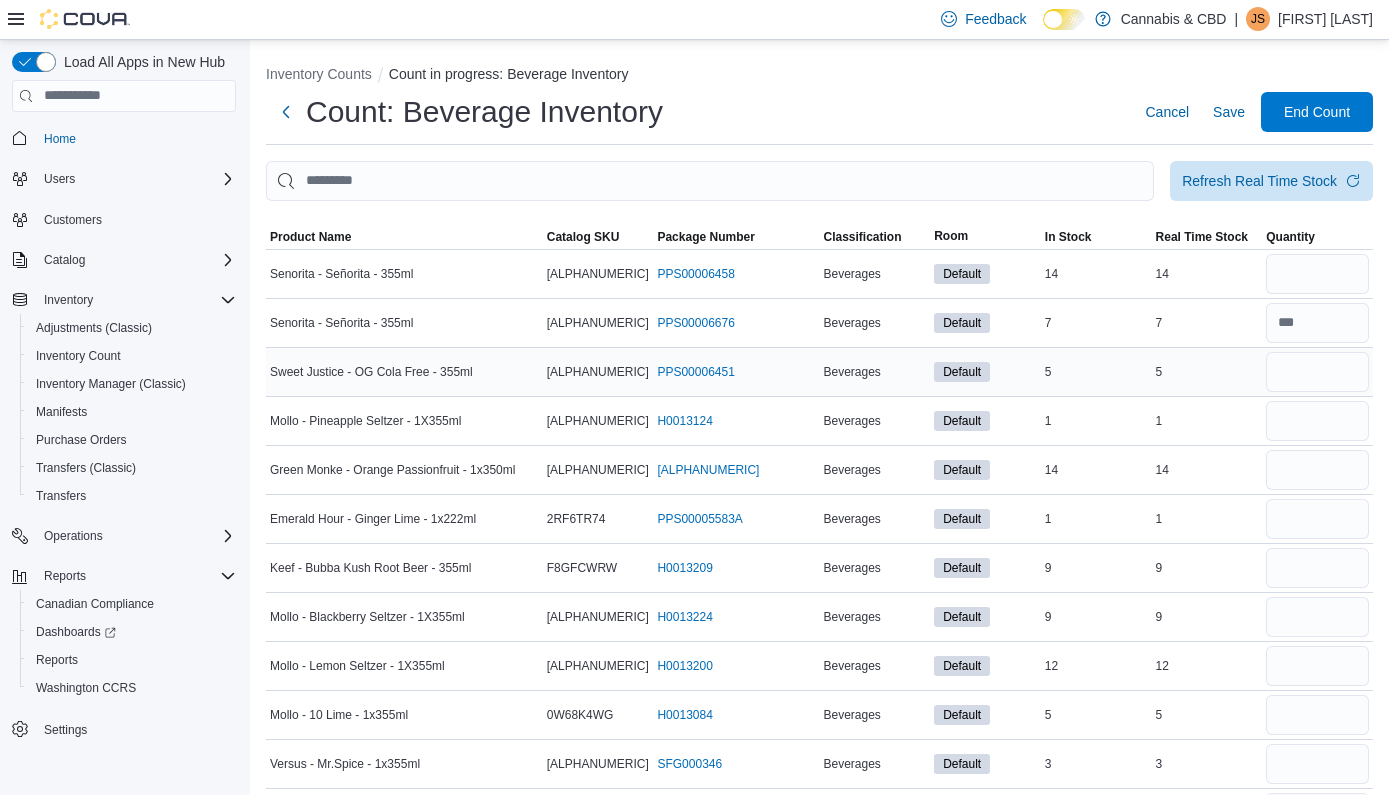 type 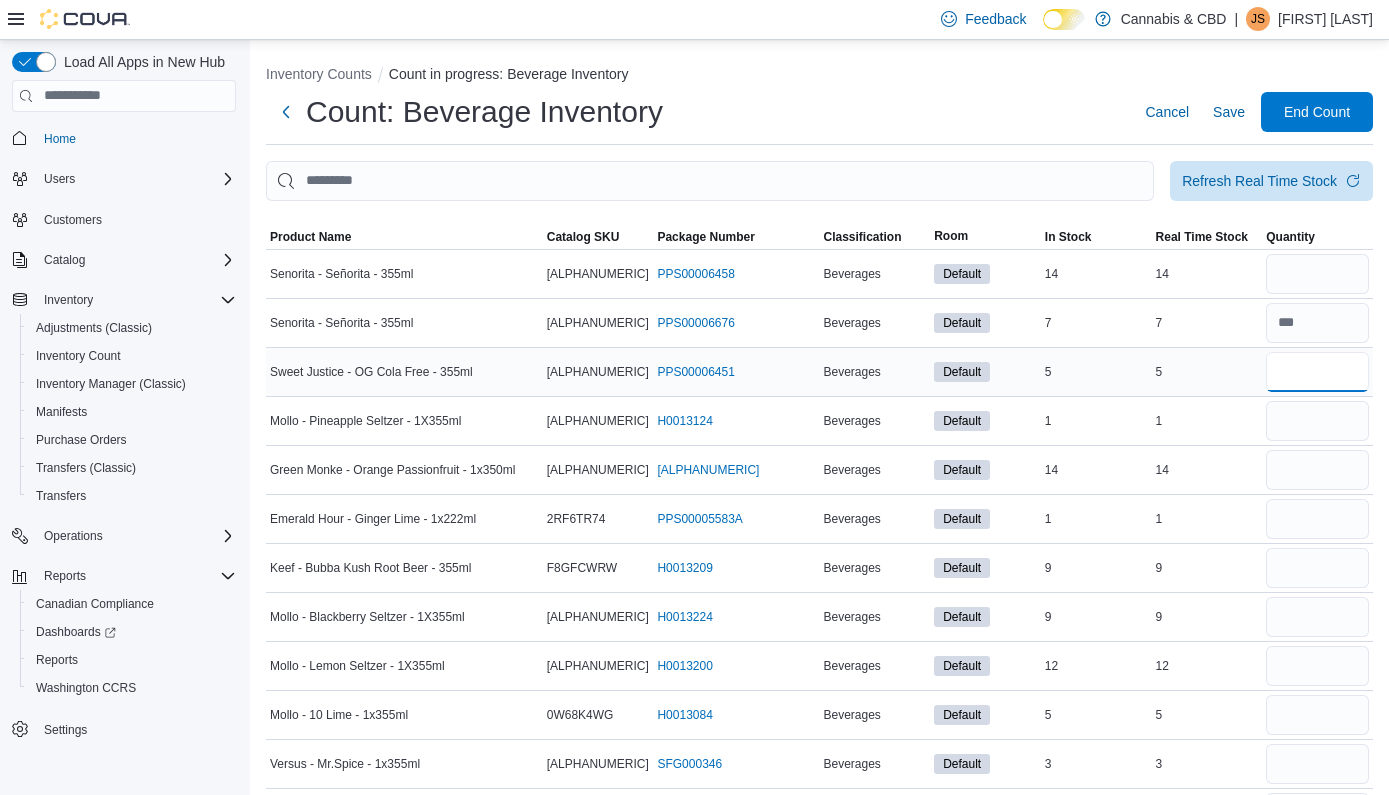 click at bounding box center (1317, 372) 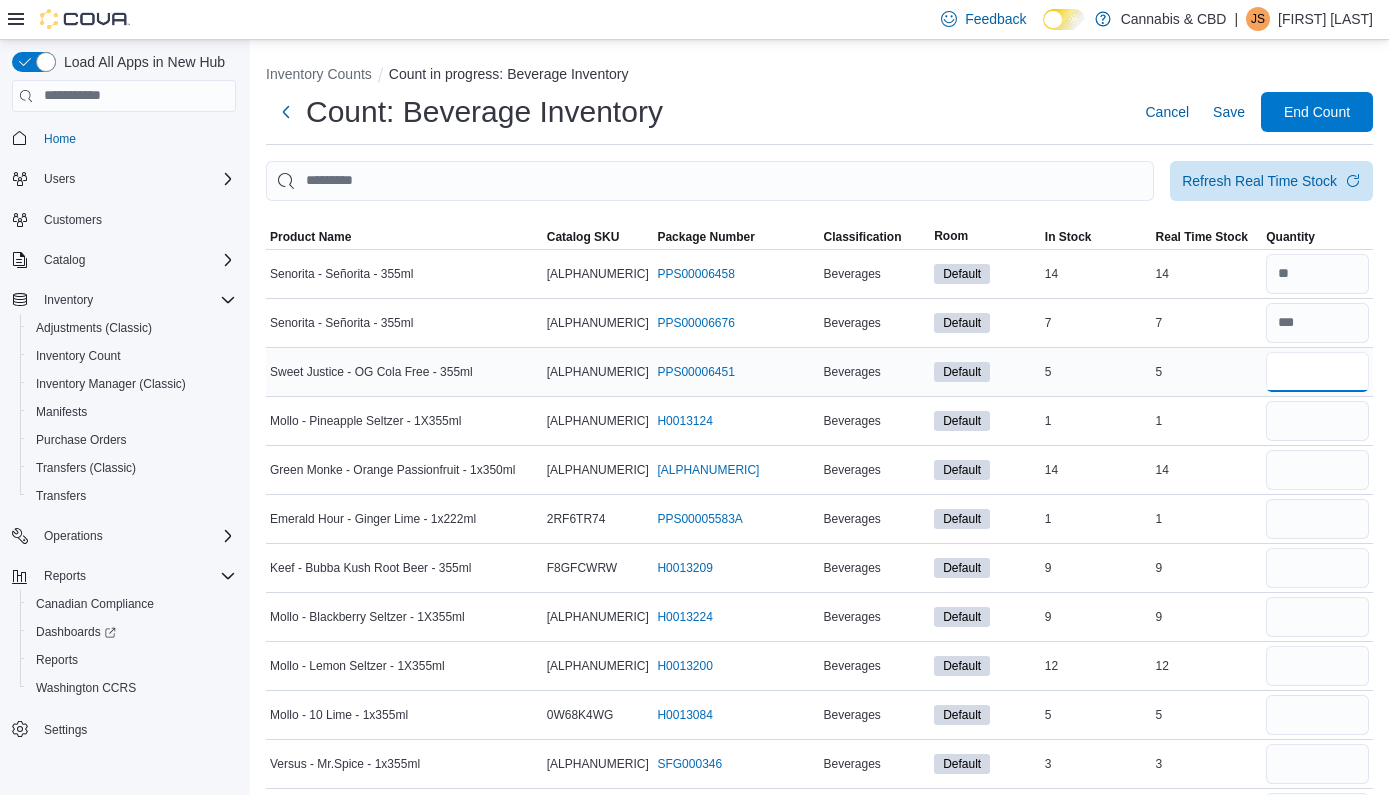 click at bounding box center (1317, 372) 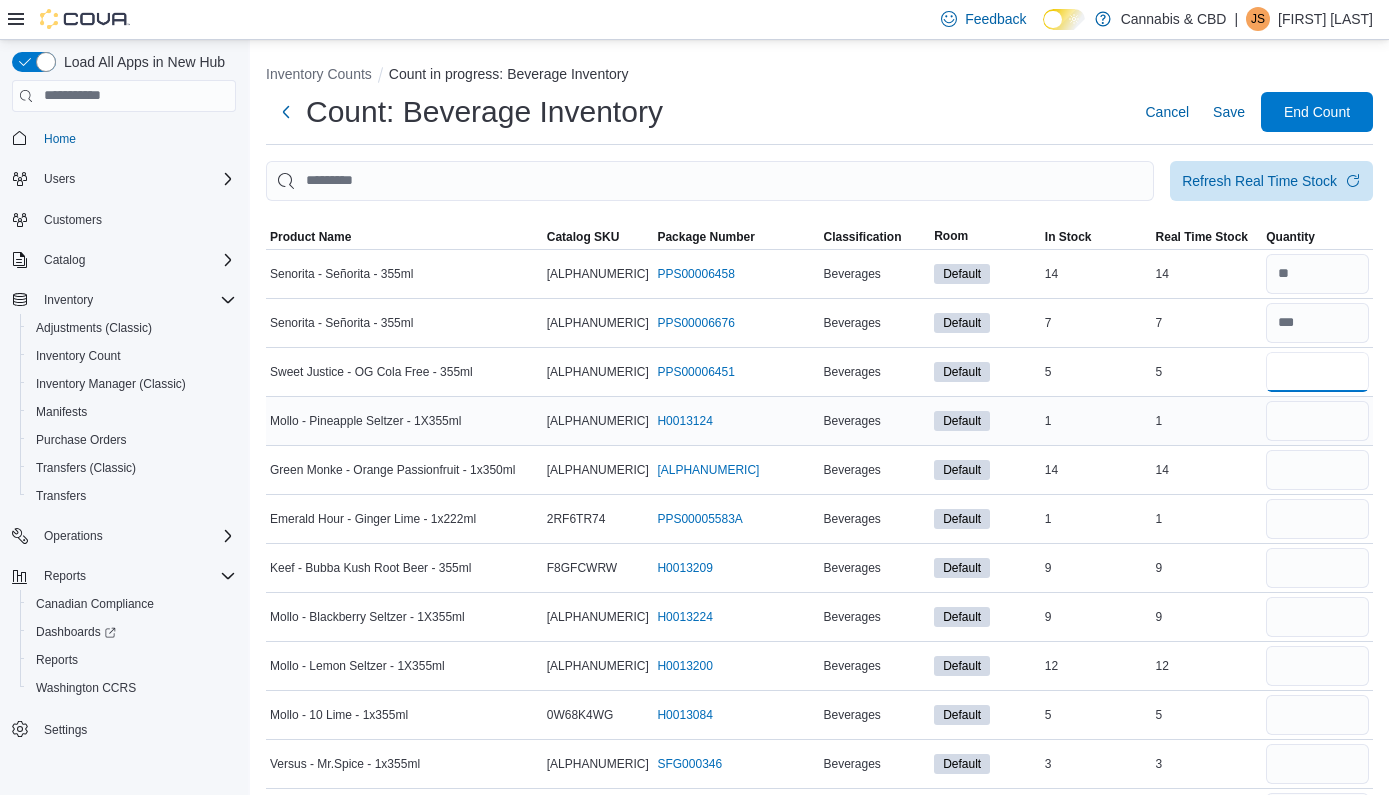 type on "*" 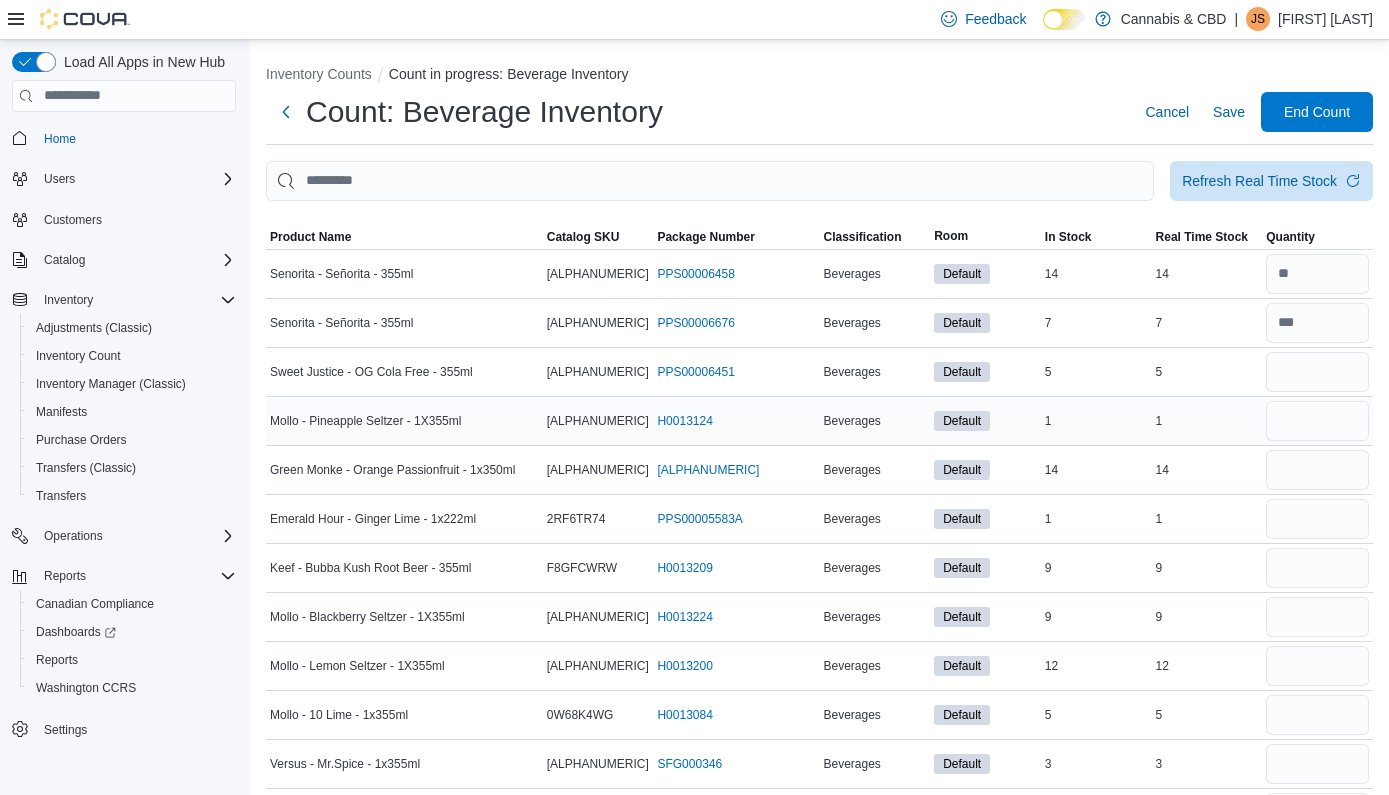 type 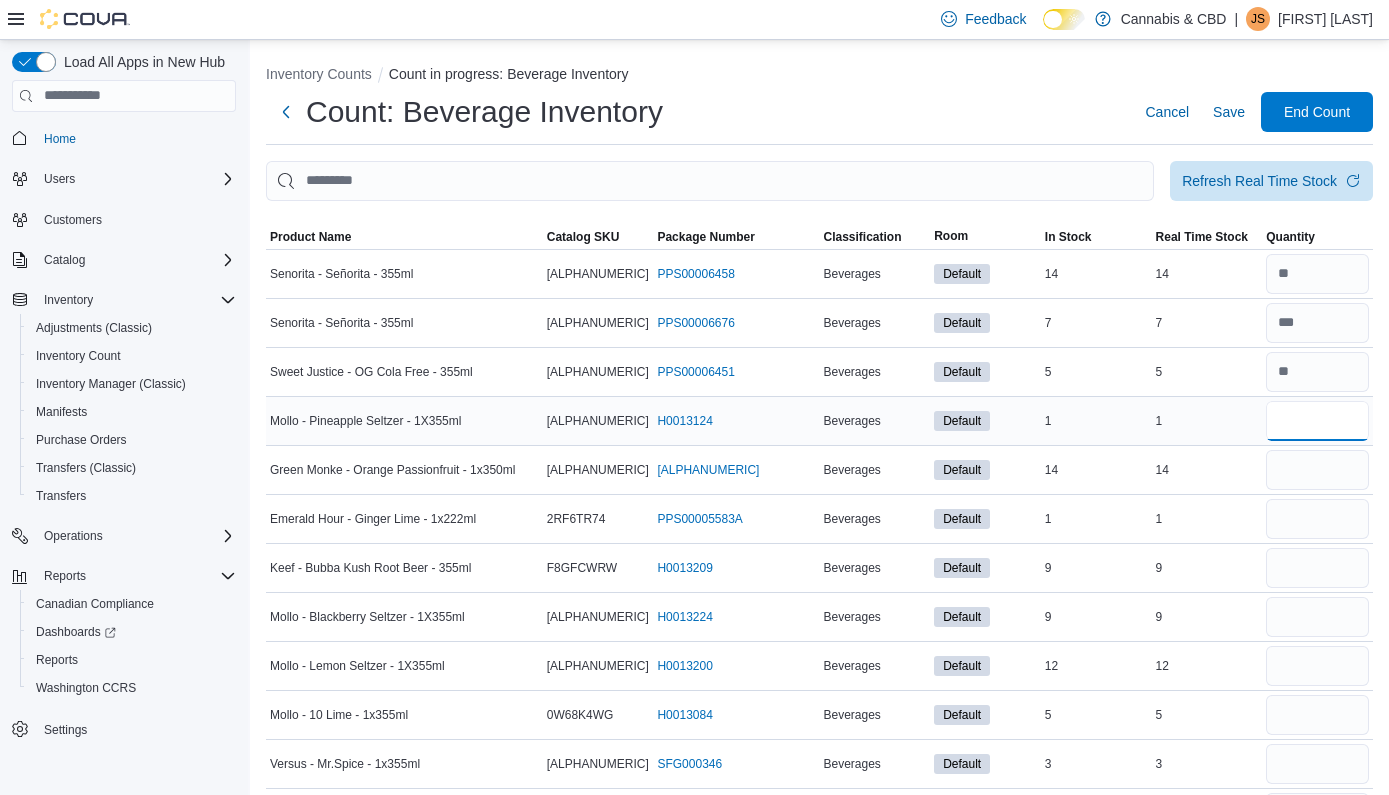 click at bounding box center [1317, 421] 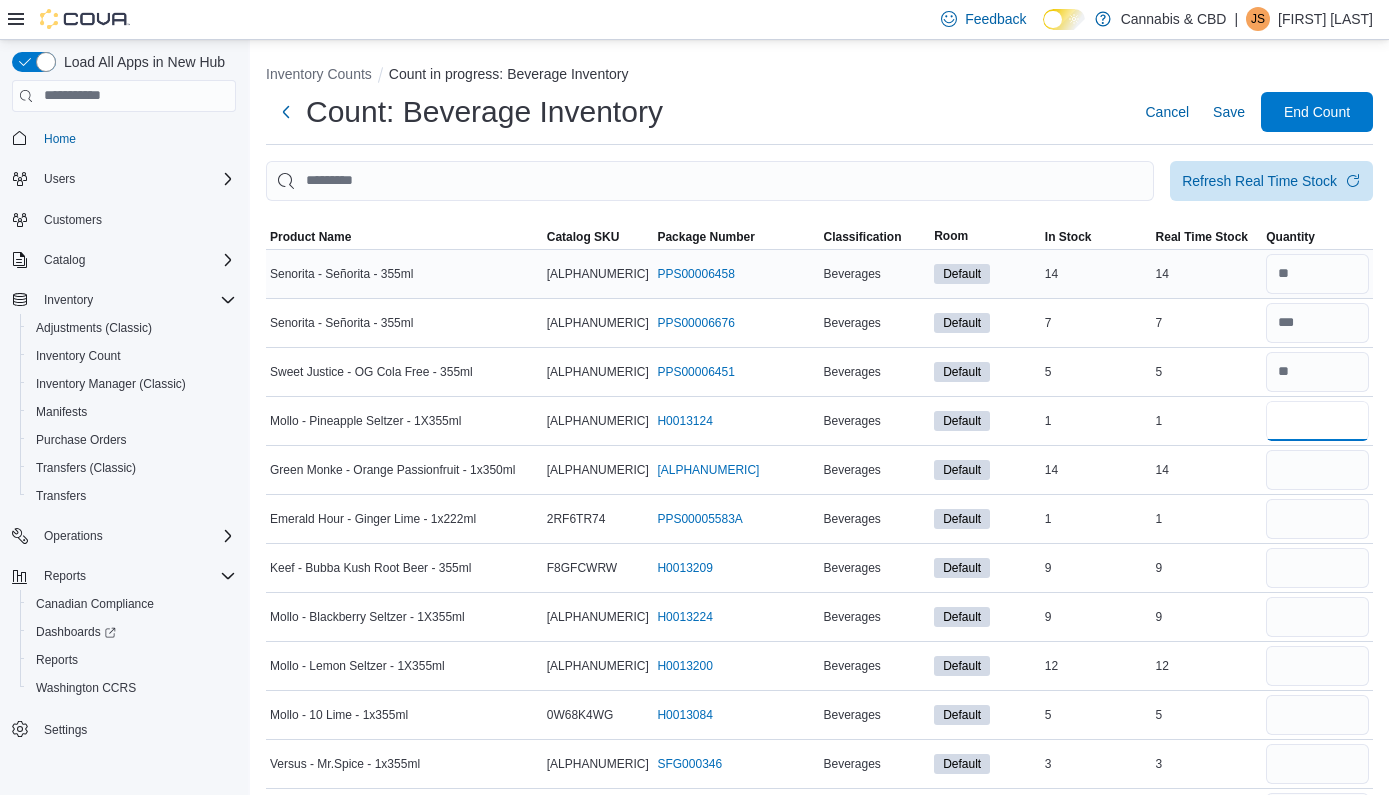 type on "*" 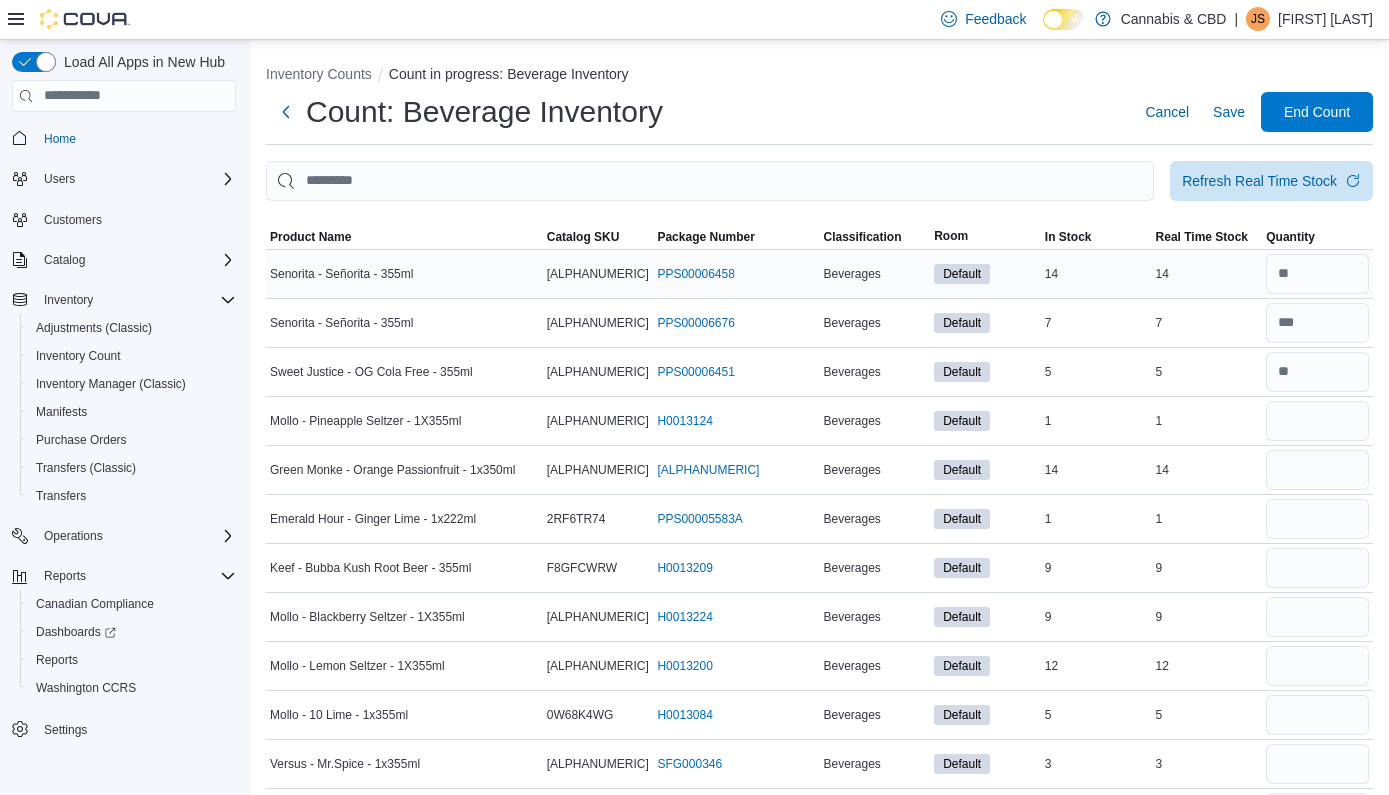 type 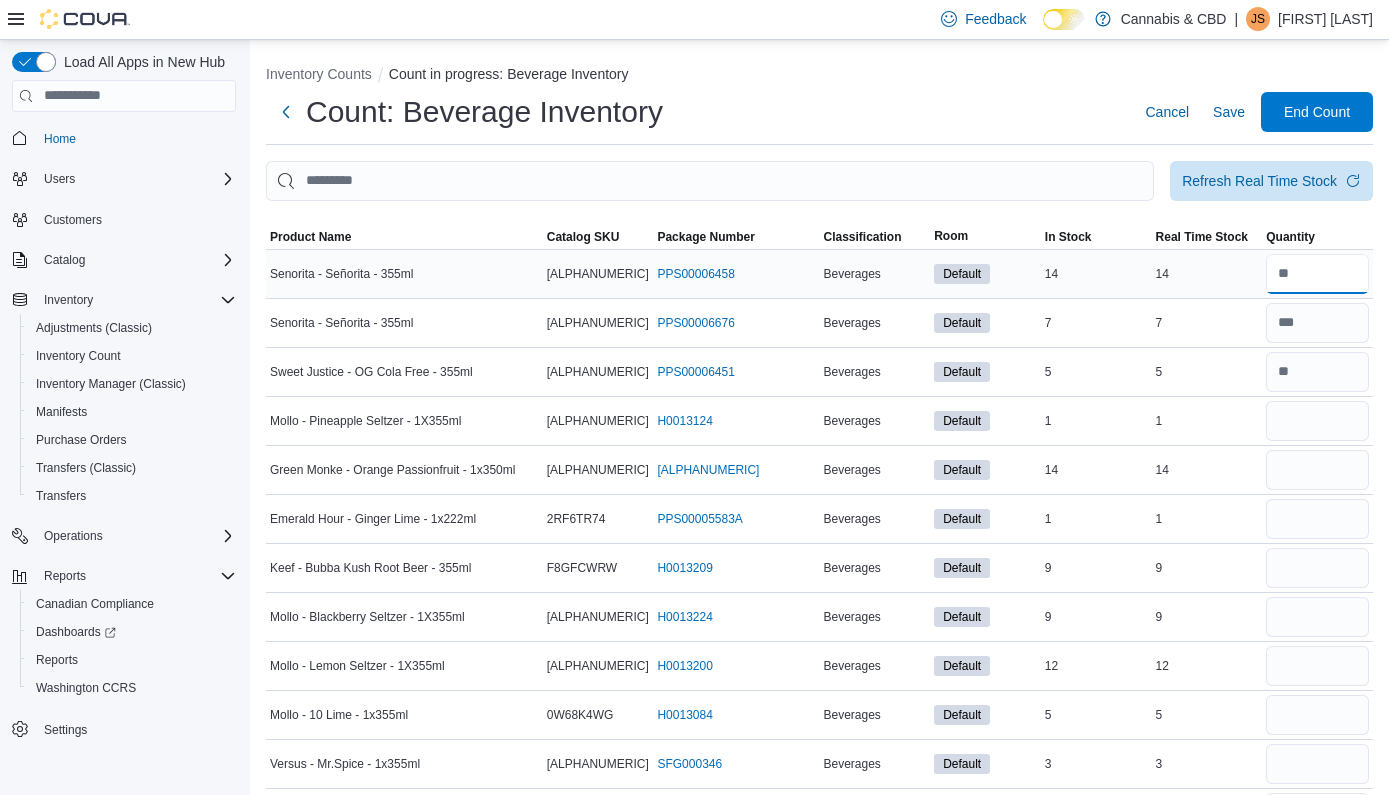 click at bounding box center (1317, 274) 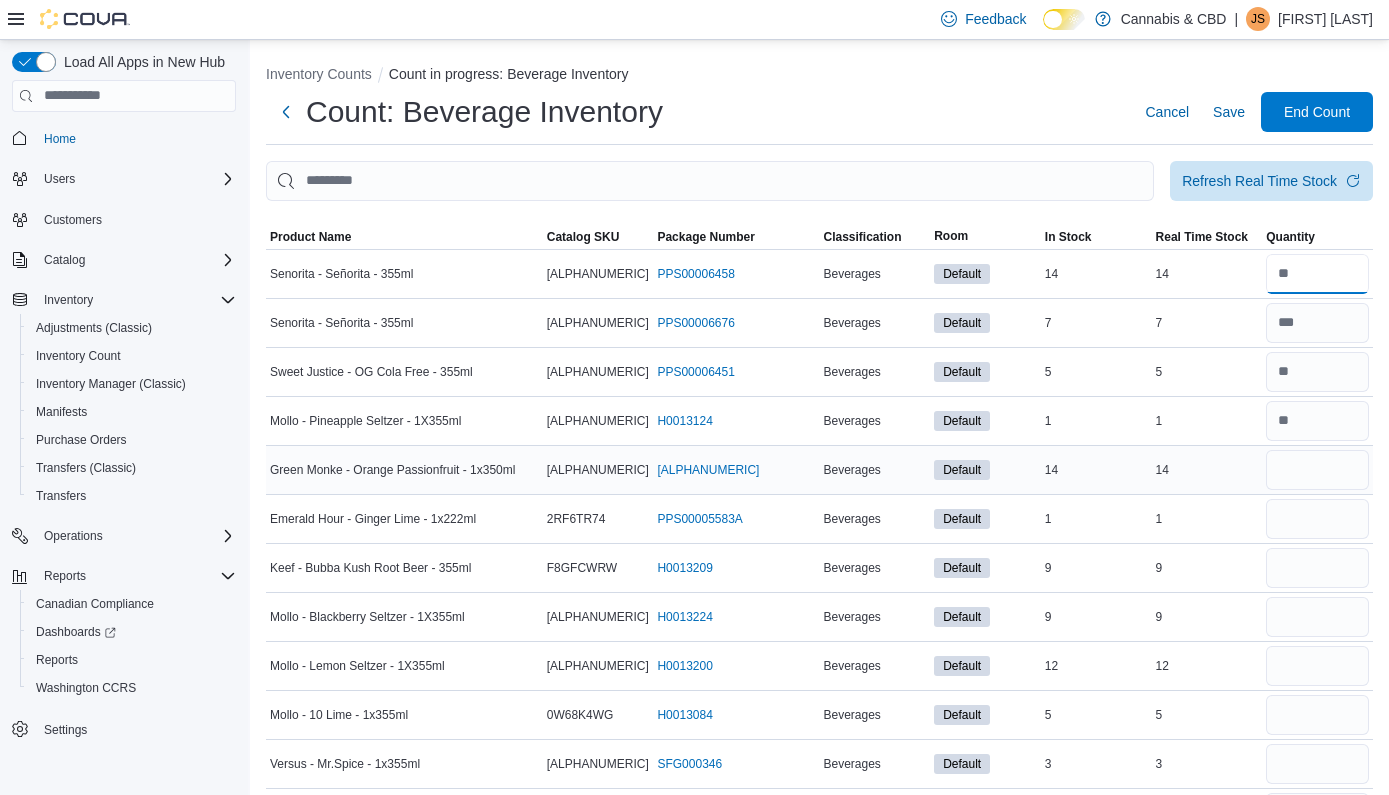 type on "*" 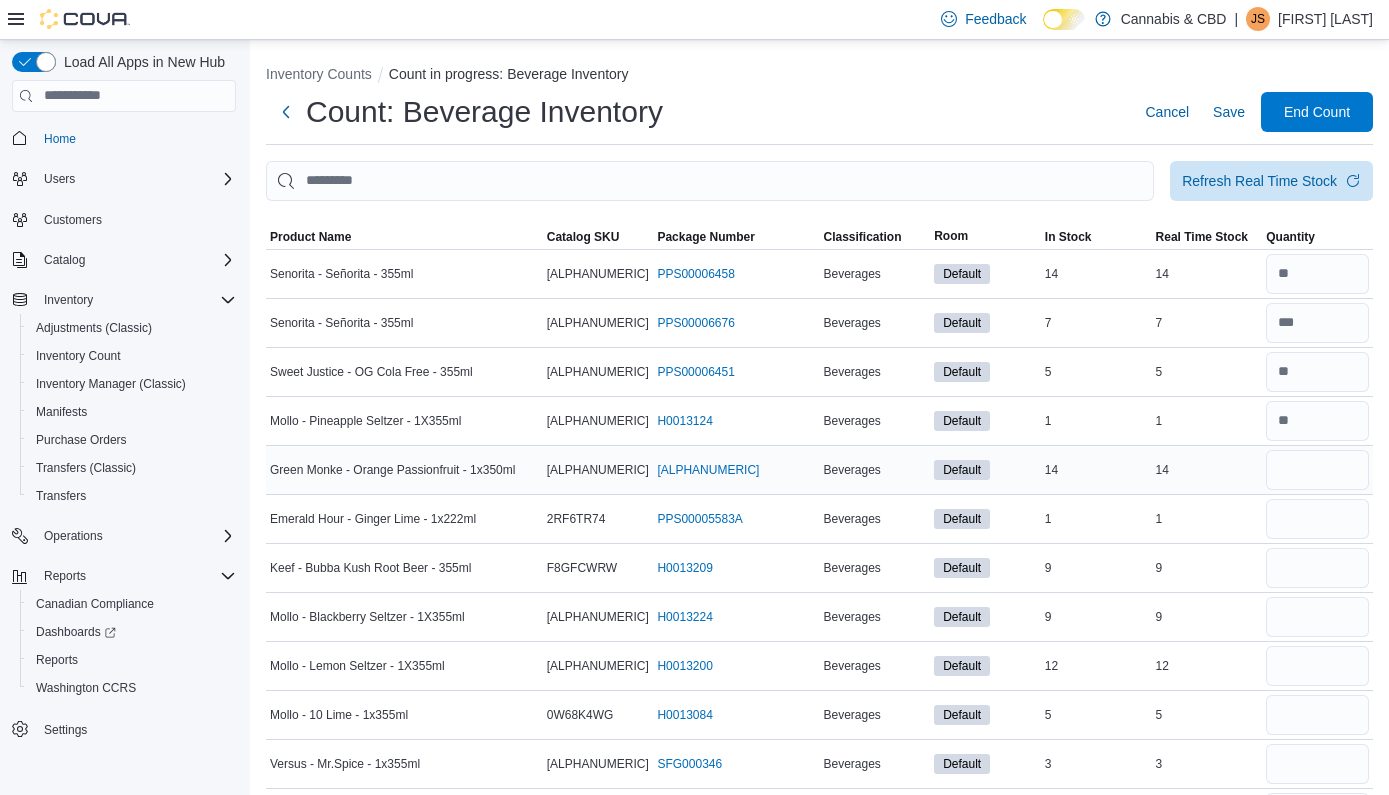 type 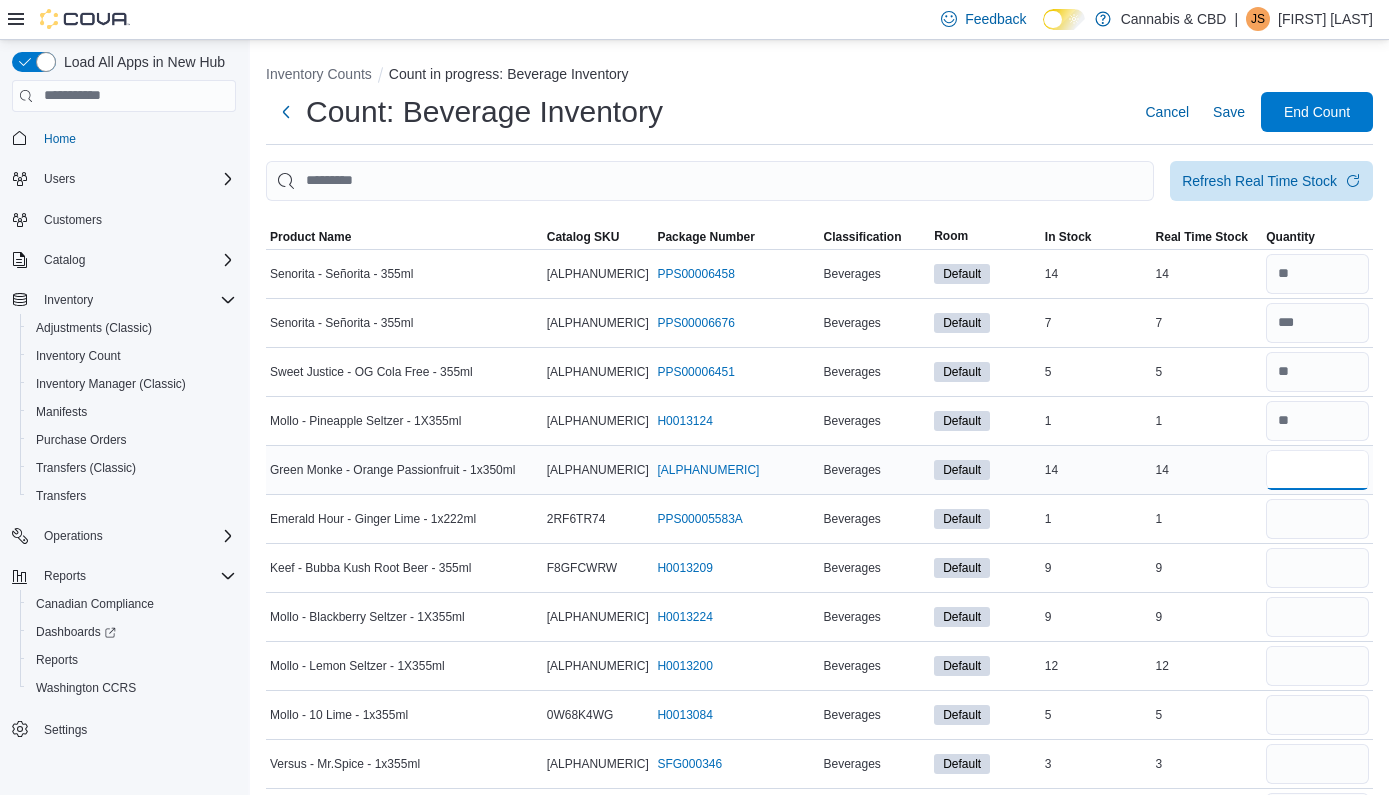 click at bounding box center [1317, 470] 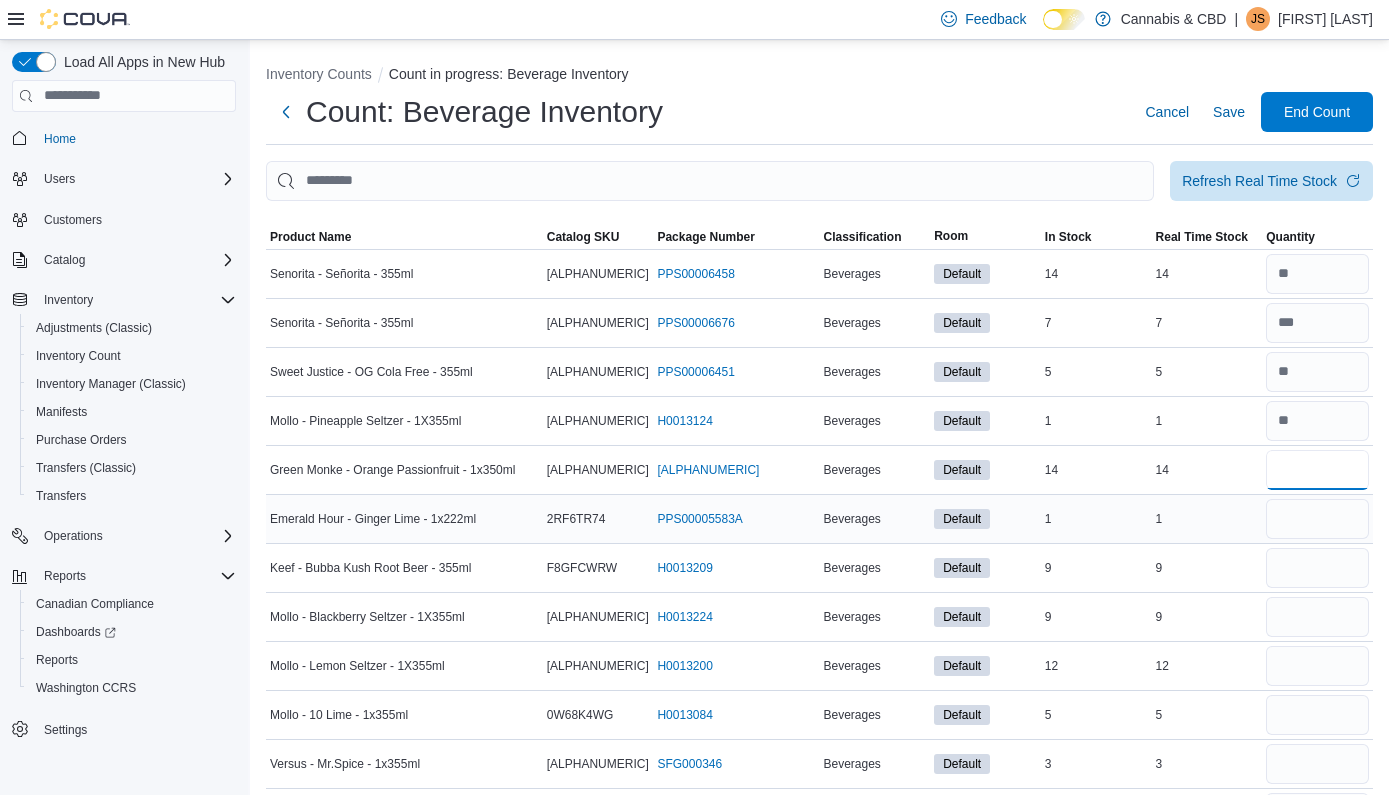 type on "**" 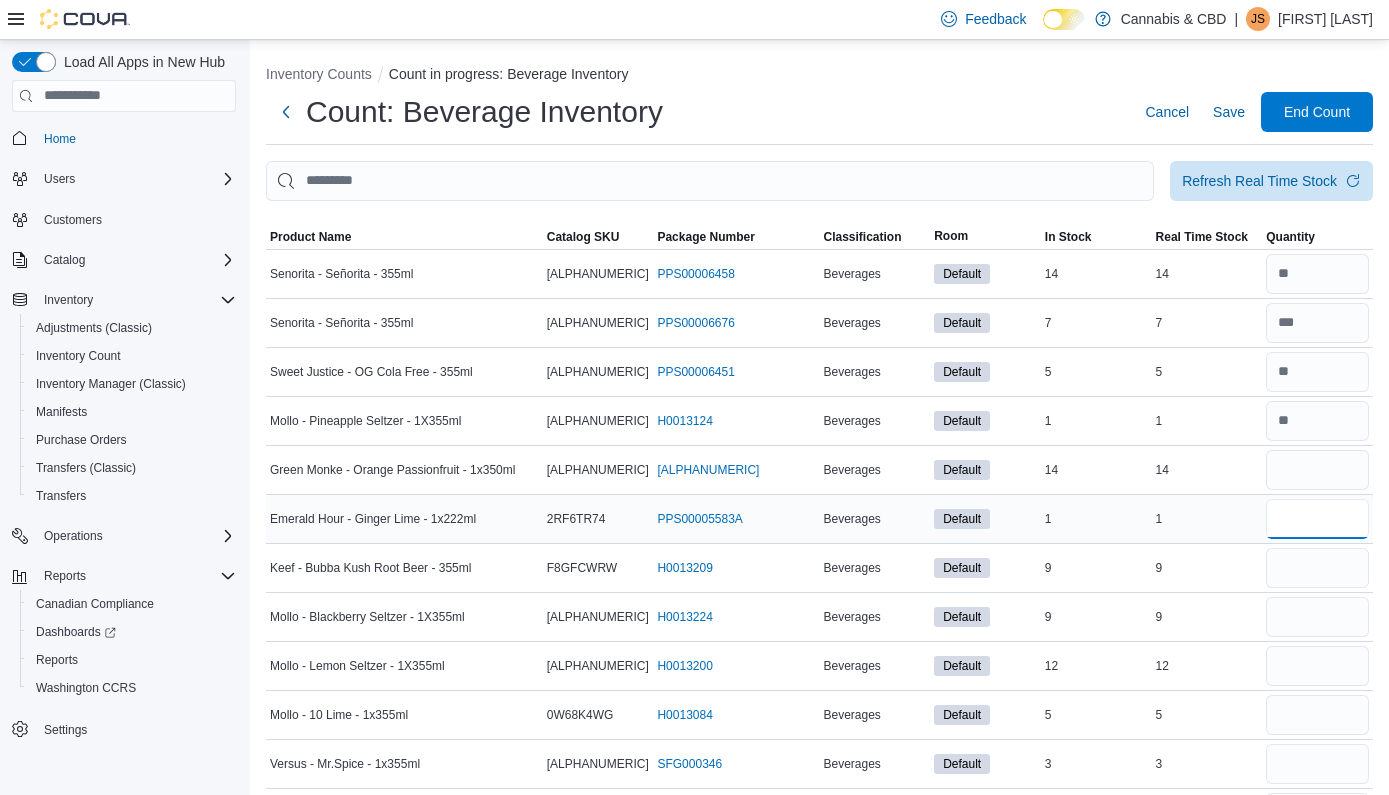 type 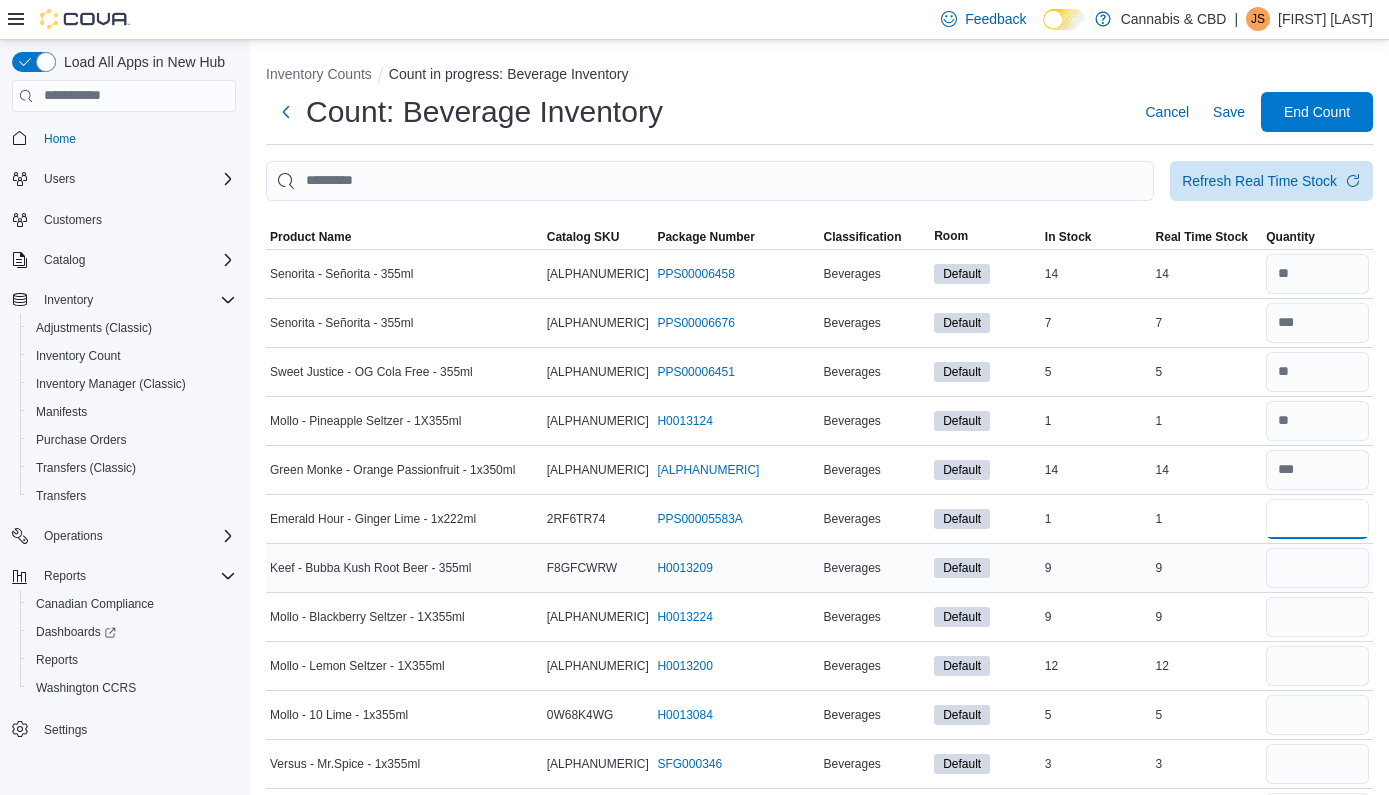 type on "*" 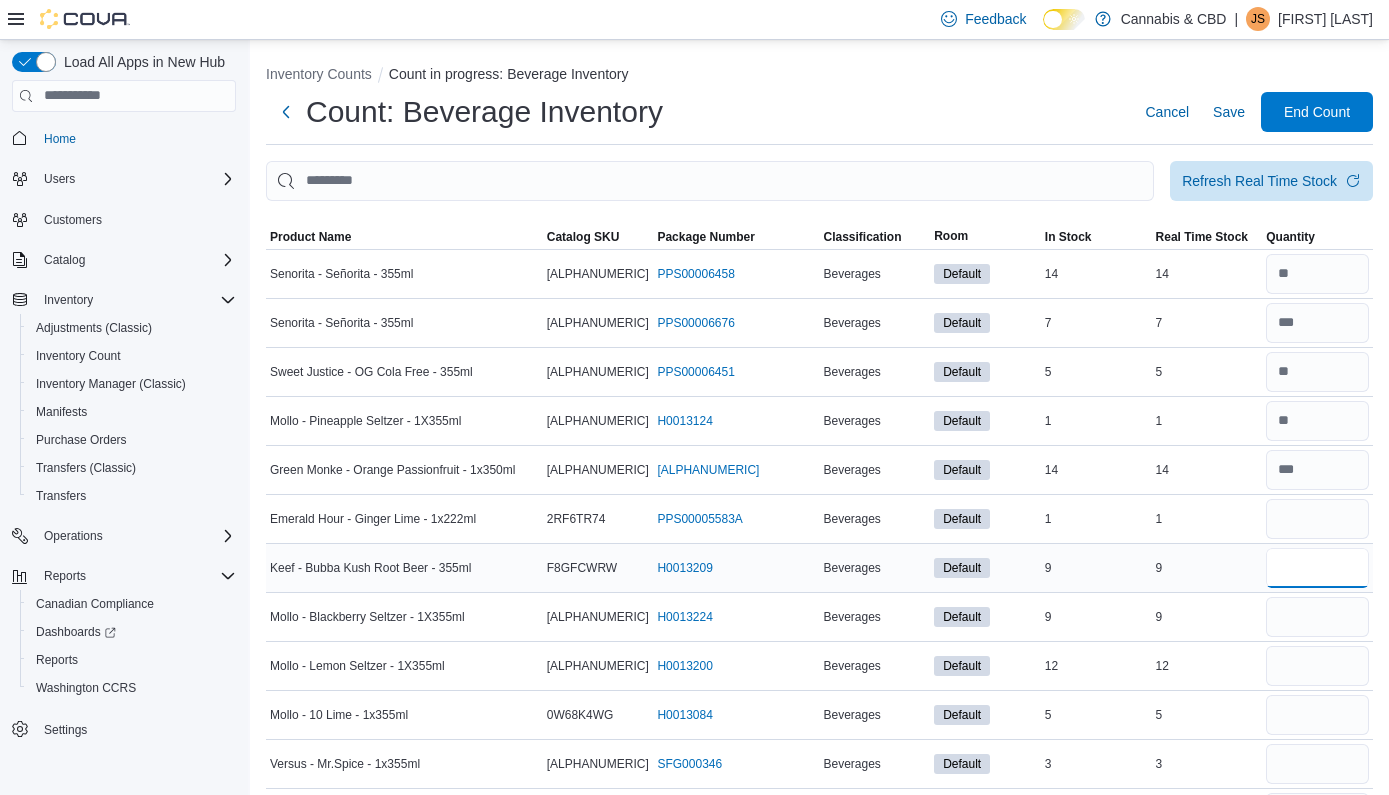 type 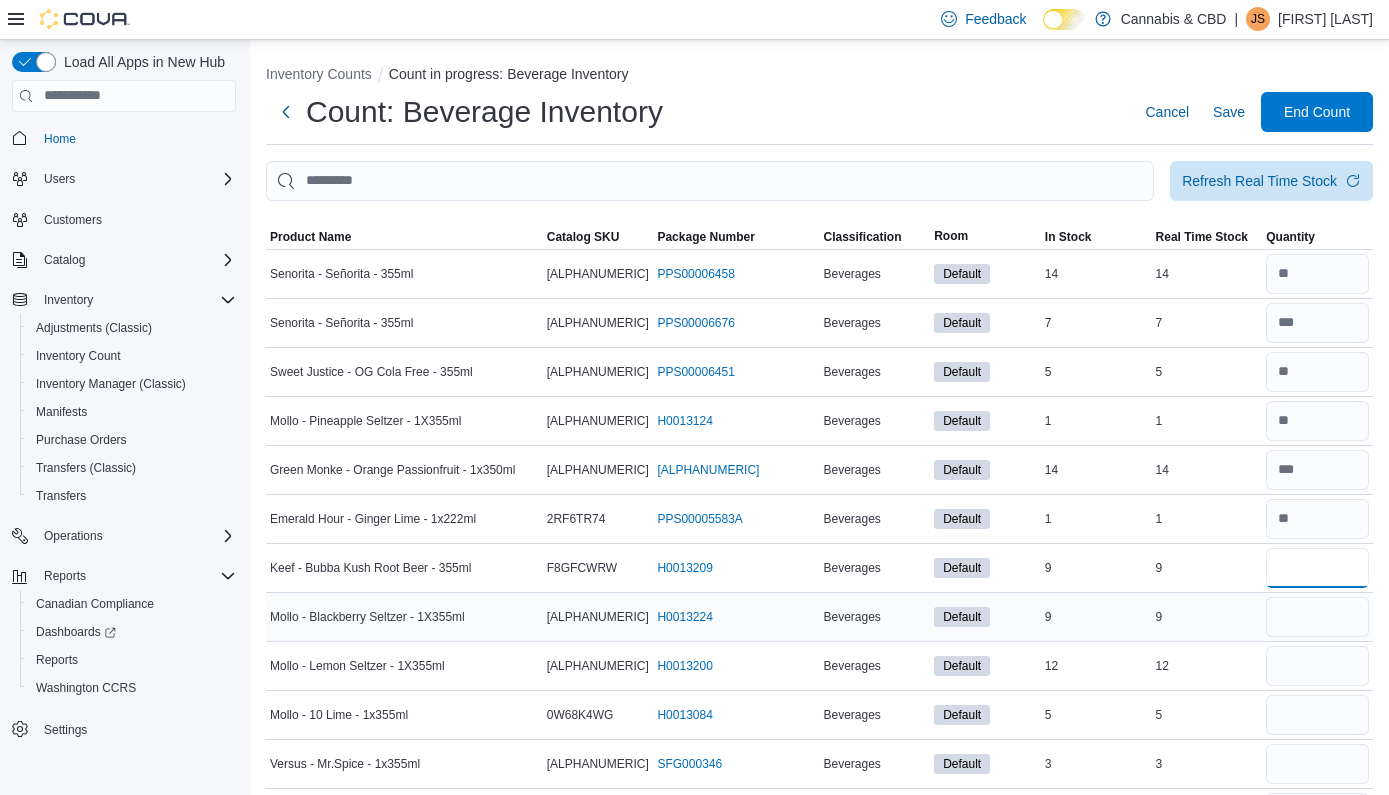 type on "*" 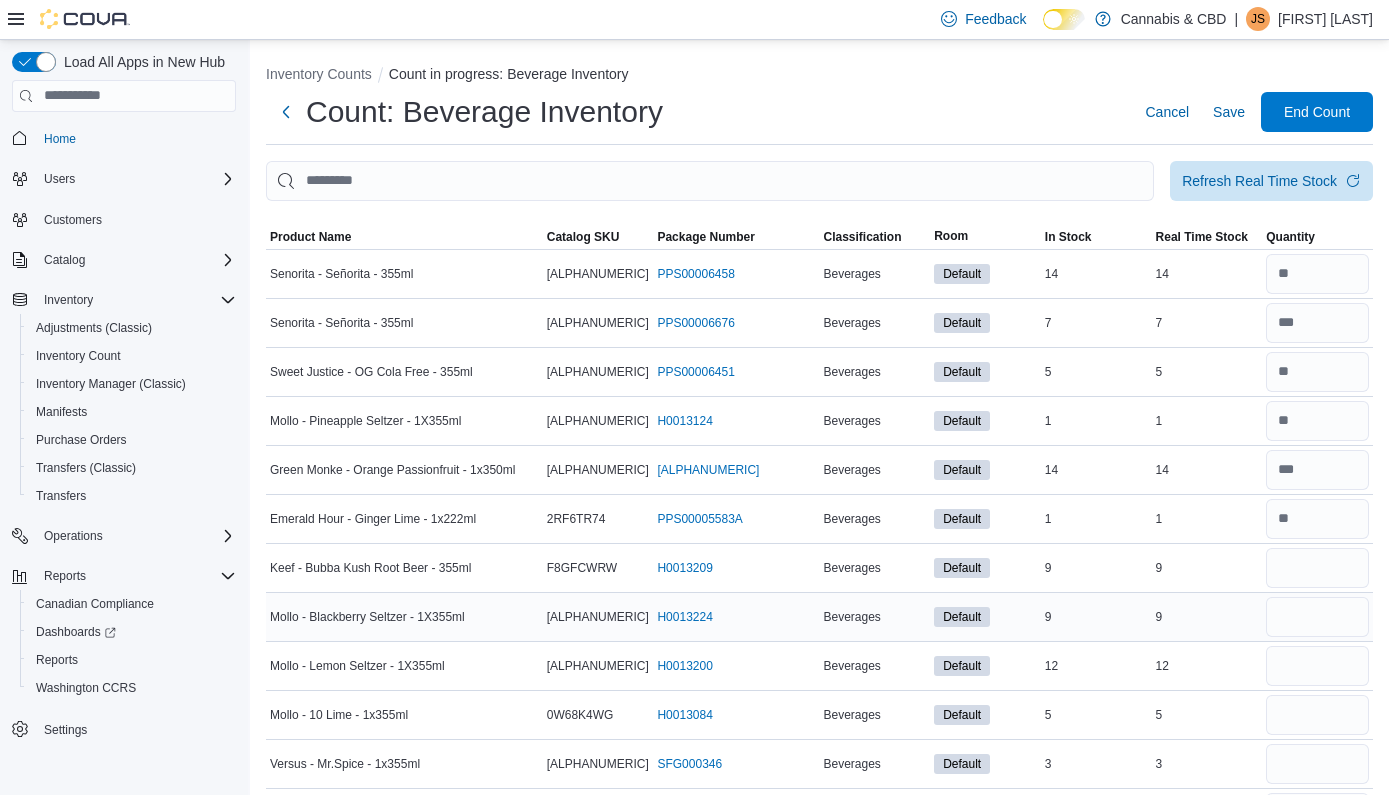 type 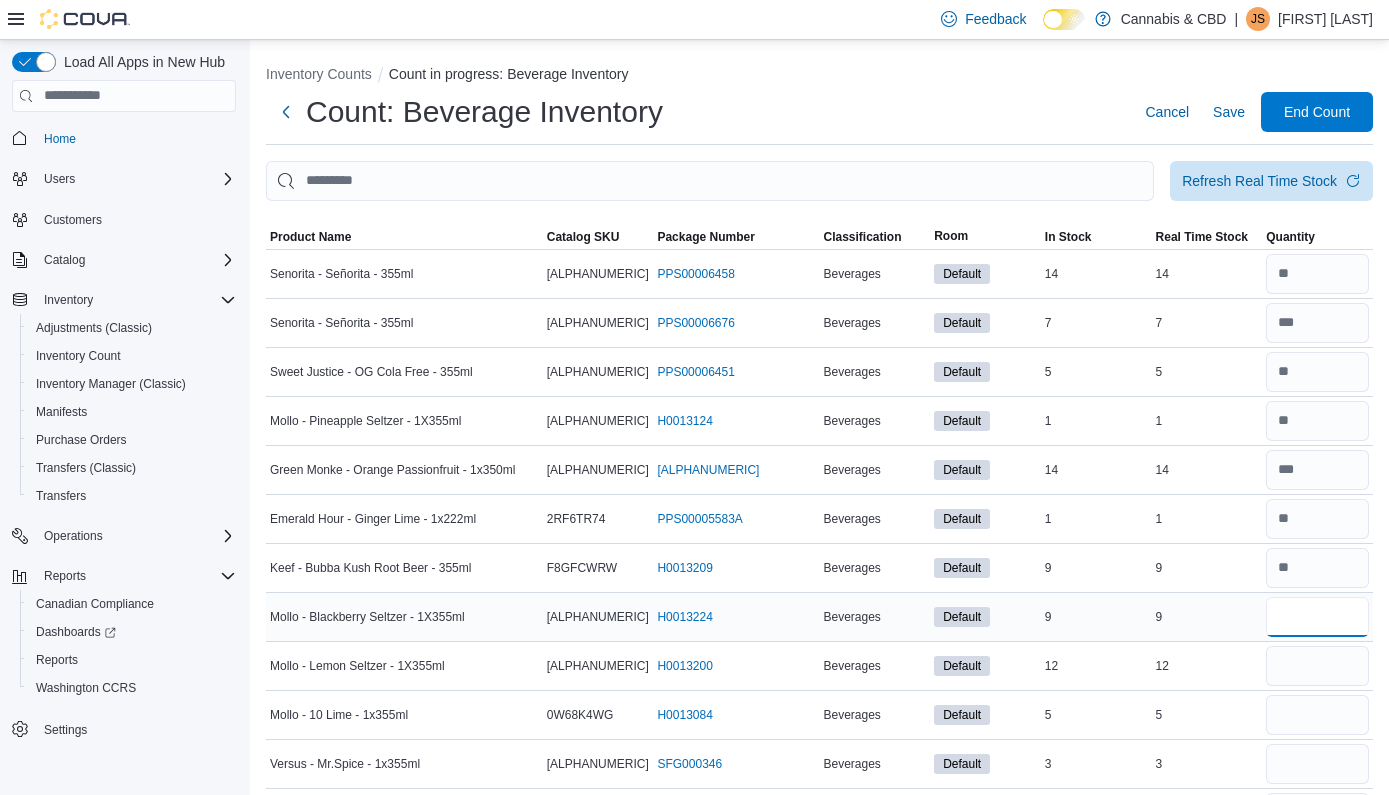 click at bounding box center [1317, 617] 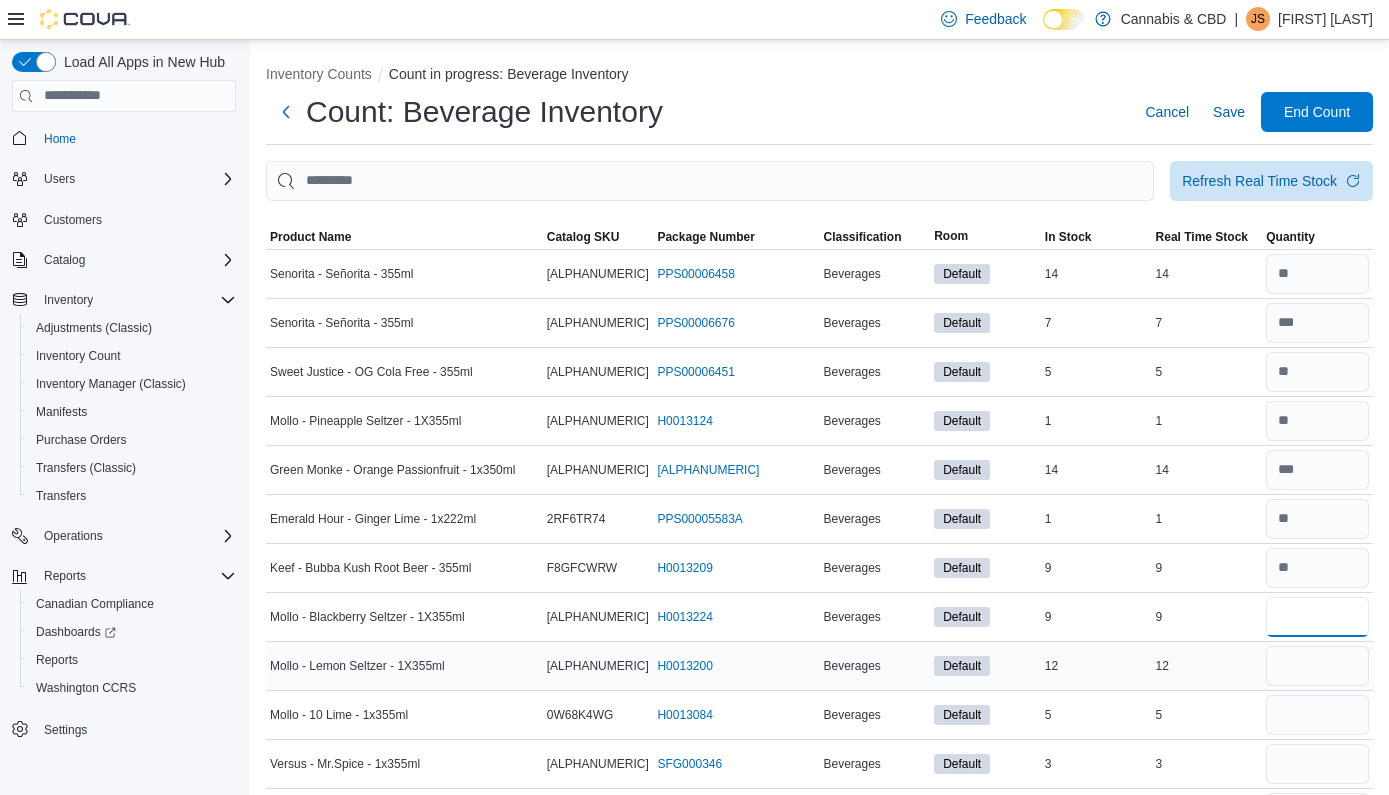 type on "*" 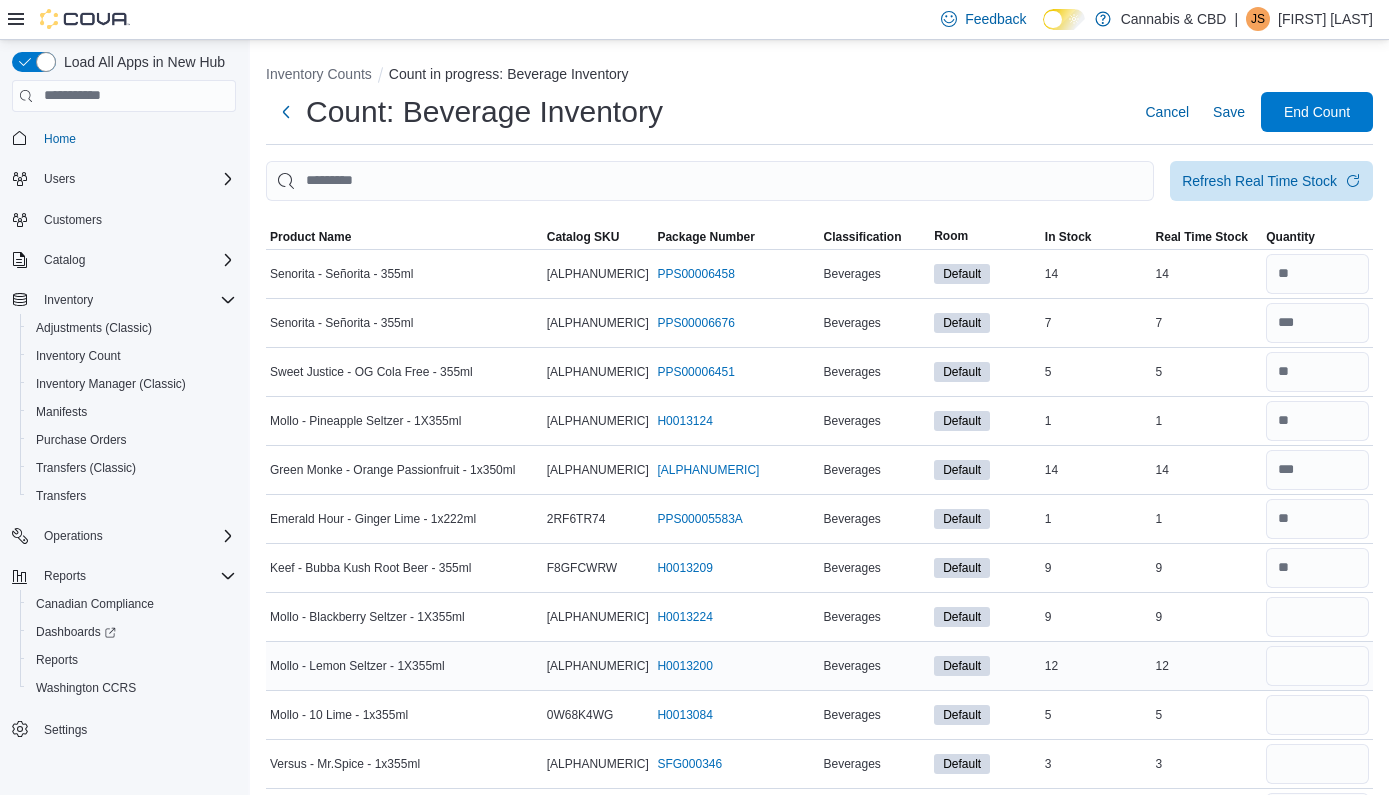 type 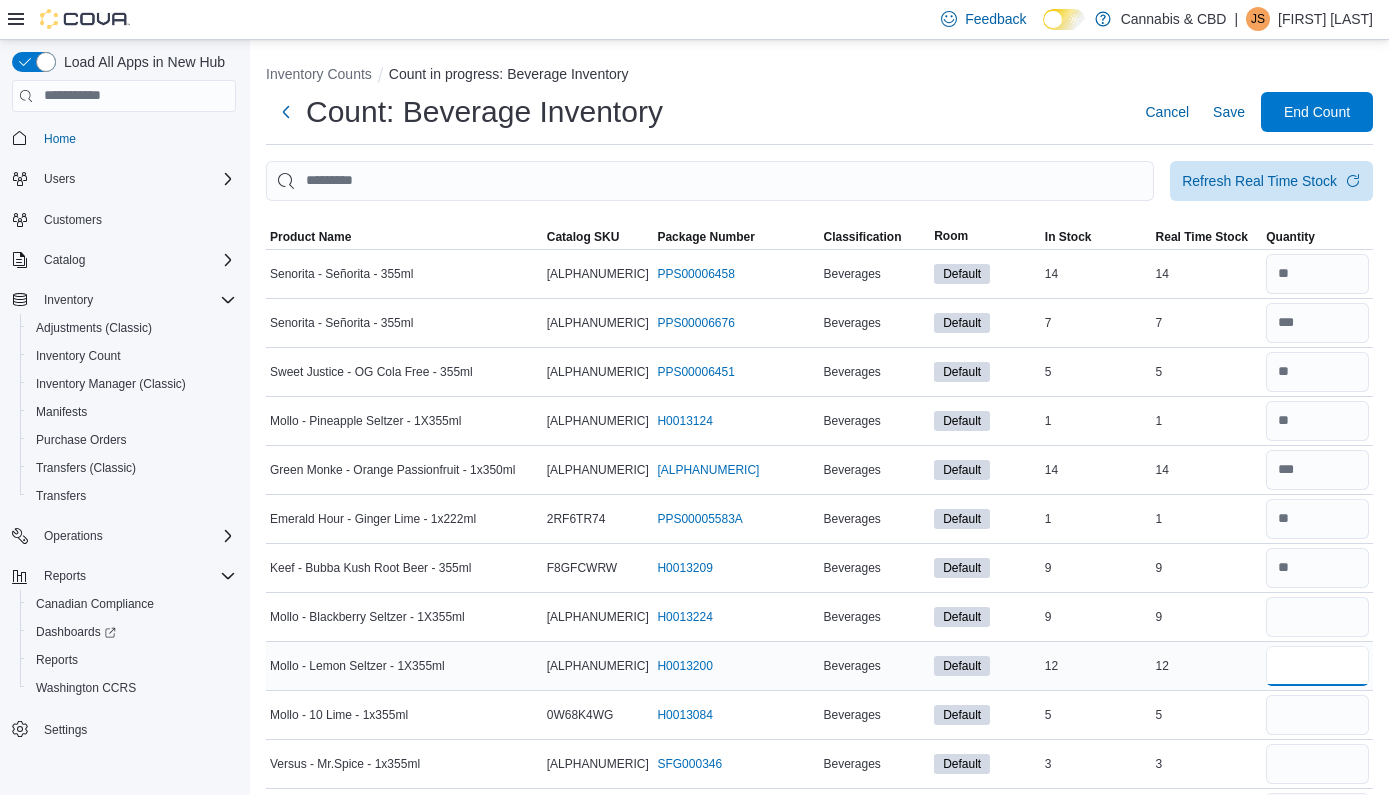 click at bounding box center (1317, 666) 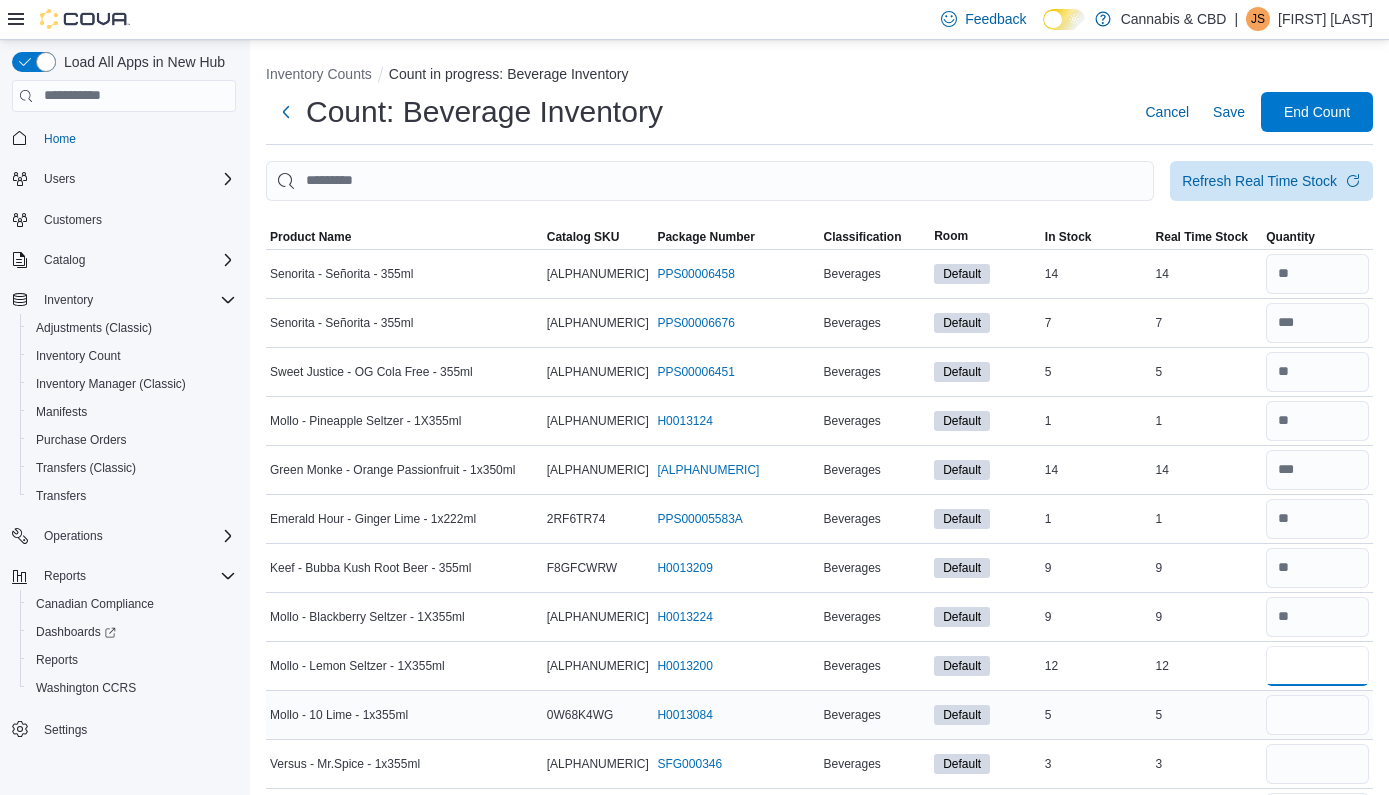 type on "**" 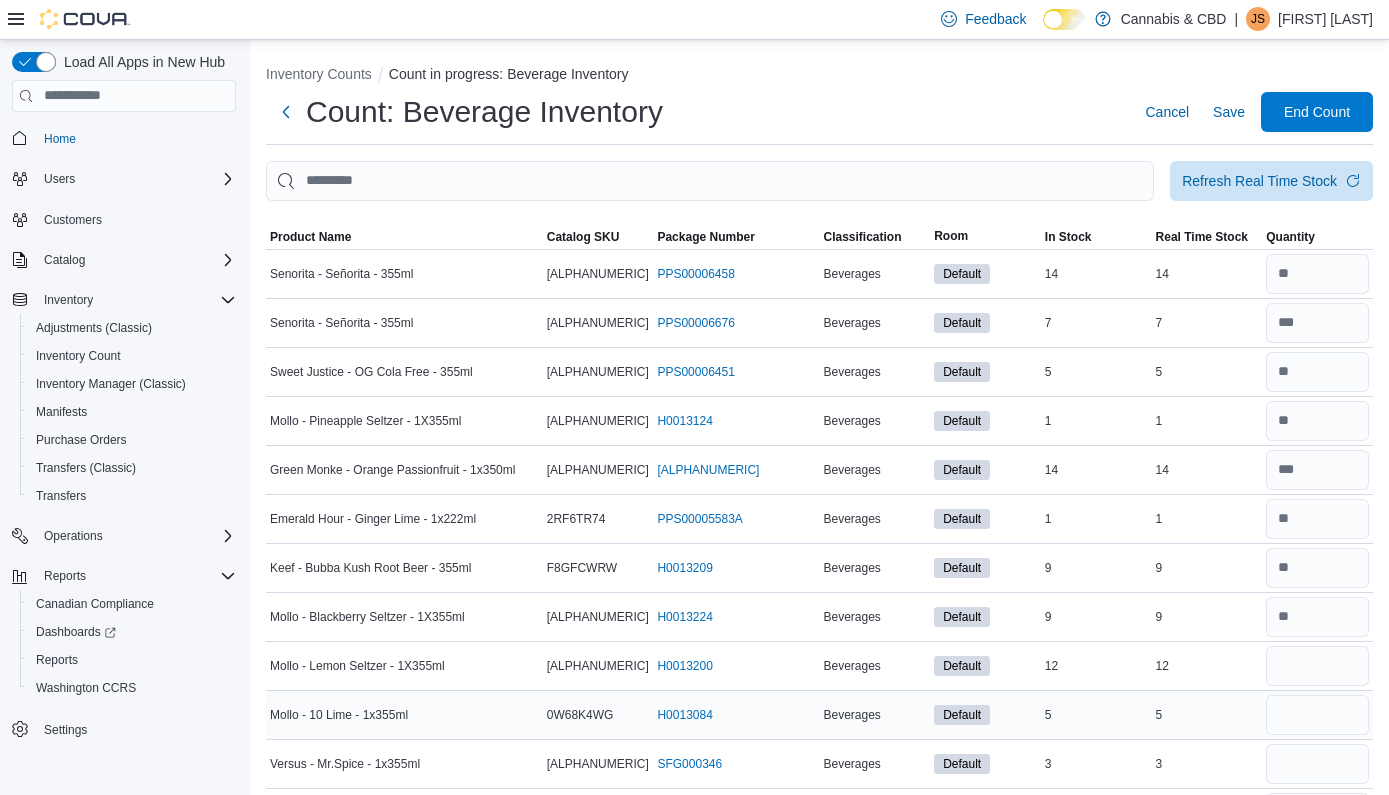 type 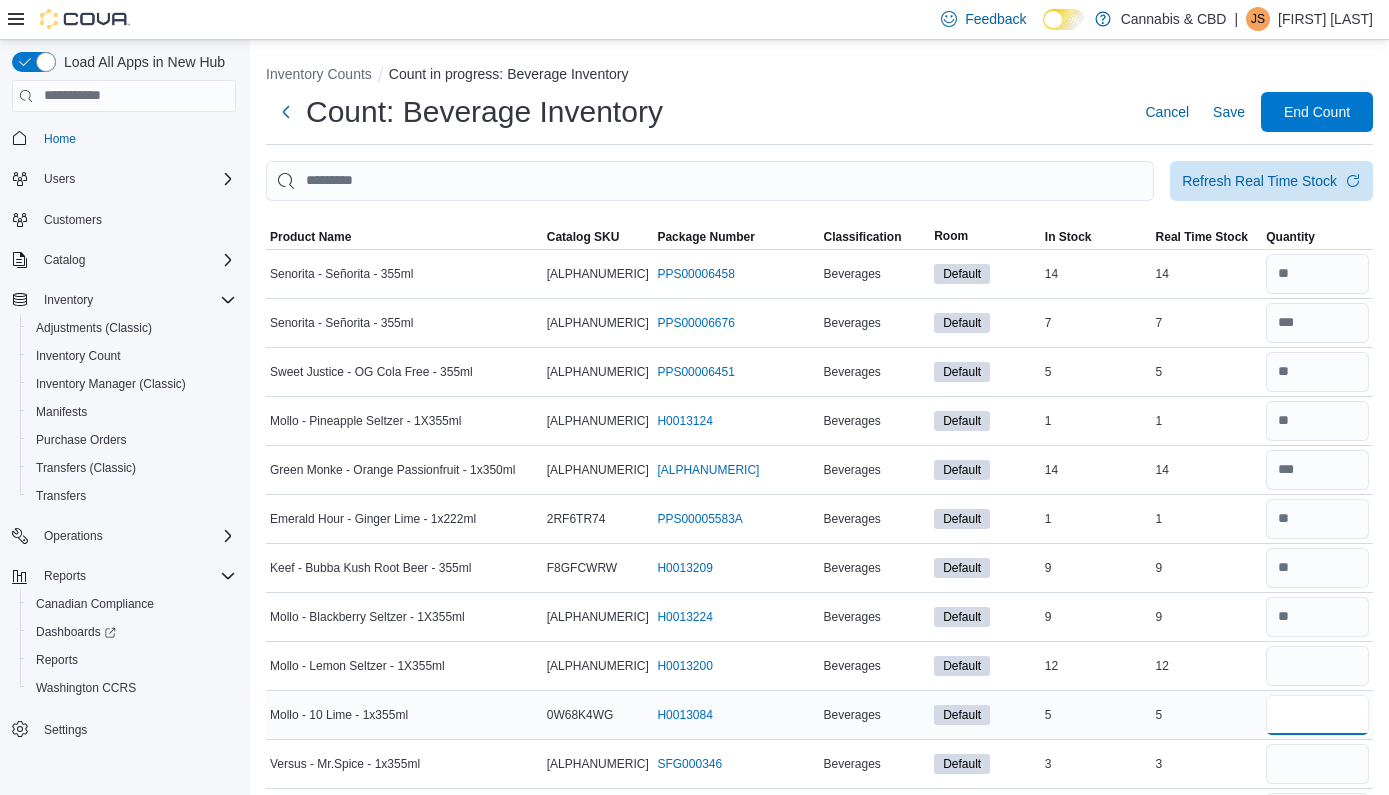 click at bounding box center [1317, 715] 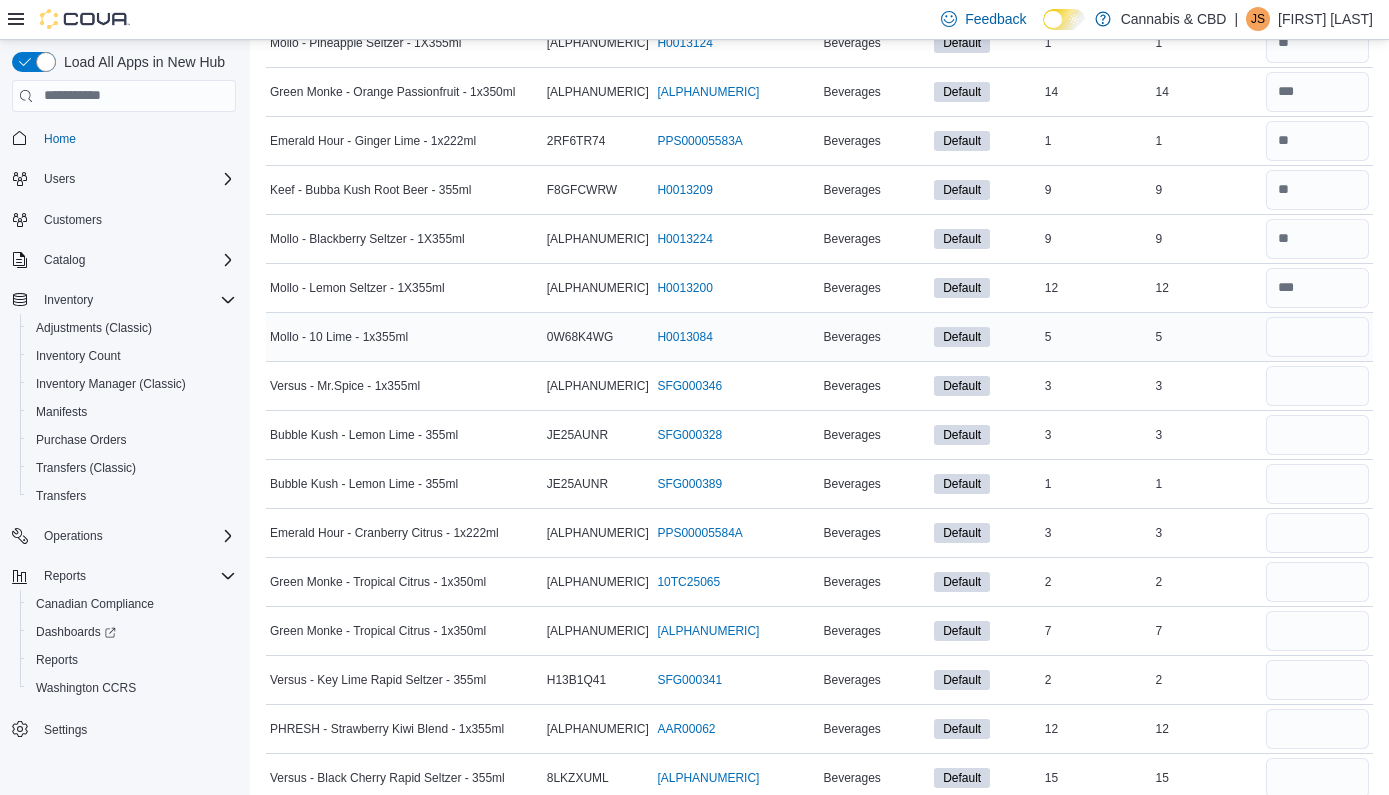 scroll, scrollTop: 380, scrollLeft: 0, axis: vertical 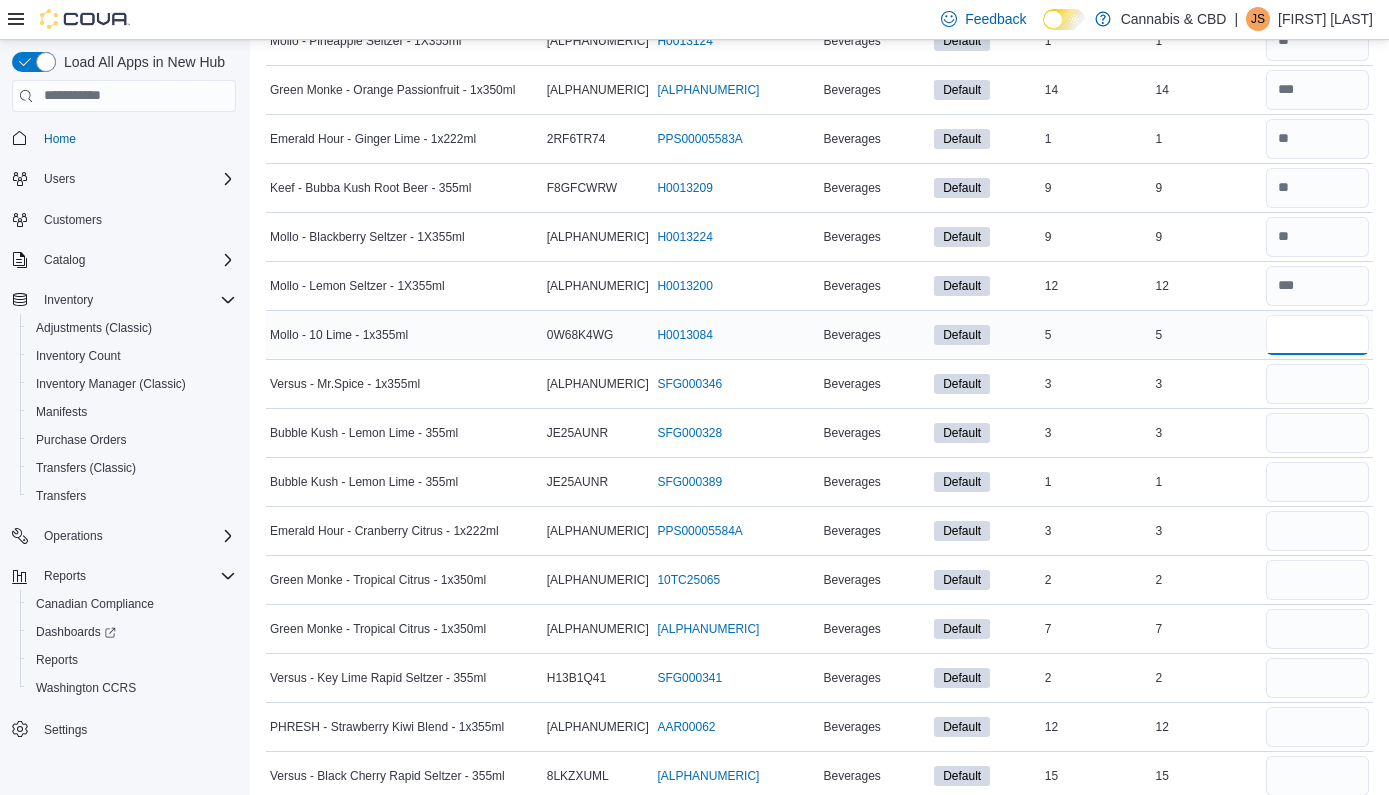 click at bounding box center [1317, 335] 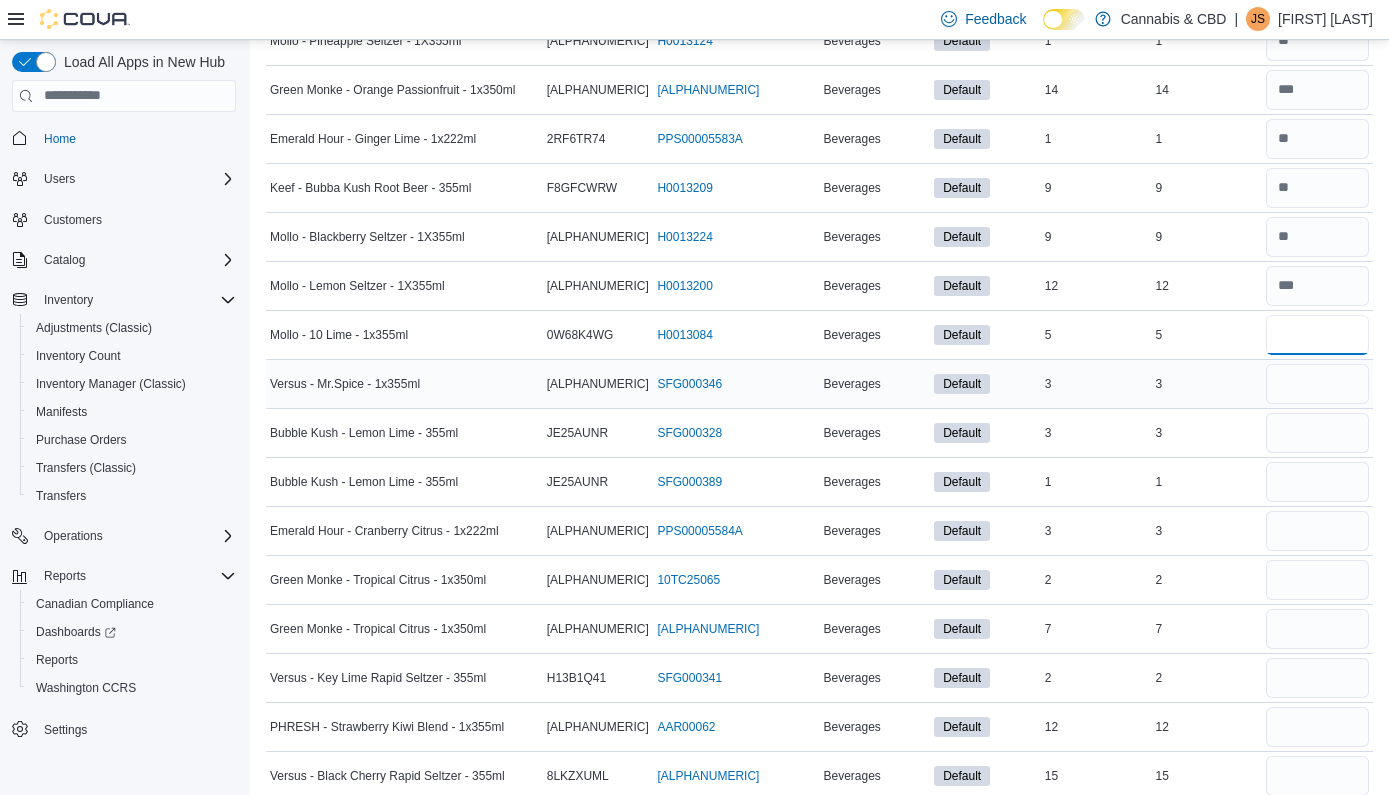 type on "*" 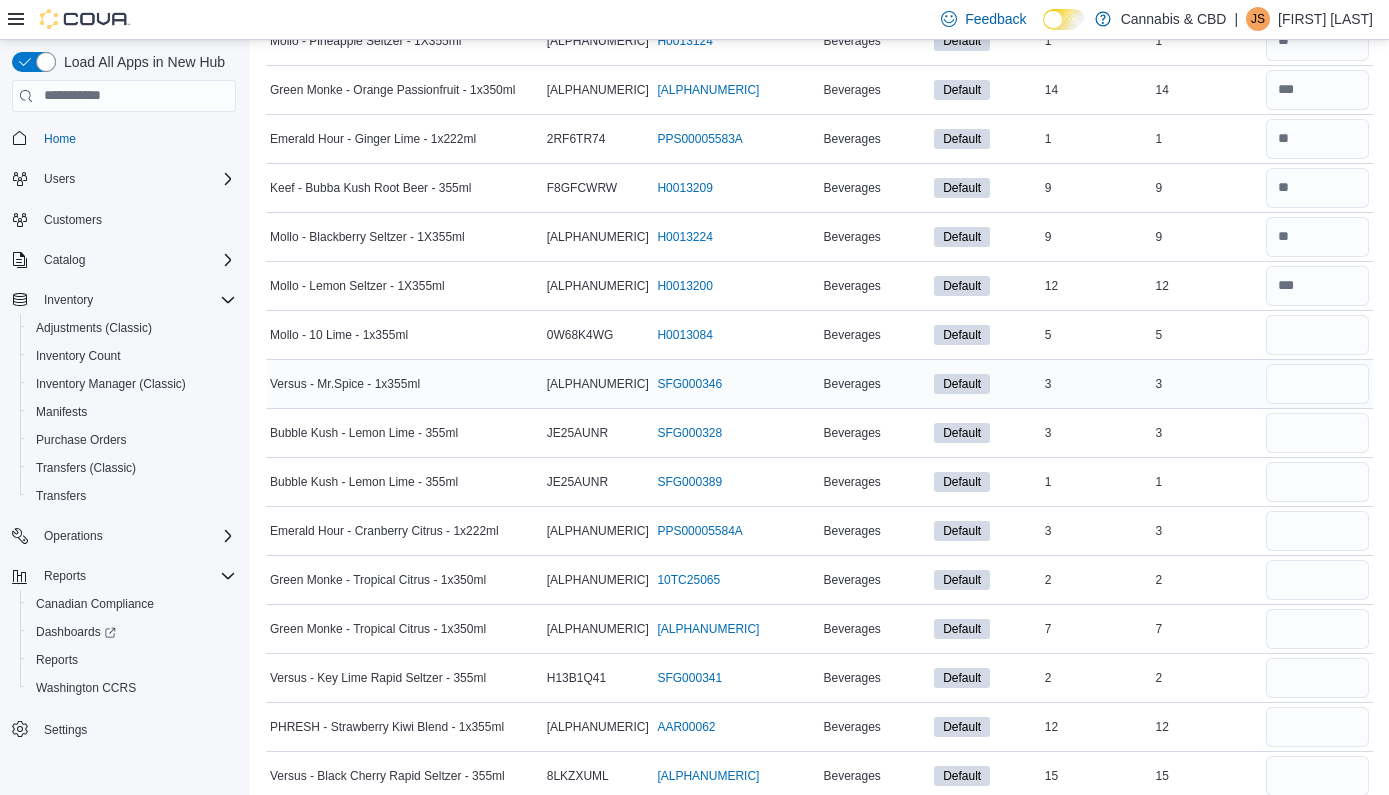 type 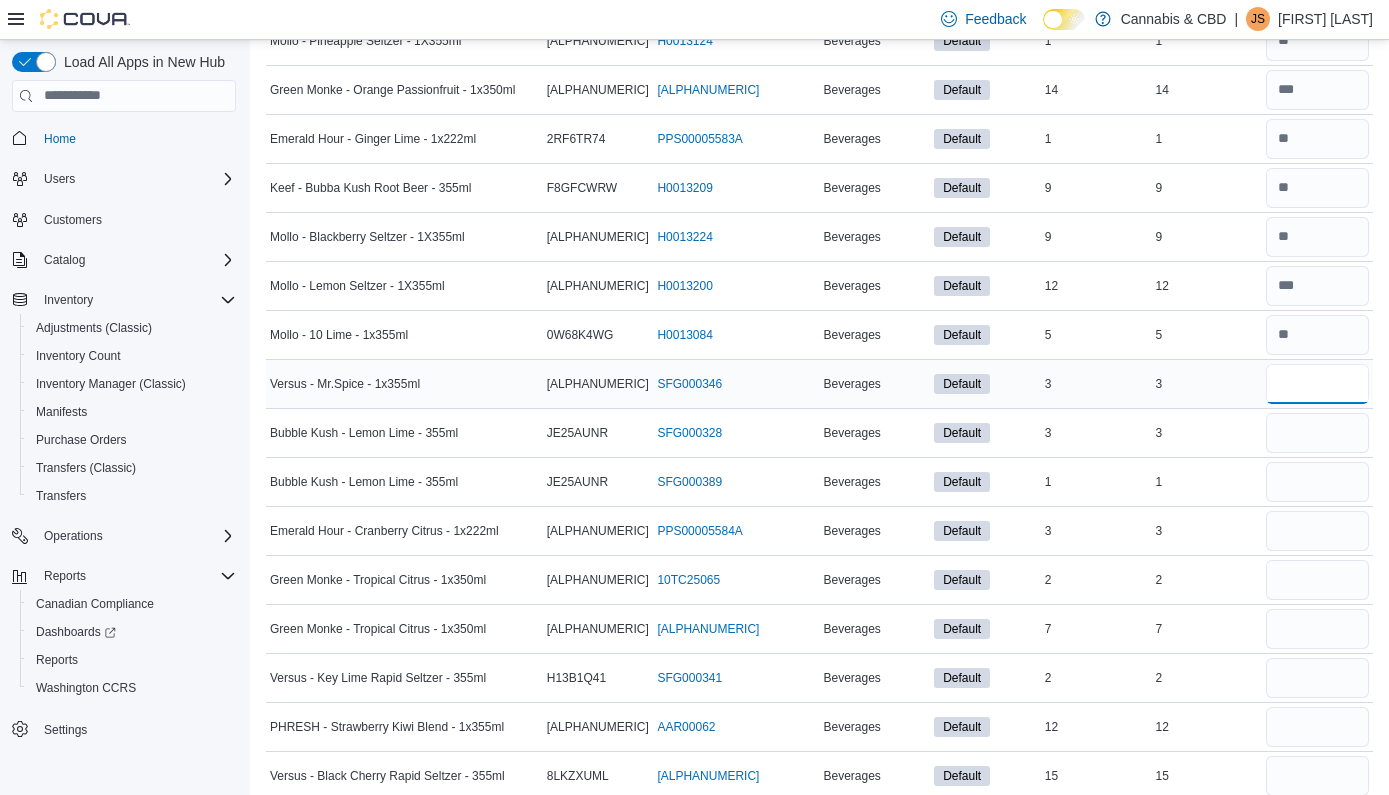 click at bounding box center [1317, 384] 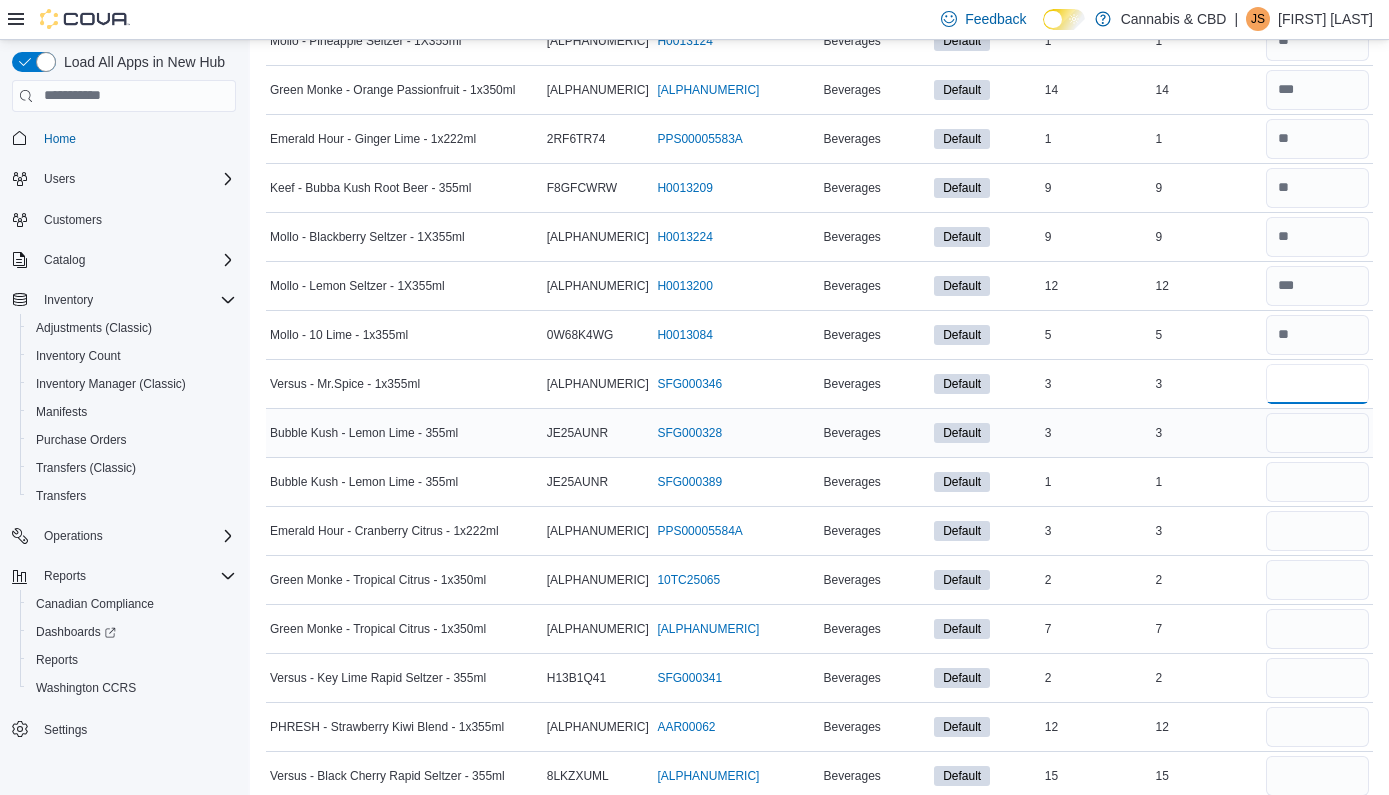 type on "*" 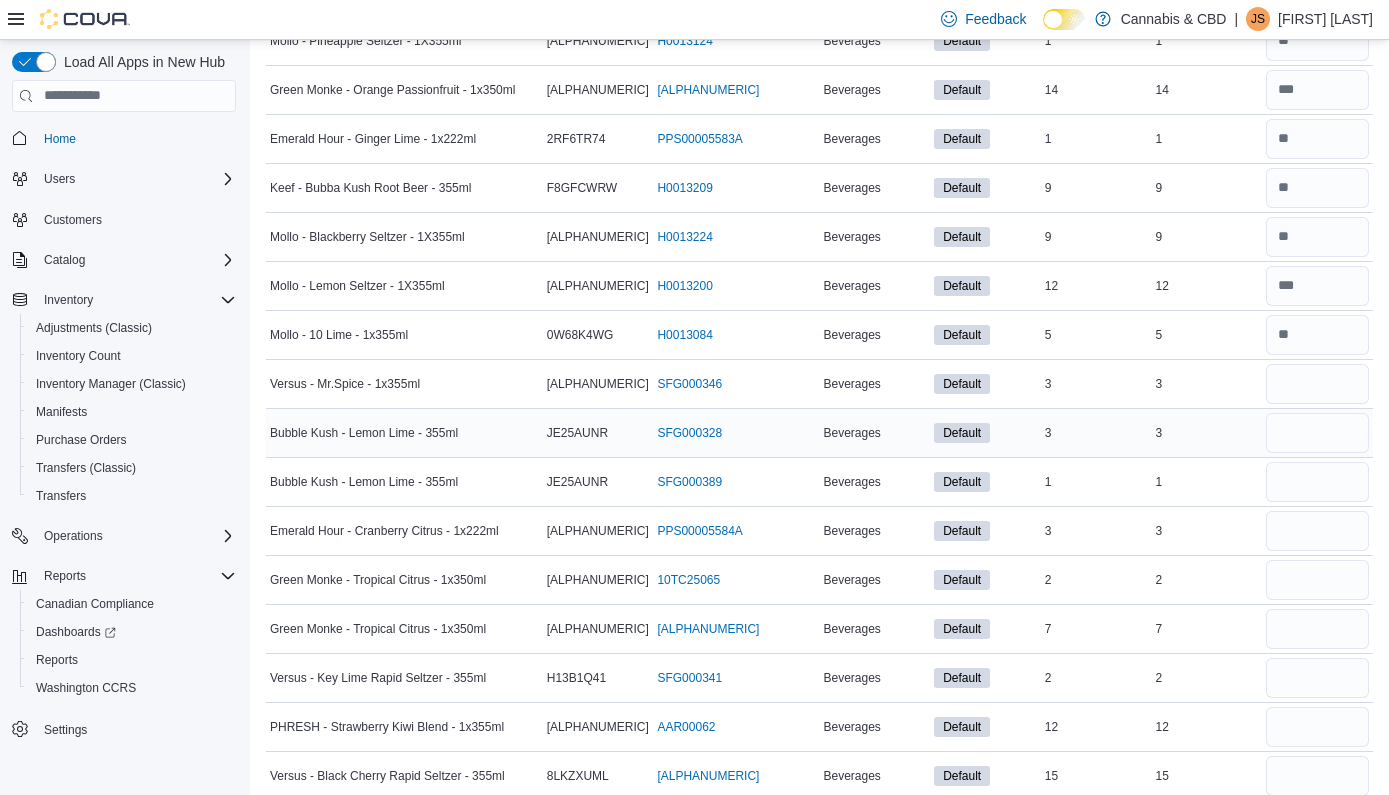 type 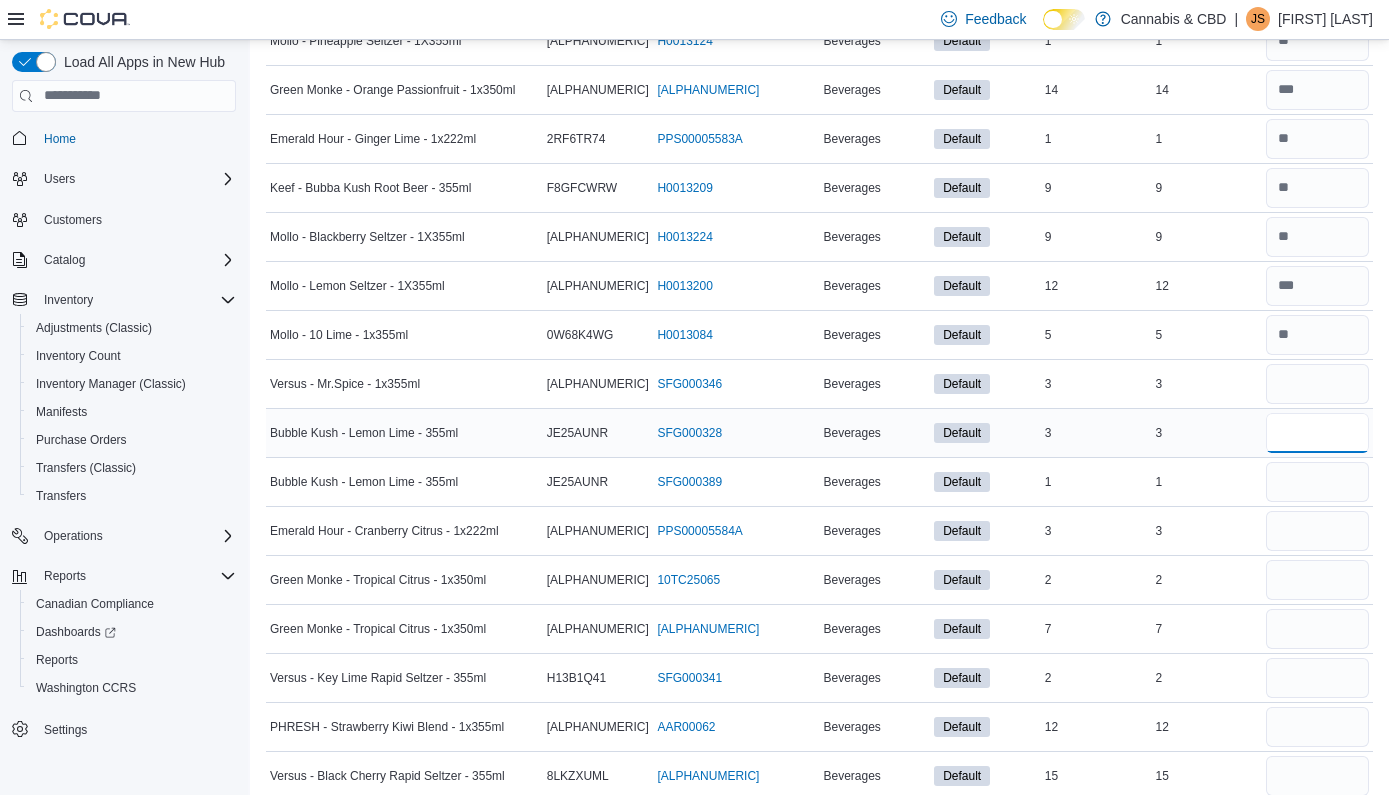 click at bounding box center [1317, 433] 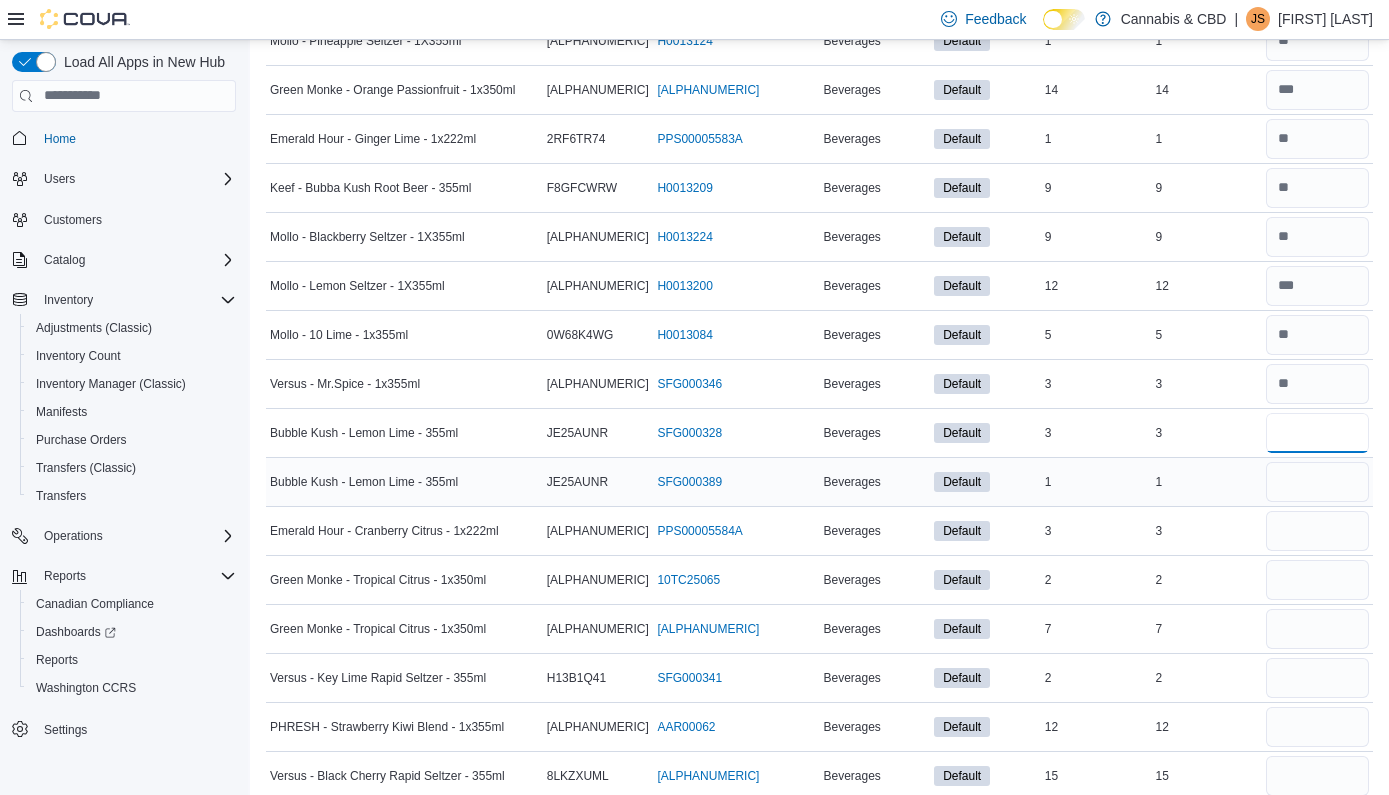 type on "*" 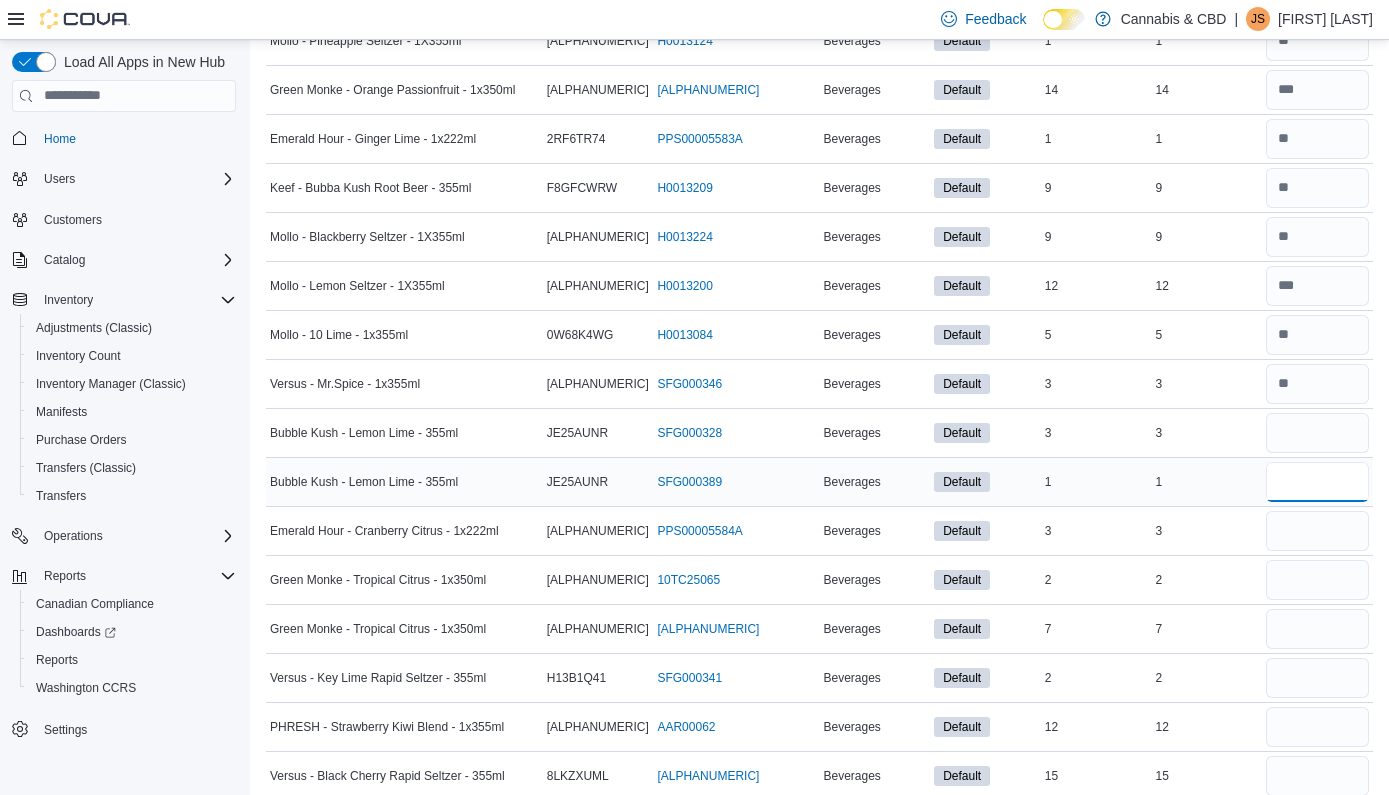 type 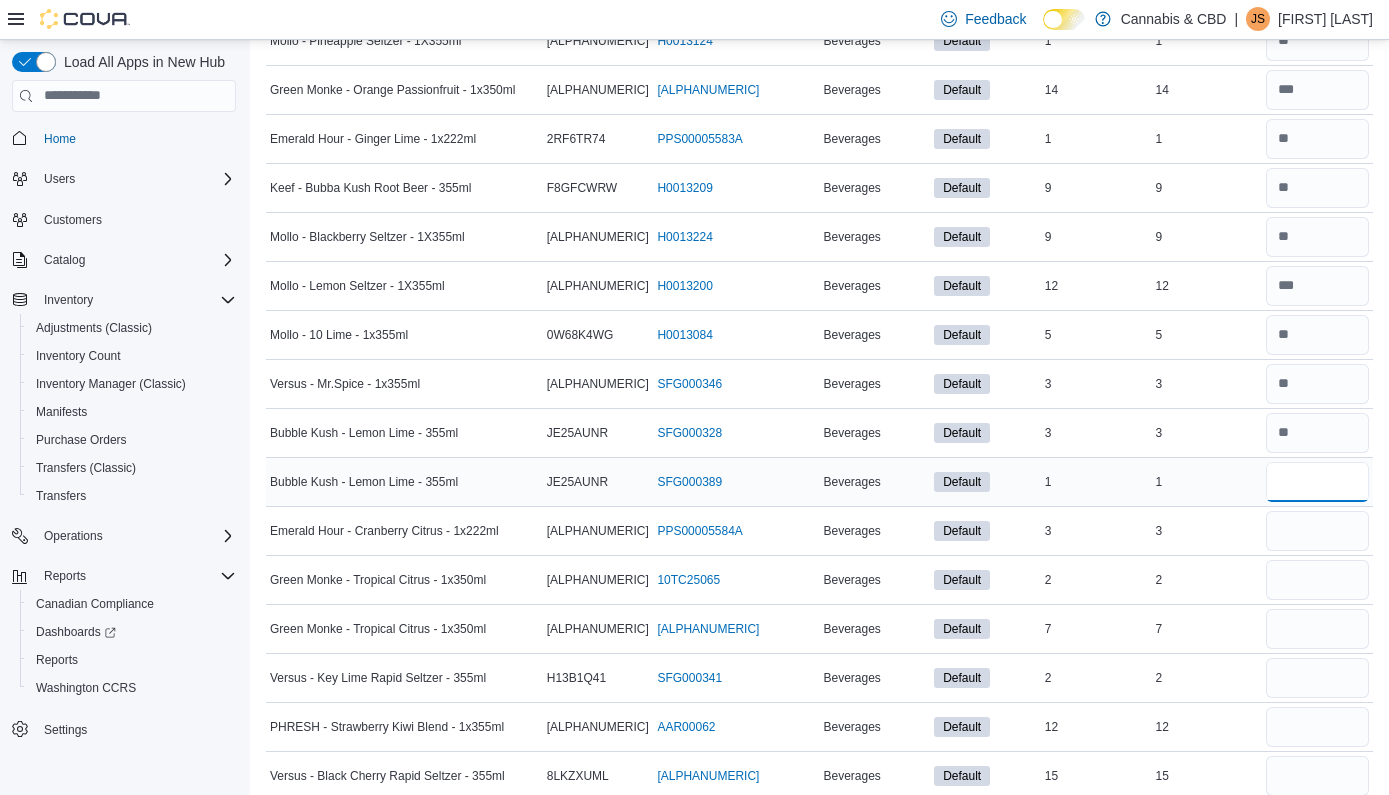 click at bounding box center [1317, 482] 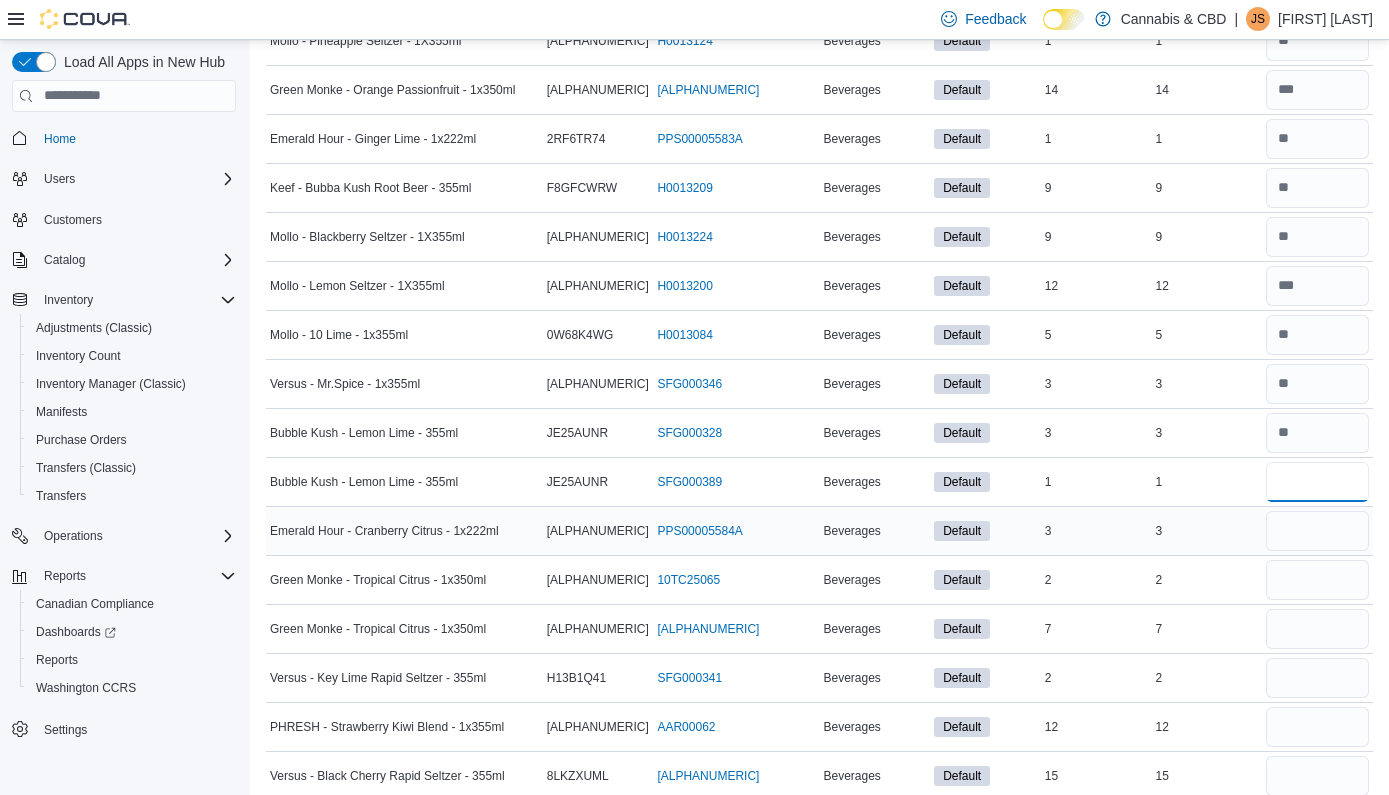 type on "*" 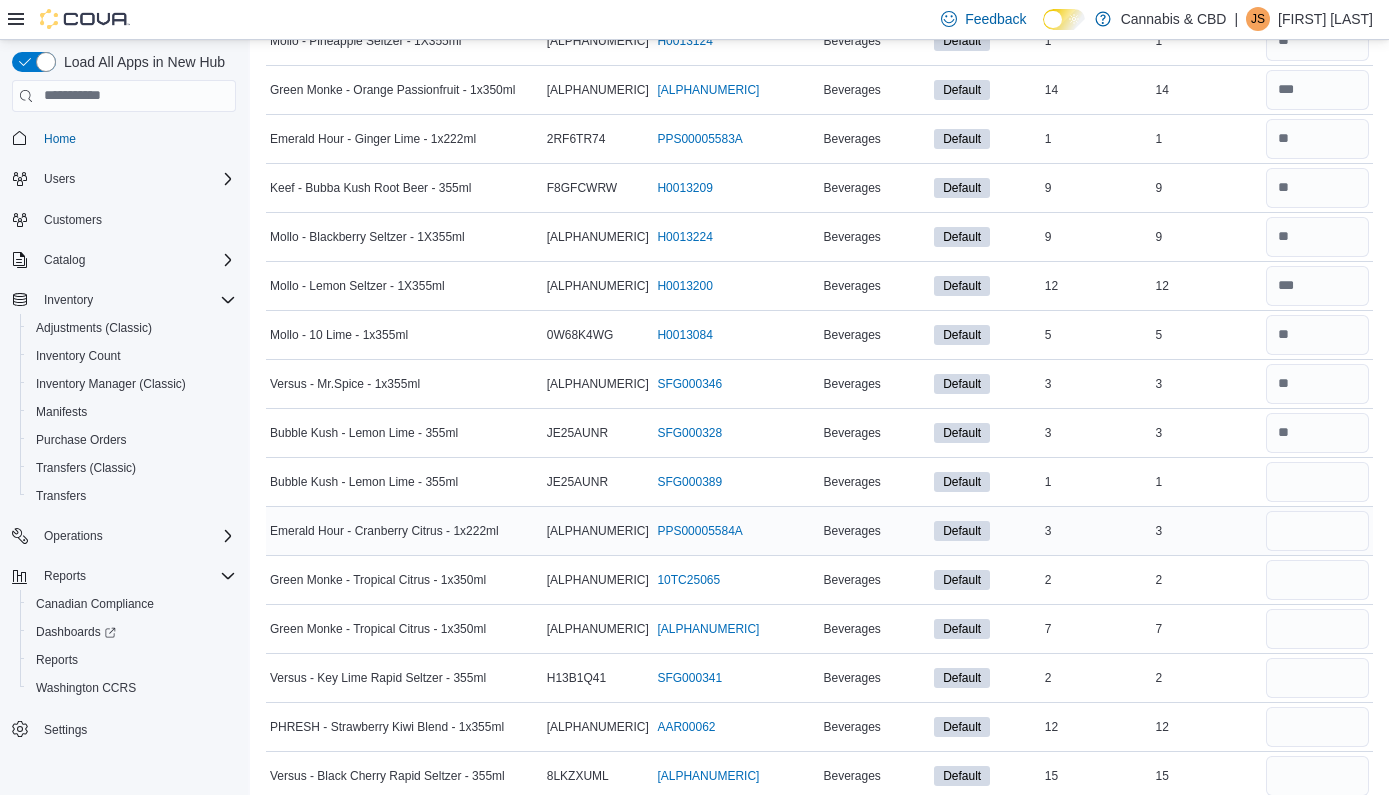 type 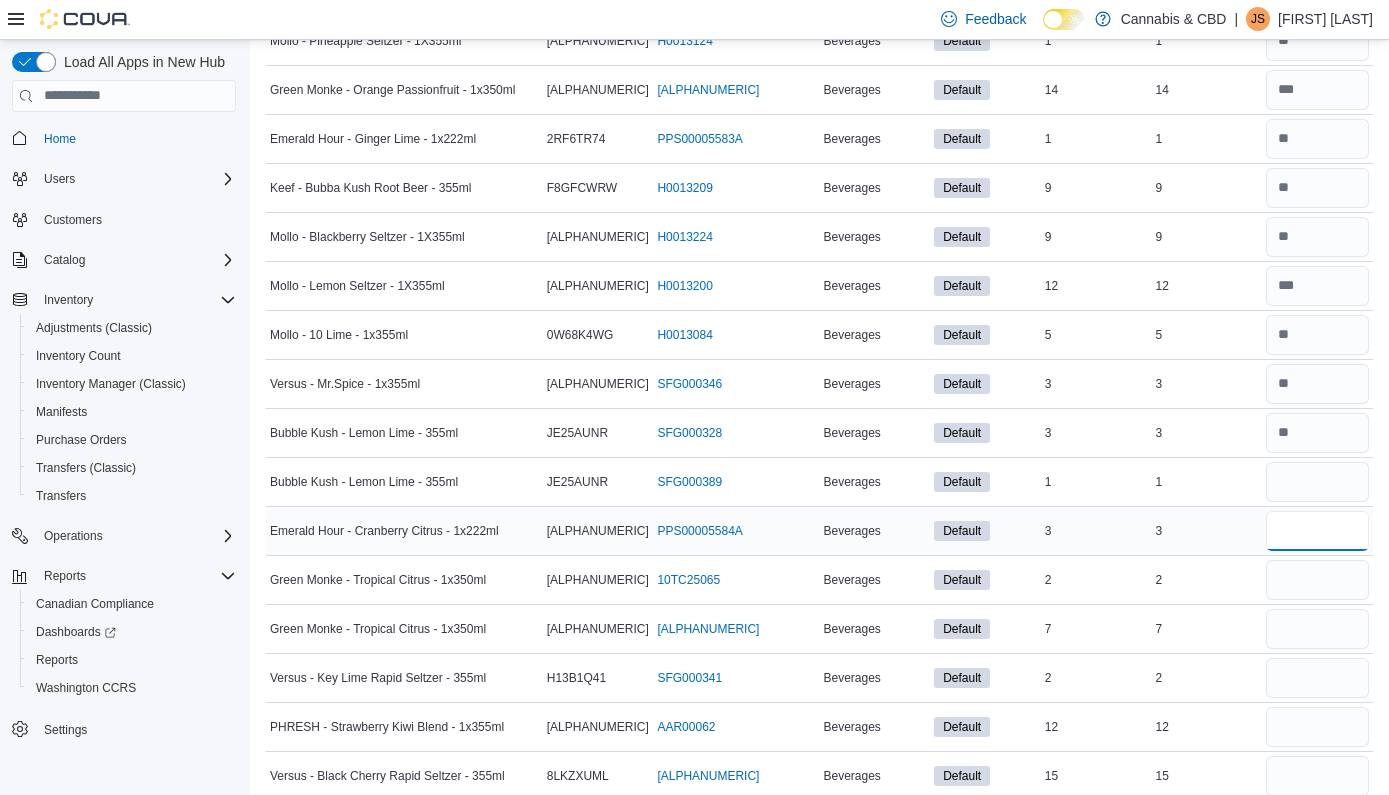 click at bounding box center [1317, 531] 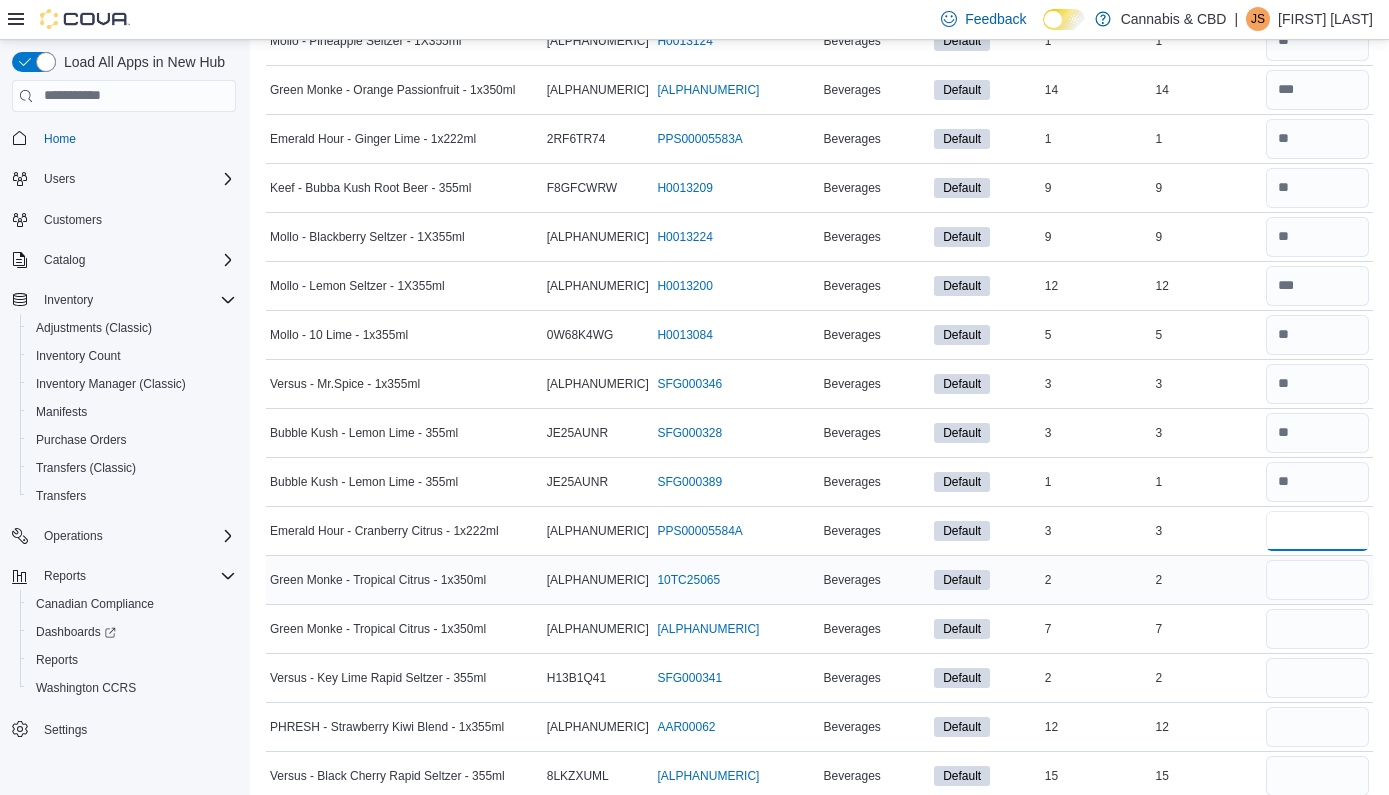 type on "*" 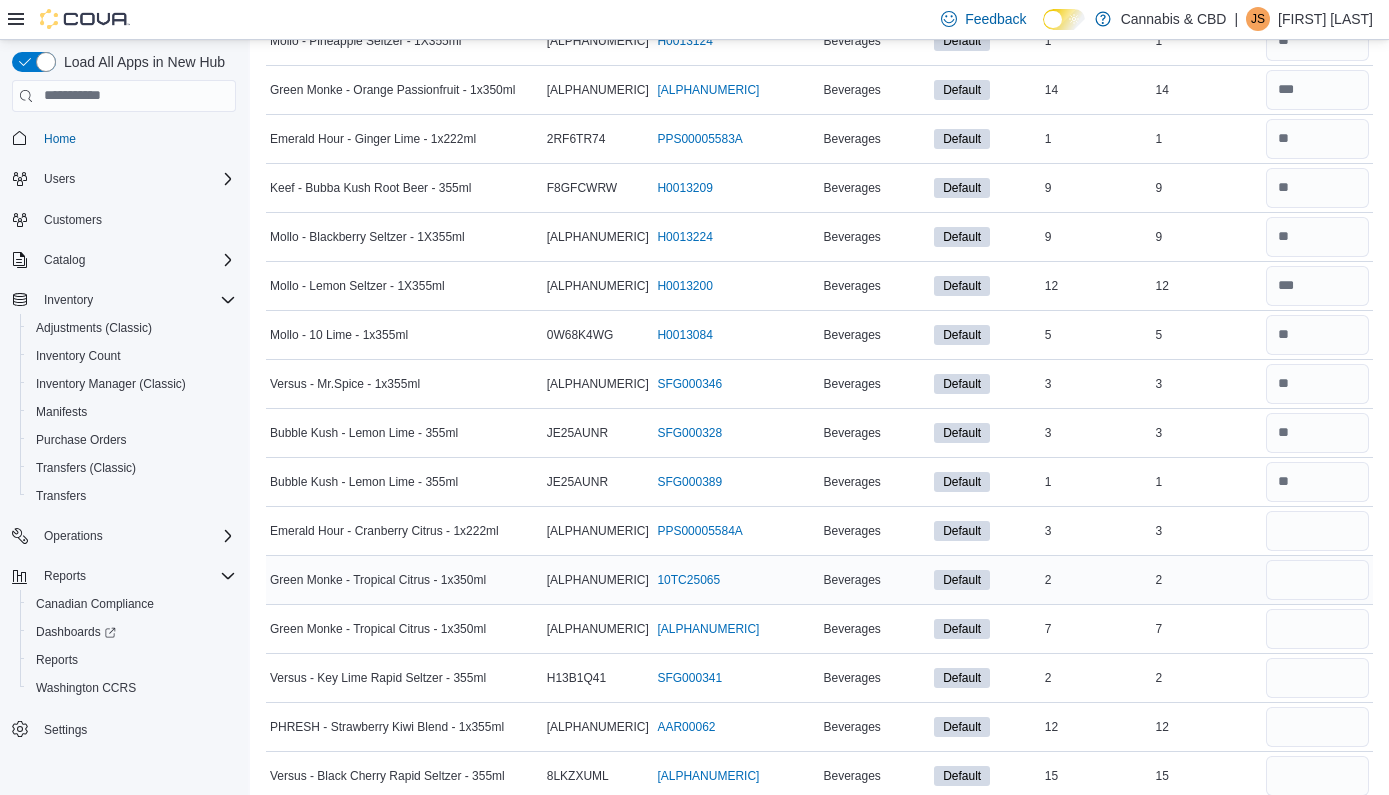 type 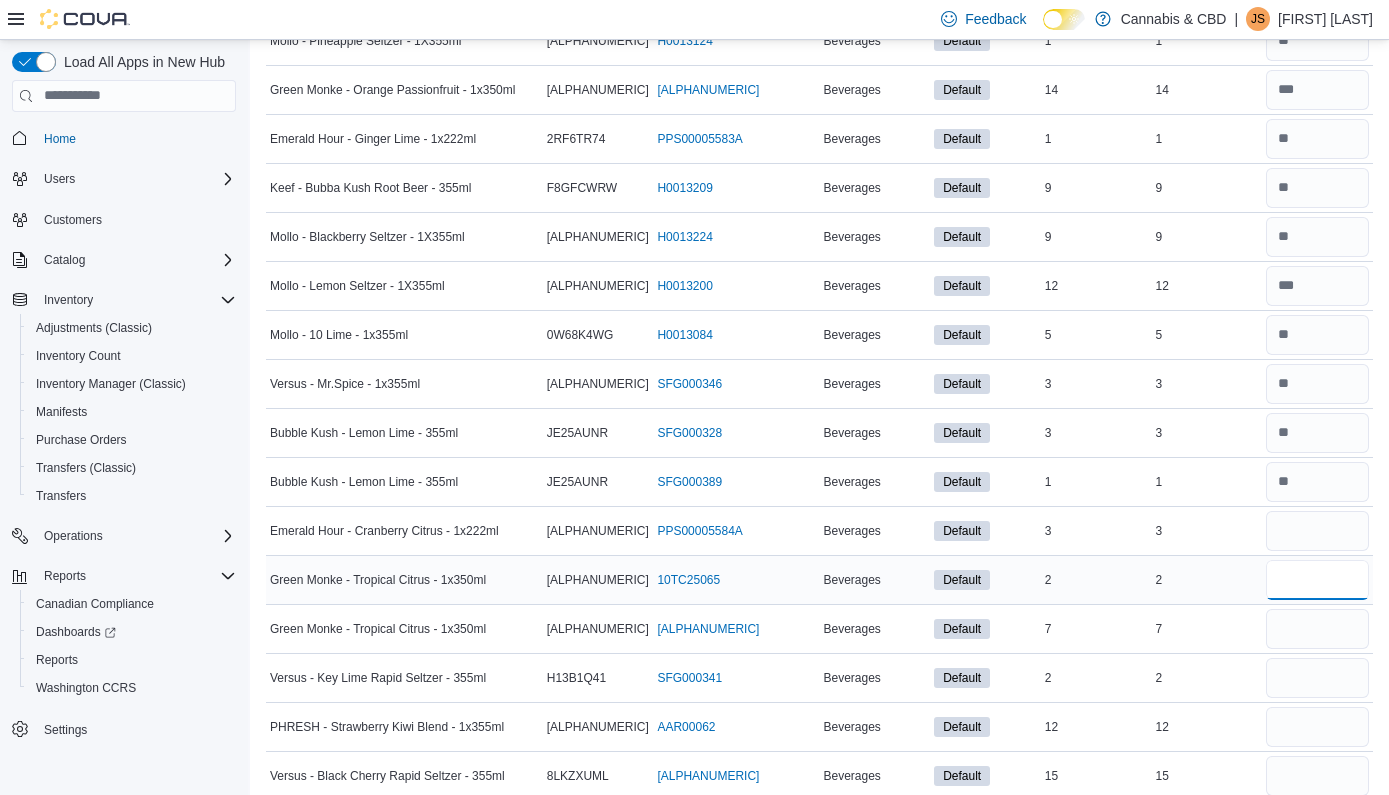 click at bounding box center [1317, 580] 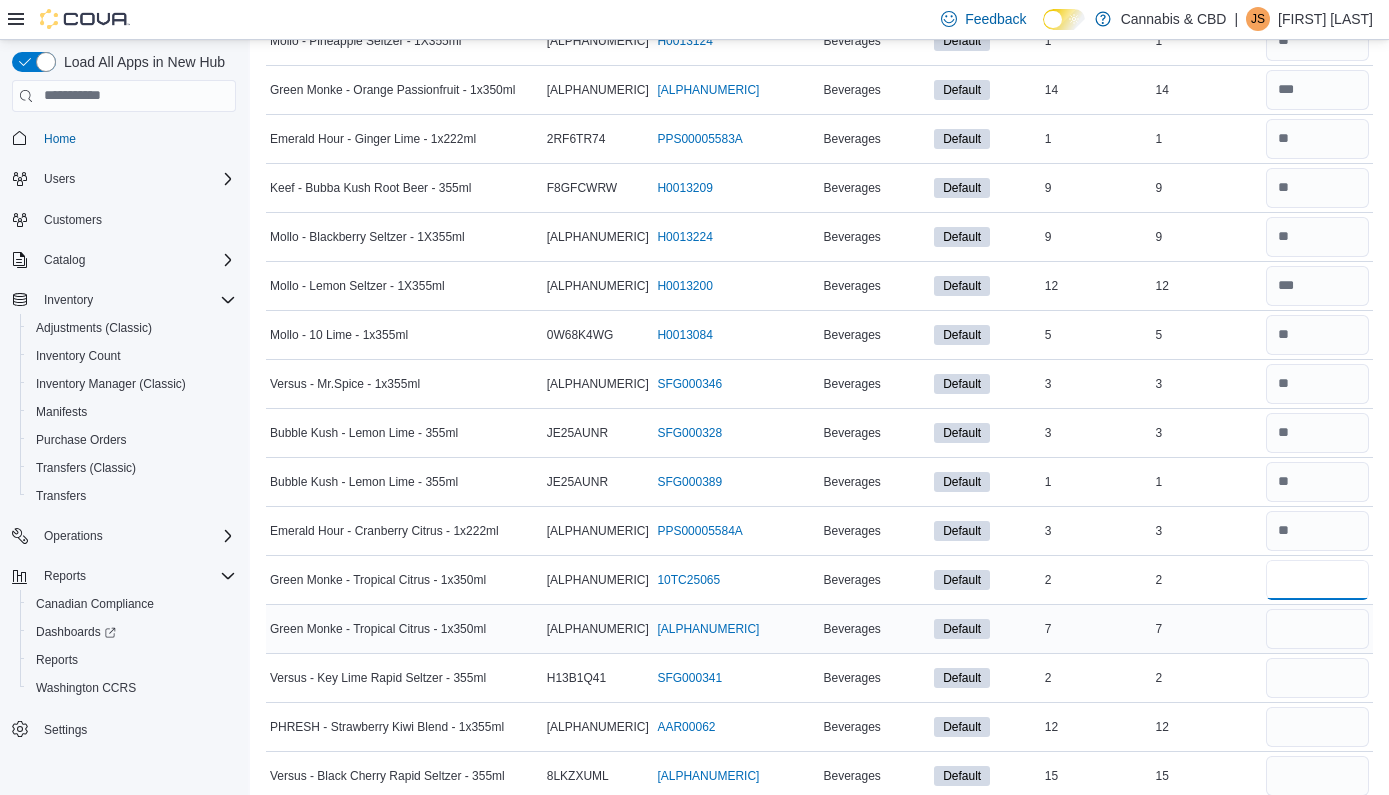 type on "*" 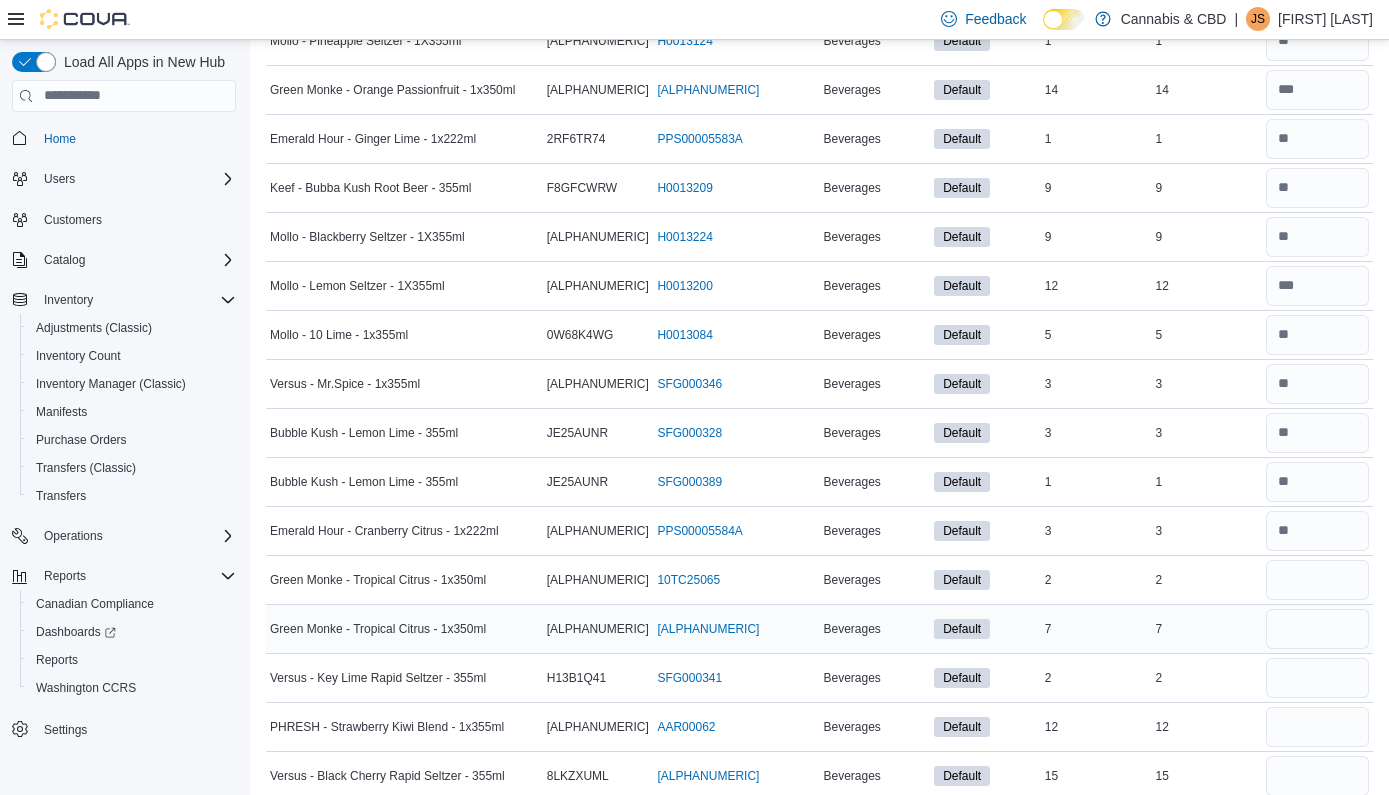 type 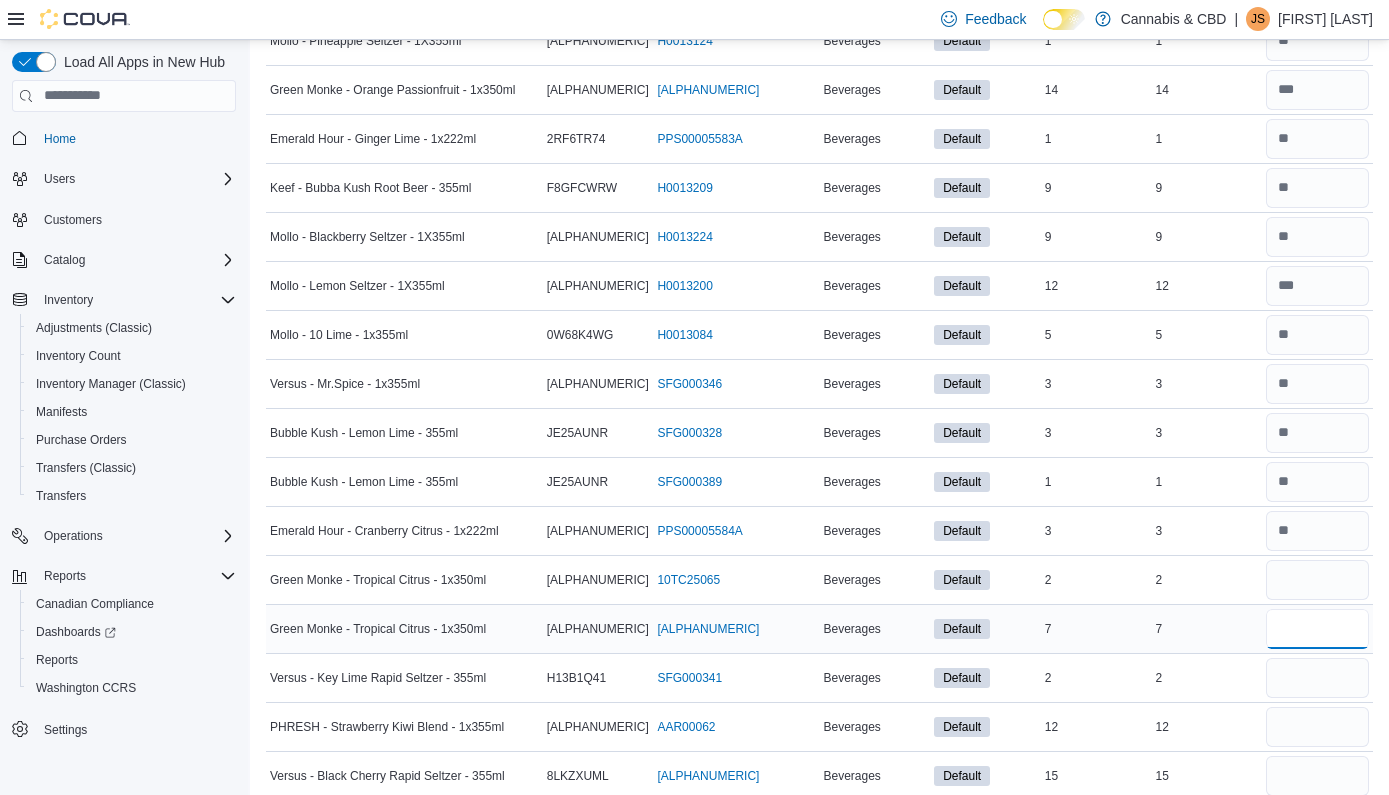 click at bounding box center (1317, 629) 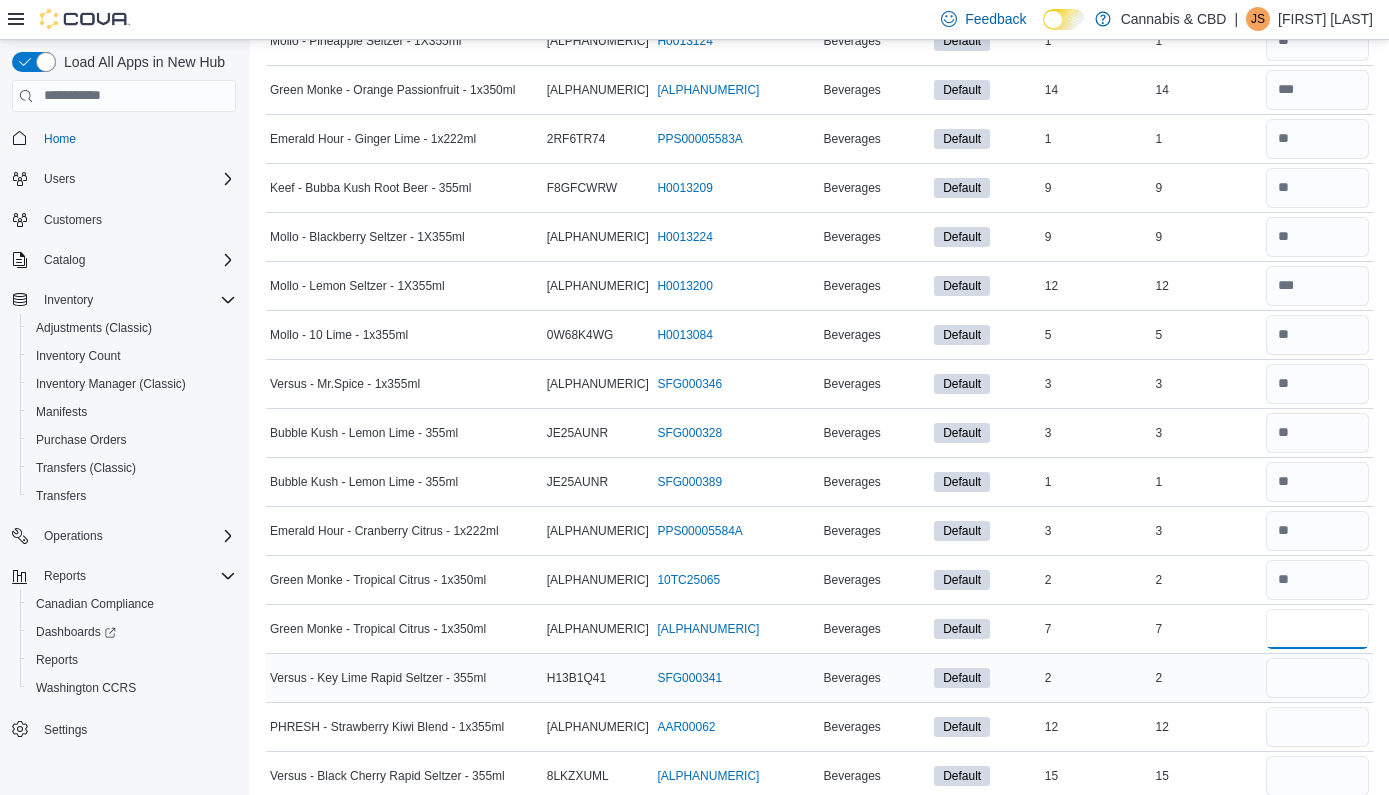 type on "*" 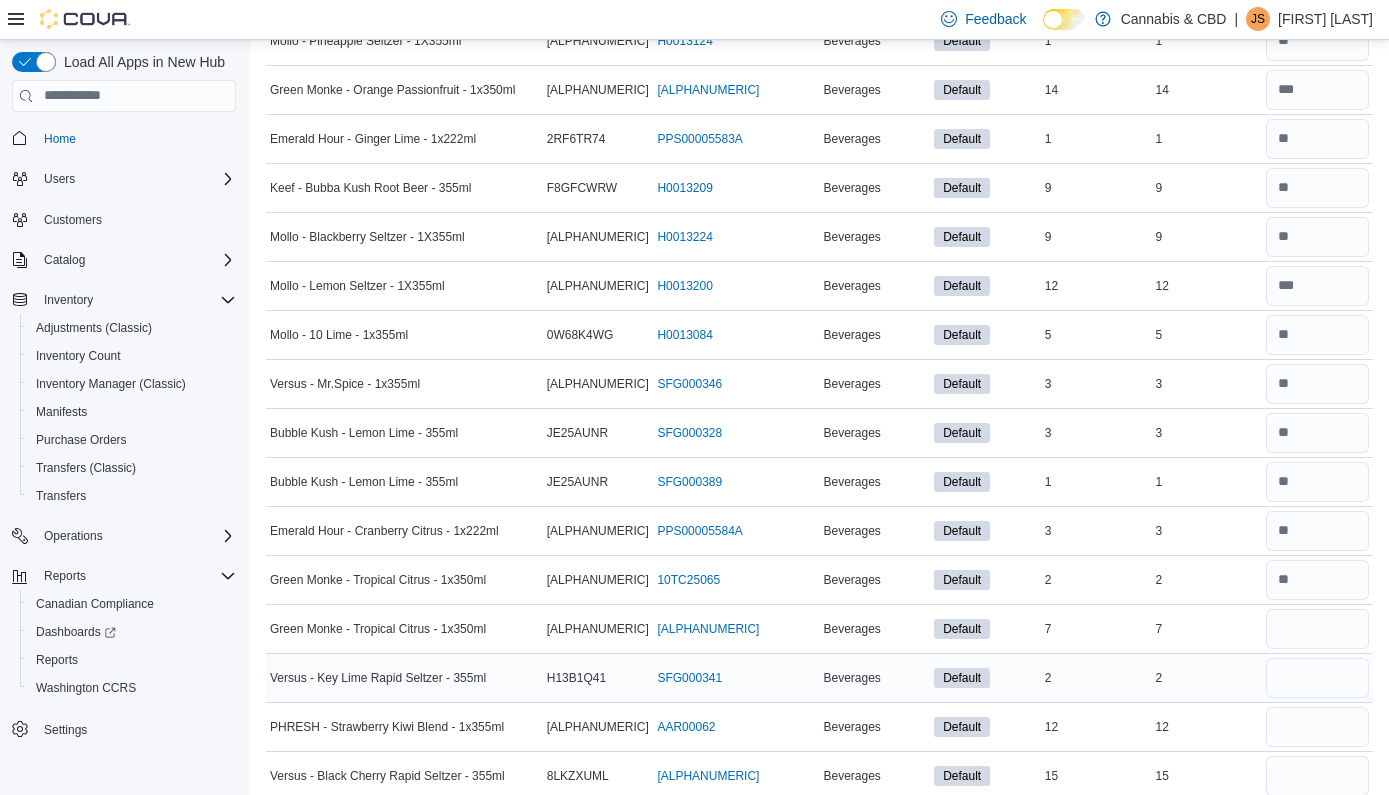 type 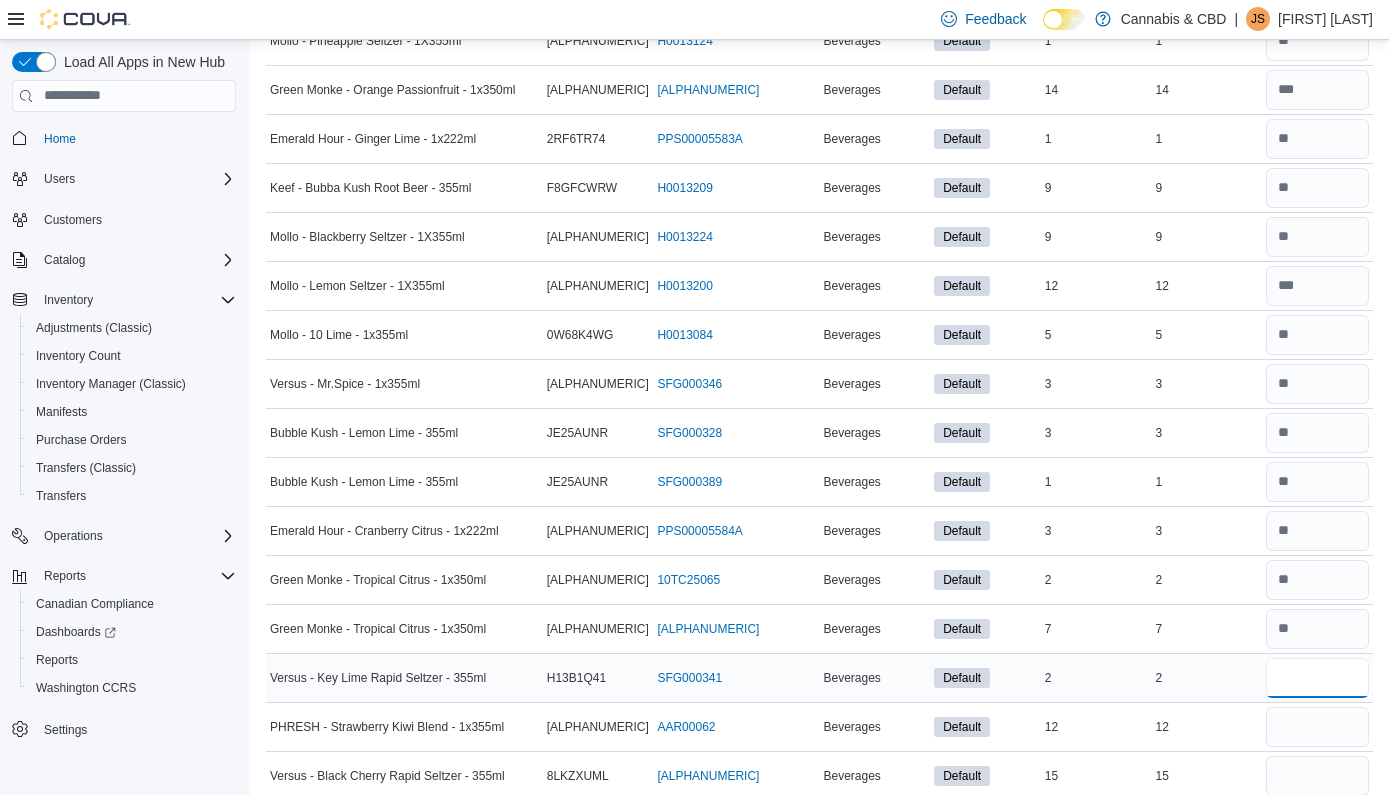 click at bounding box center [1317, 678] 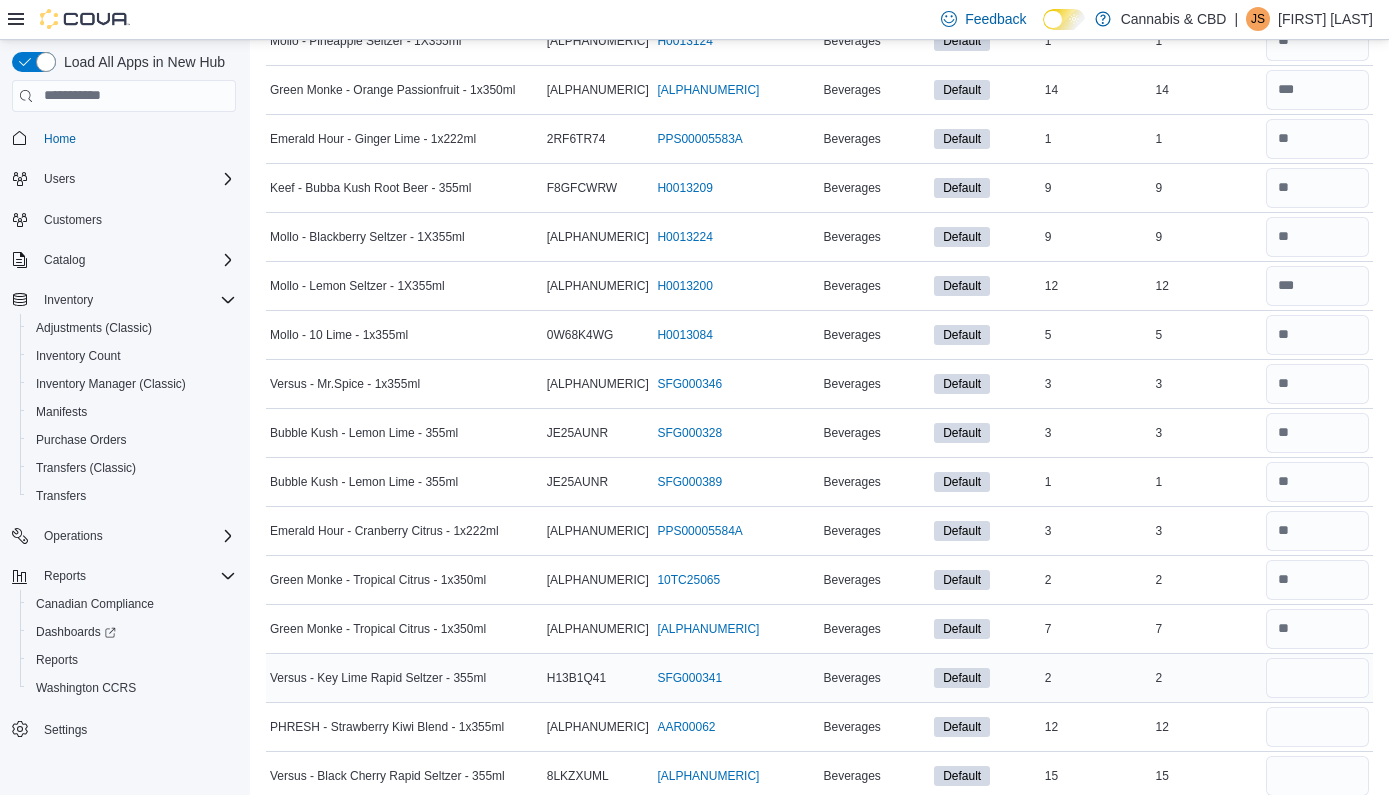 type 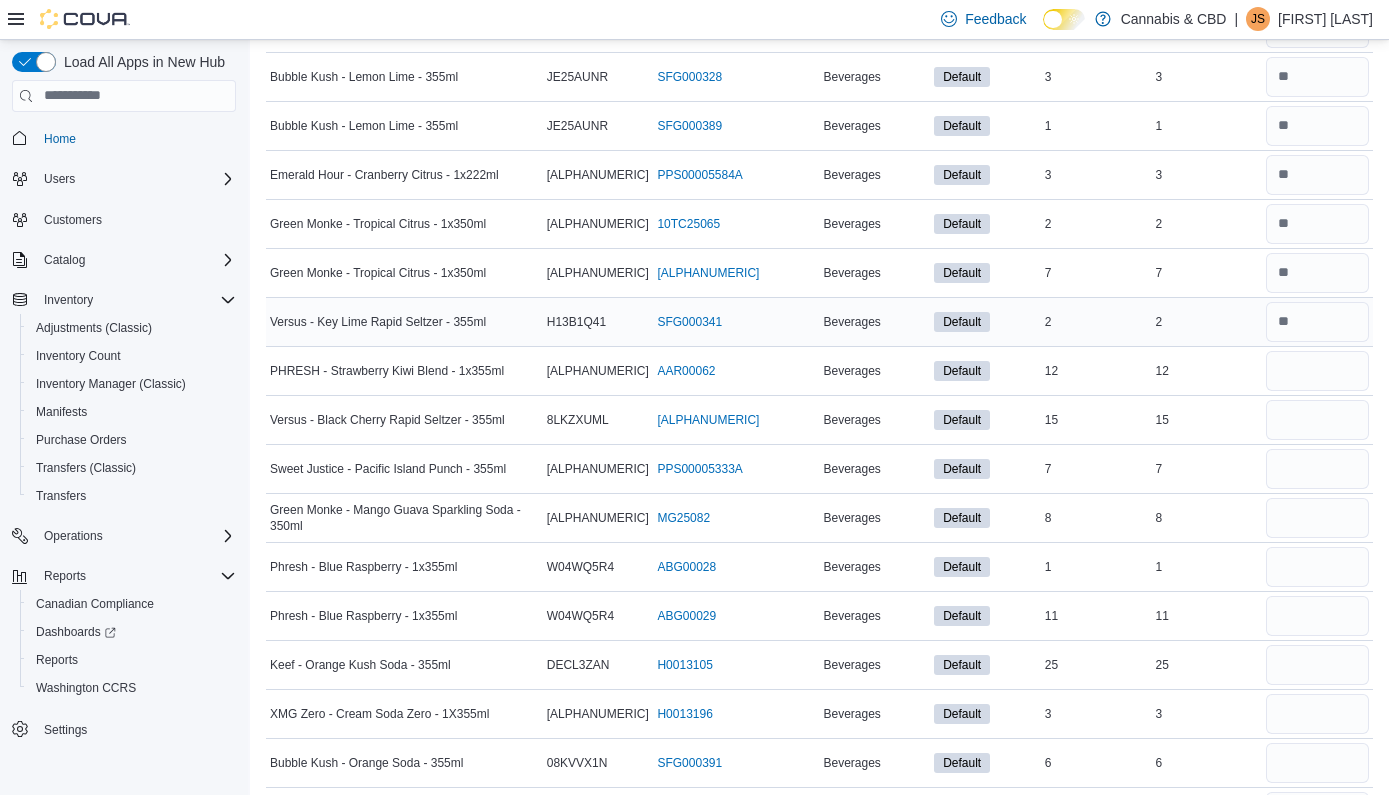 scroll, scrollTop: 746, scrollLeft: 0, axis: vertical 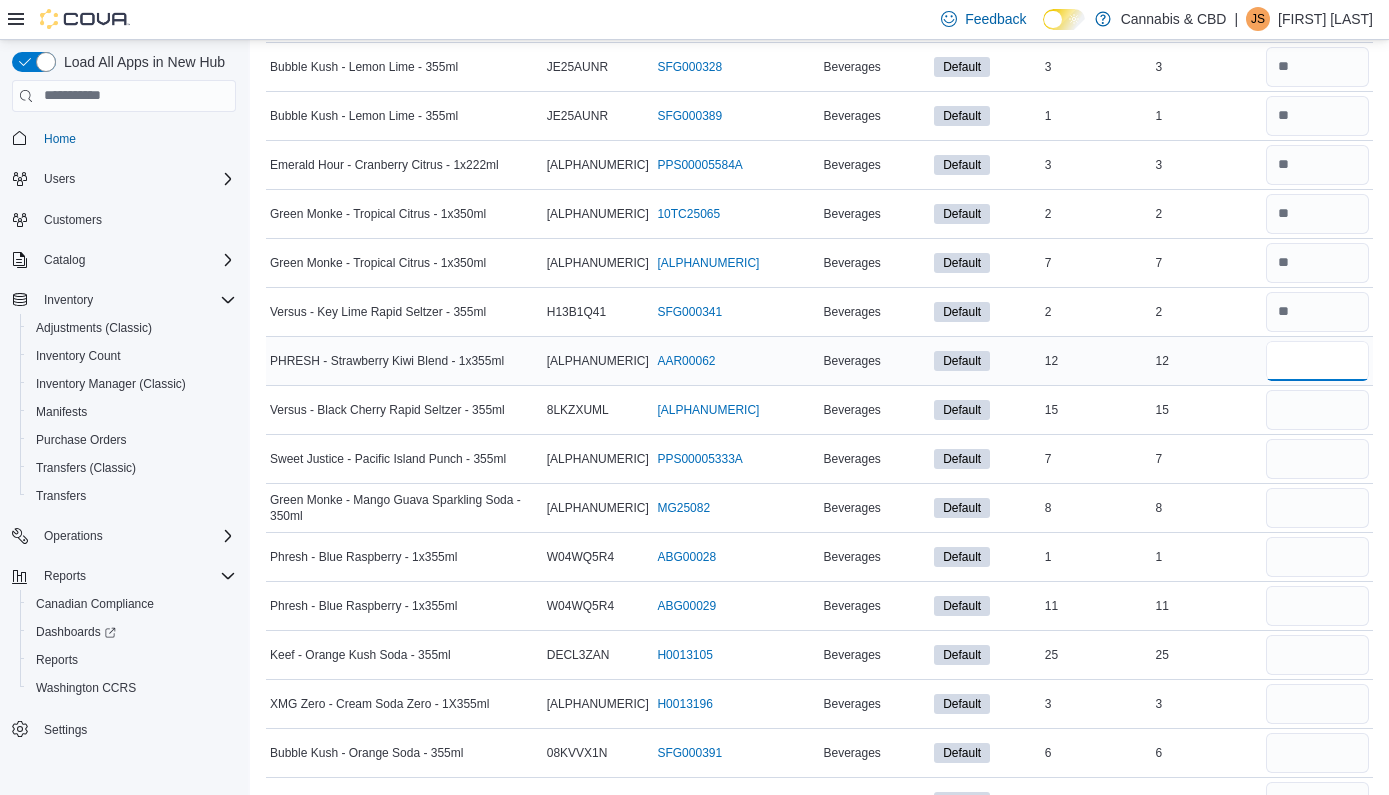 click at bounding box center [1317, 361] 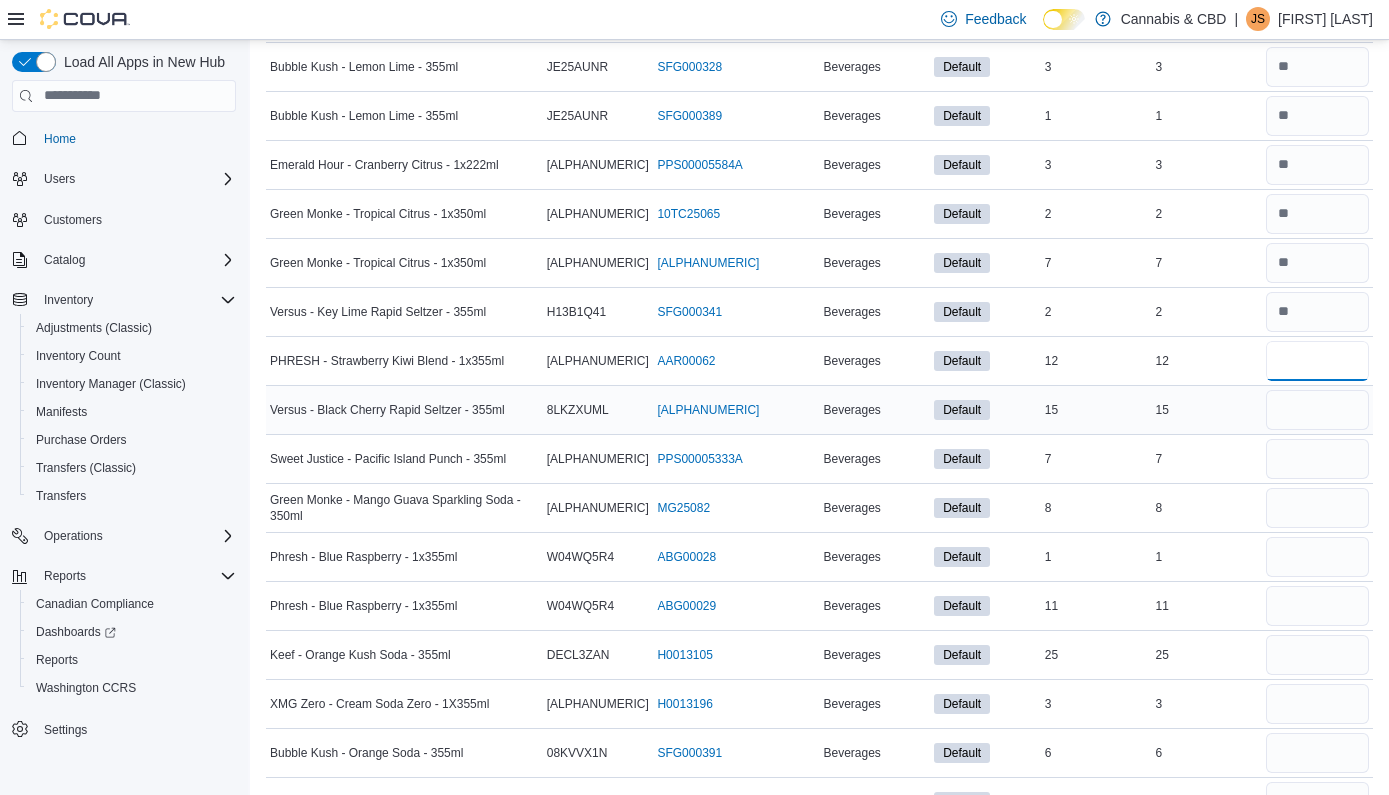 type on "**" 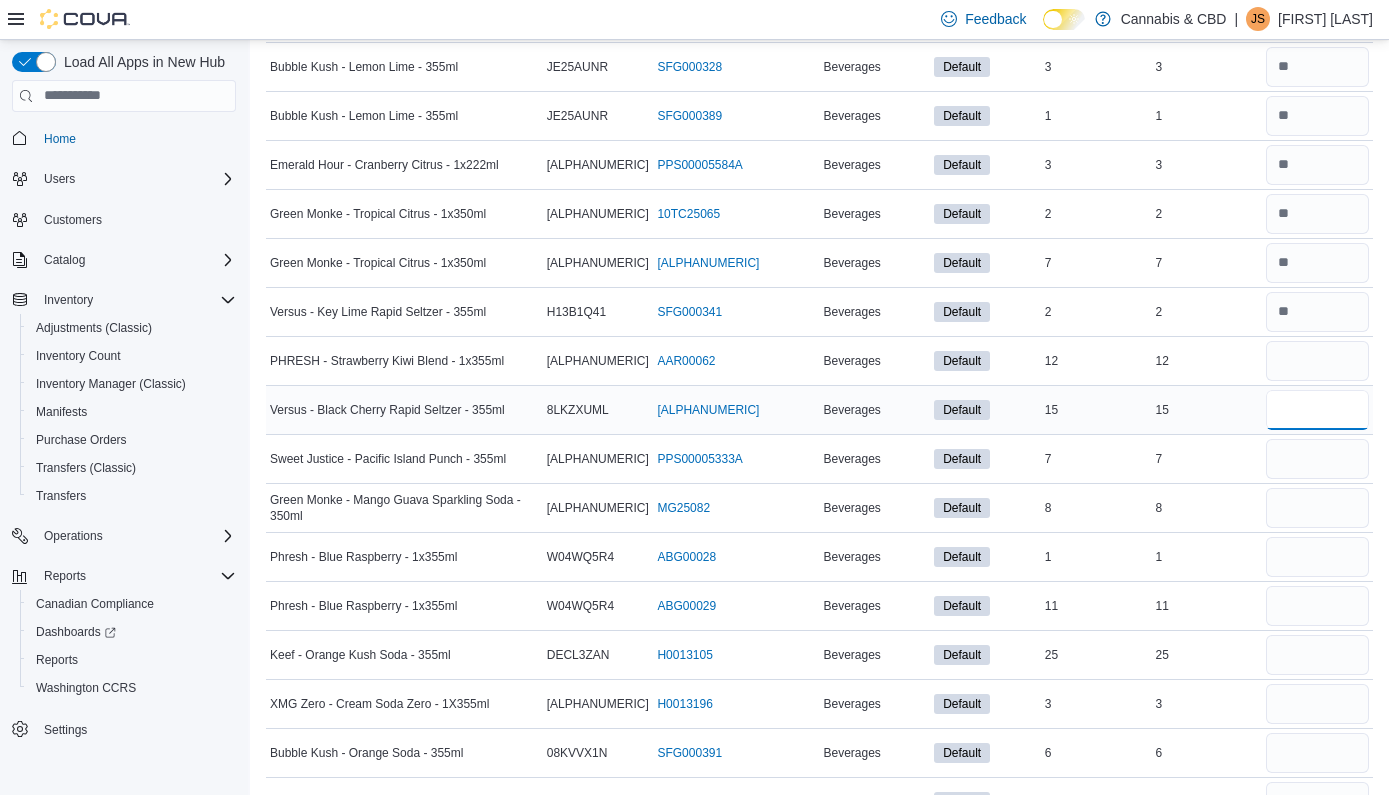 type 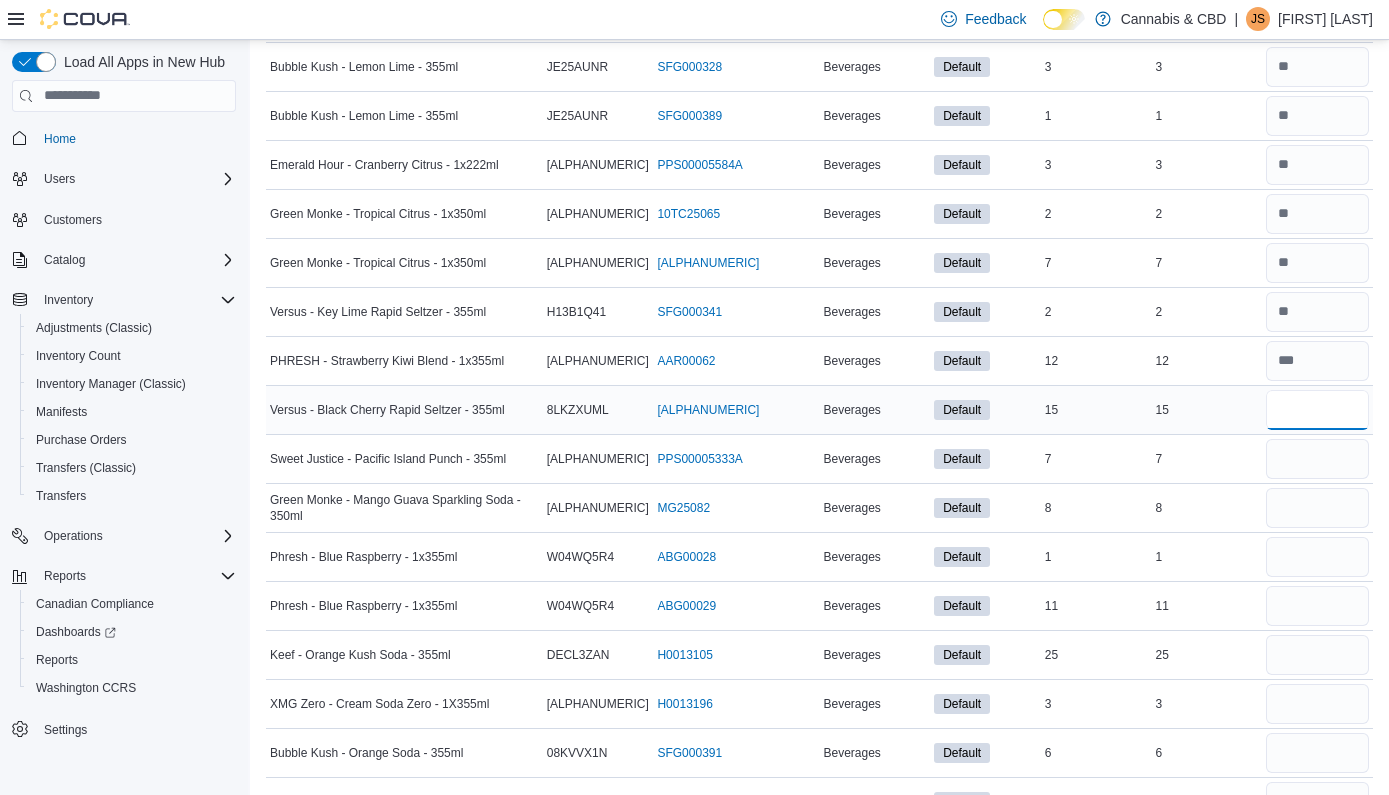 click at bounding box center (1317, 410) 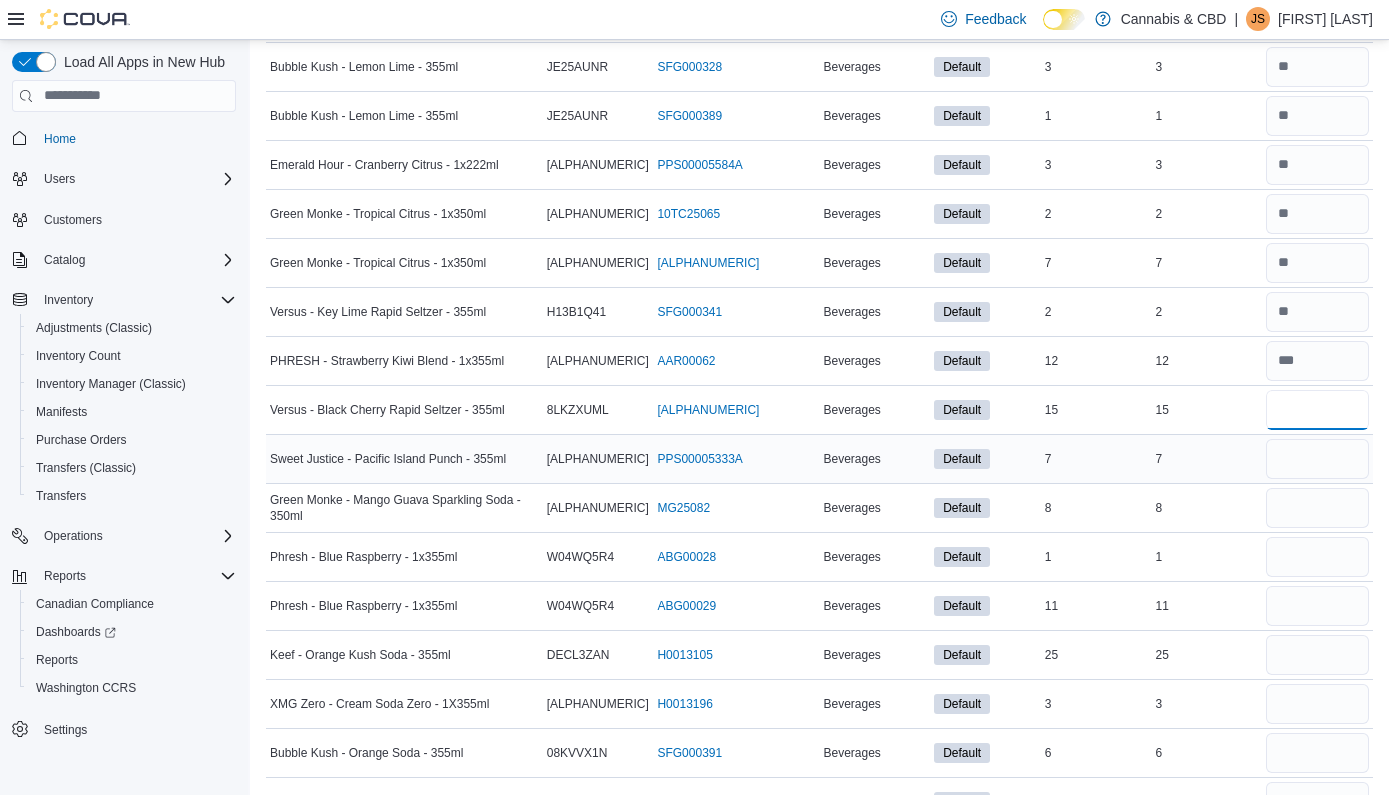 type on "**" 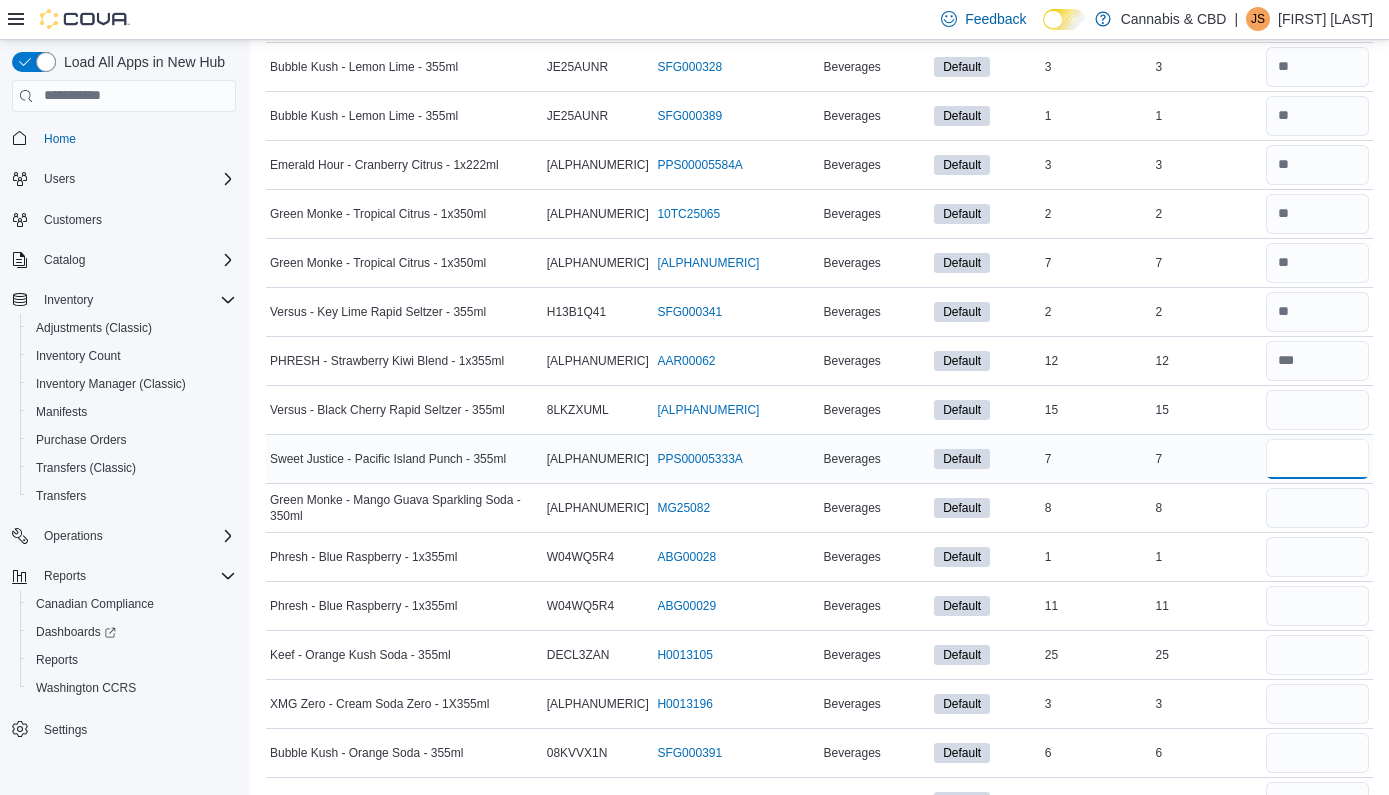 type 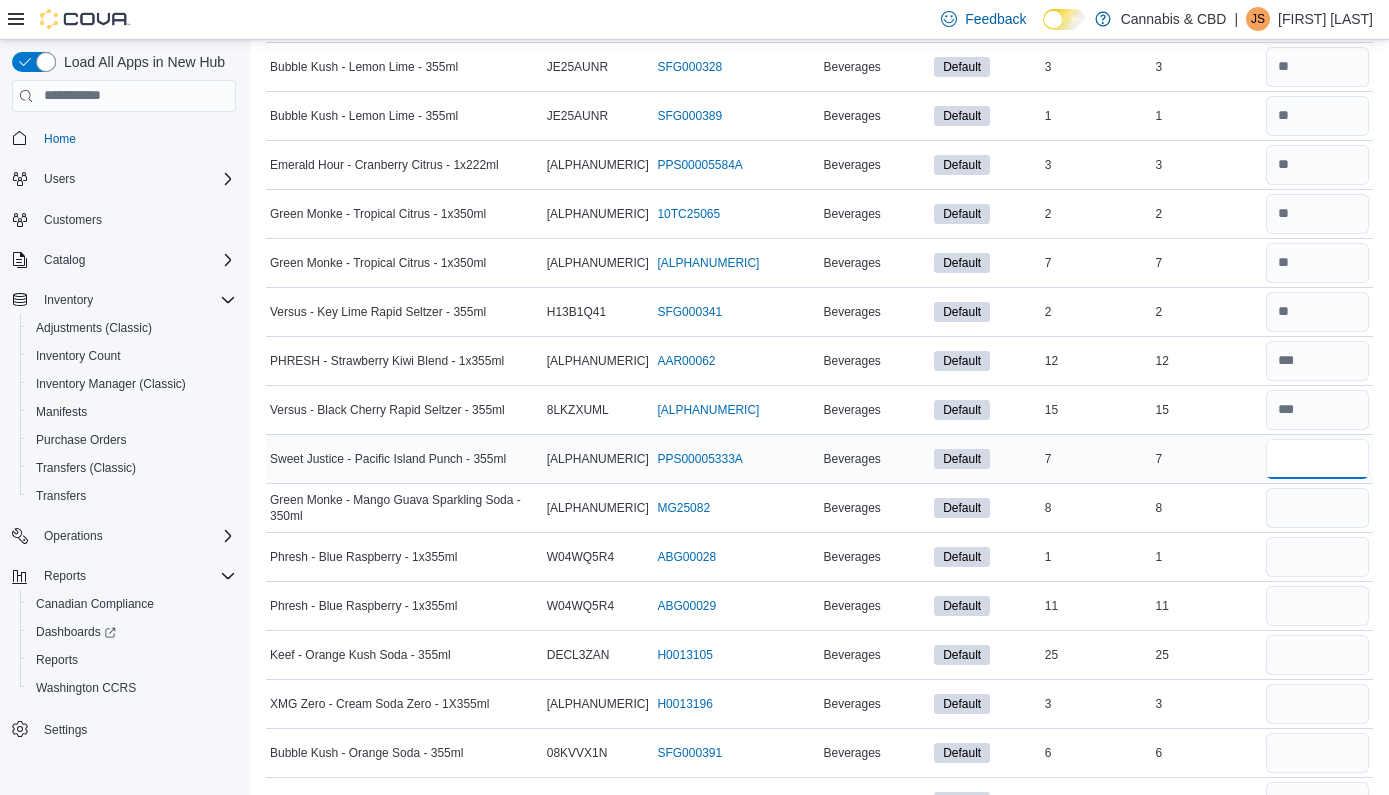 click at bounding box center [1317, 459] 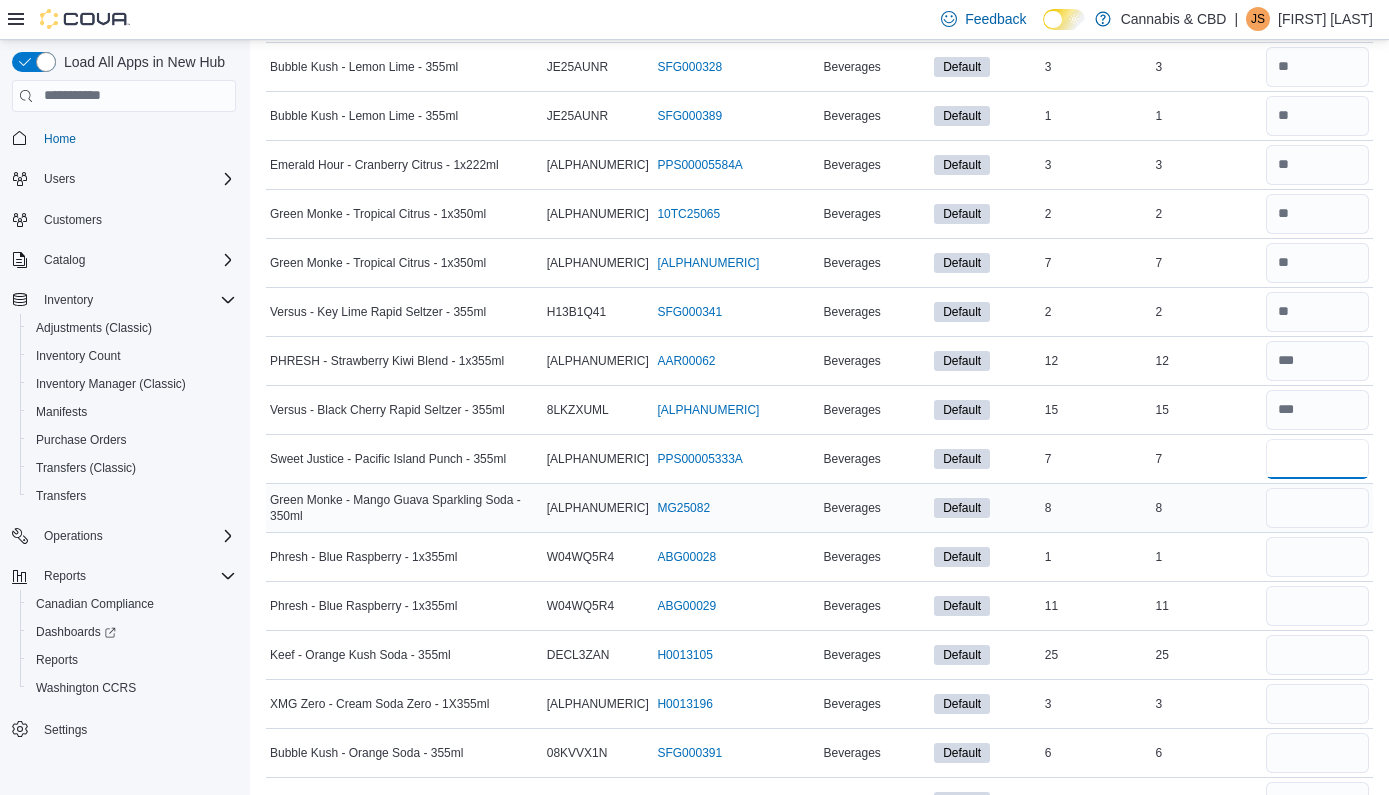 type on "*" 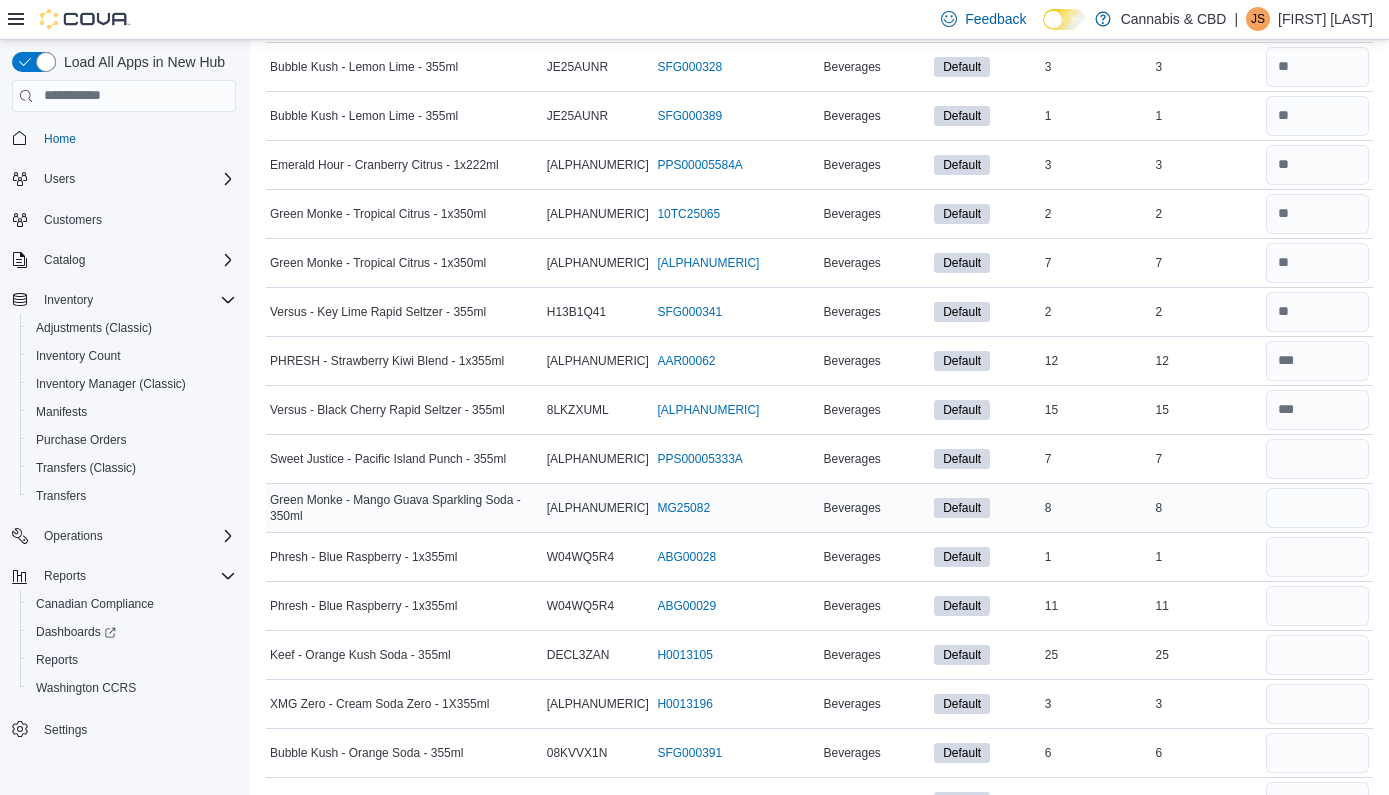 type 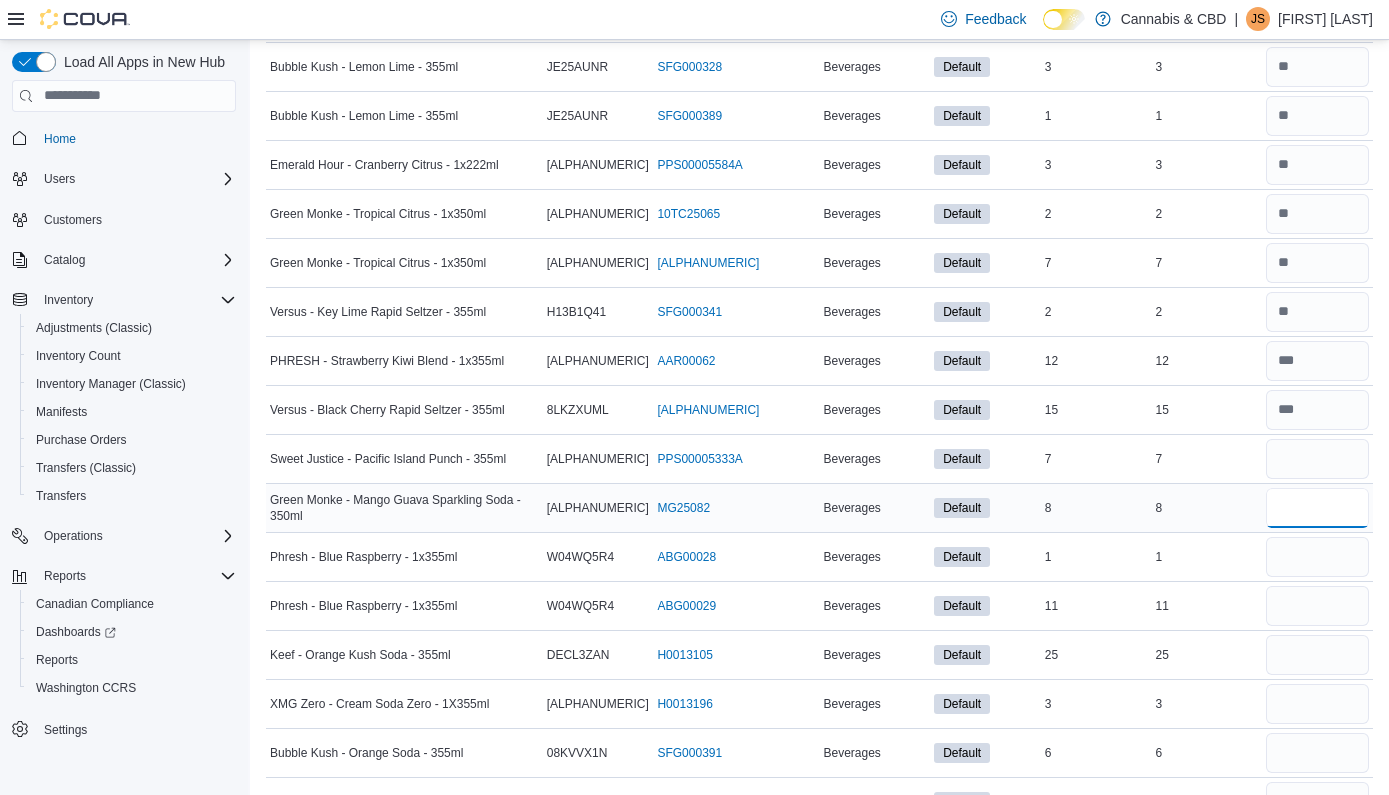 click at bounding box center (1317, 508) 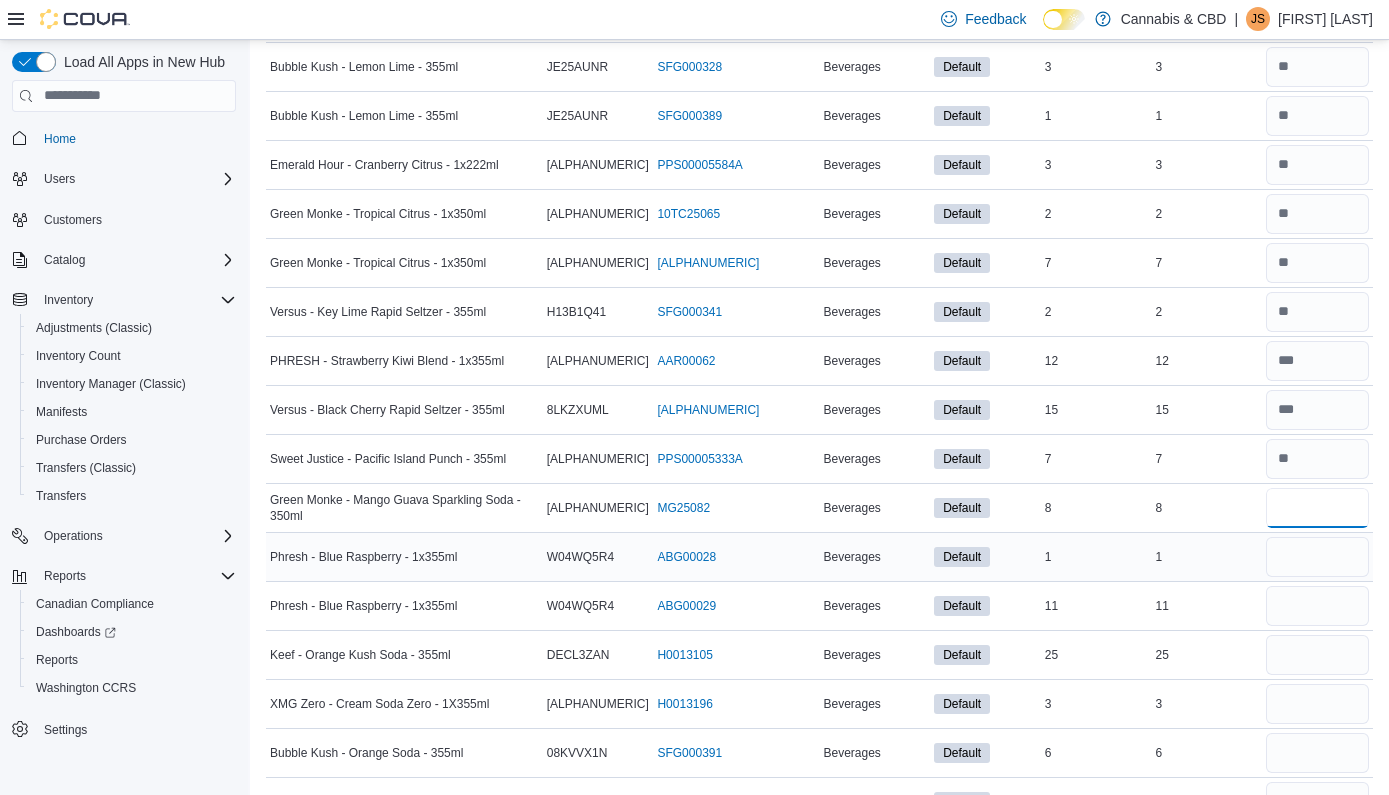 type on "*" 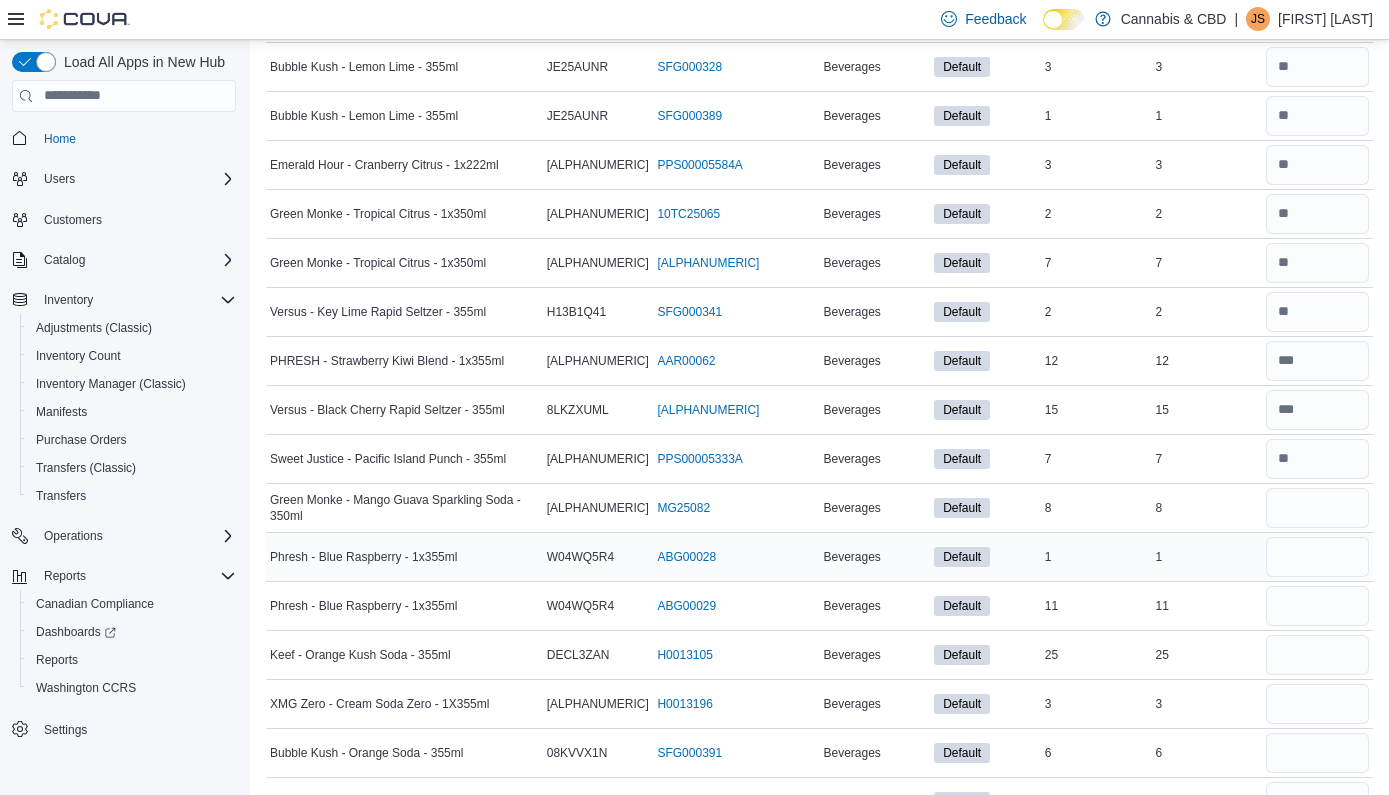 type 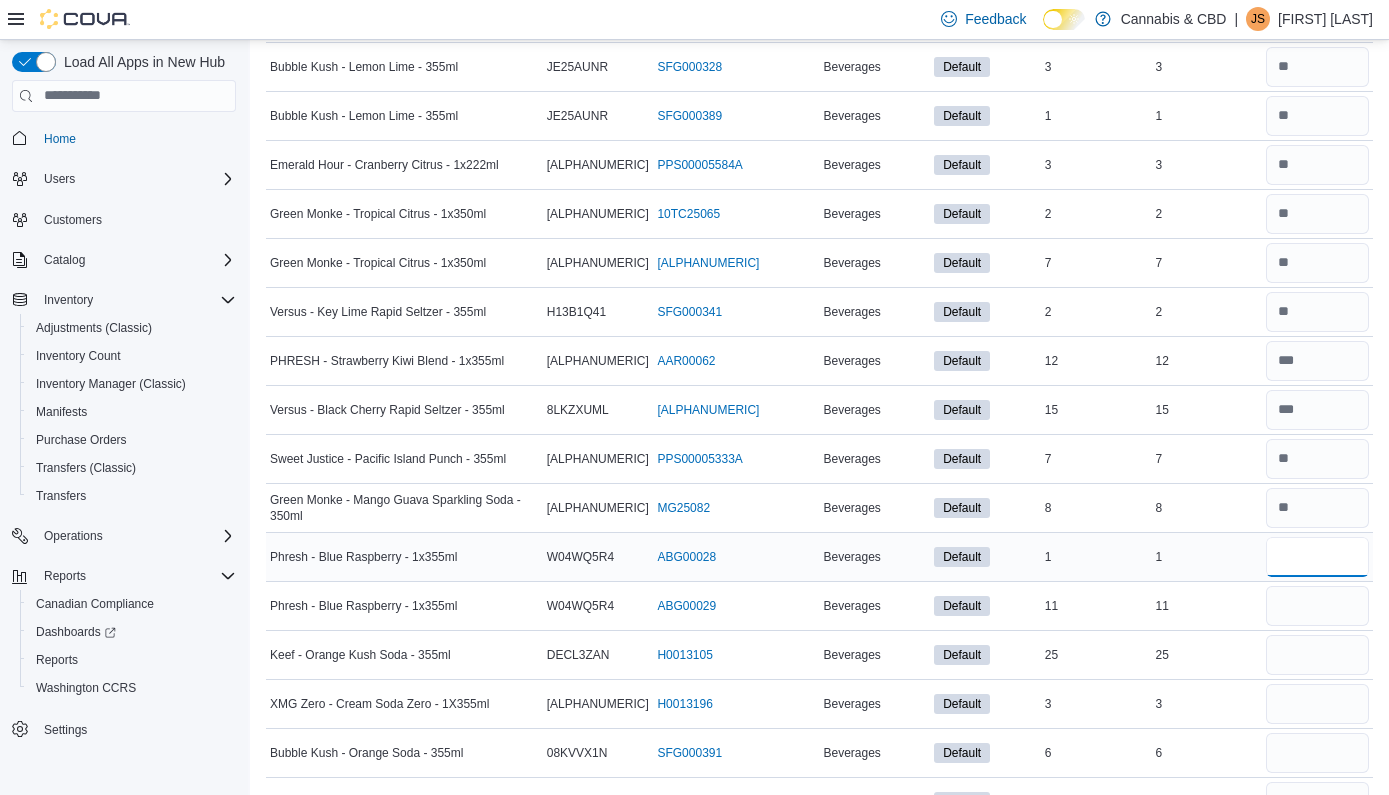 click at bounding box center [1317, 557] 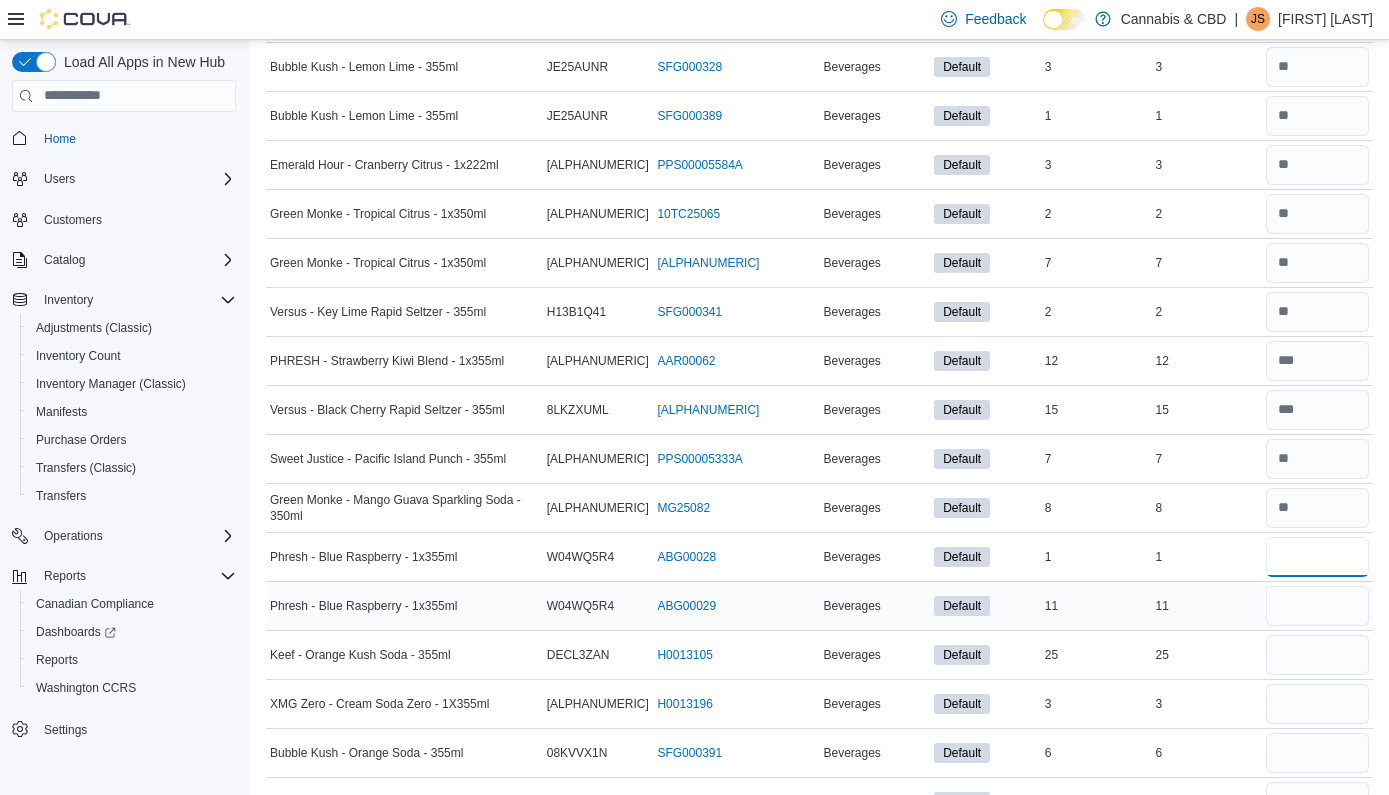 type on "*" 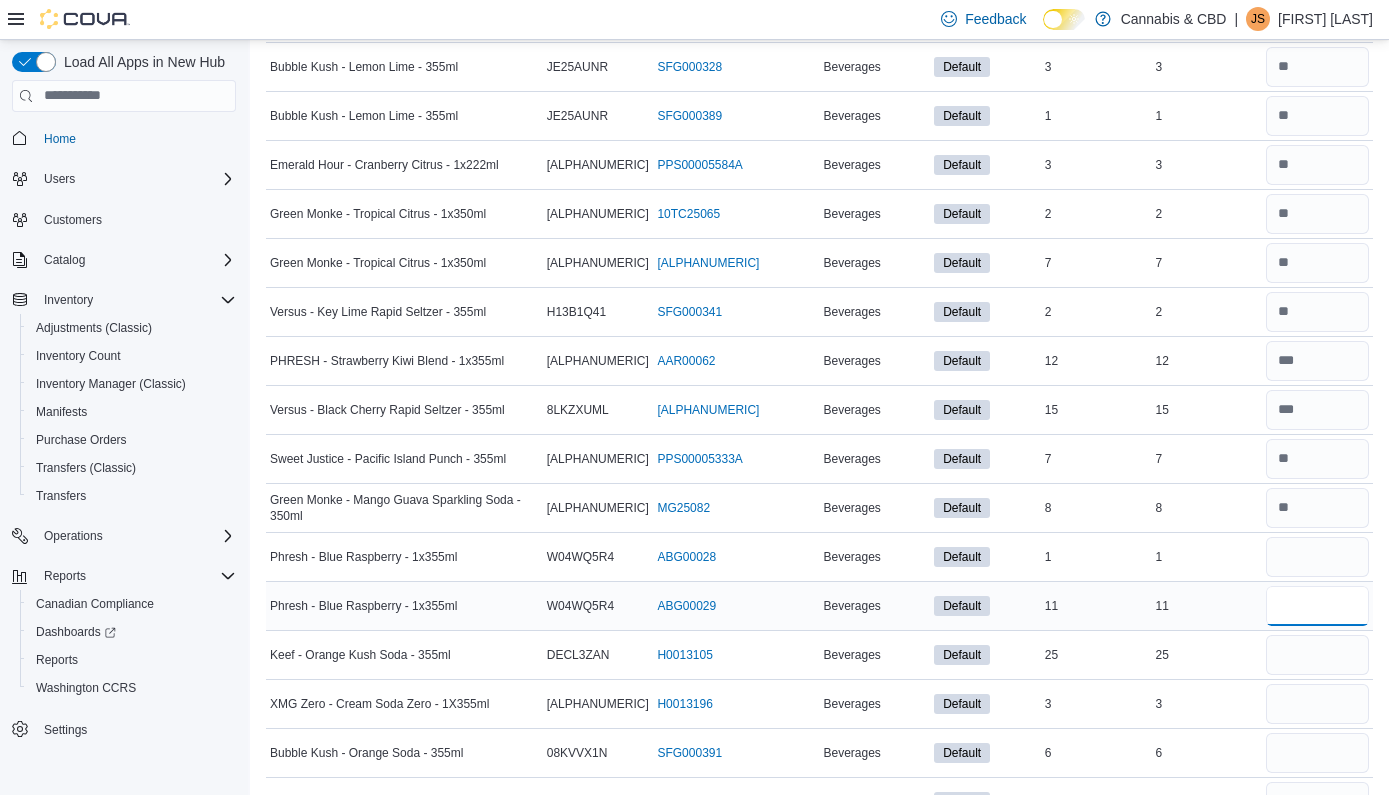 type 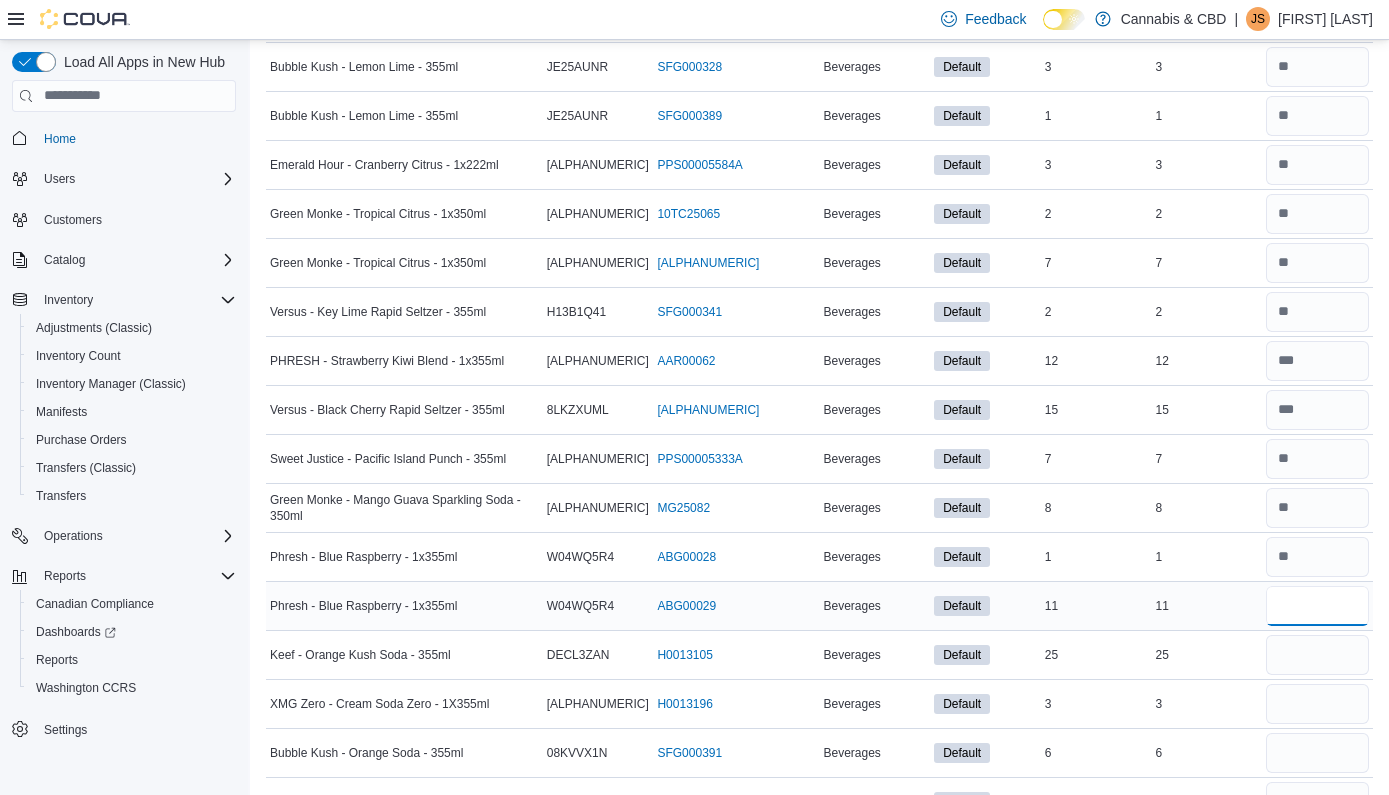 type on "**" 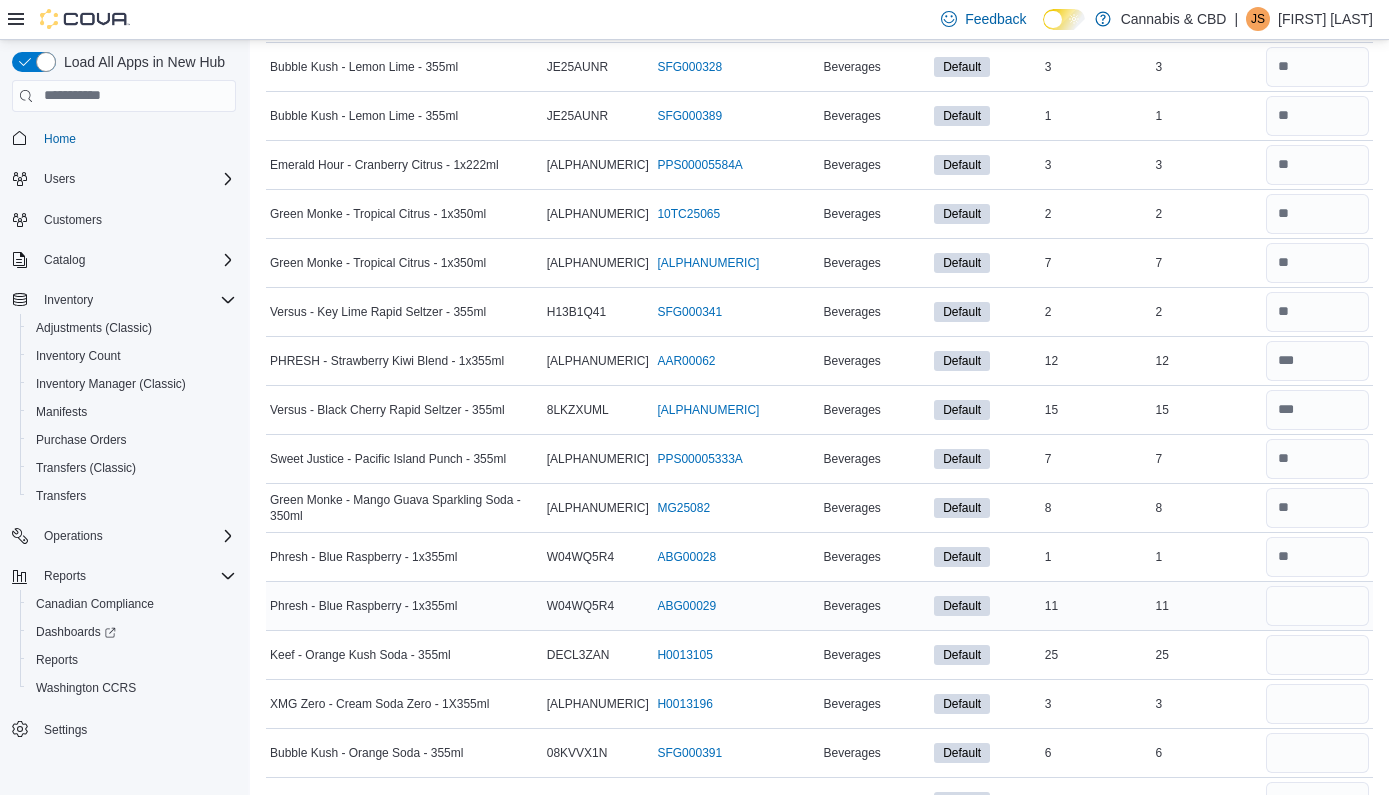 type 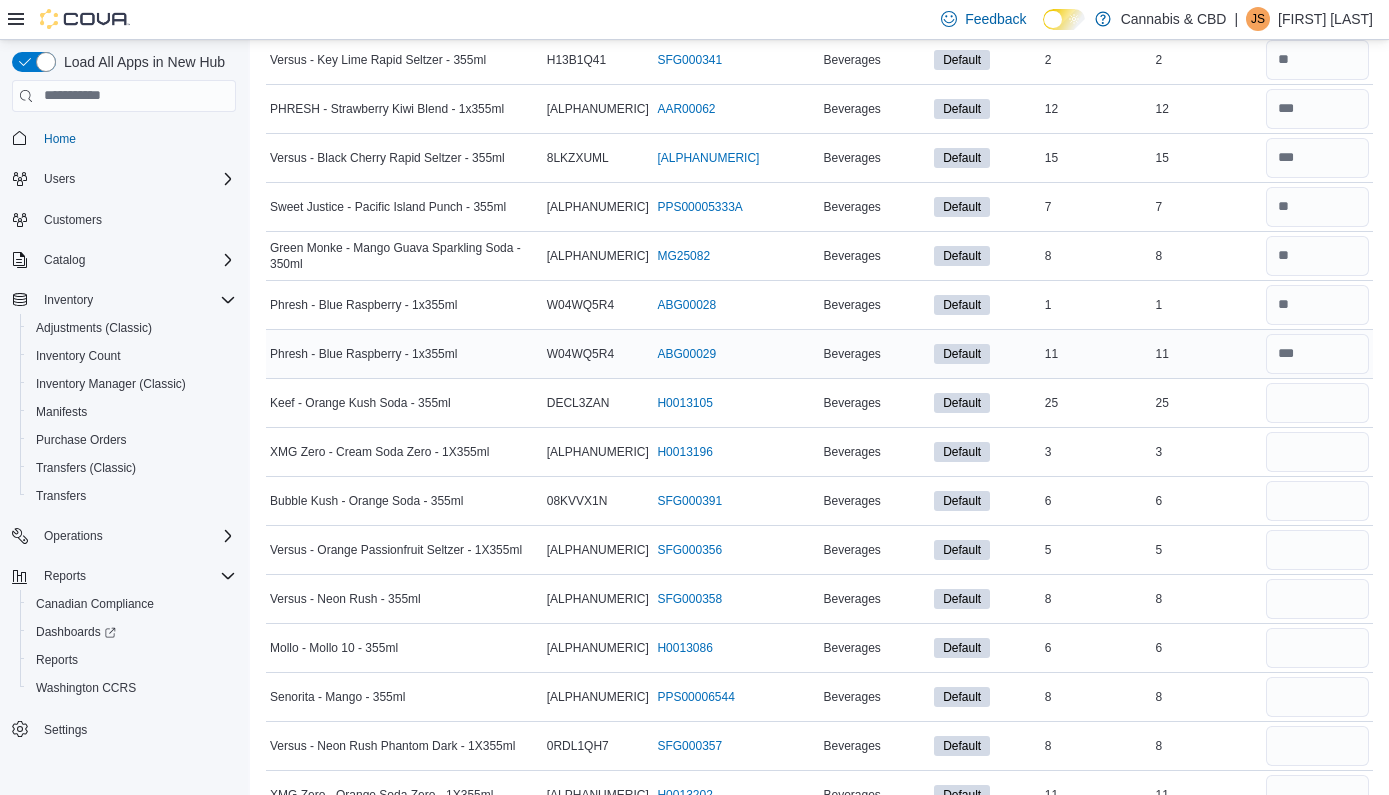scroll, scrollTop: 1006, scrollLeft: 0, axis: vertical 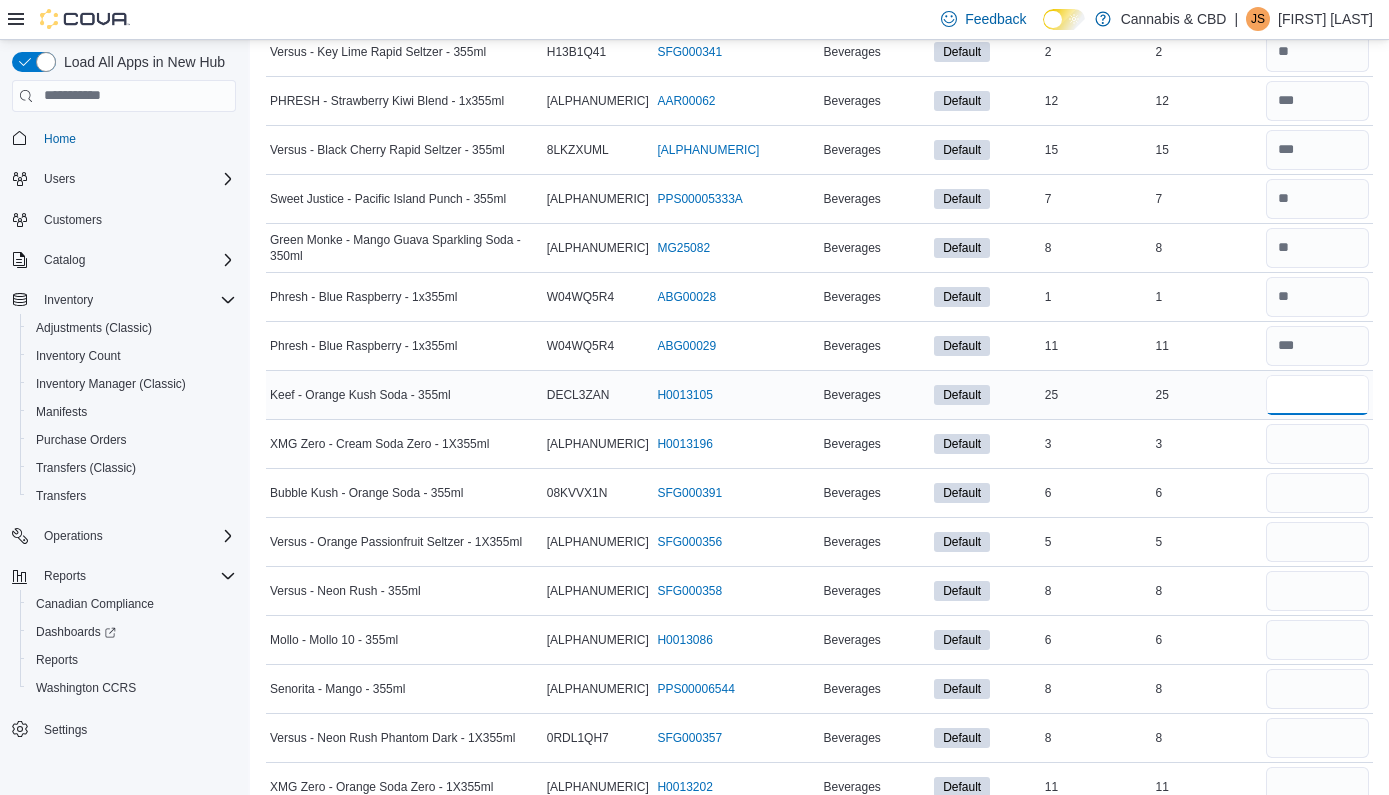 click at bounding box center (1317, 395) 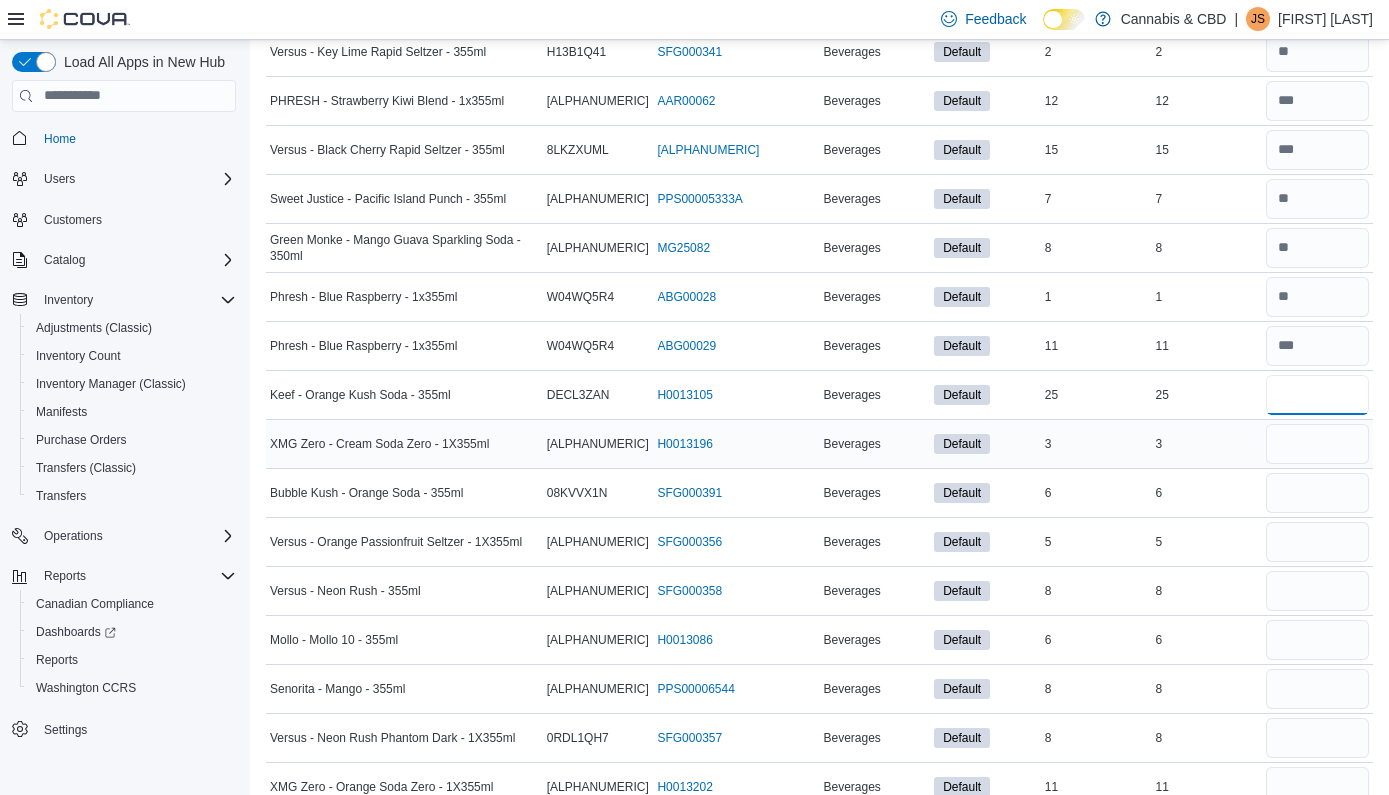 type on "**" 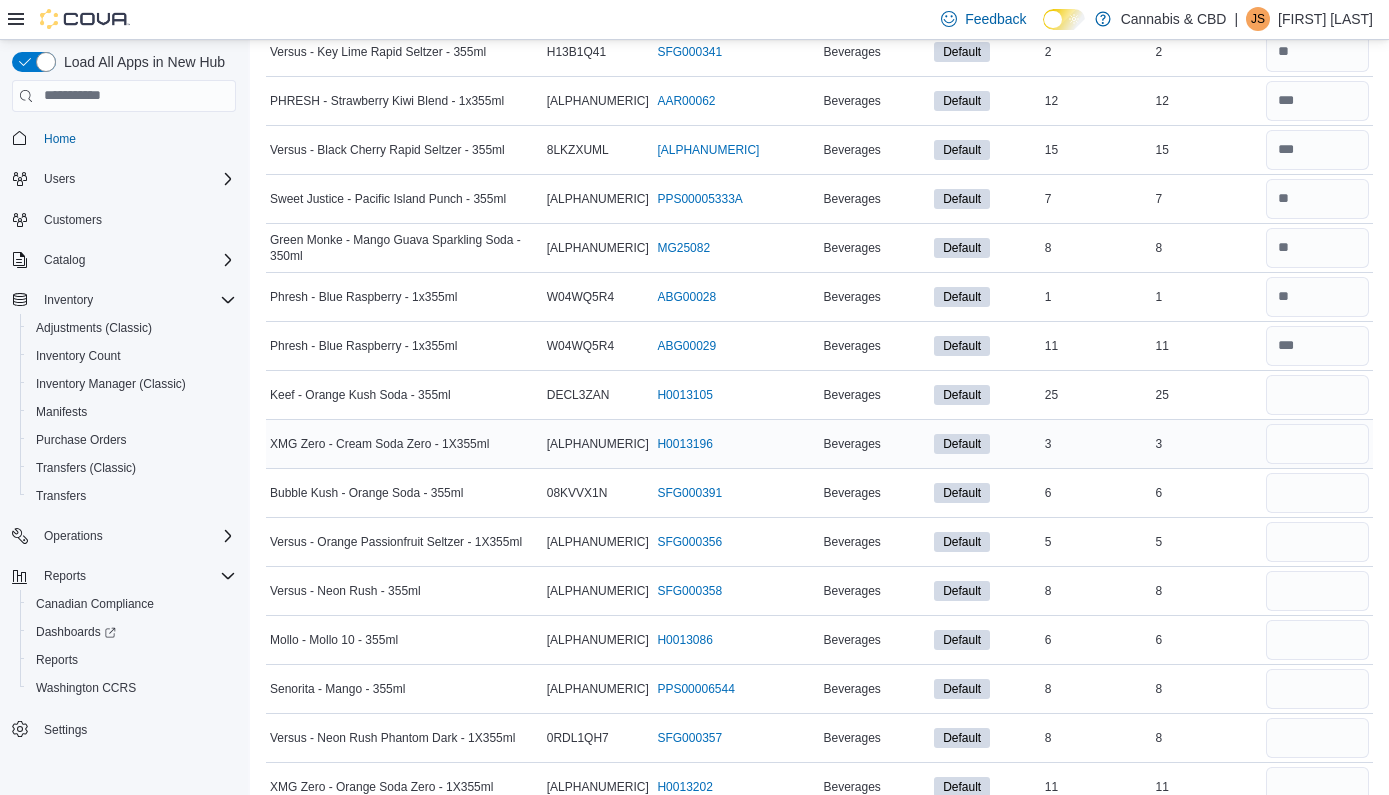 type 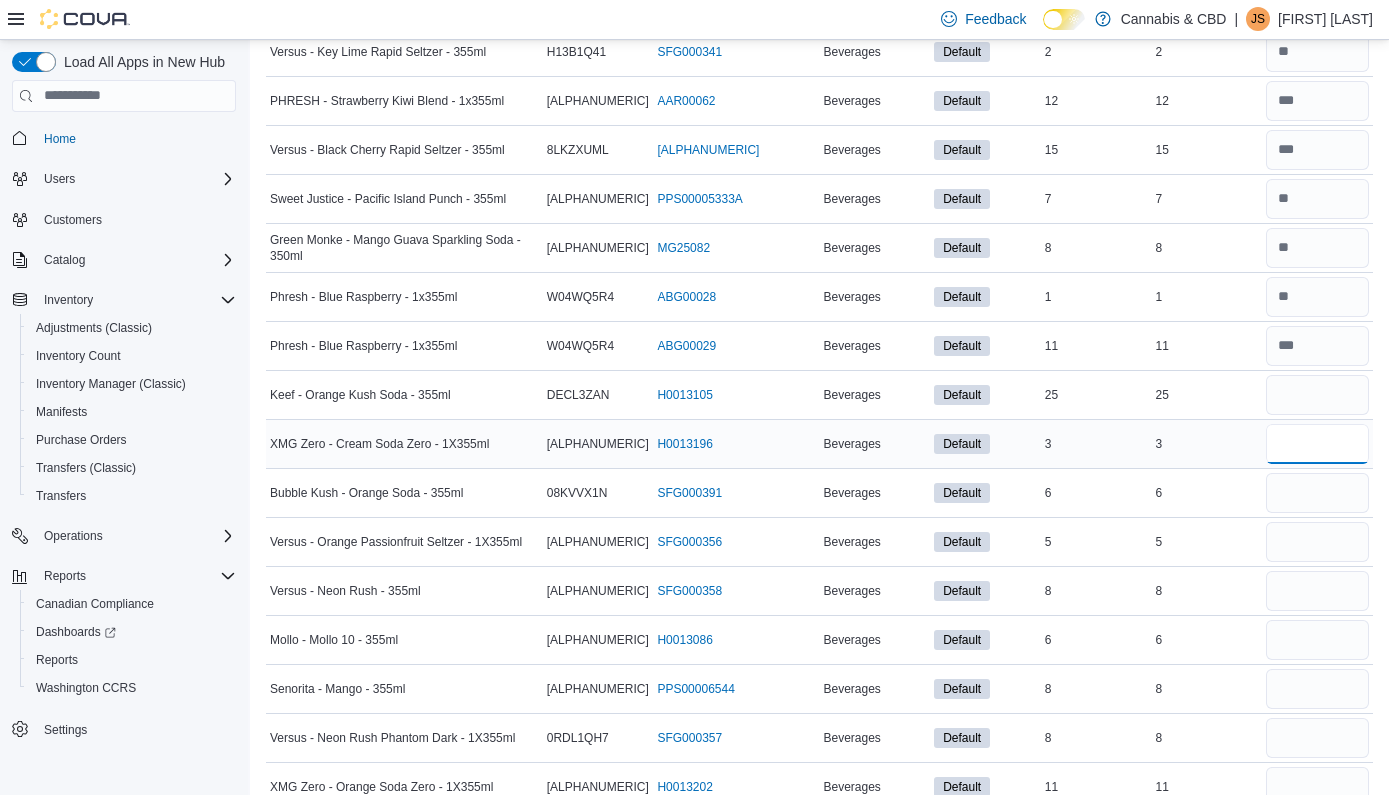 click at bounding box center (1317, 444) 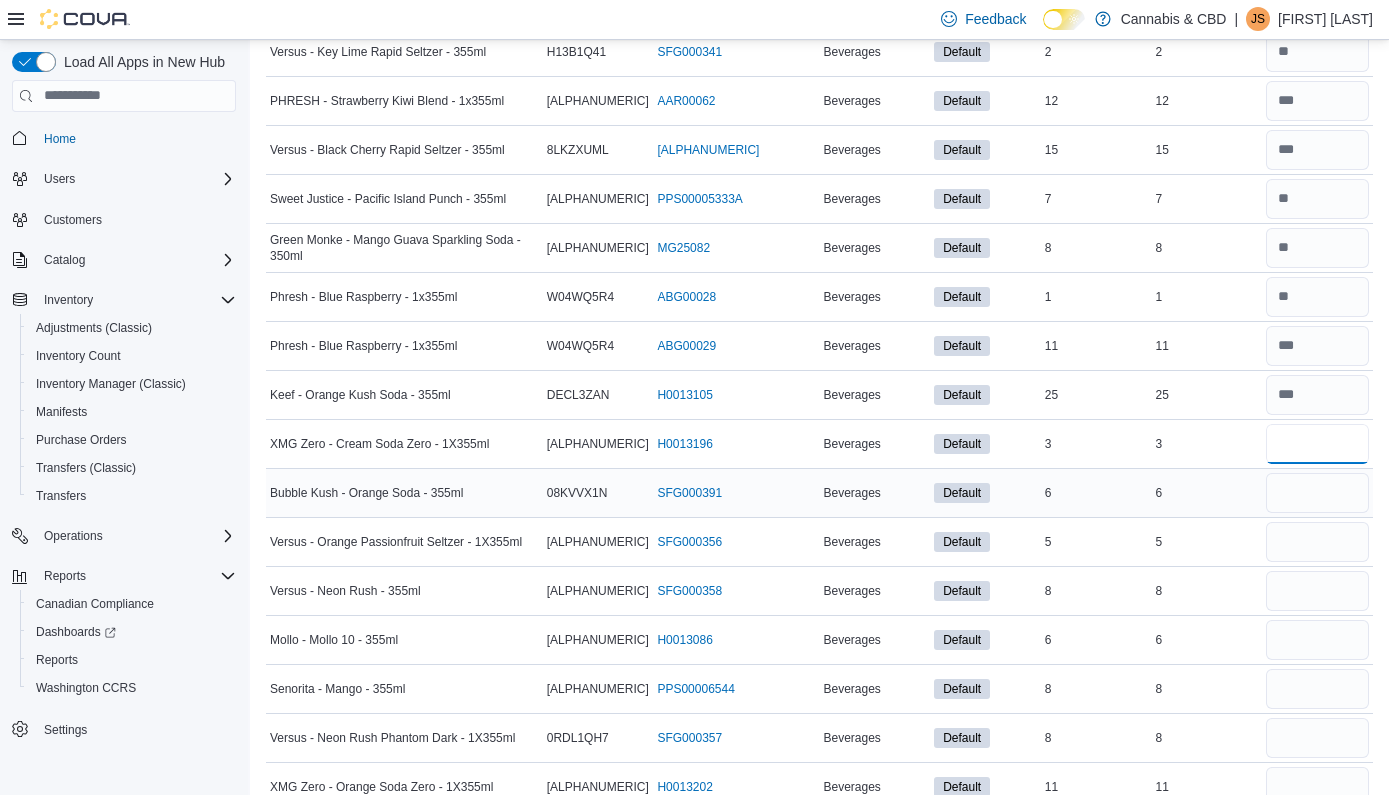 type on "*" 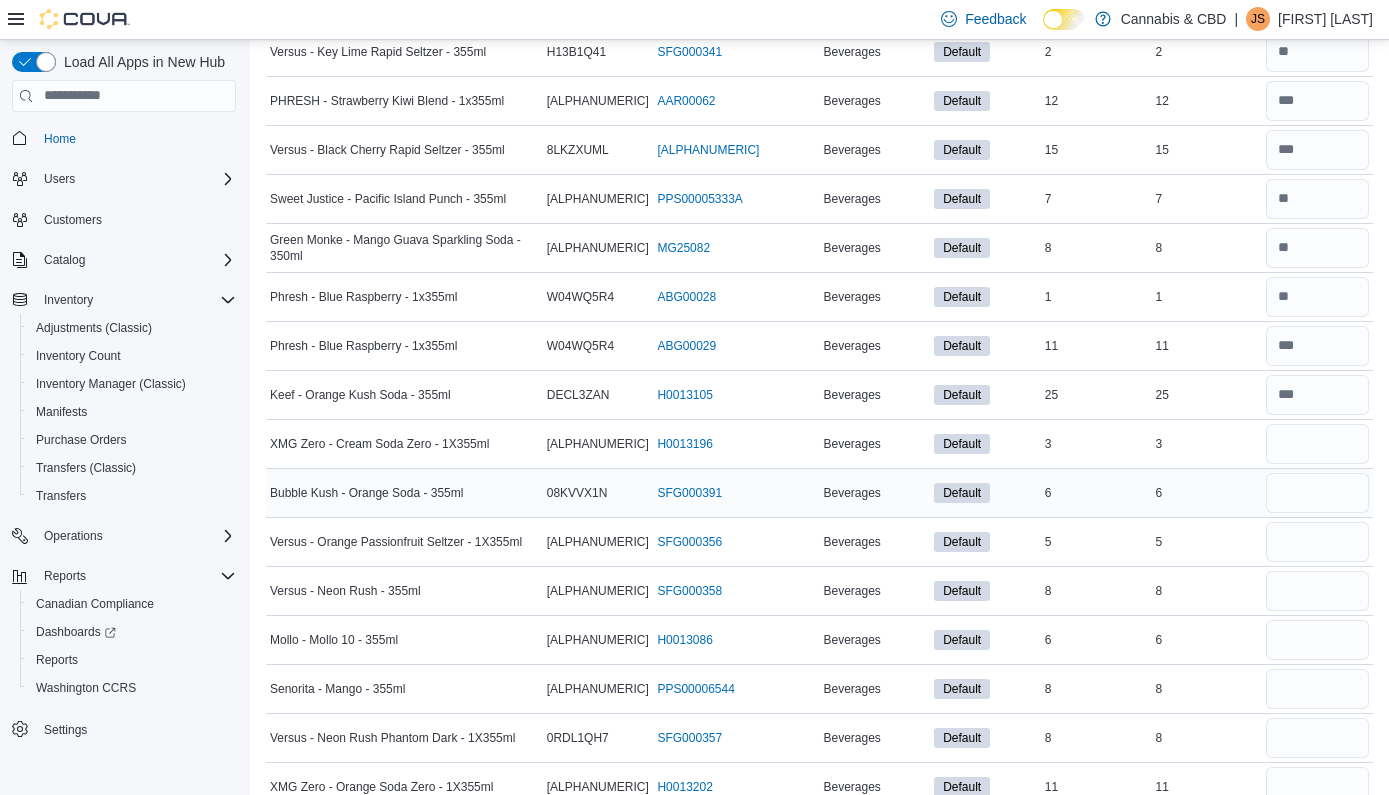 type 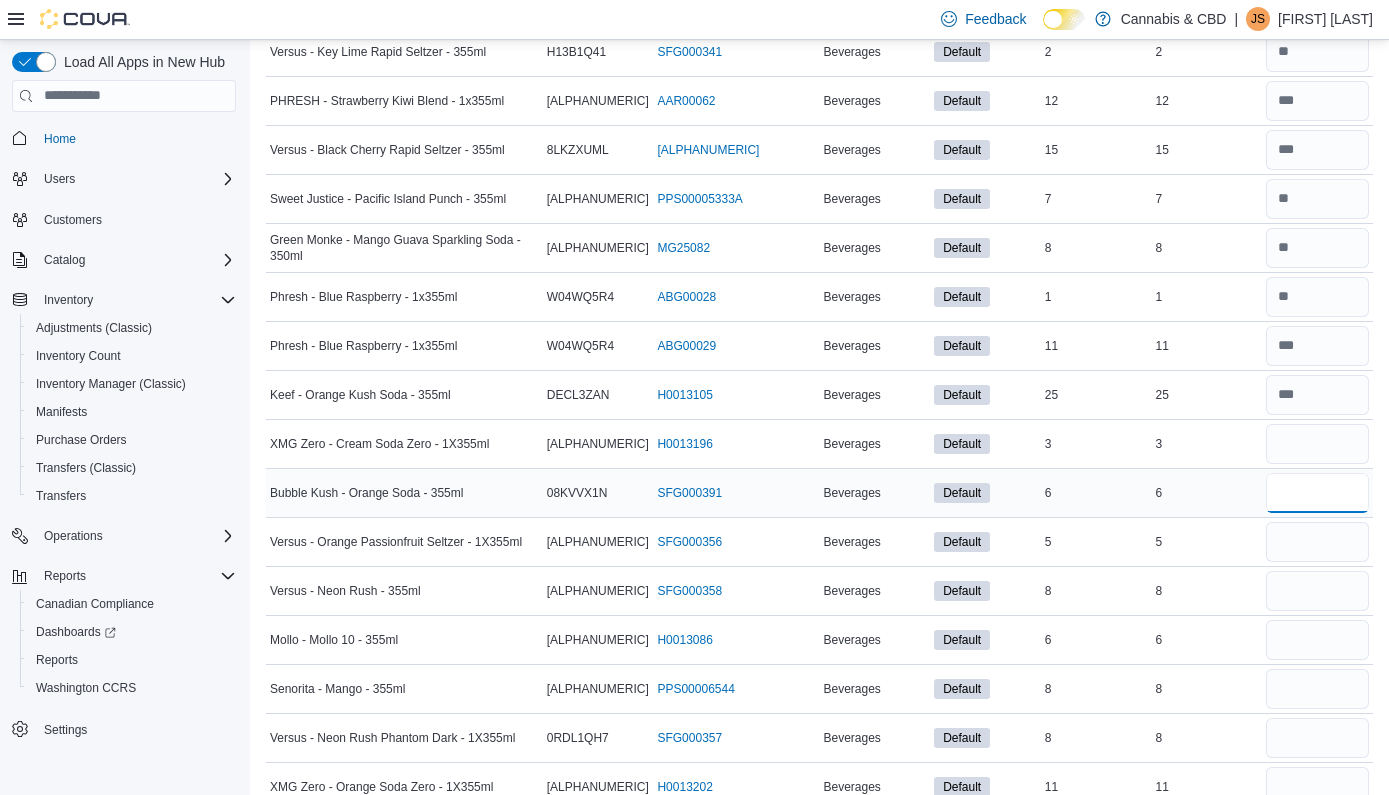 click at bounding box center (1317, 493) 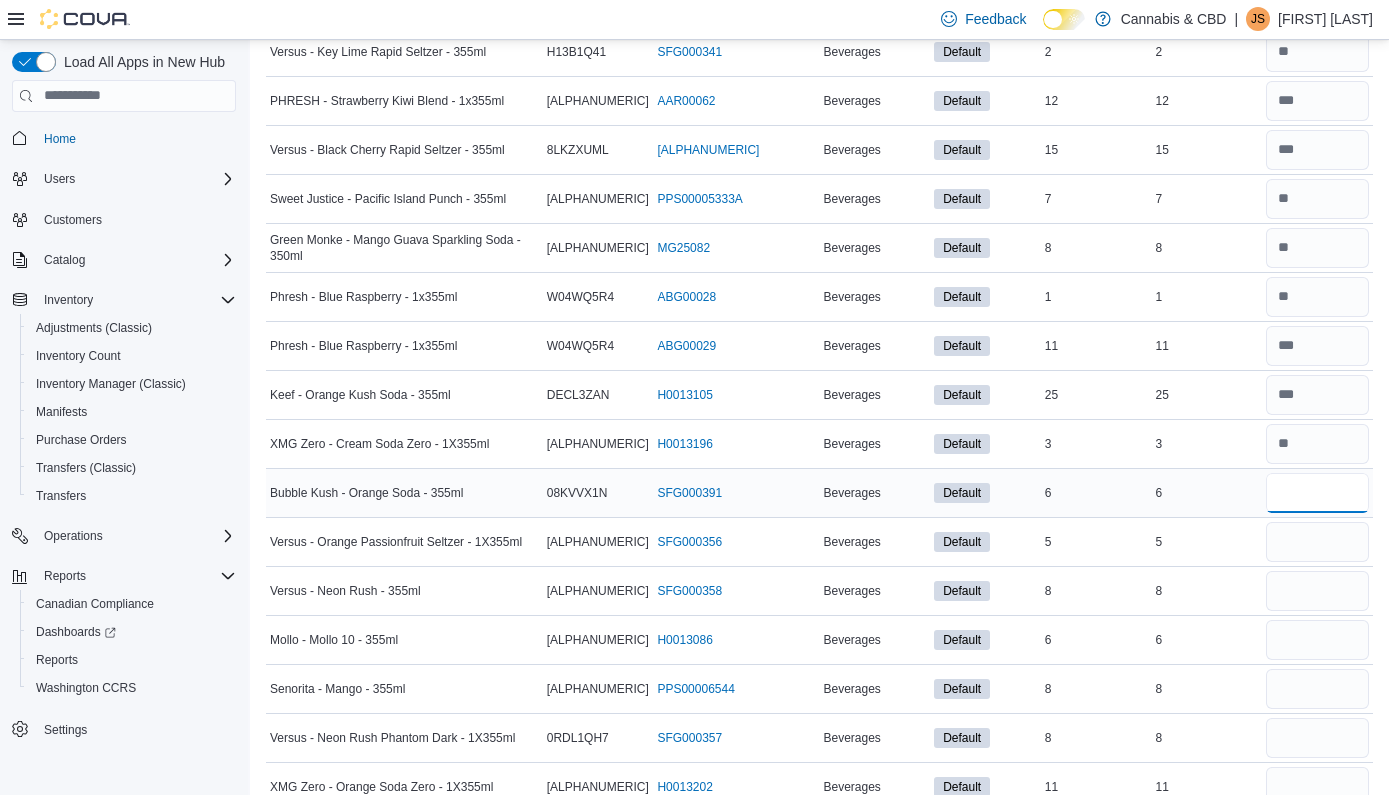 type on "*" 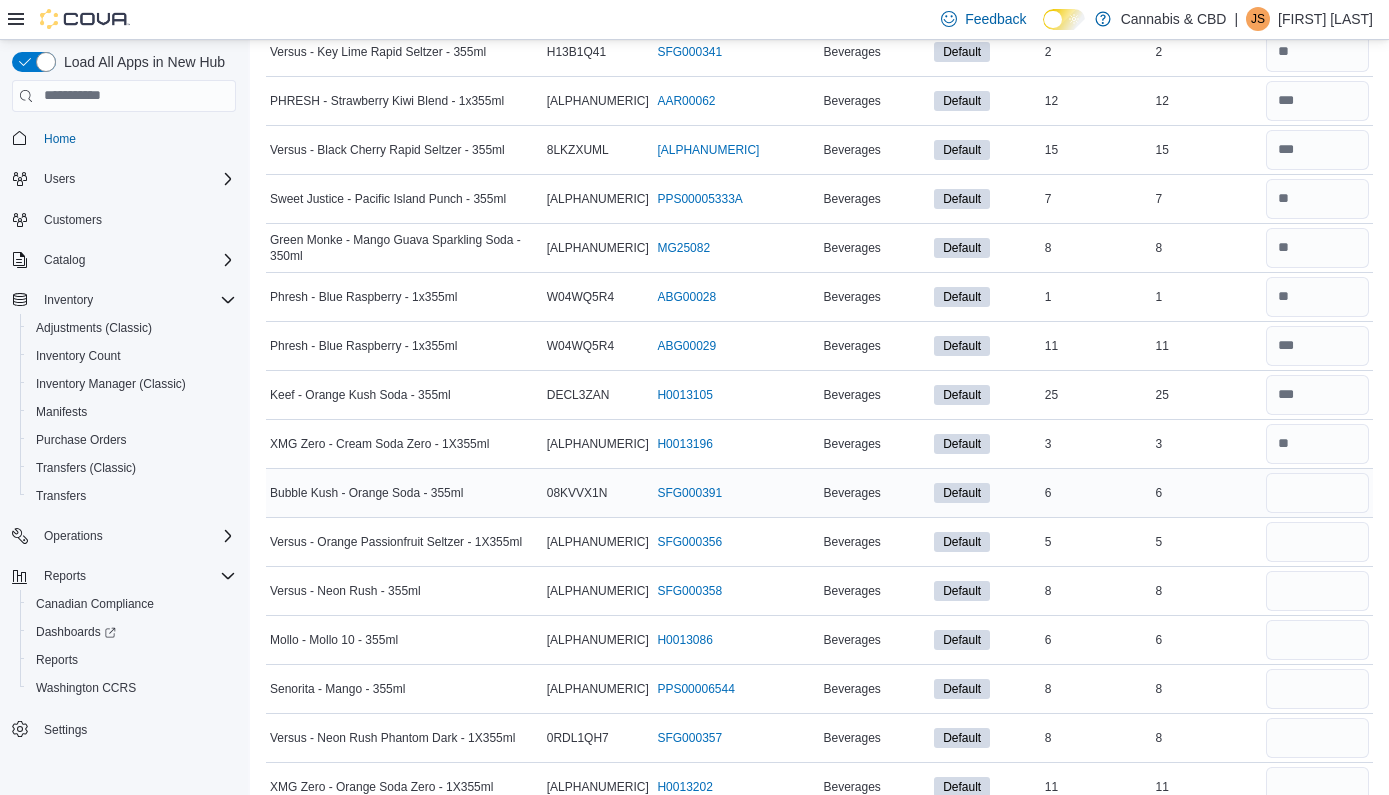 type 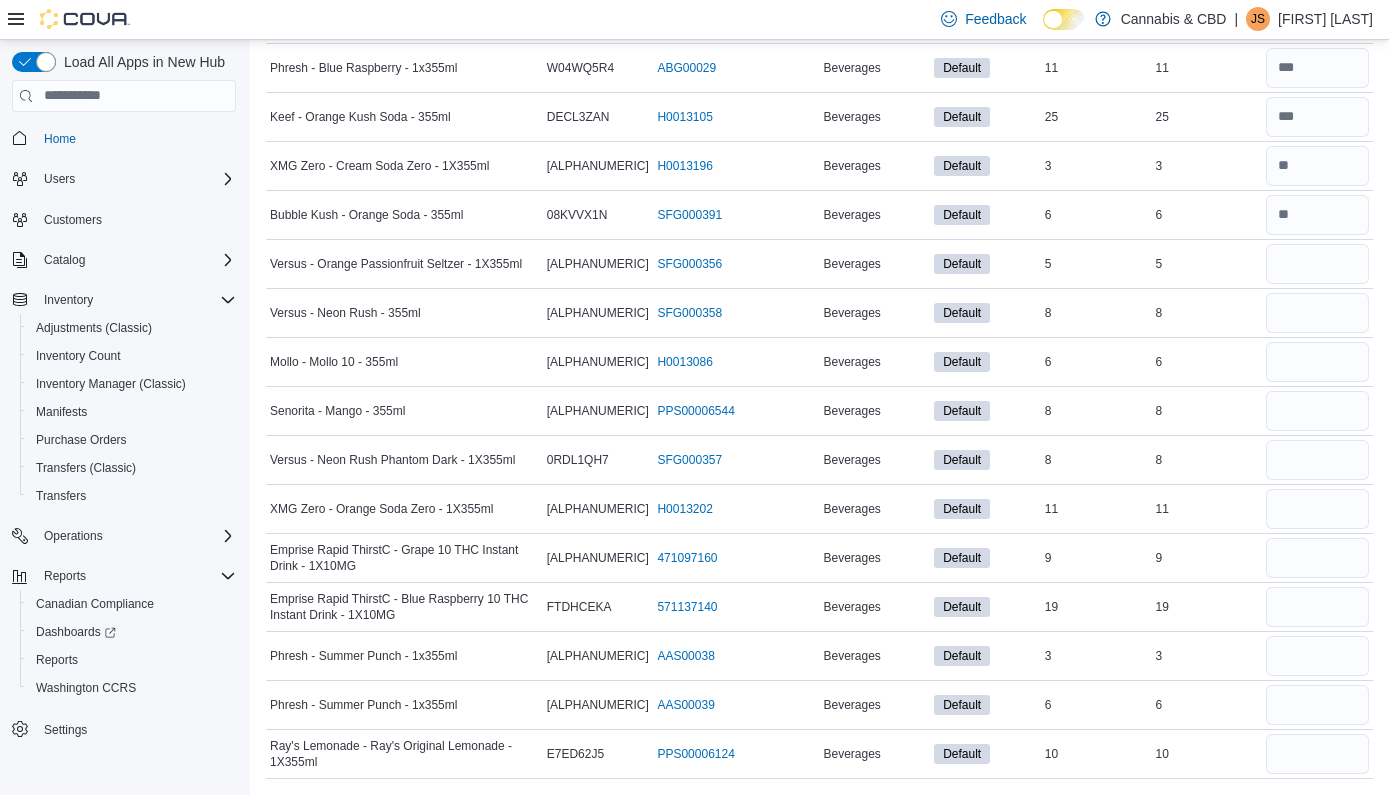 scroll, scrollTop: 1284, scrollLeft: 0, axis: vertical 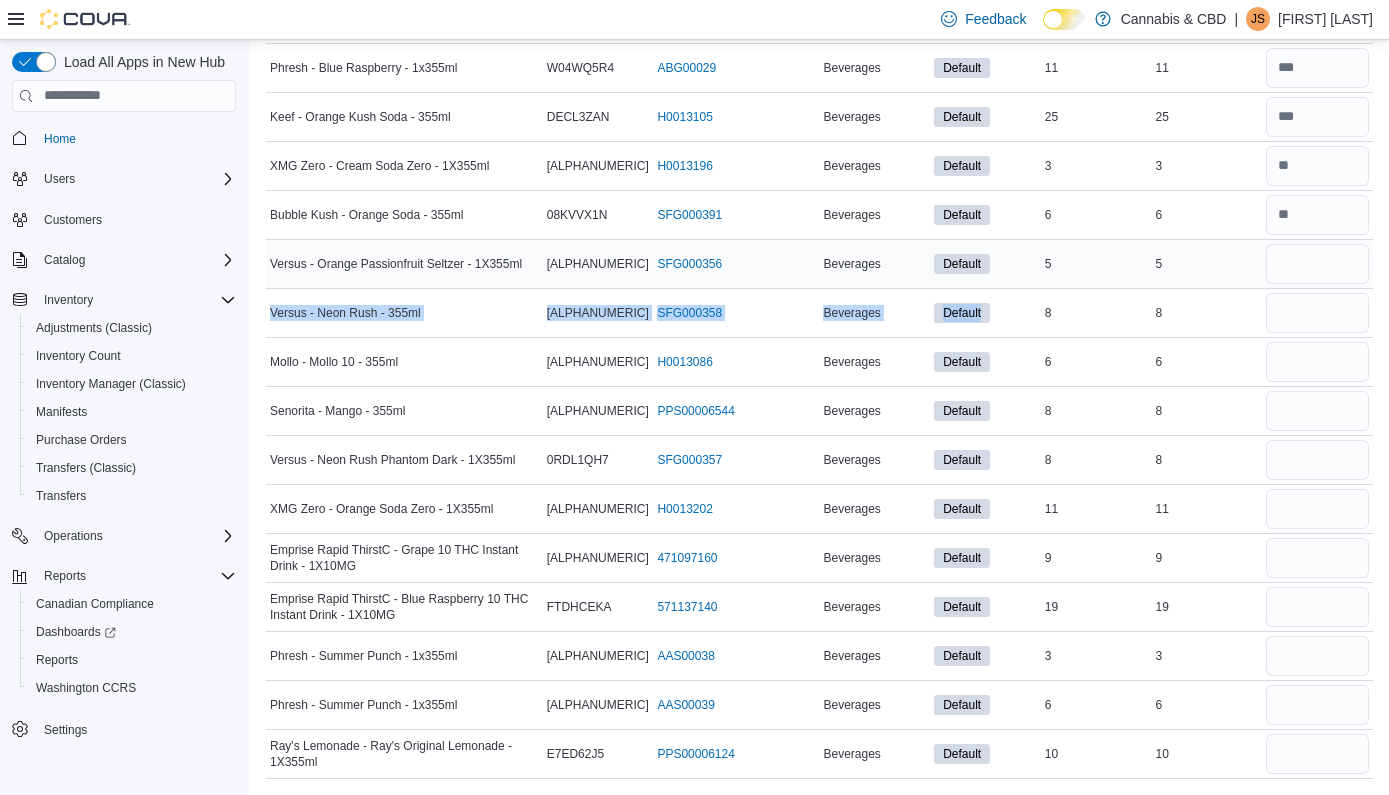 drag, startPoint x: 996, startPoint y: 327, endPoint x: 1212, endPoint y: 275, distance: 222.17111 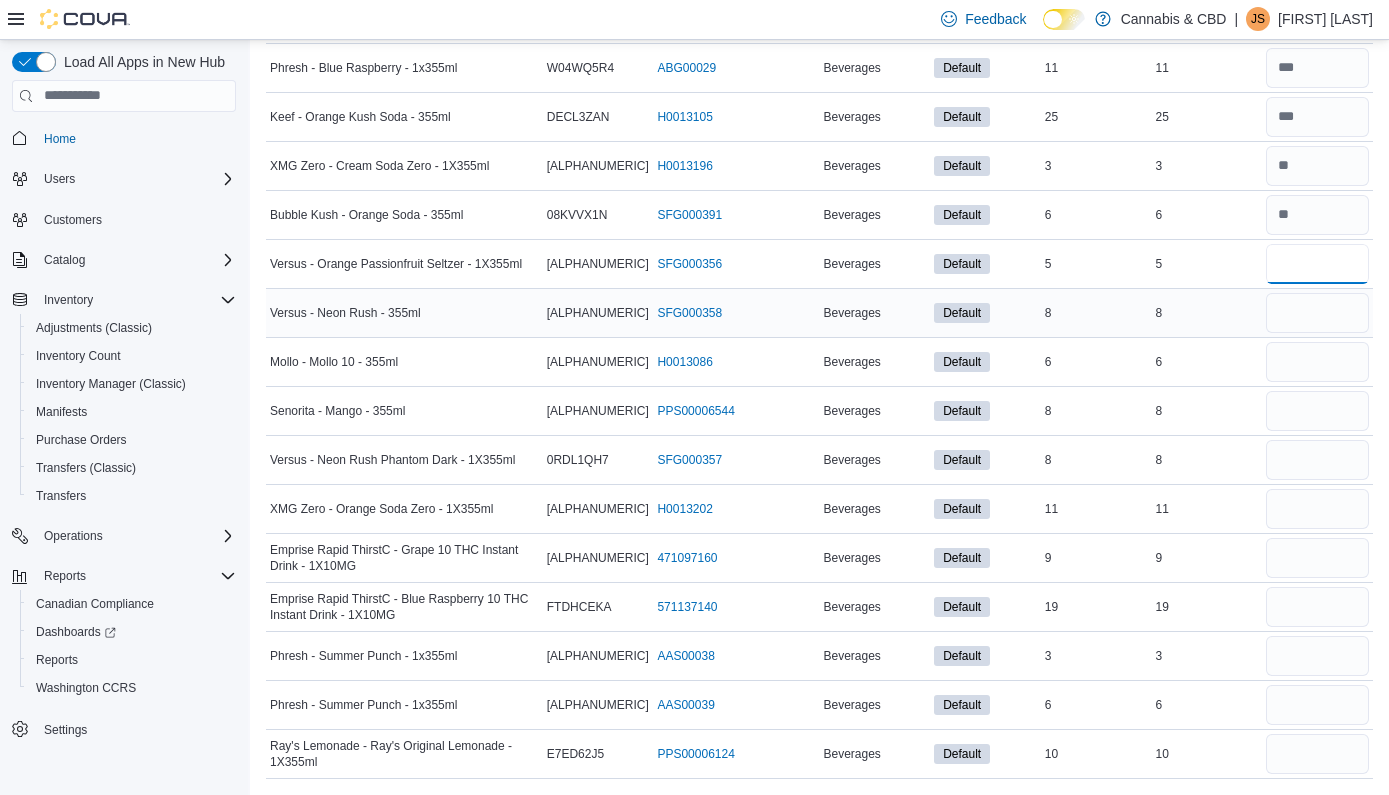 type on "*" 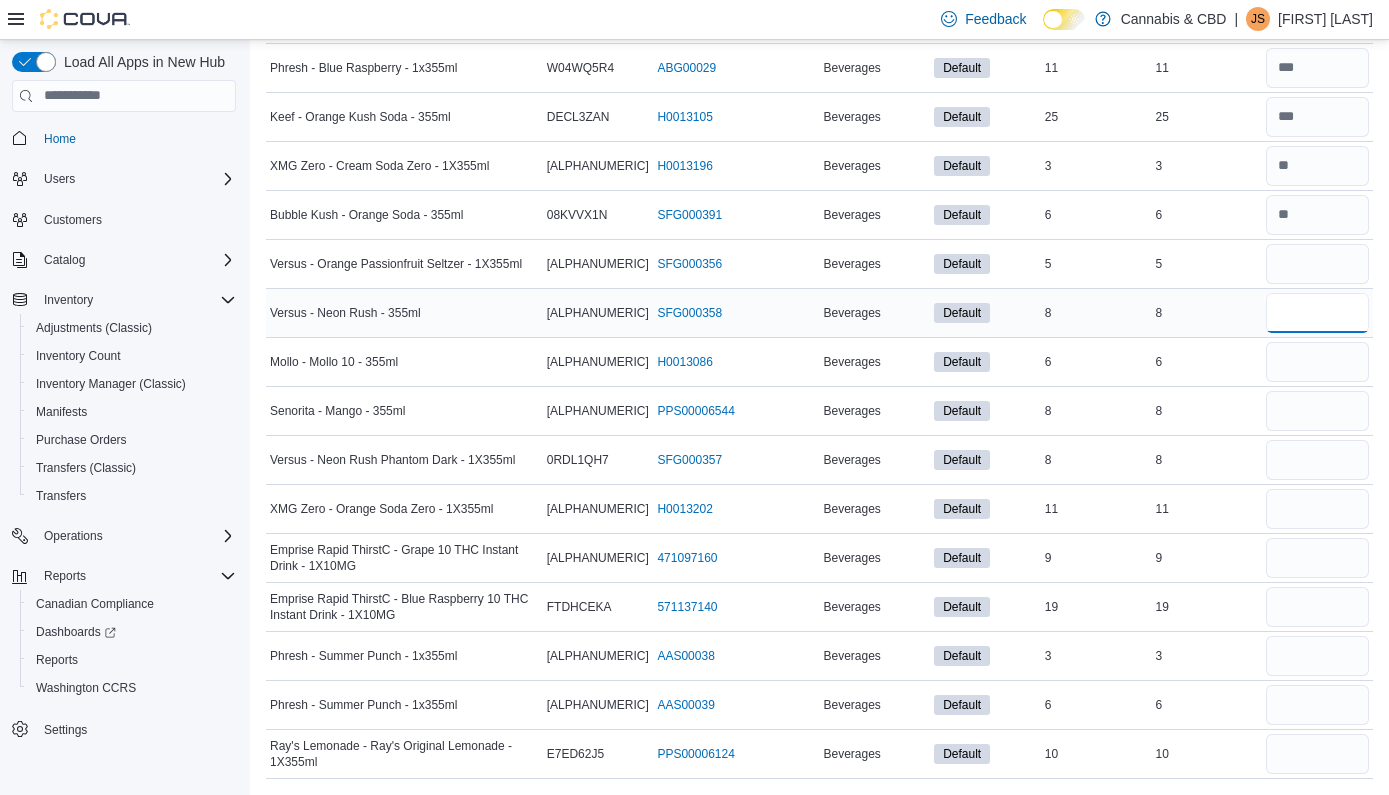 type 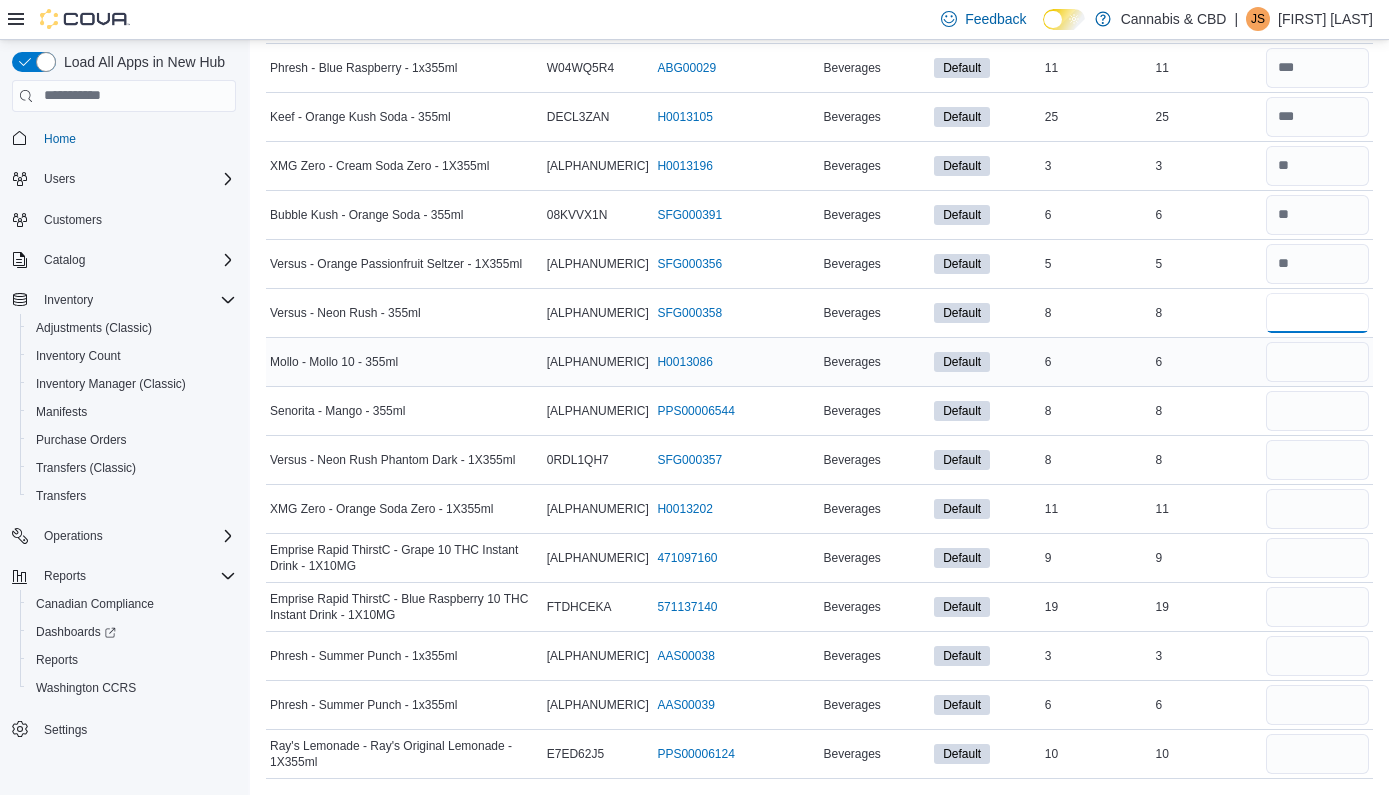type on "*" 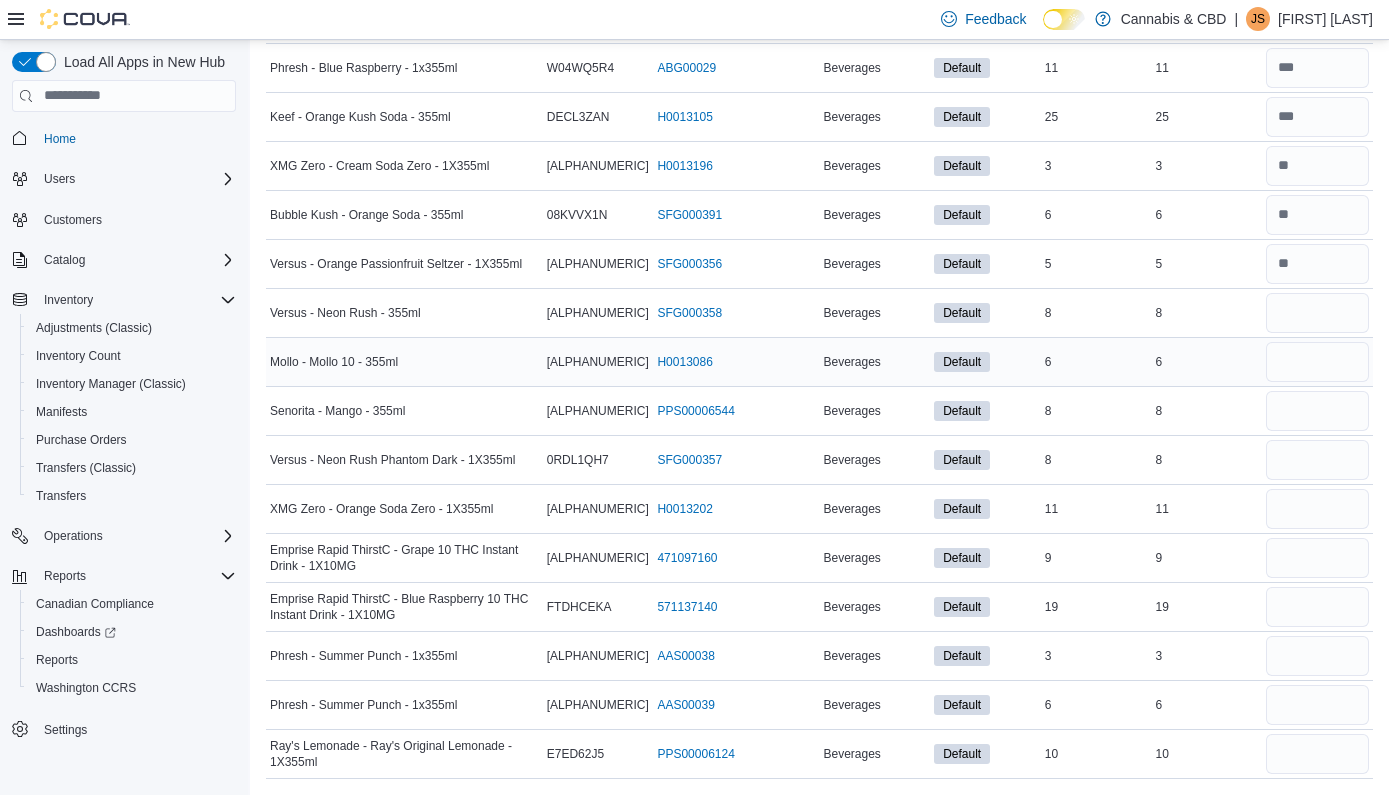 type 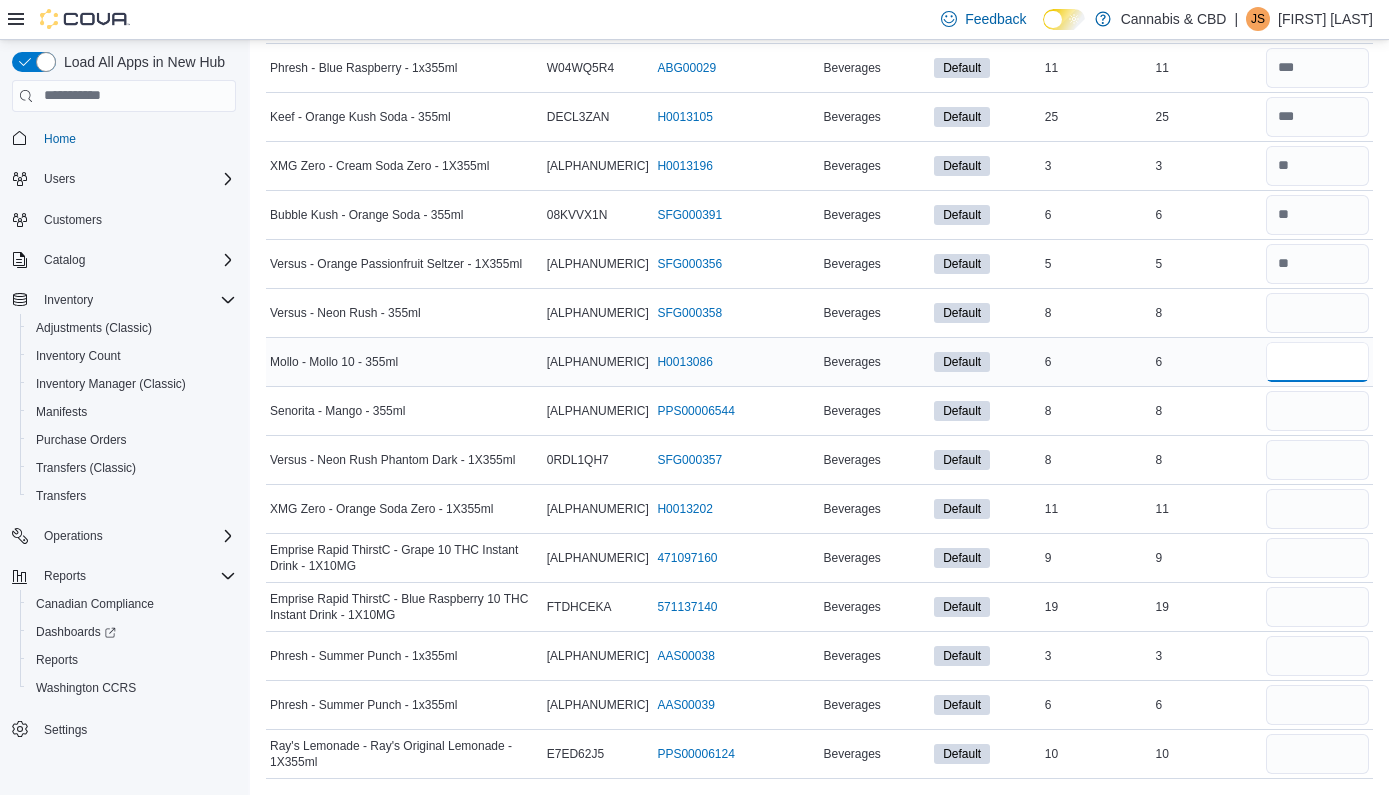 click at bounding box center (1317, 362) 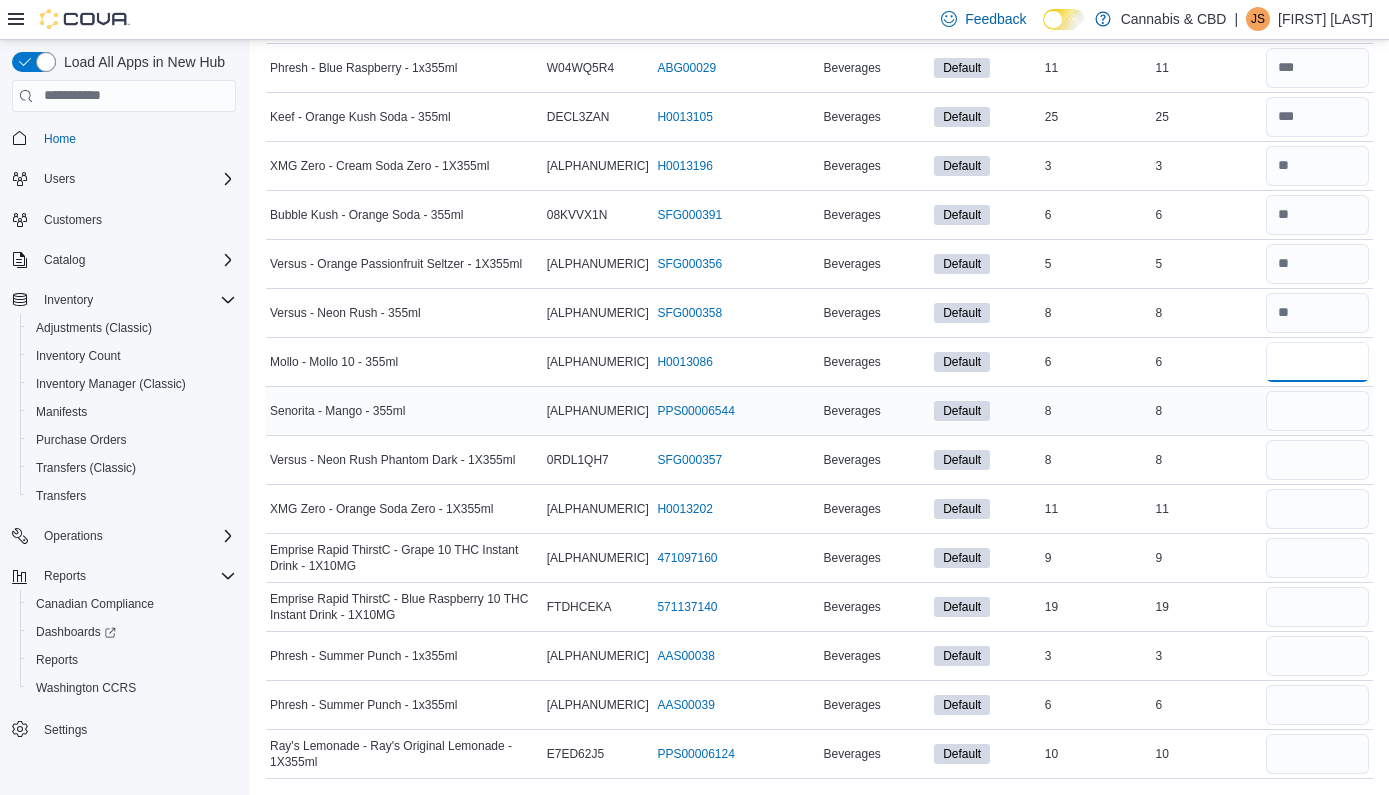type on "*" 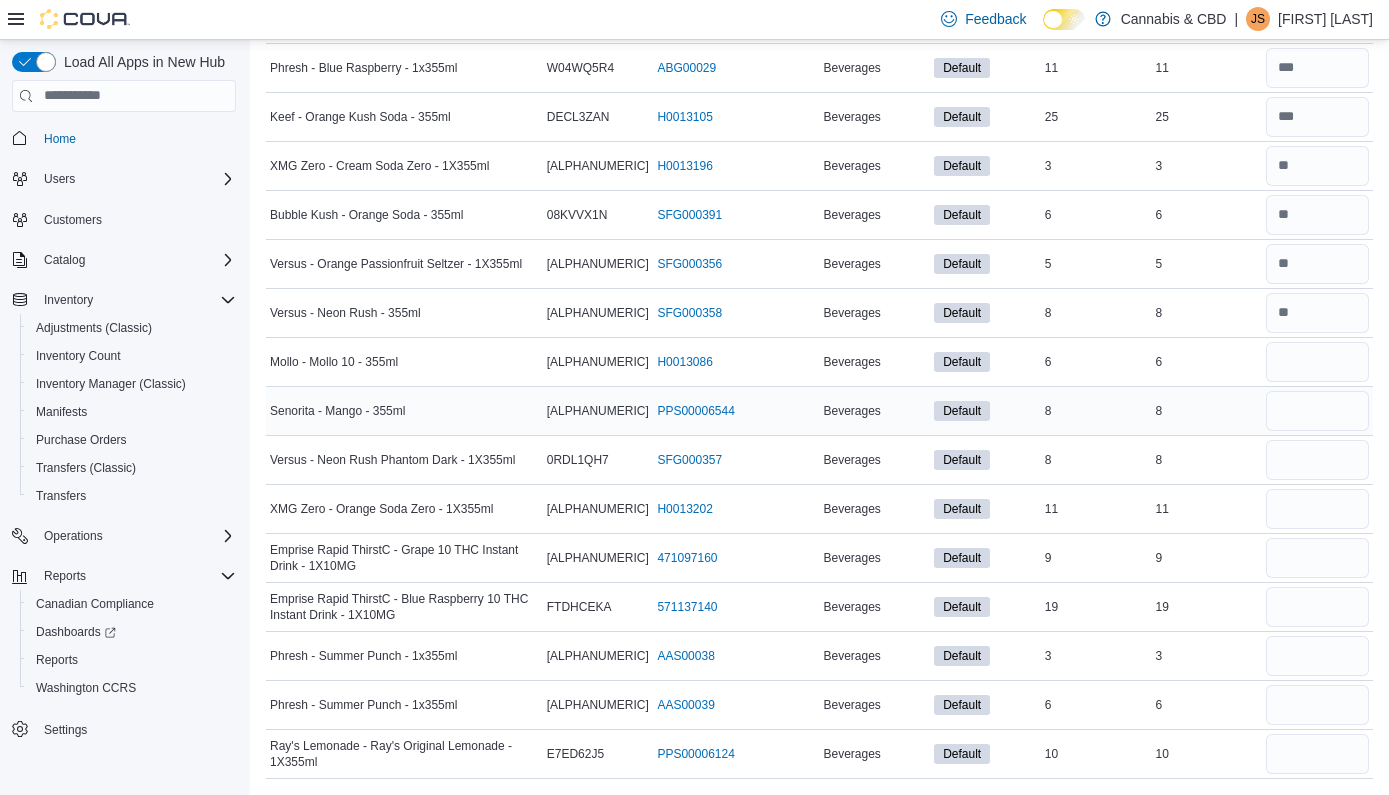 type 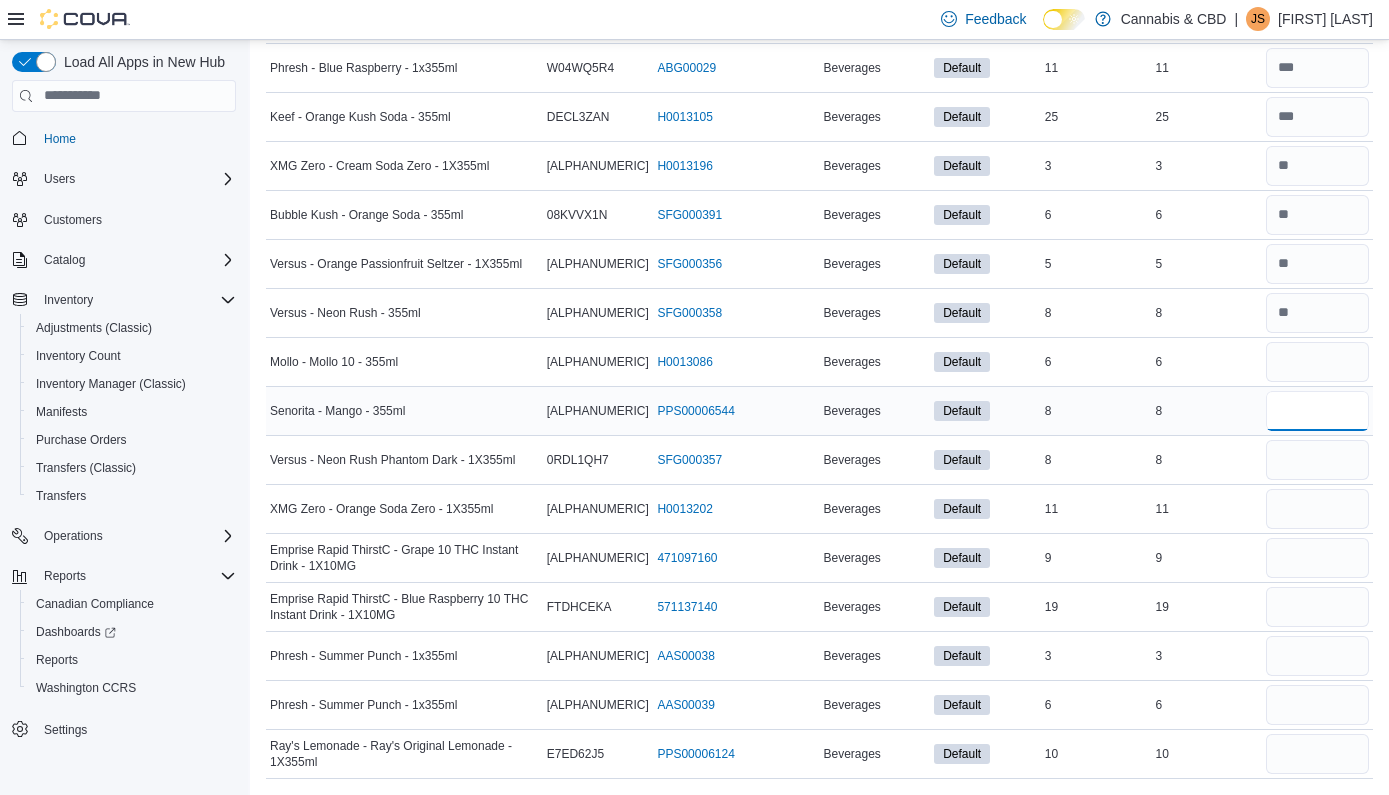 click at bounding box center [1317, 411] 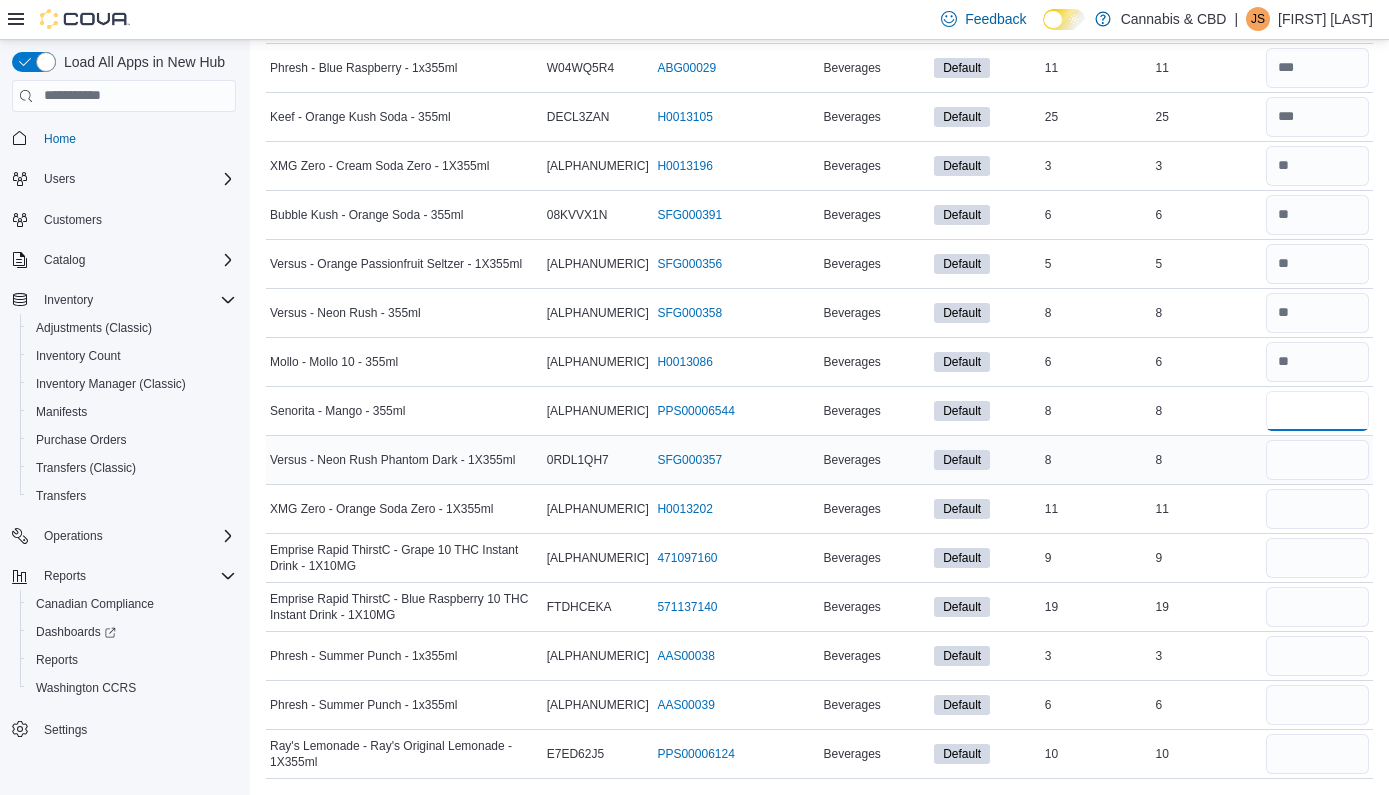 type on "*" 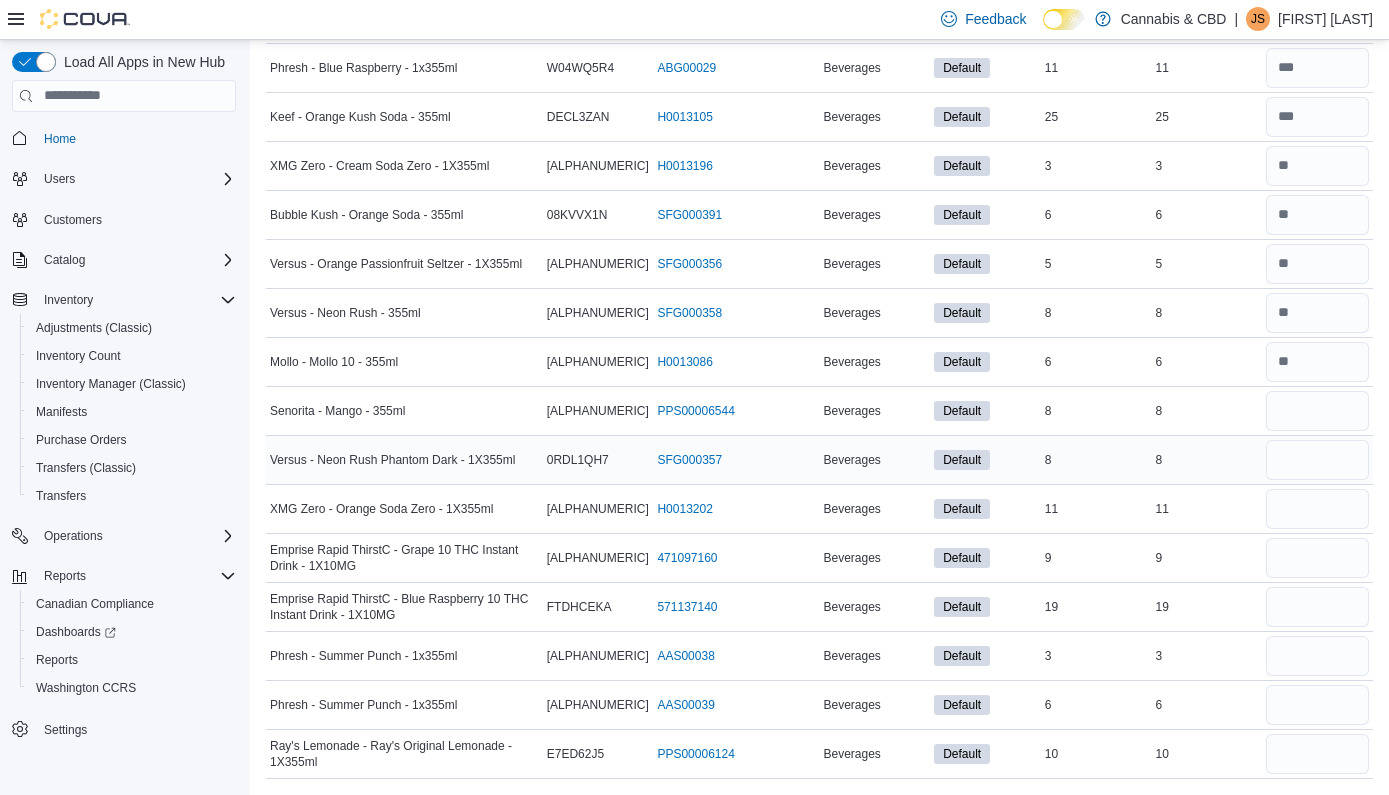 type 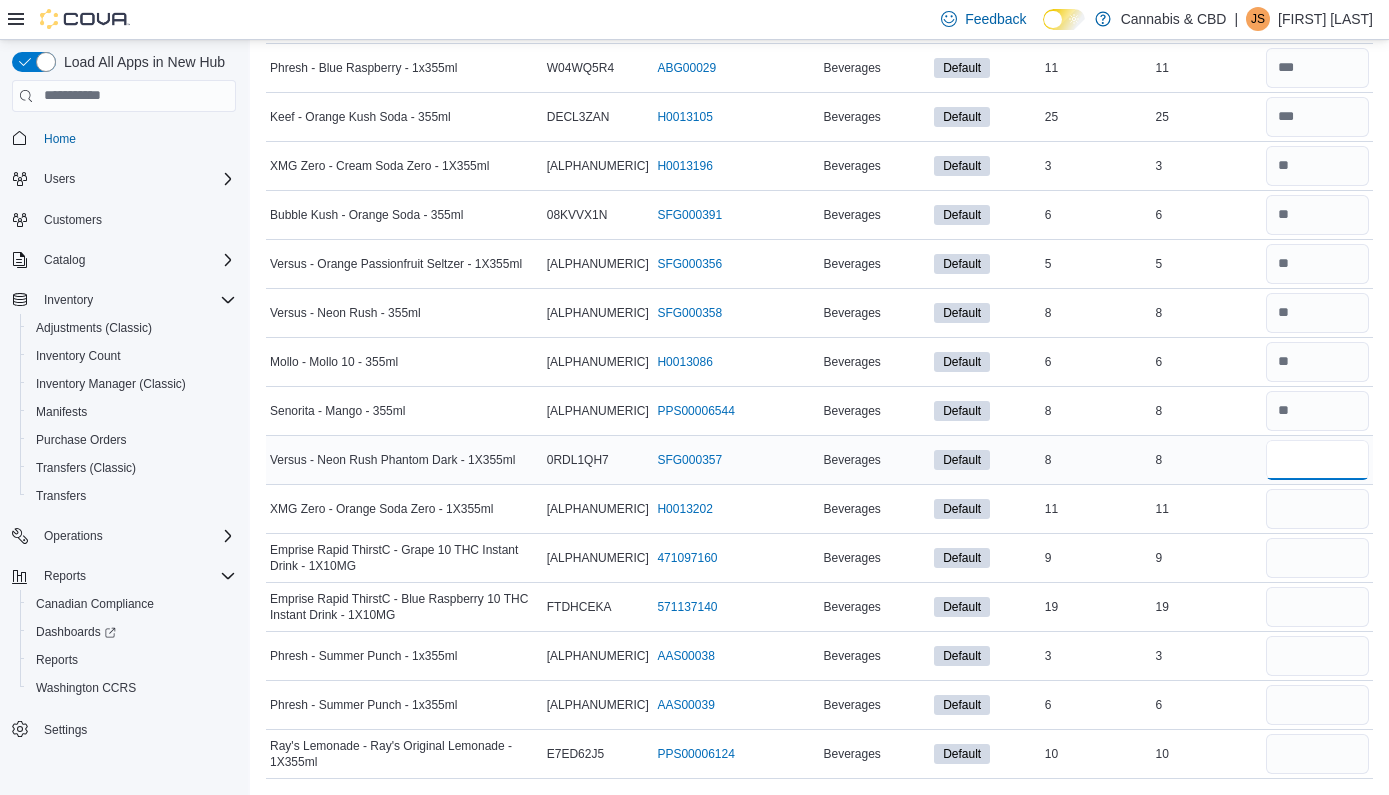 click at bounding box center [1317, 460] 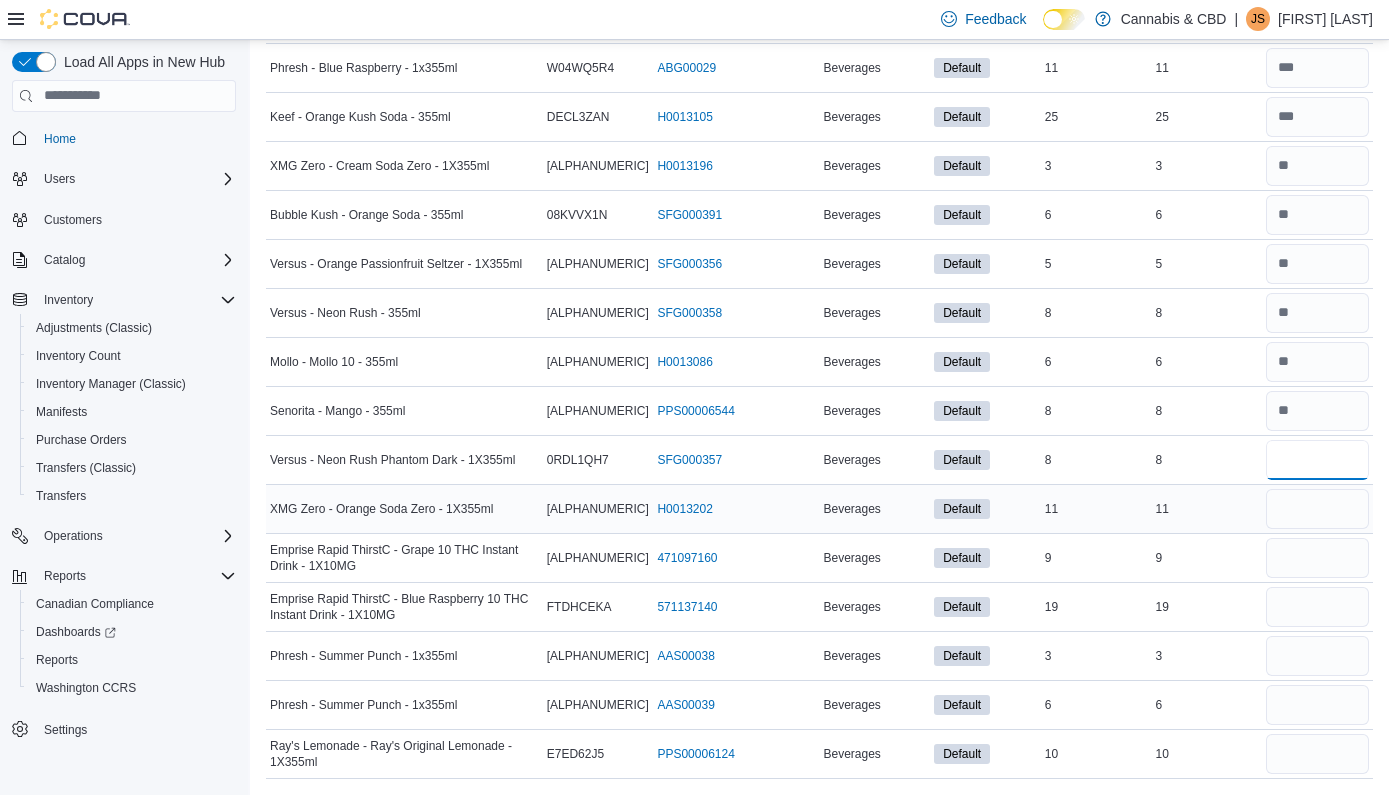 type on "*" 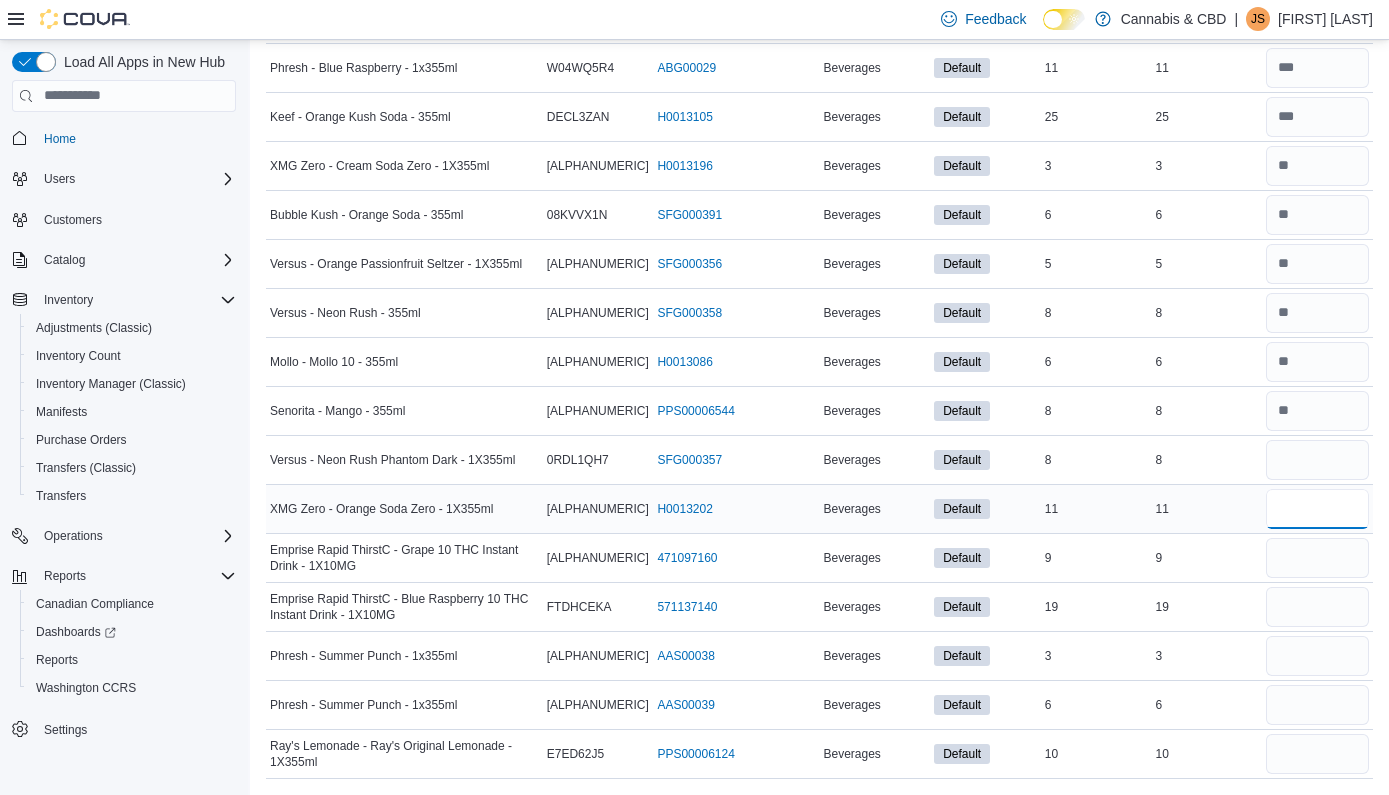type 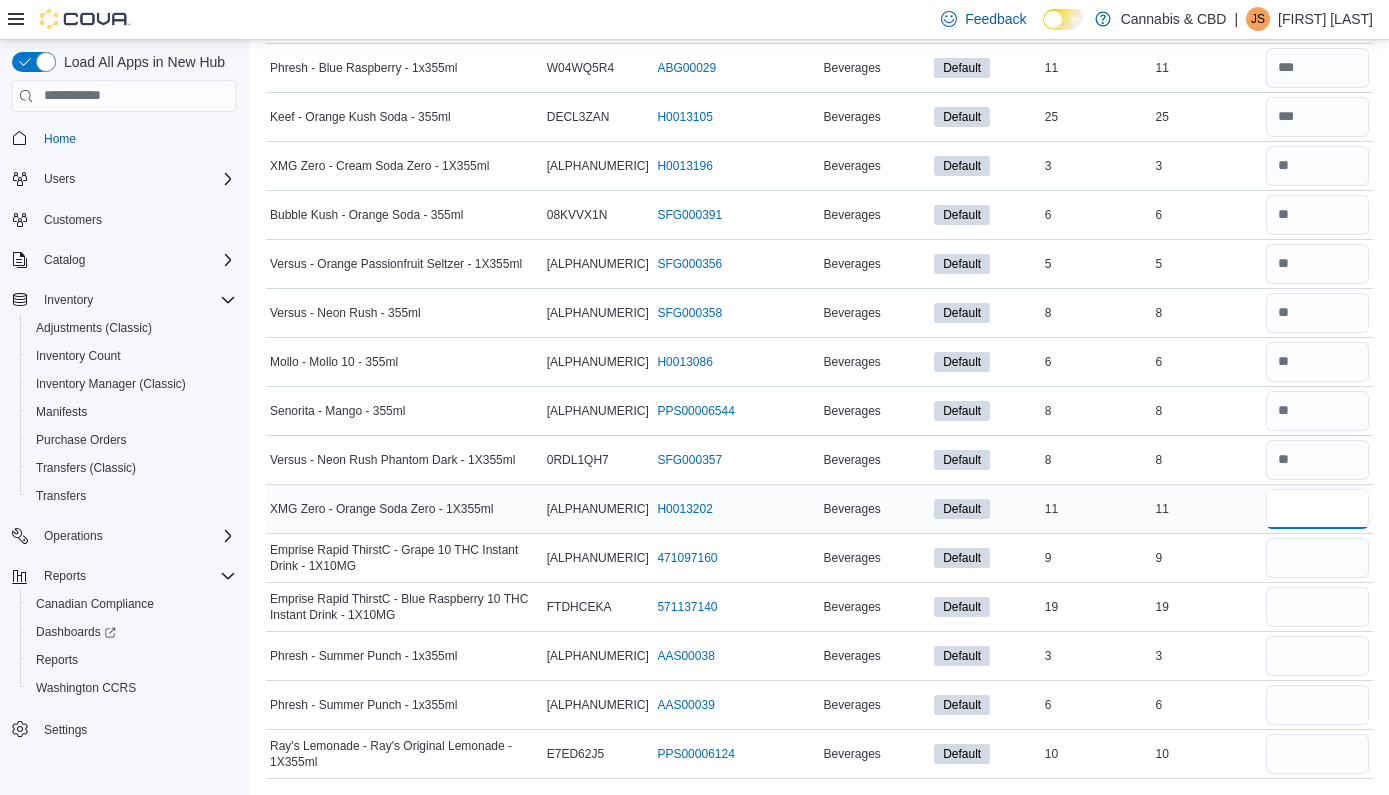 click at bounding box center [1317, 509] 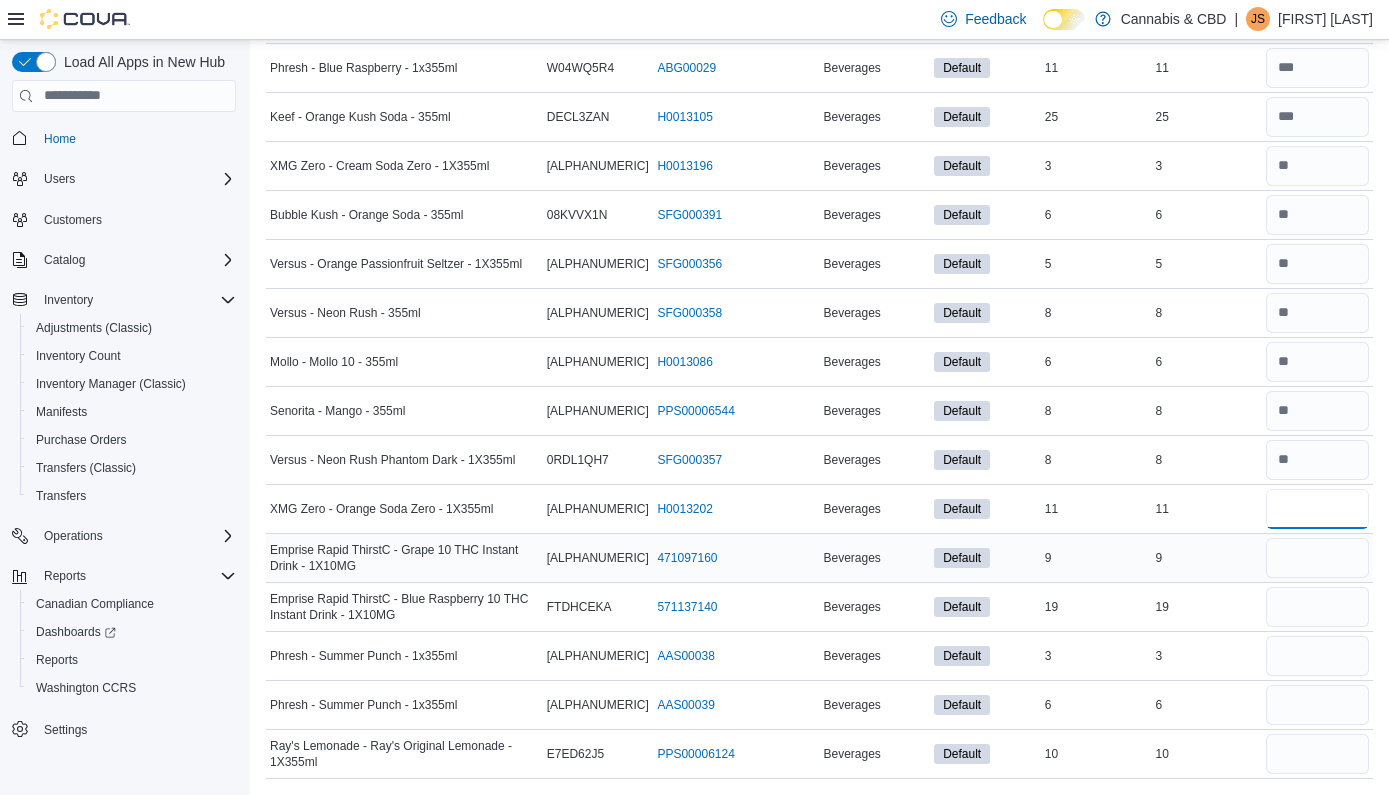 type on "**" 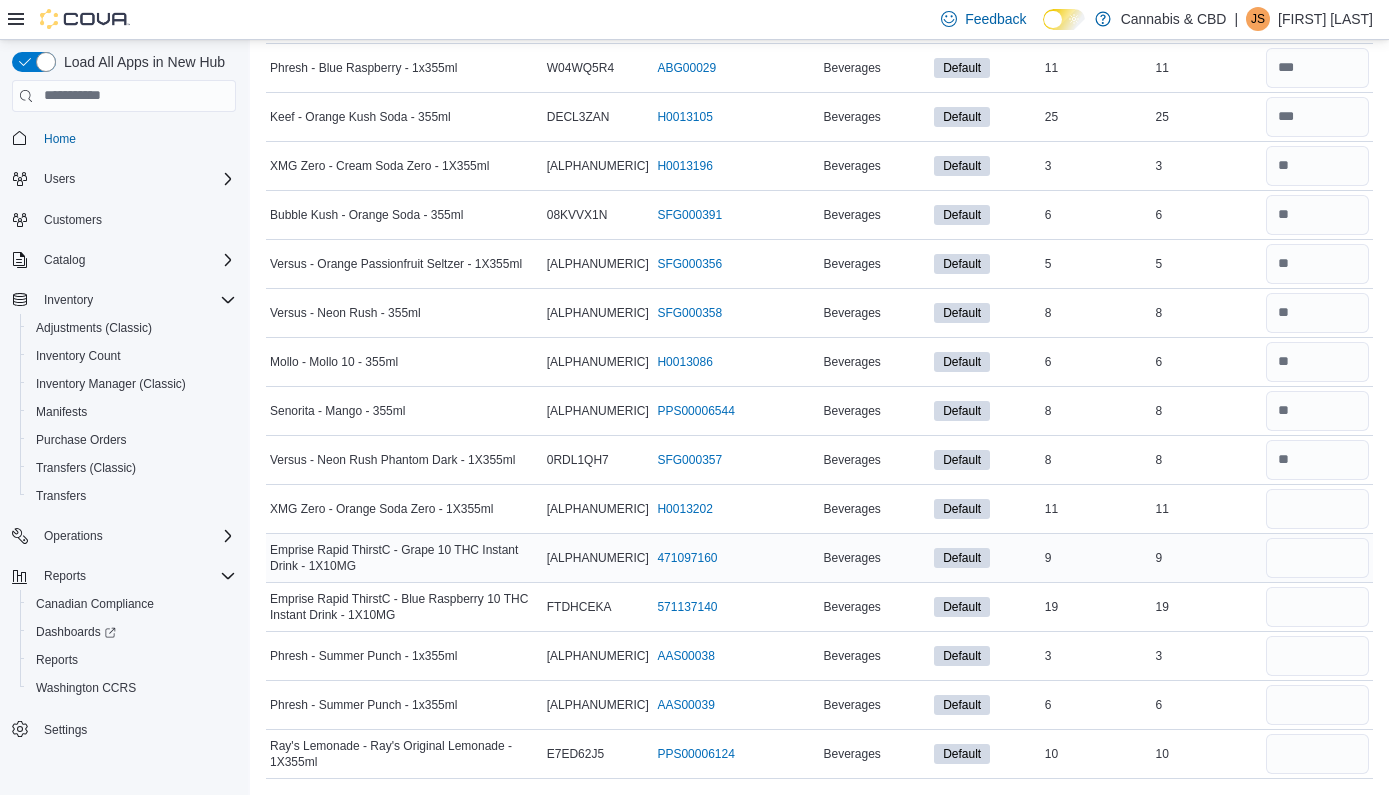 type 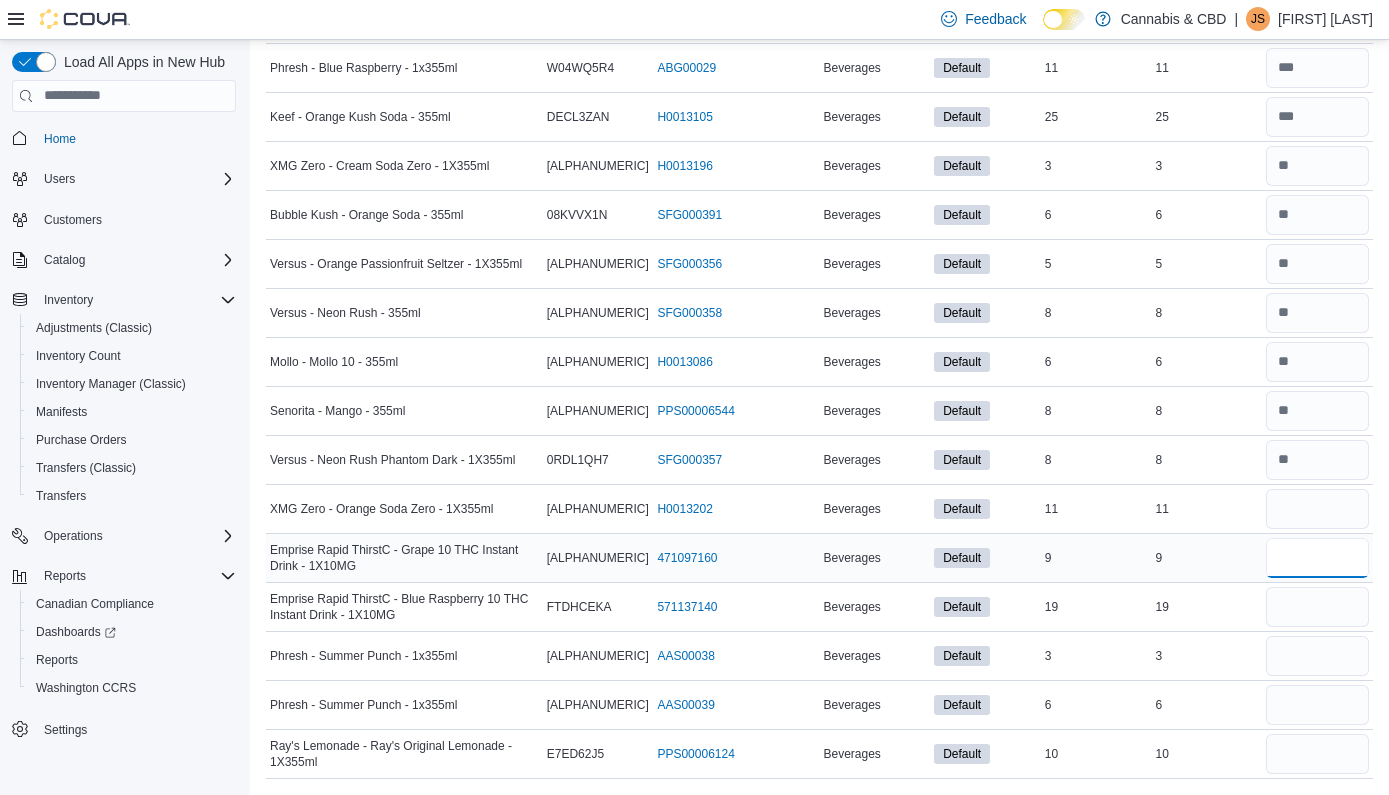 click at bounding box center (1317, 558) 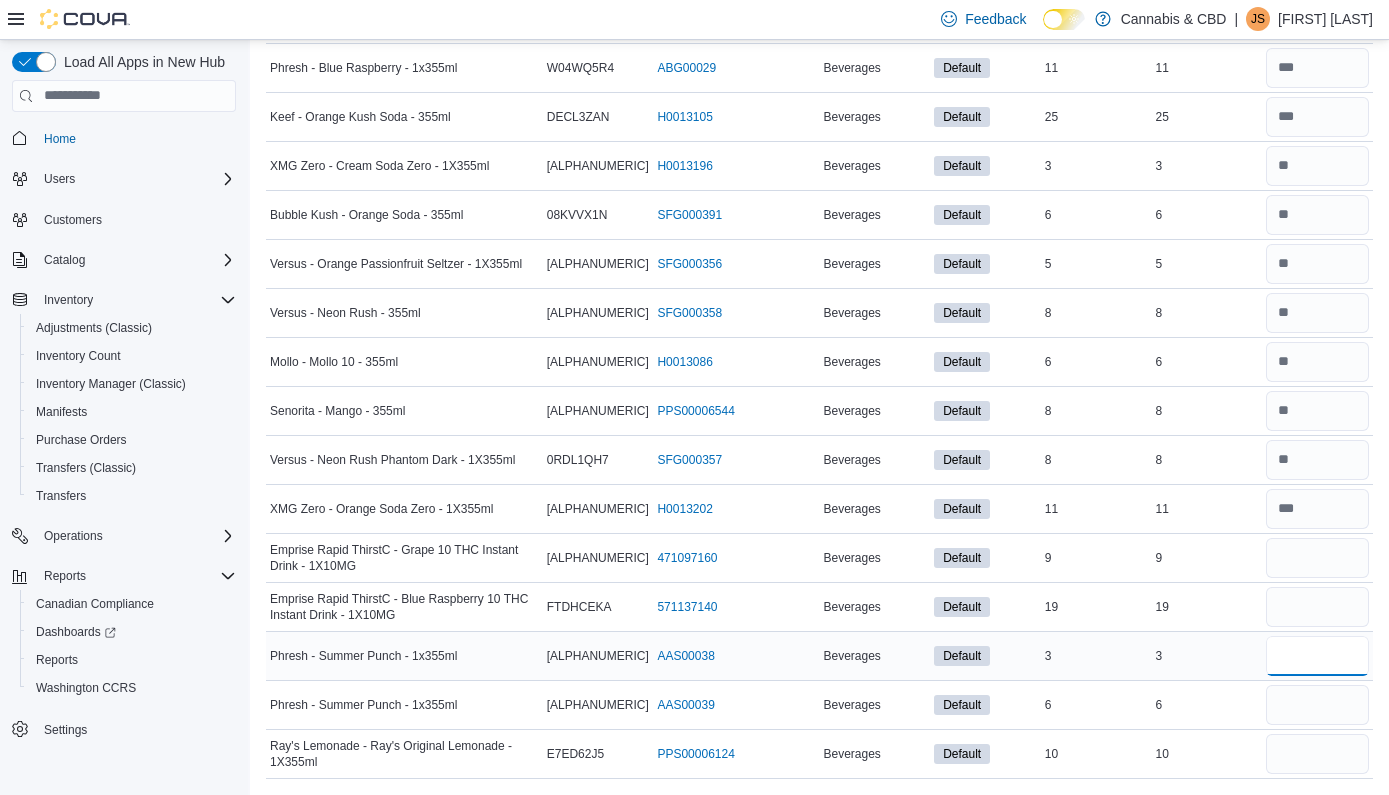 click at bounding box center (1317, 656) 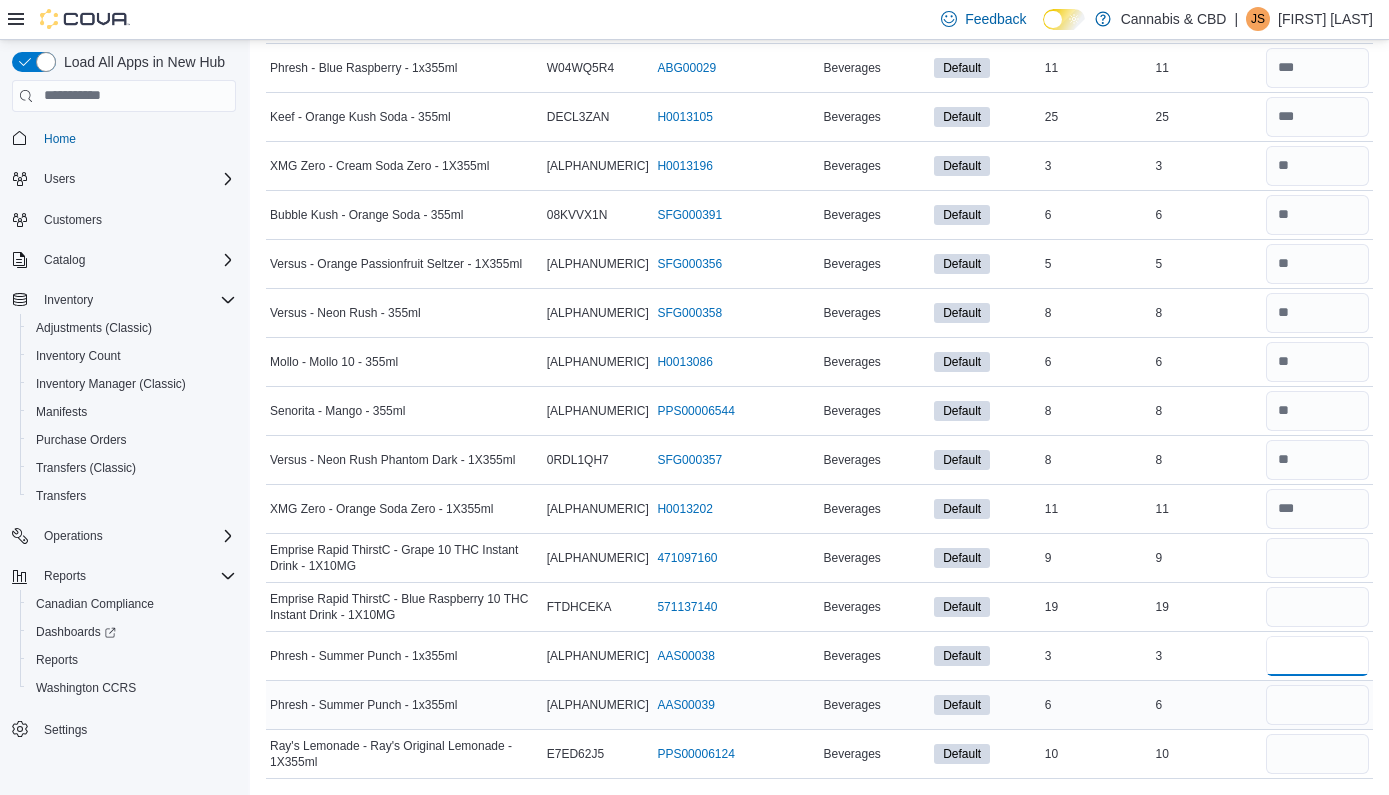 type on "*" 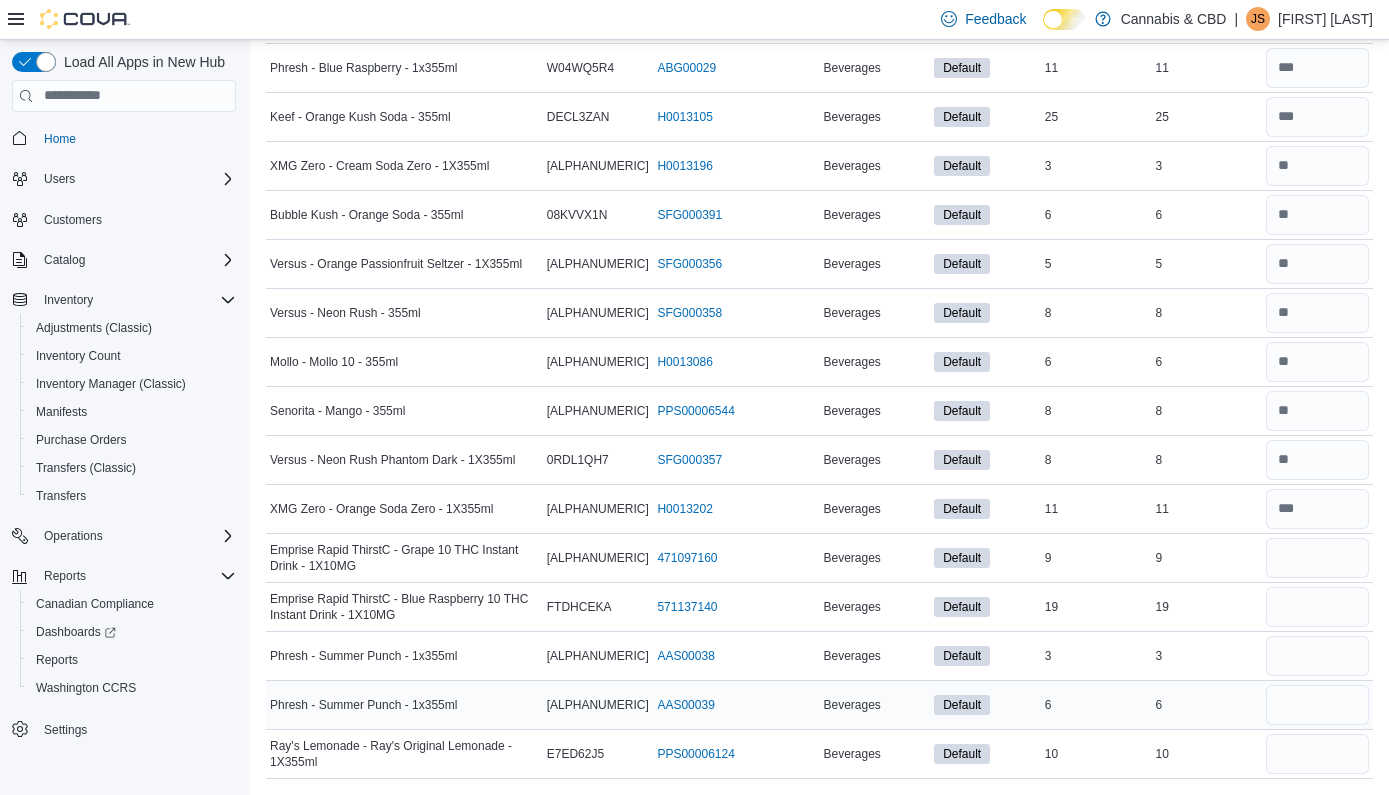 type 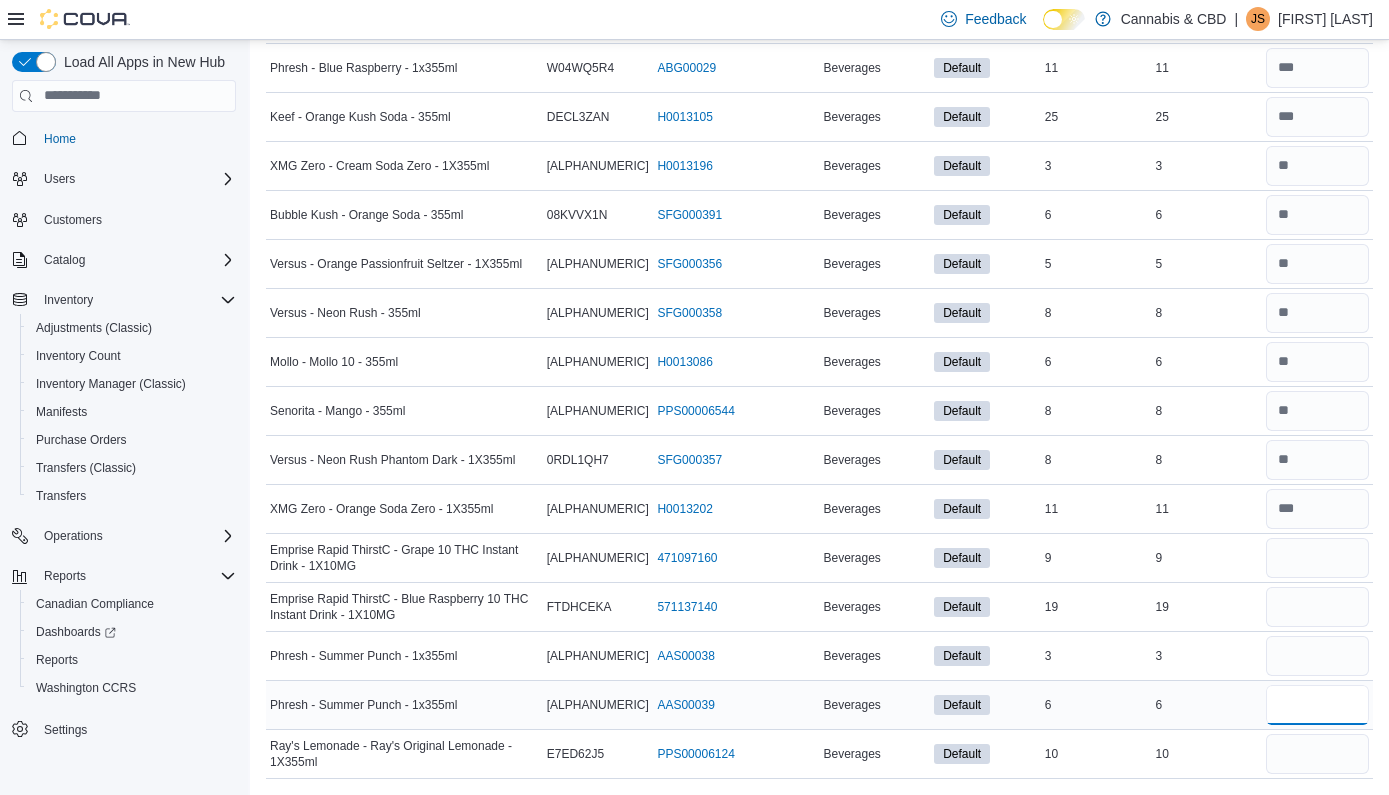 click at bounding box center [1317, 705] 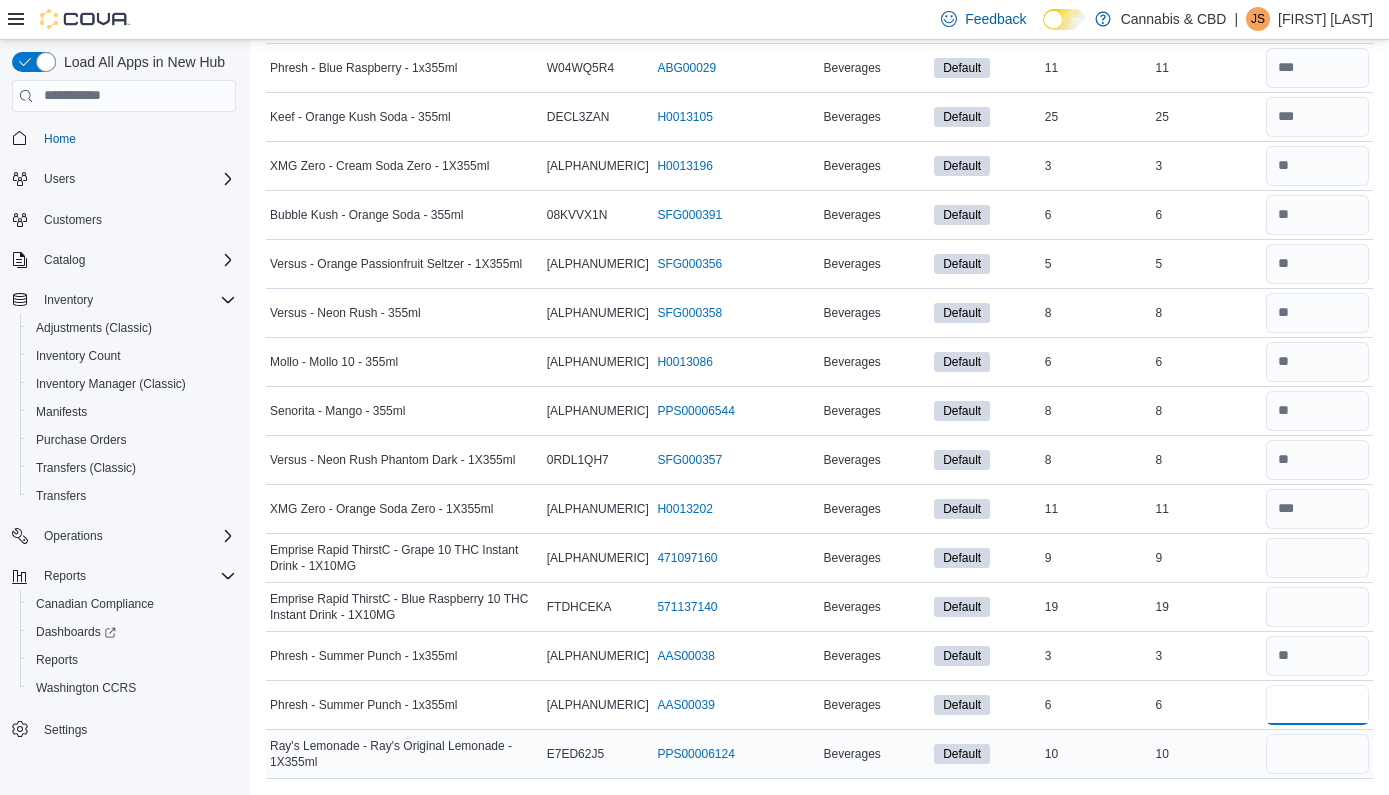 type on "*" 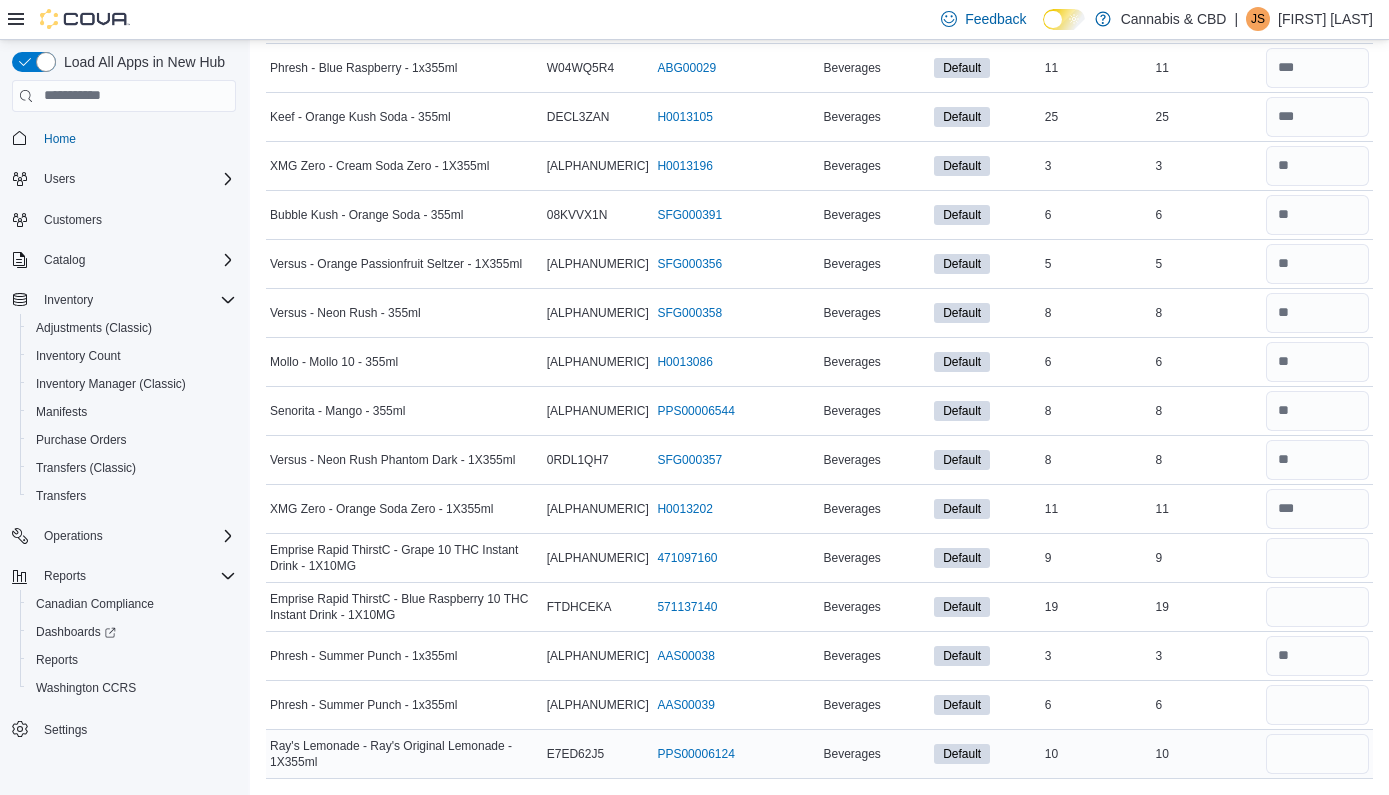 type 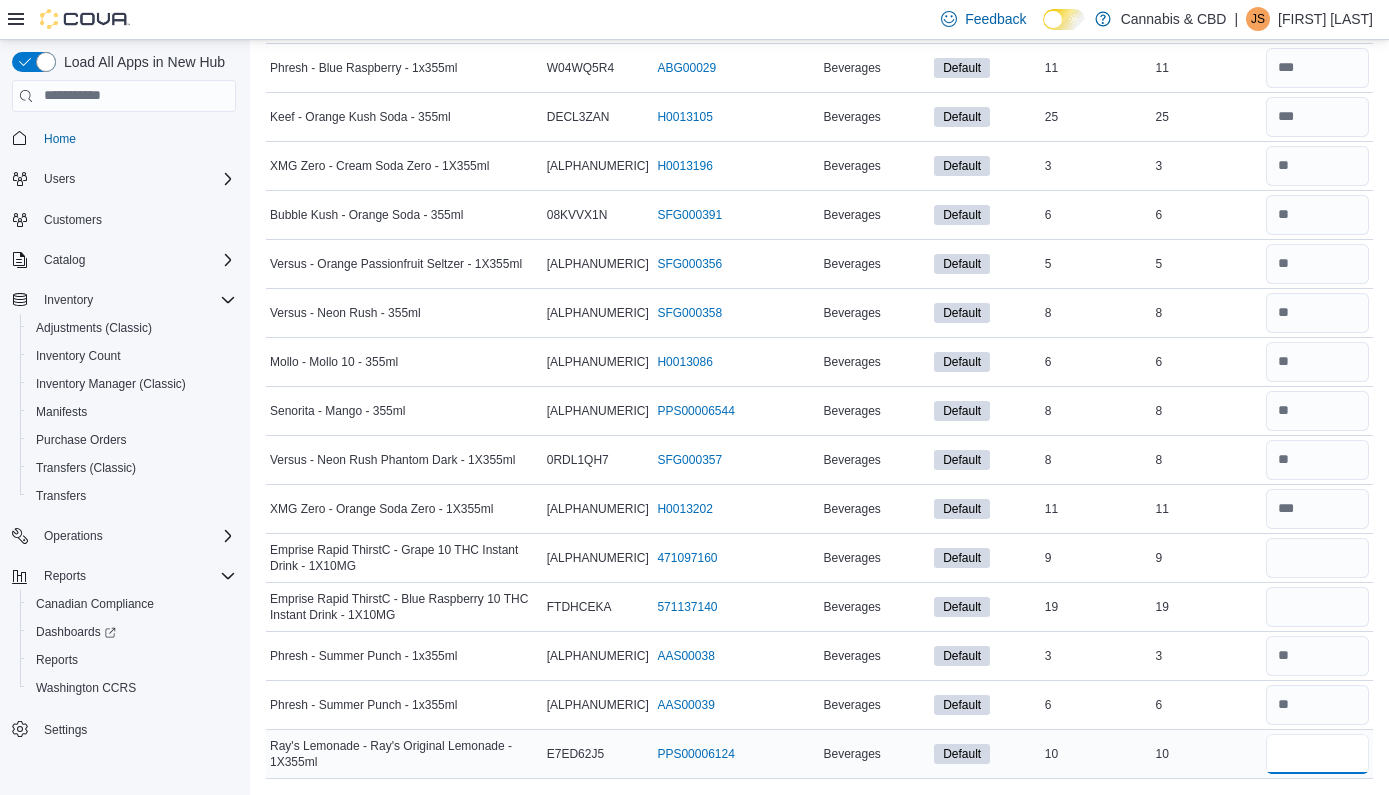click at bounding box center [1317, 754] 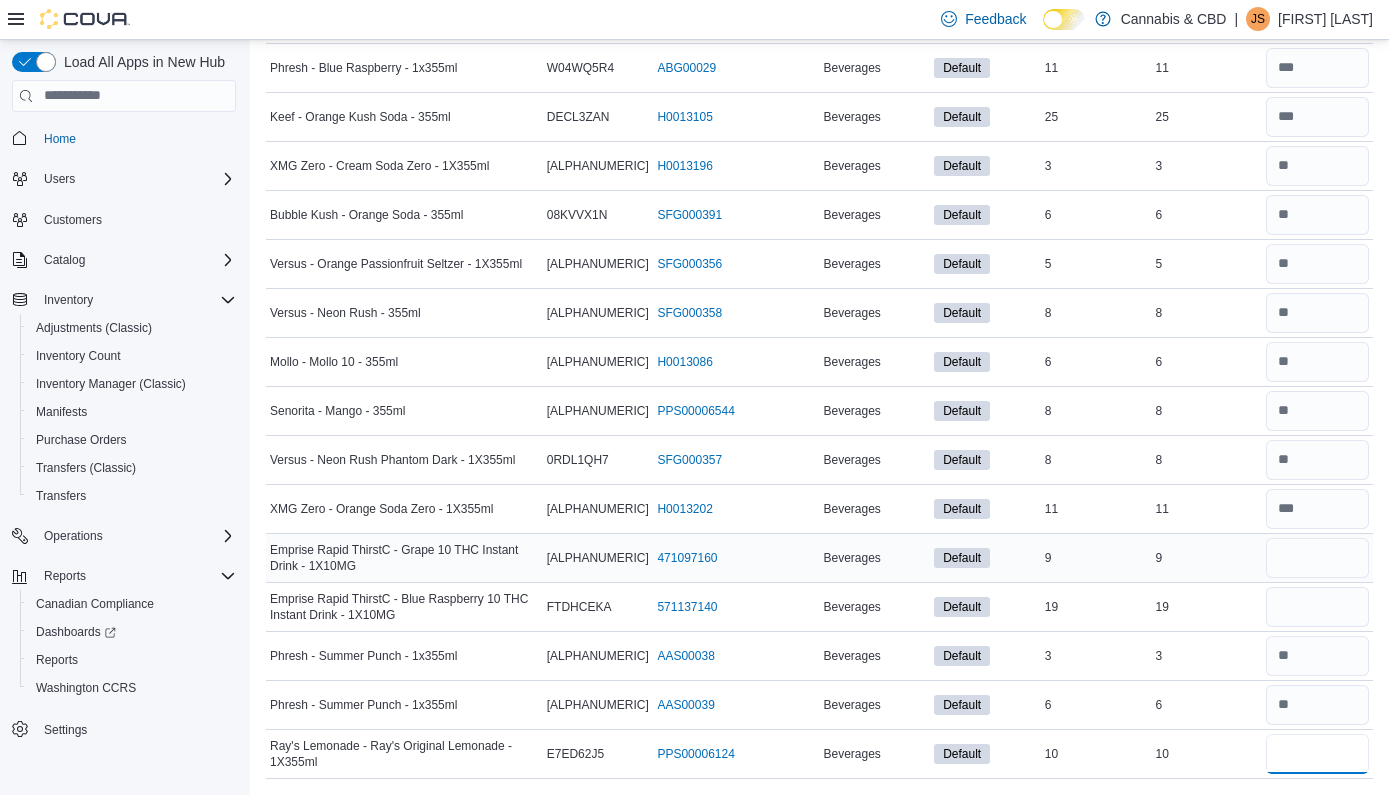 type on "**" 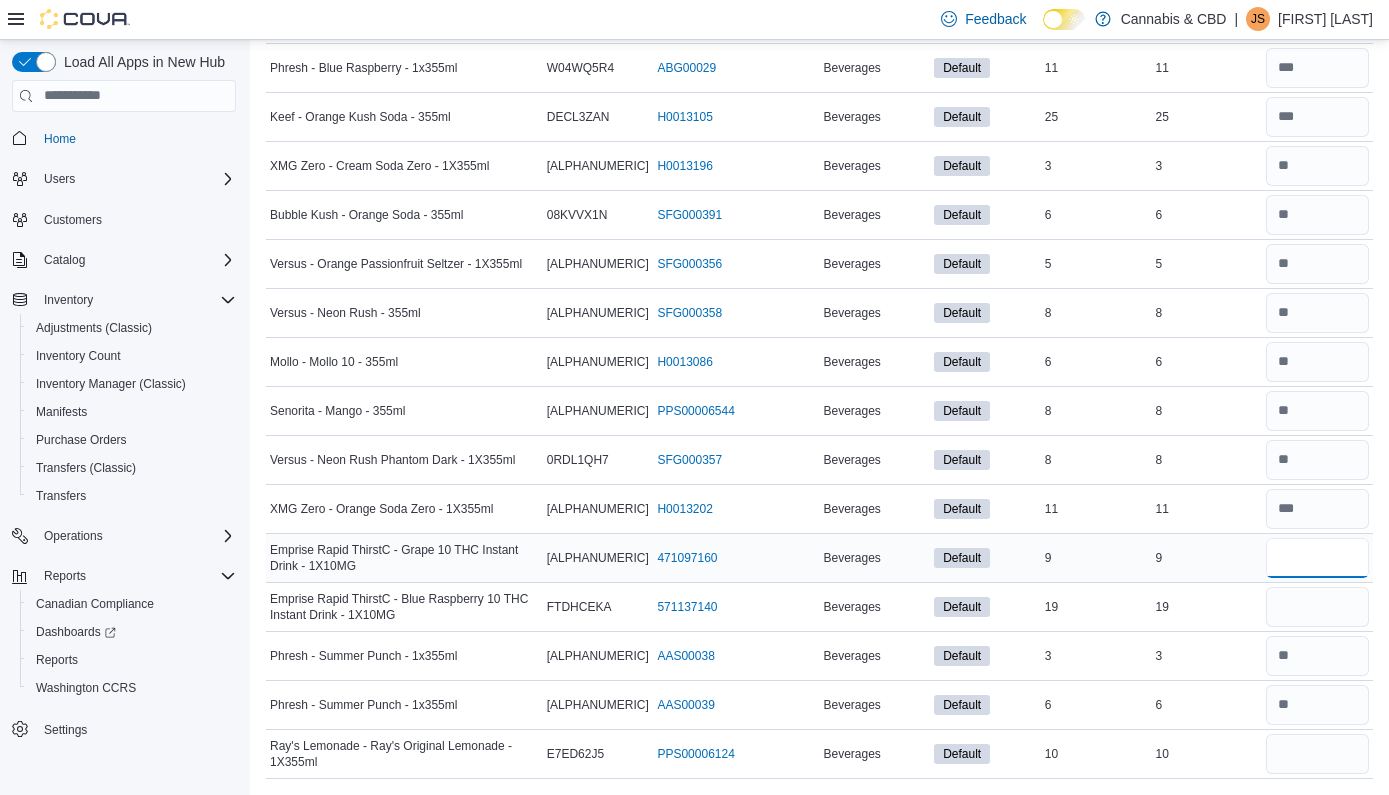 type 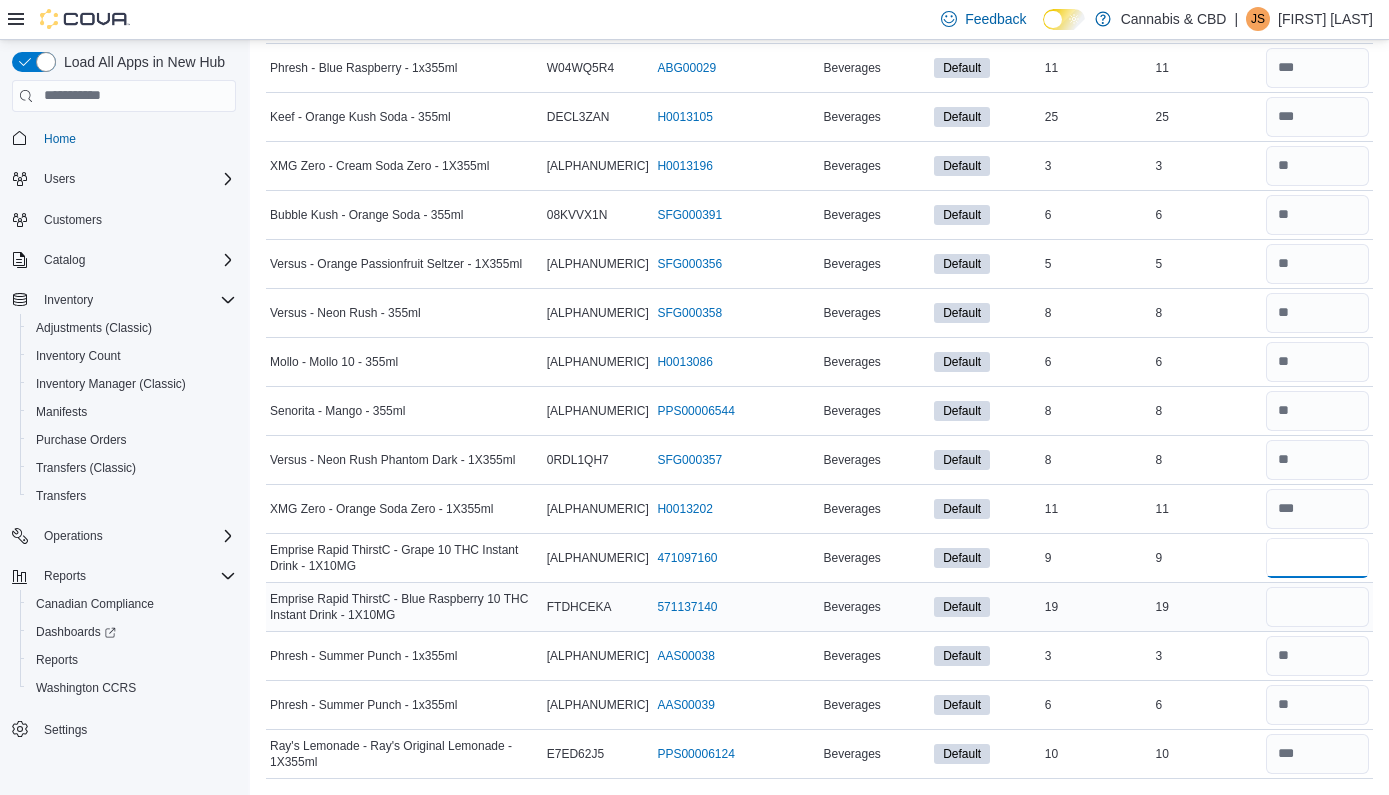 type on "*" 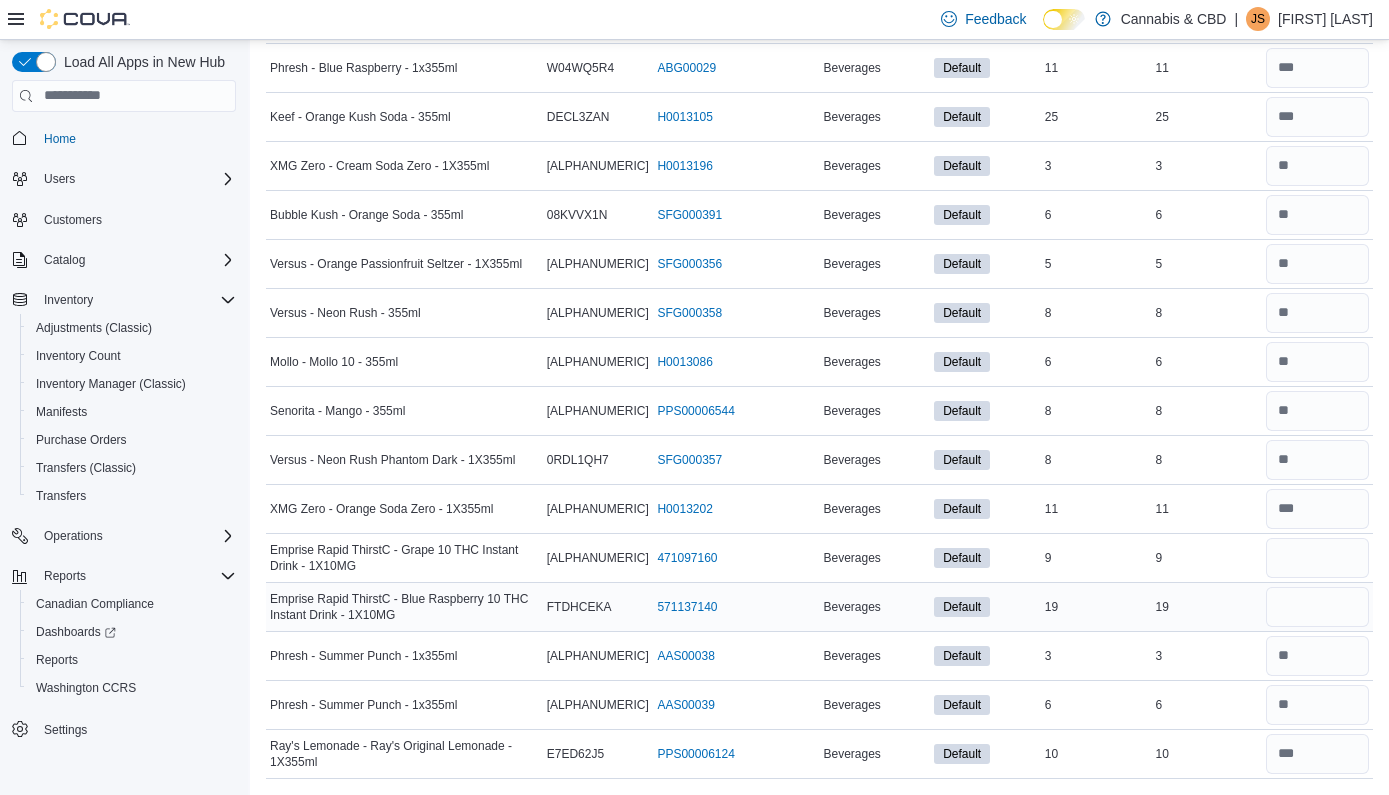 type 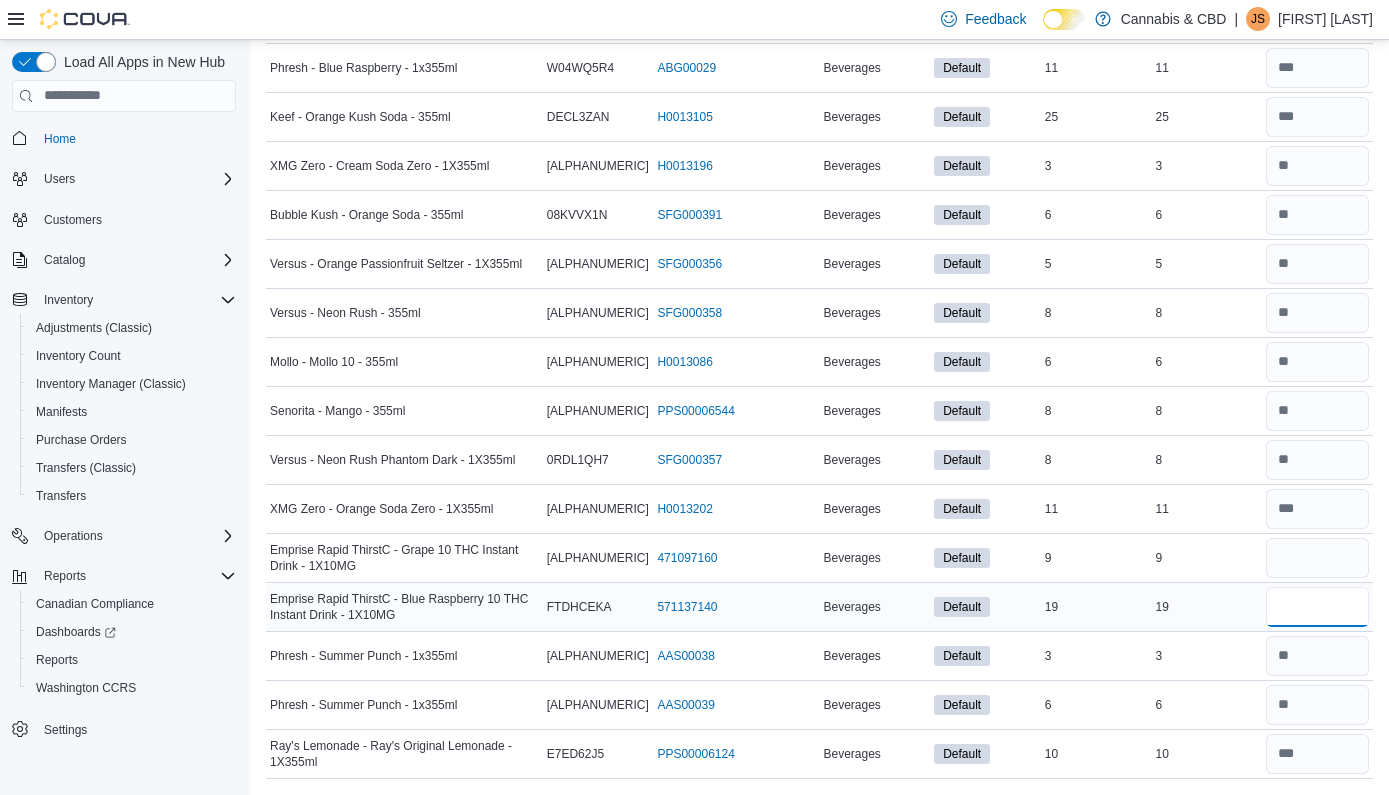 click at bounding box center (1317, 607) 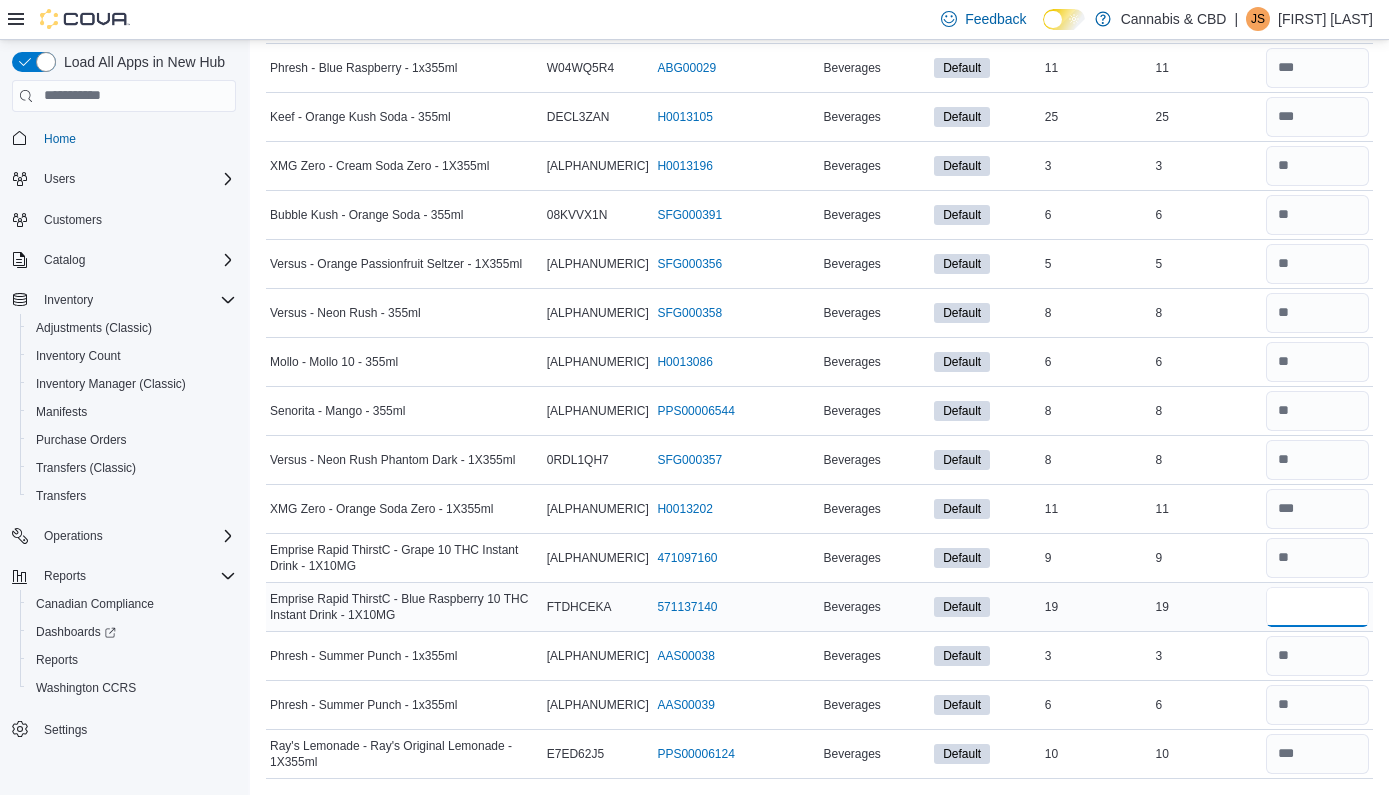 type on "**" 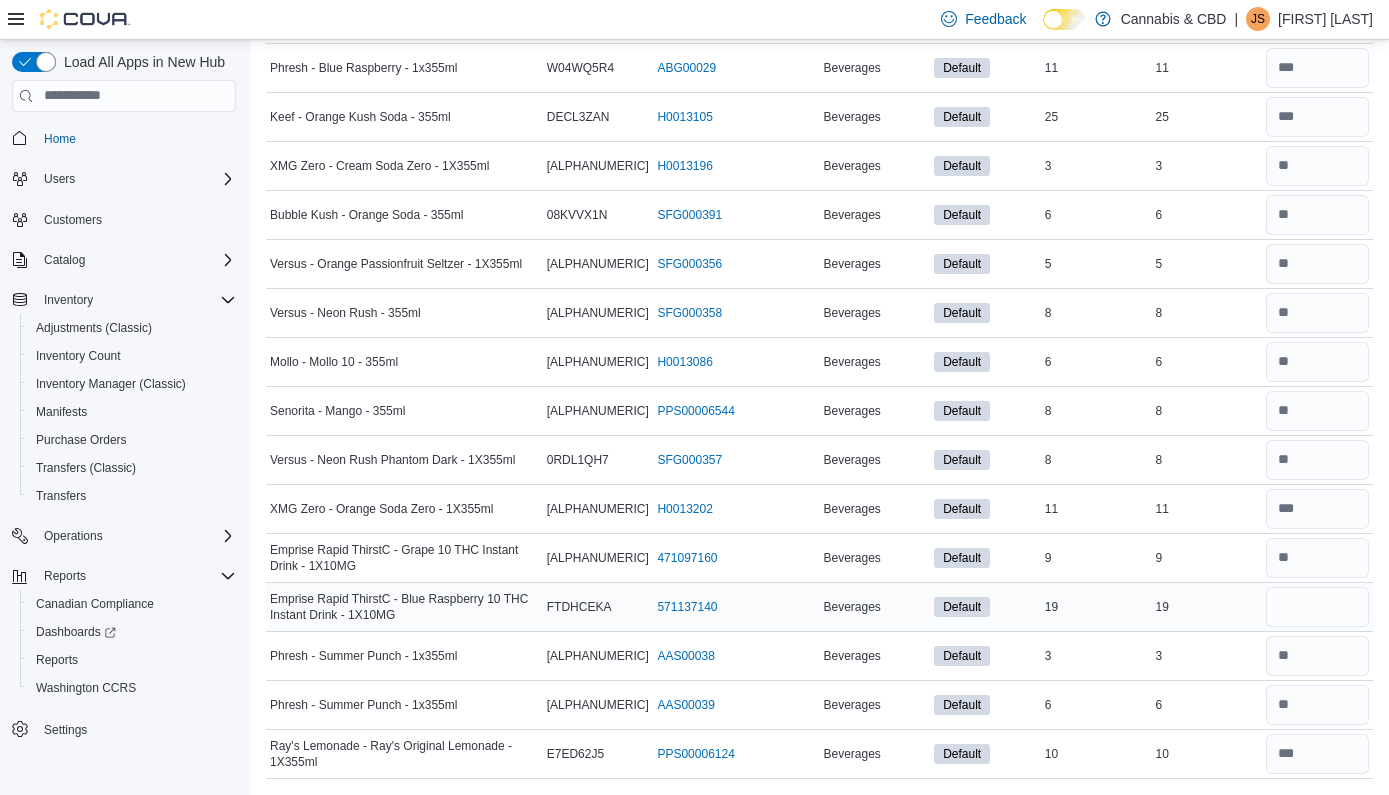 type 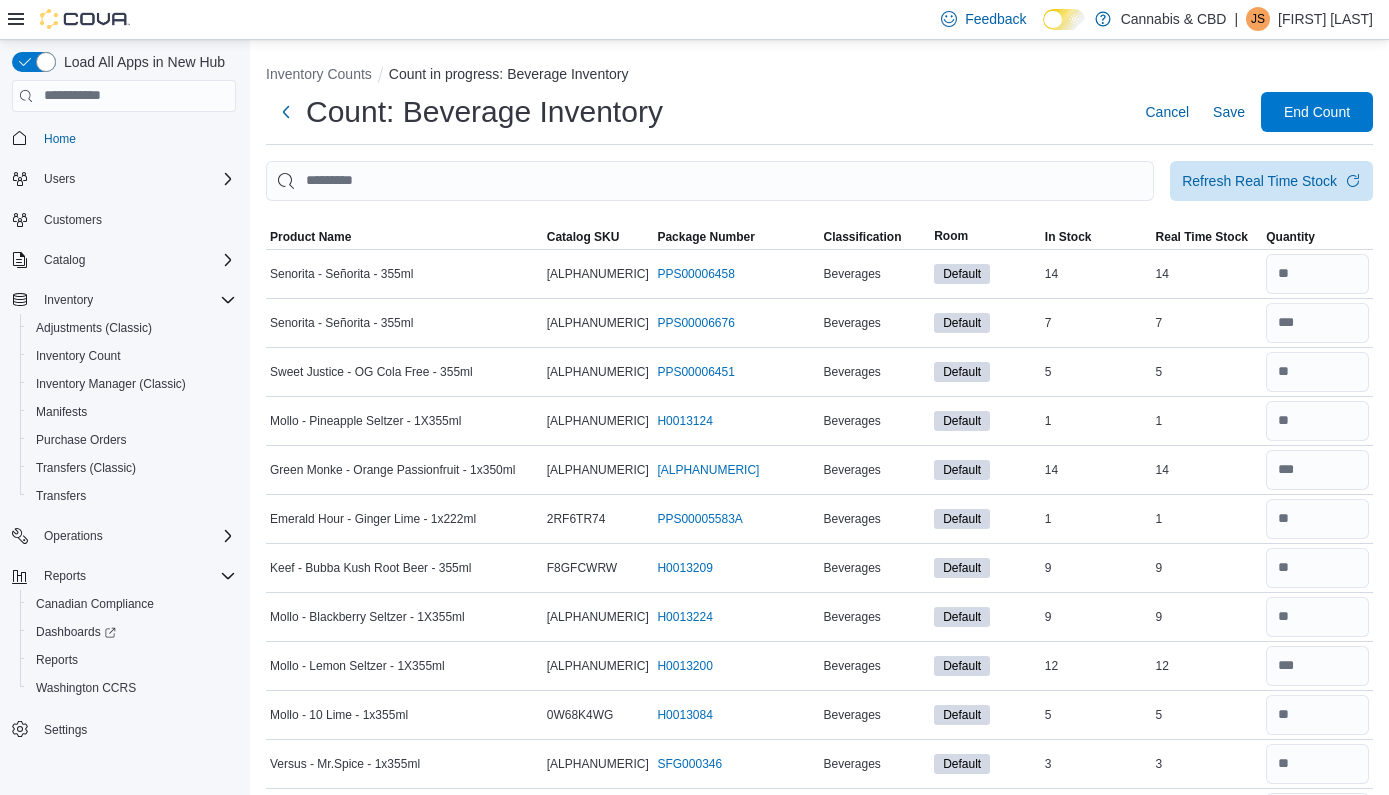 scroll, scrollTop: 0, scrollLeft: 0, axis: both 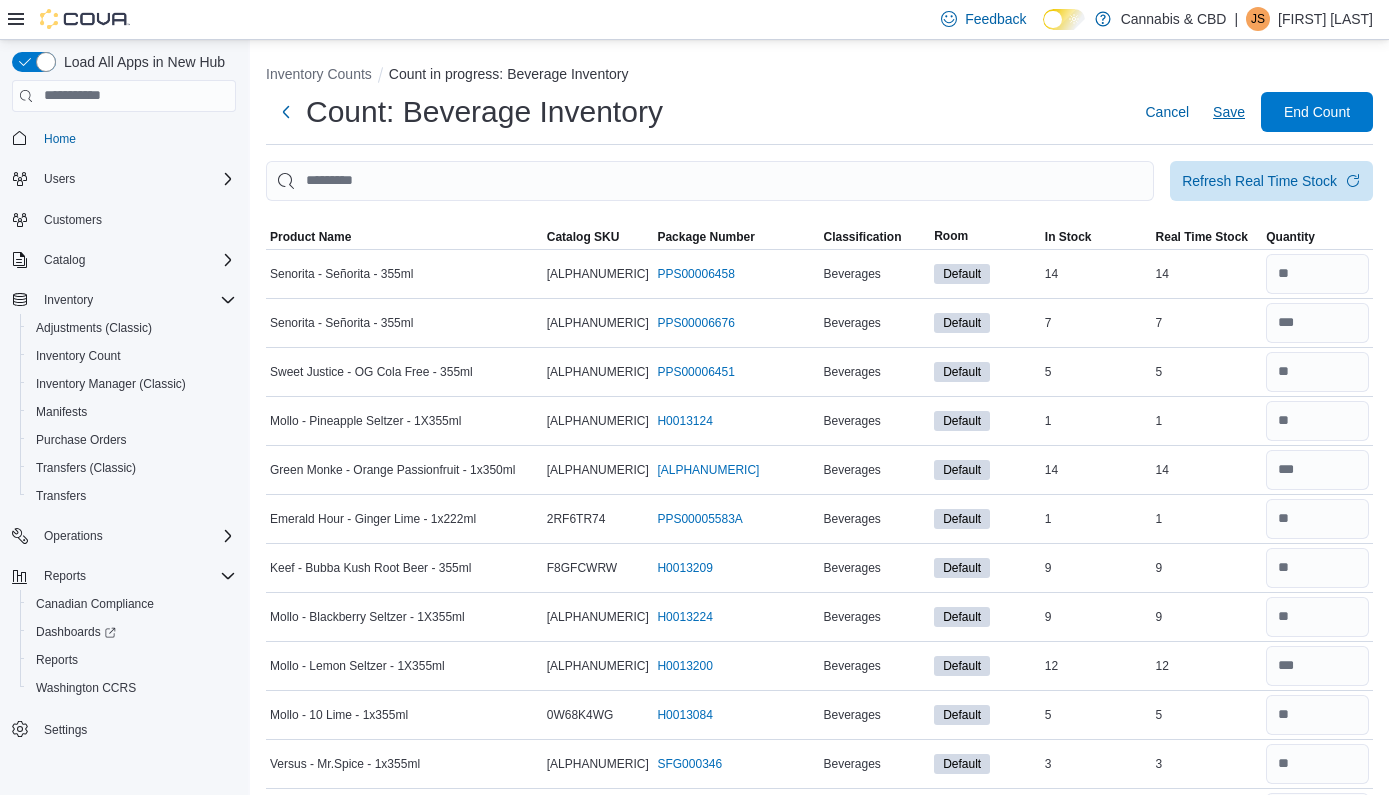 click on "Save" at bounding box center (1229, 112) 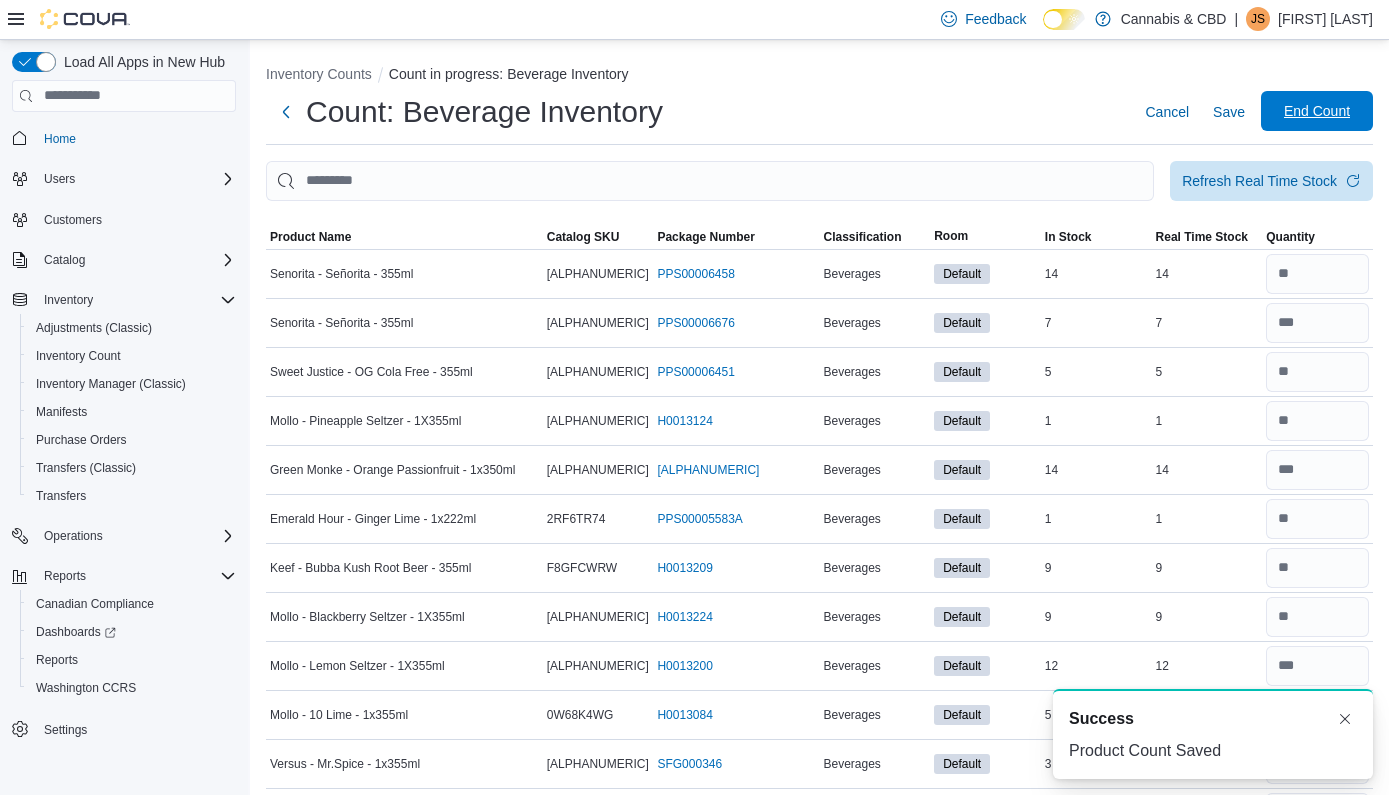 scroll, scrollTop: 0, scrollLeft: 0, axis: both 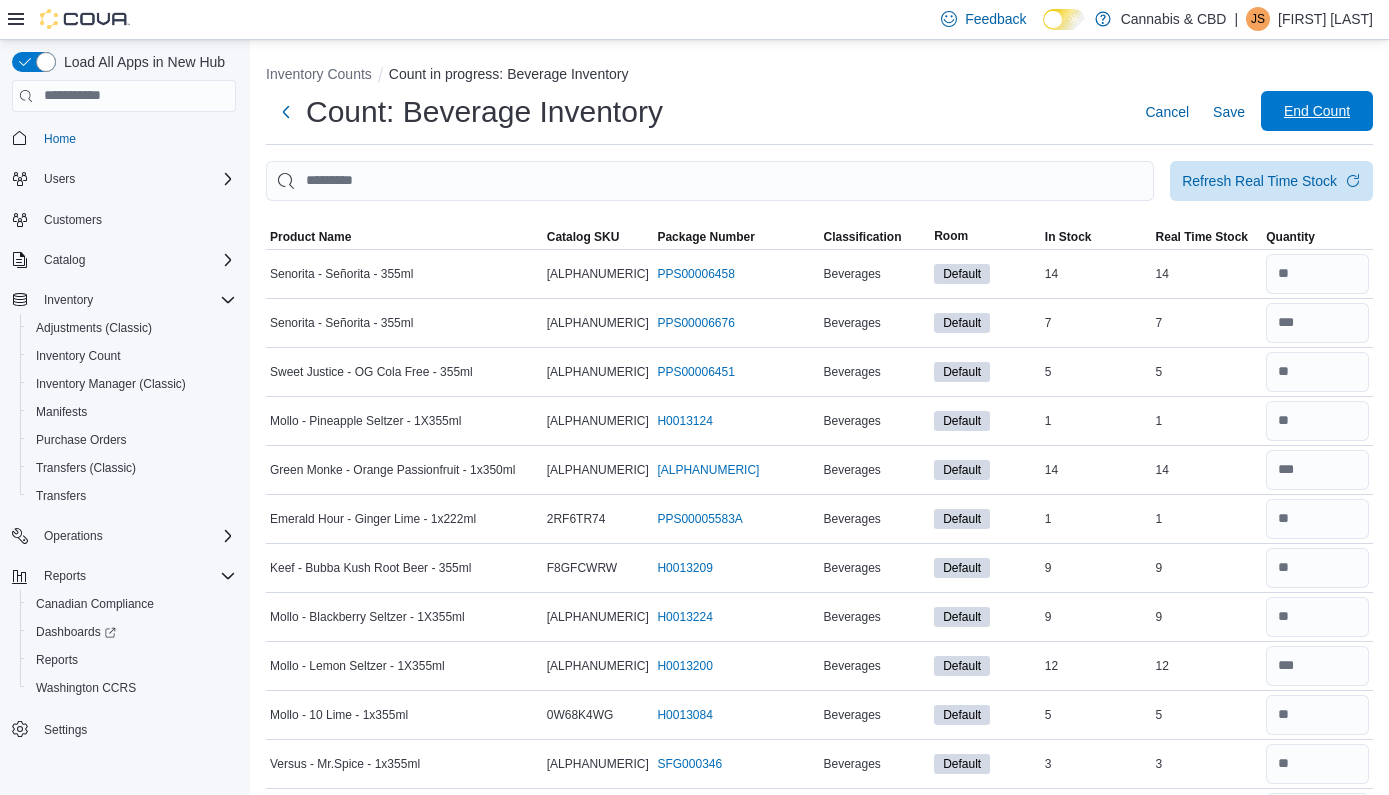 click on "End Count" at bounding box center [1317, 111] 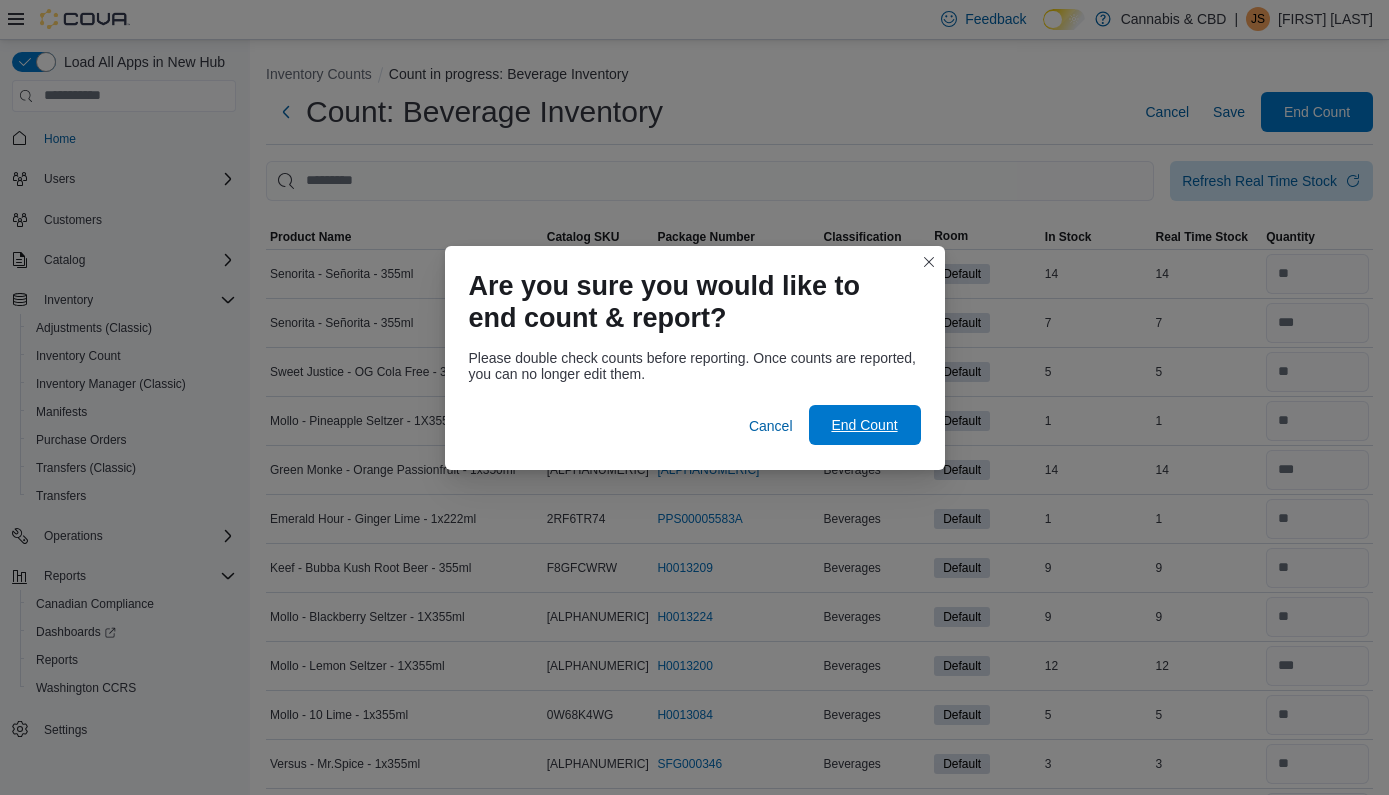 click on "End Count" at bounding box center (864, 425) 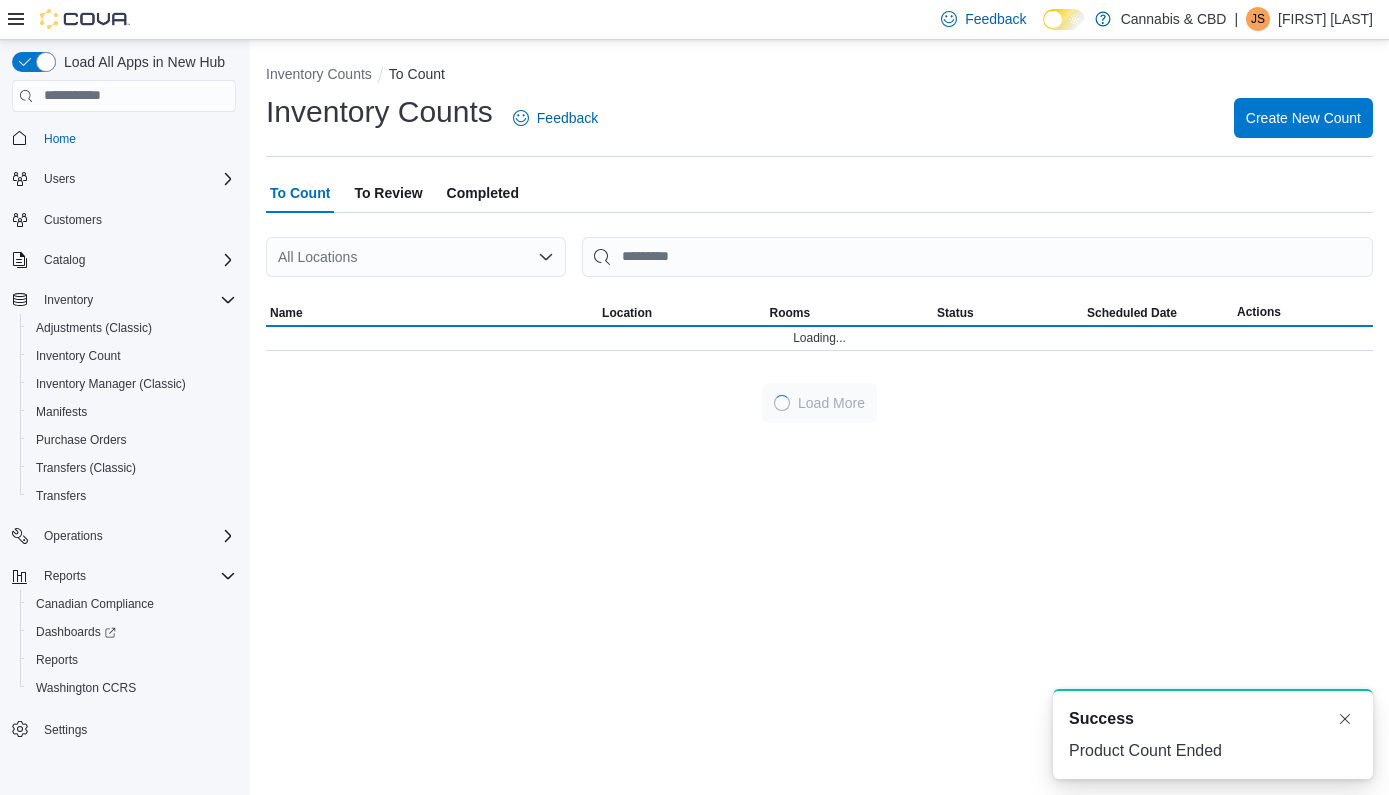 scroll, scrollTop: 0, scrollLeft: 0, axis: both 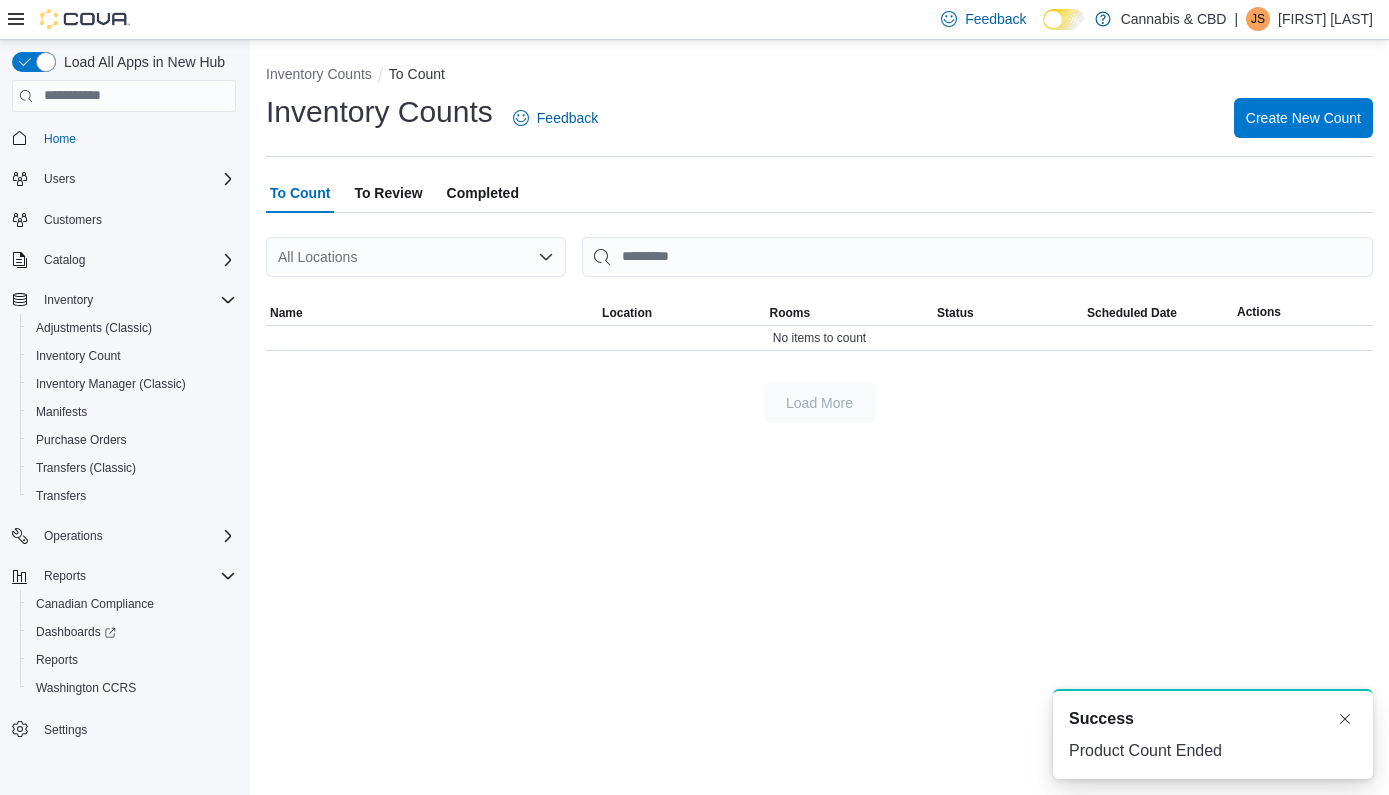 click on "To Review" at bounding box center [388, 193] 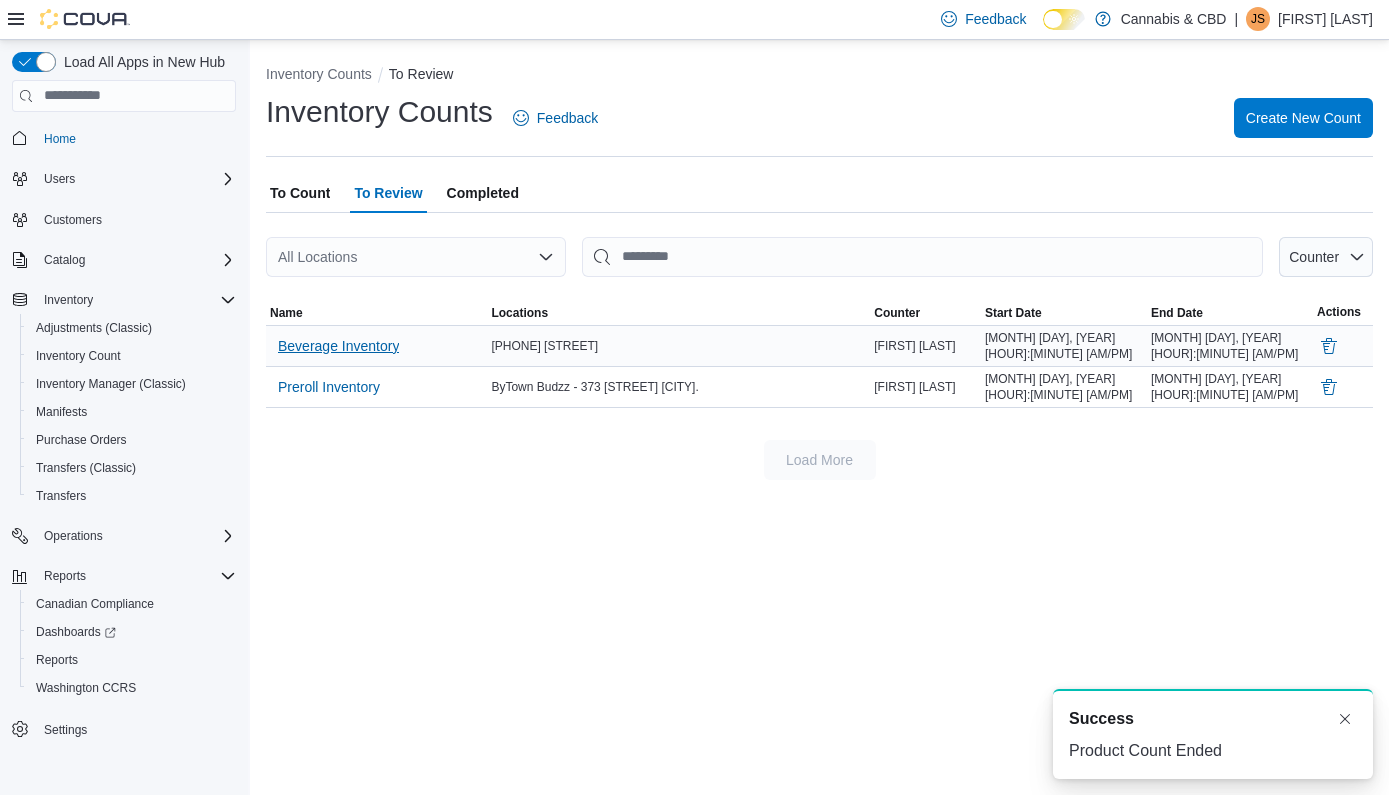 click on "Beverage Inventory" at bounding box center (338, 346) 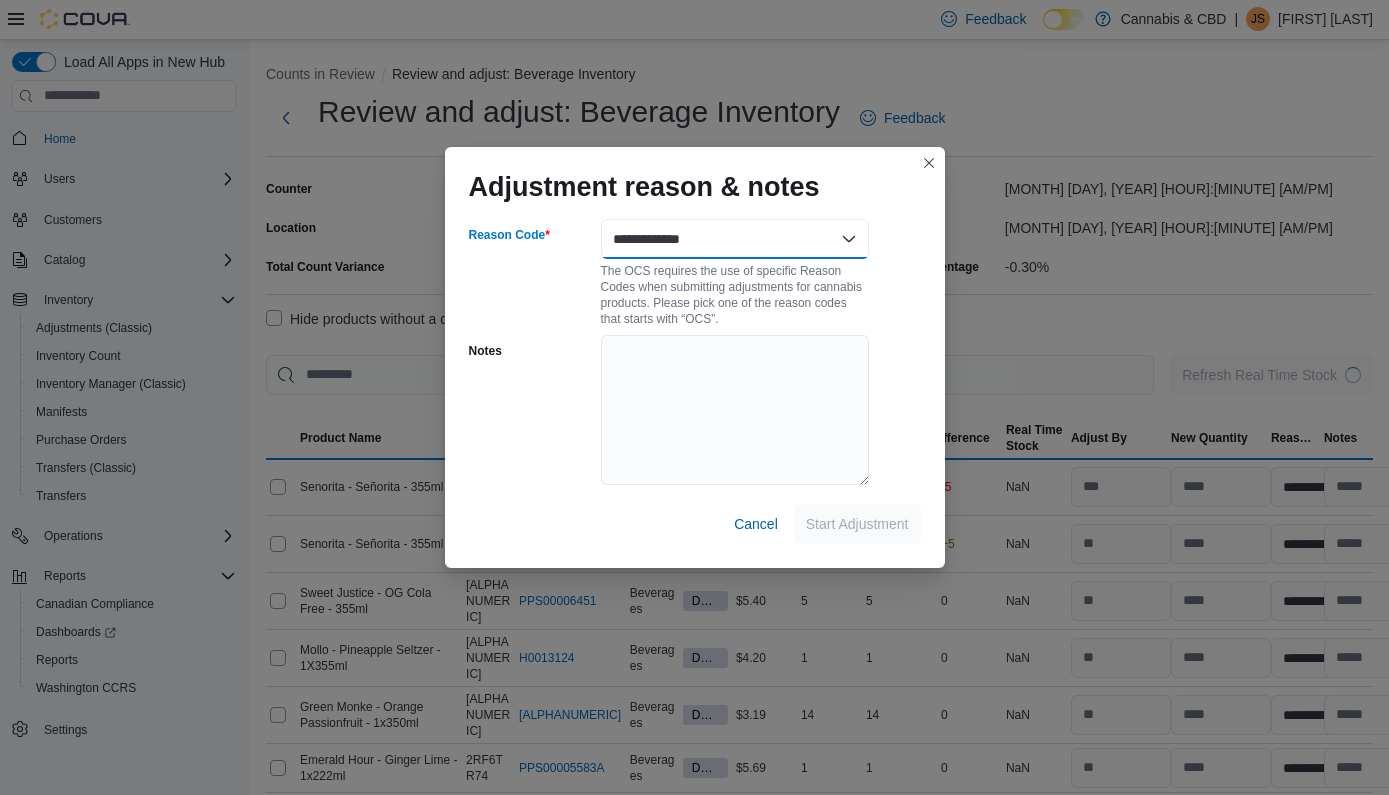 select on "**********" 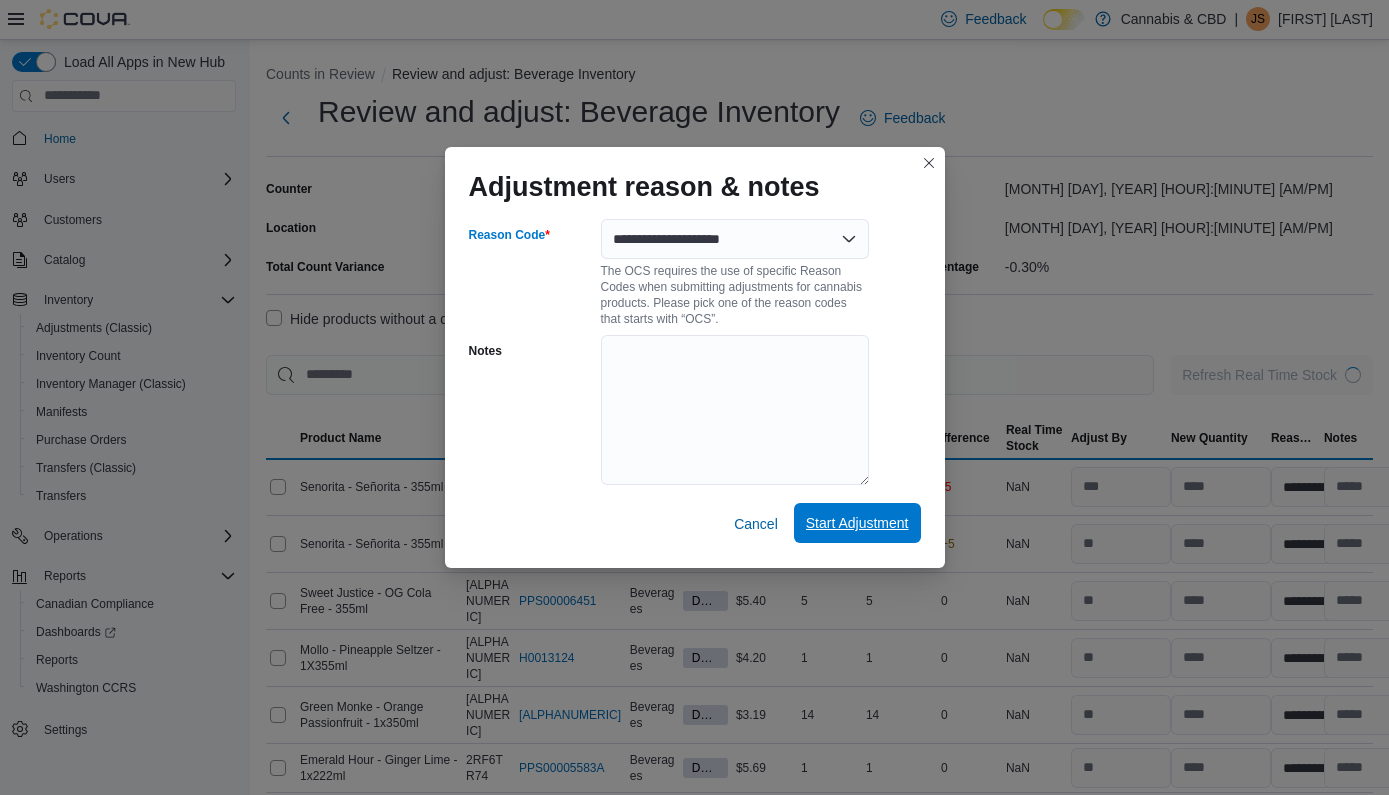 click on "Start Adjustment" at bounding box center (857, 523) 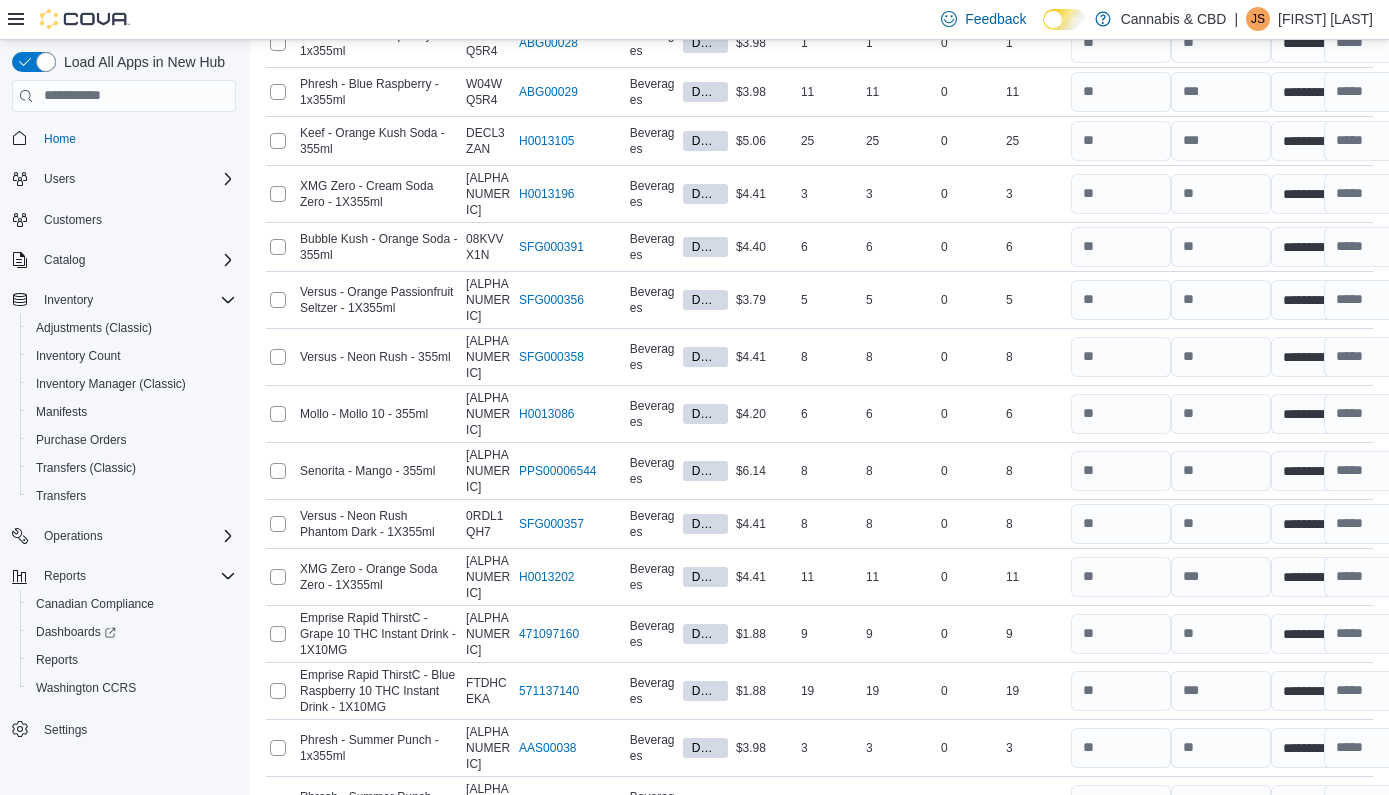 scroll, scrollTop: 1579, scrollLeft: 0, axis: vertical 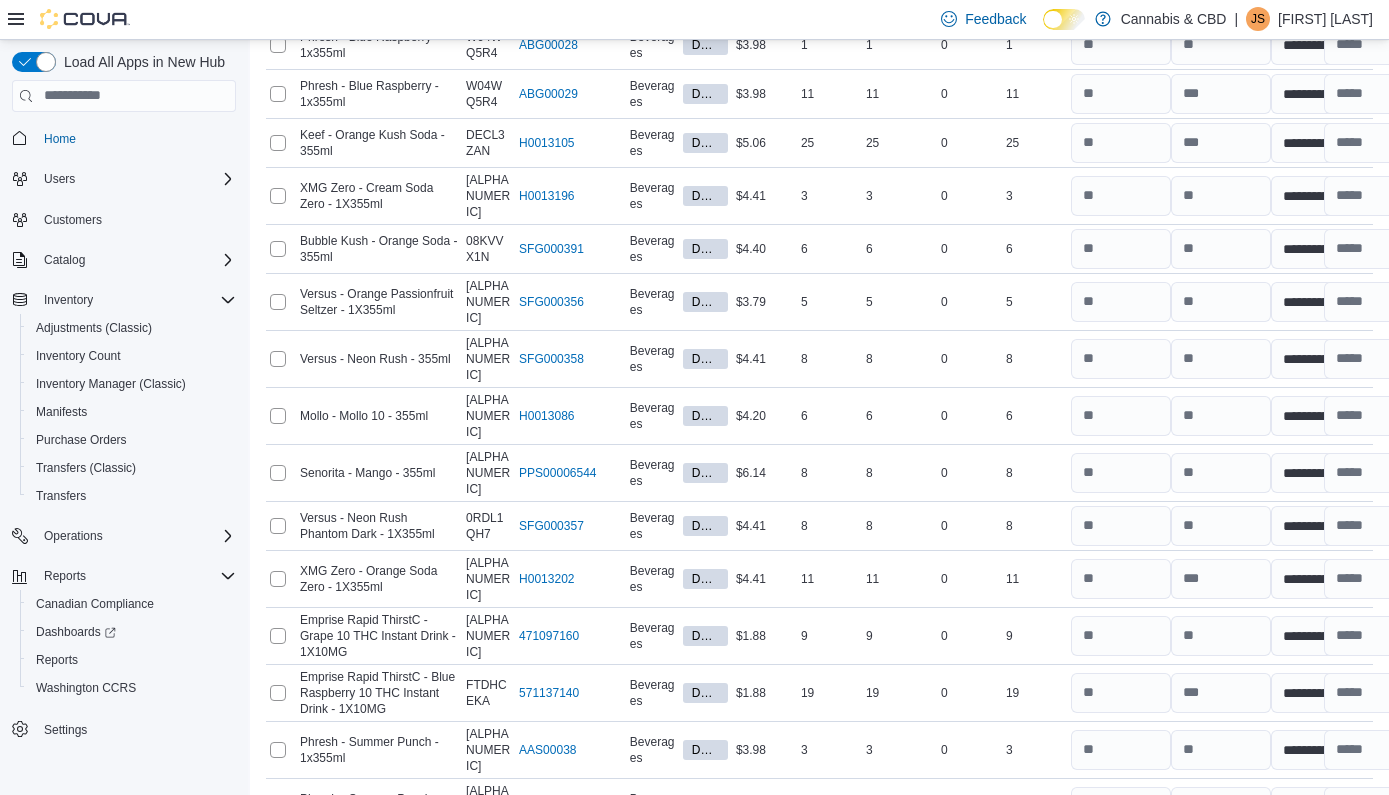 click on "Submit" at bounding box center [1305, 928] 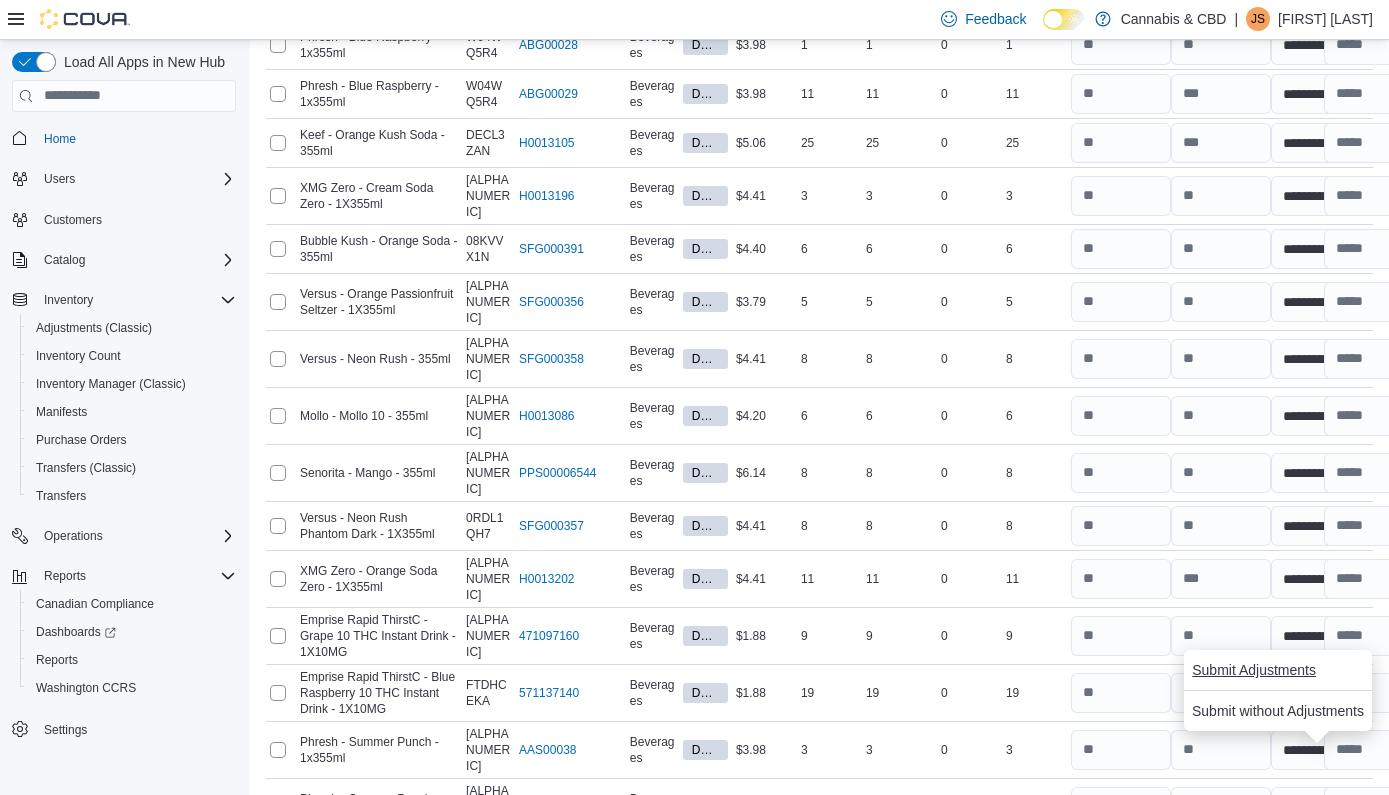 click on "Submit Adjustments" at bounding box center (1254, 670) 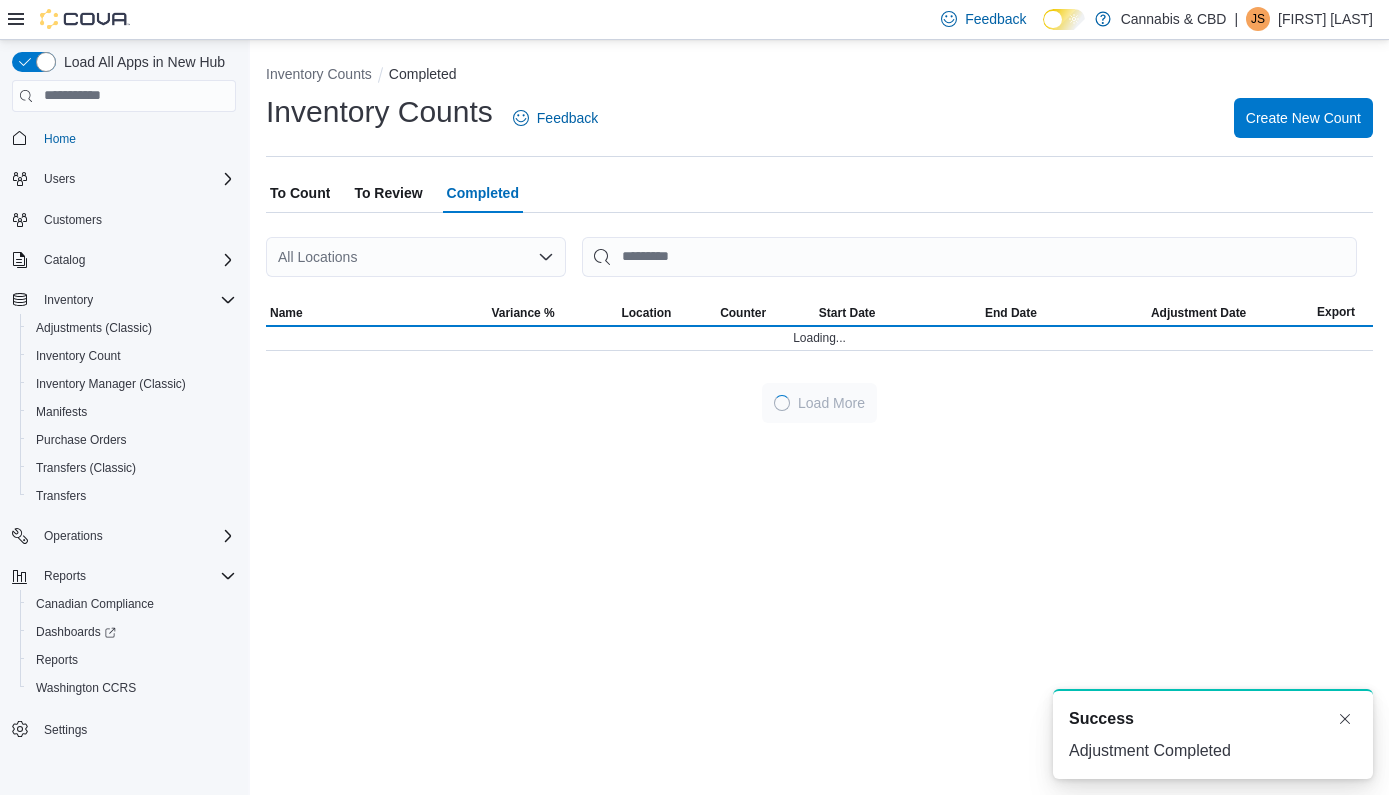 scroll, scrollTop: 0, scrollLeft: 0, axis: both 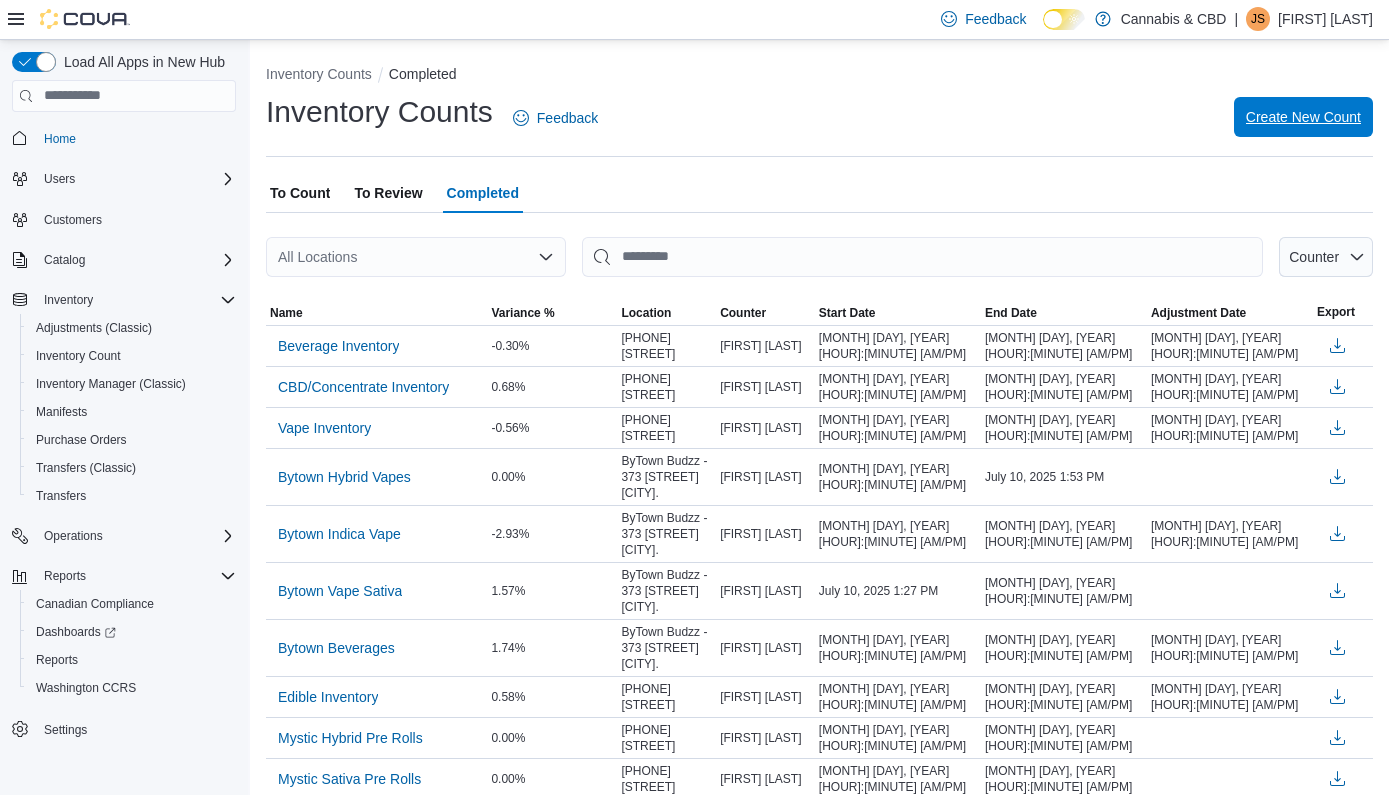 click on "Create New Count" at bounding box center (1303, 117) 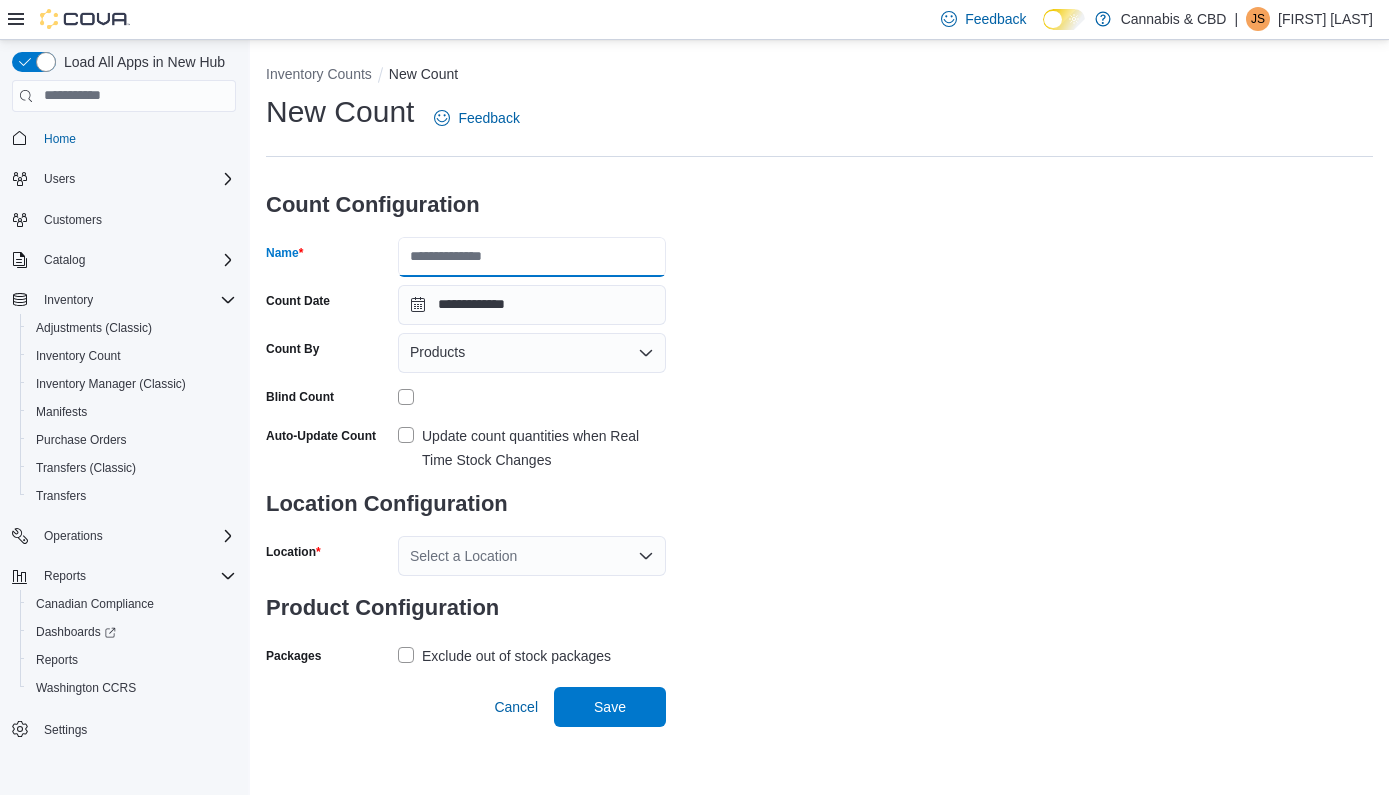click on "Name" at bounding box center [532, 257] 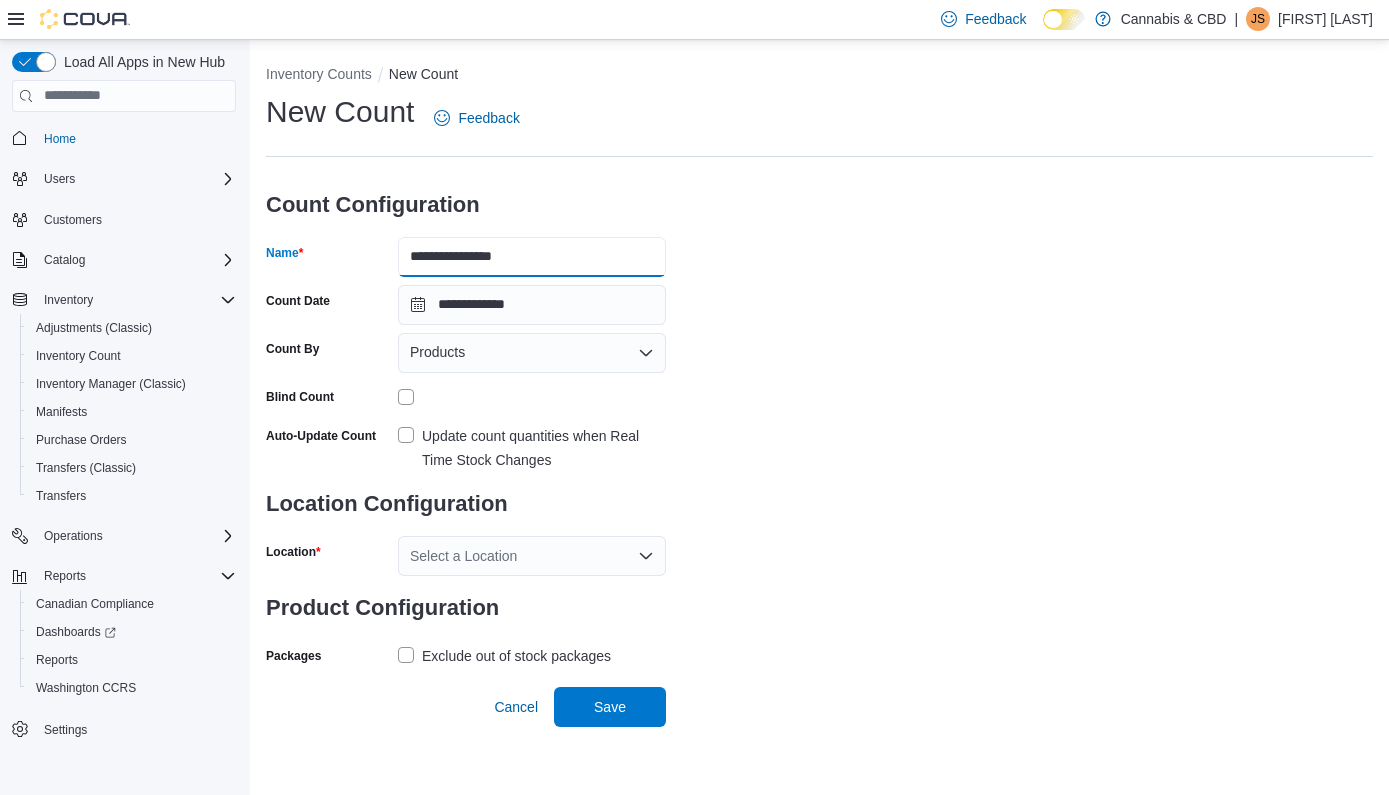 type on "**********" 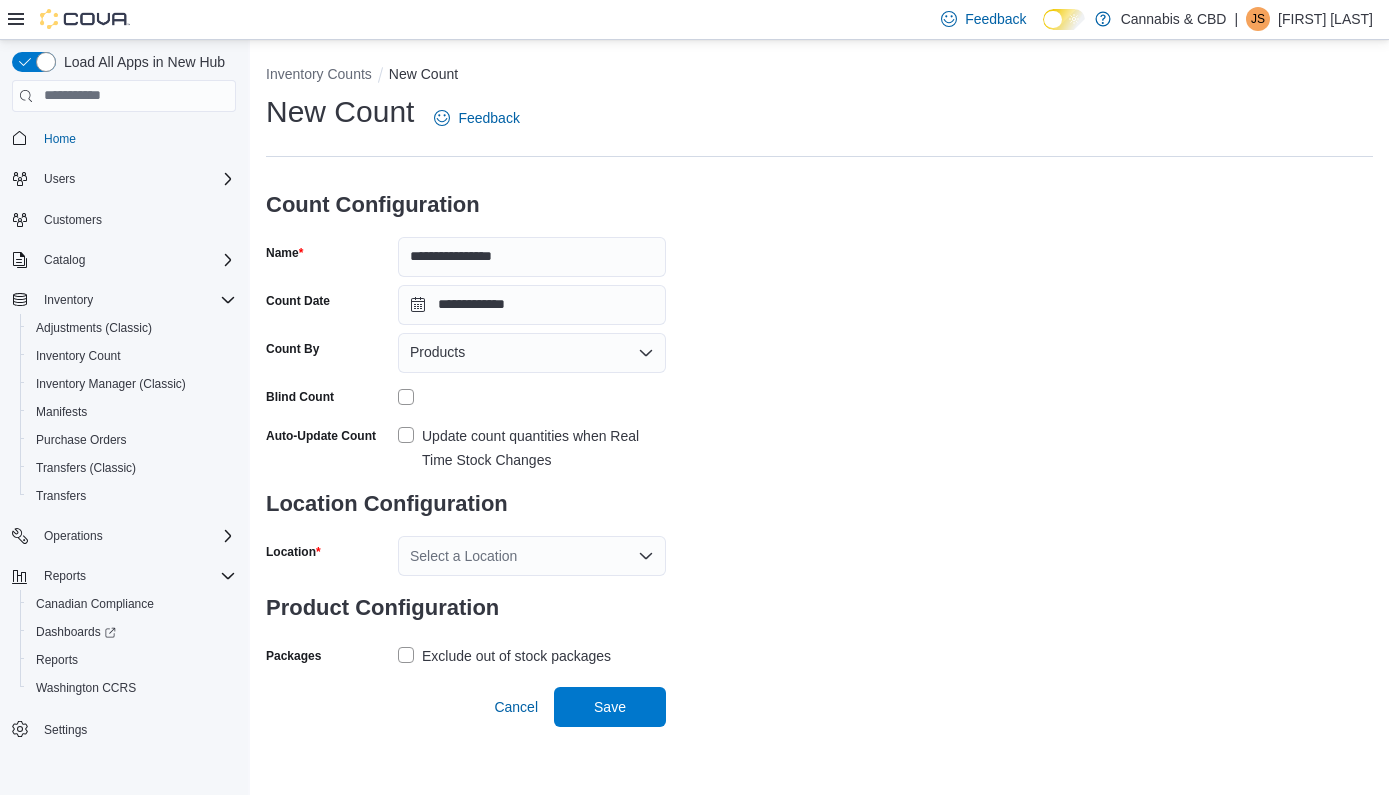 click on "Update count quantities when Real Time Stock Changes" at bounding box center [532, 448] 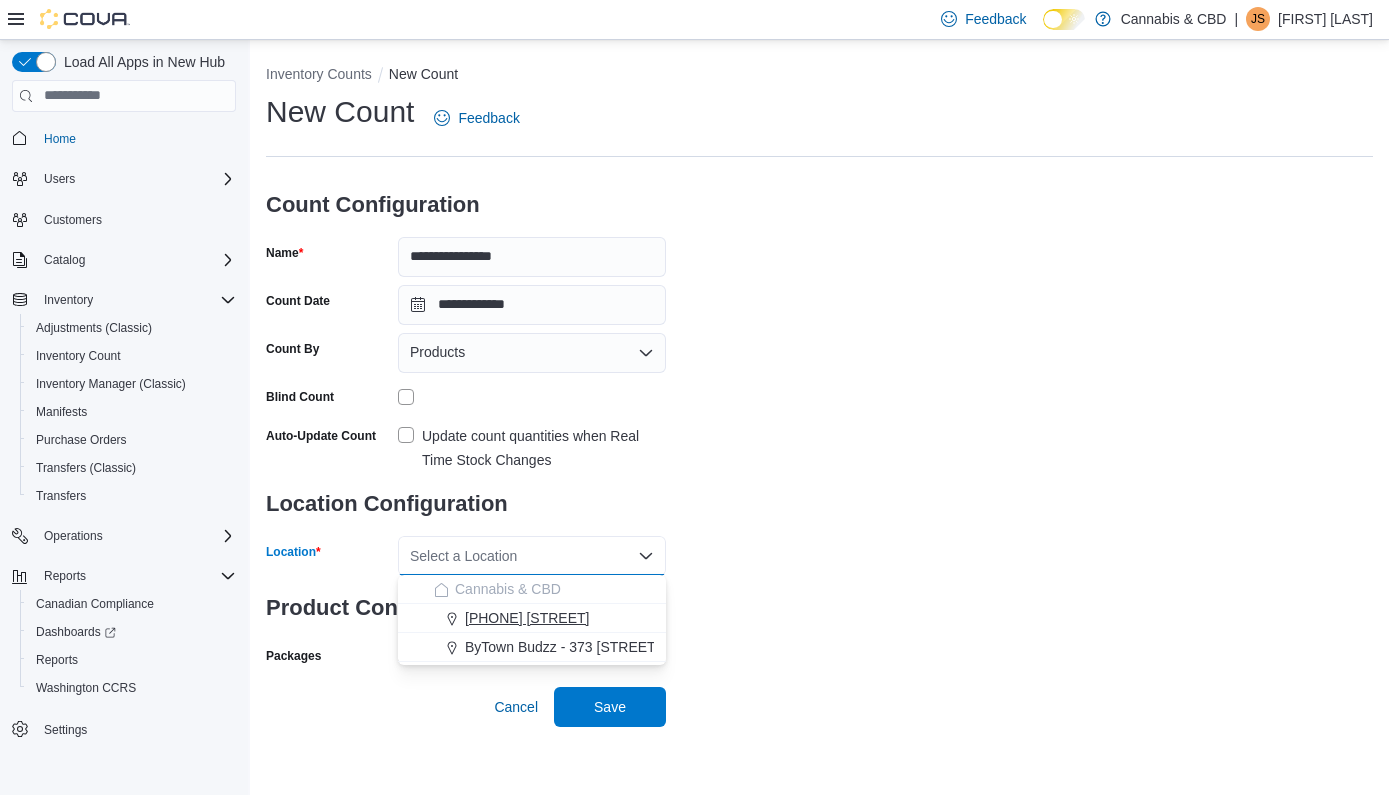 click on "[NUMBER]-[NUMBER] [STREET]" at bounding box center (527, 618) 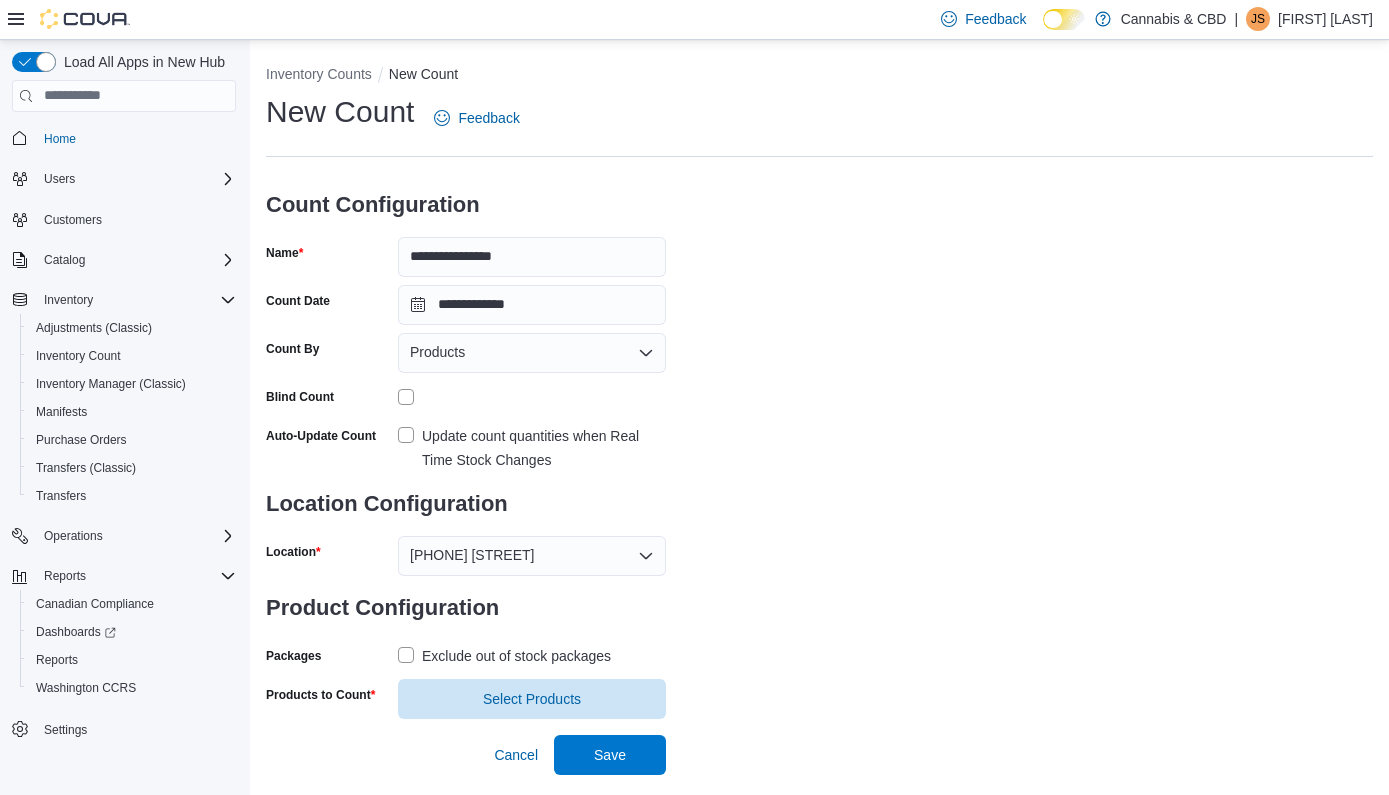click on "Exclude out of stock packages" at bounding box center (504, 656) 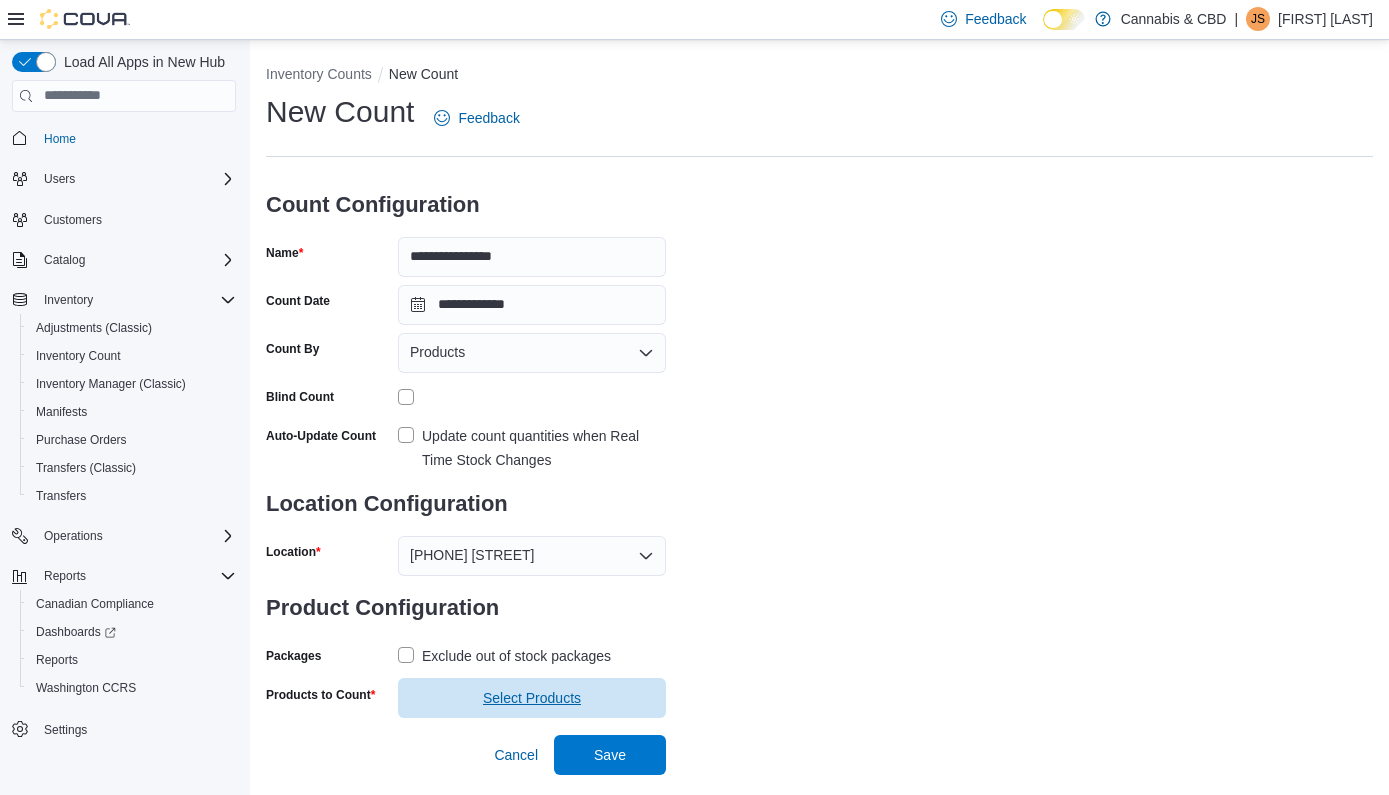 click on "Select Products" at bounding box center (532, 698) 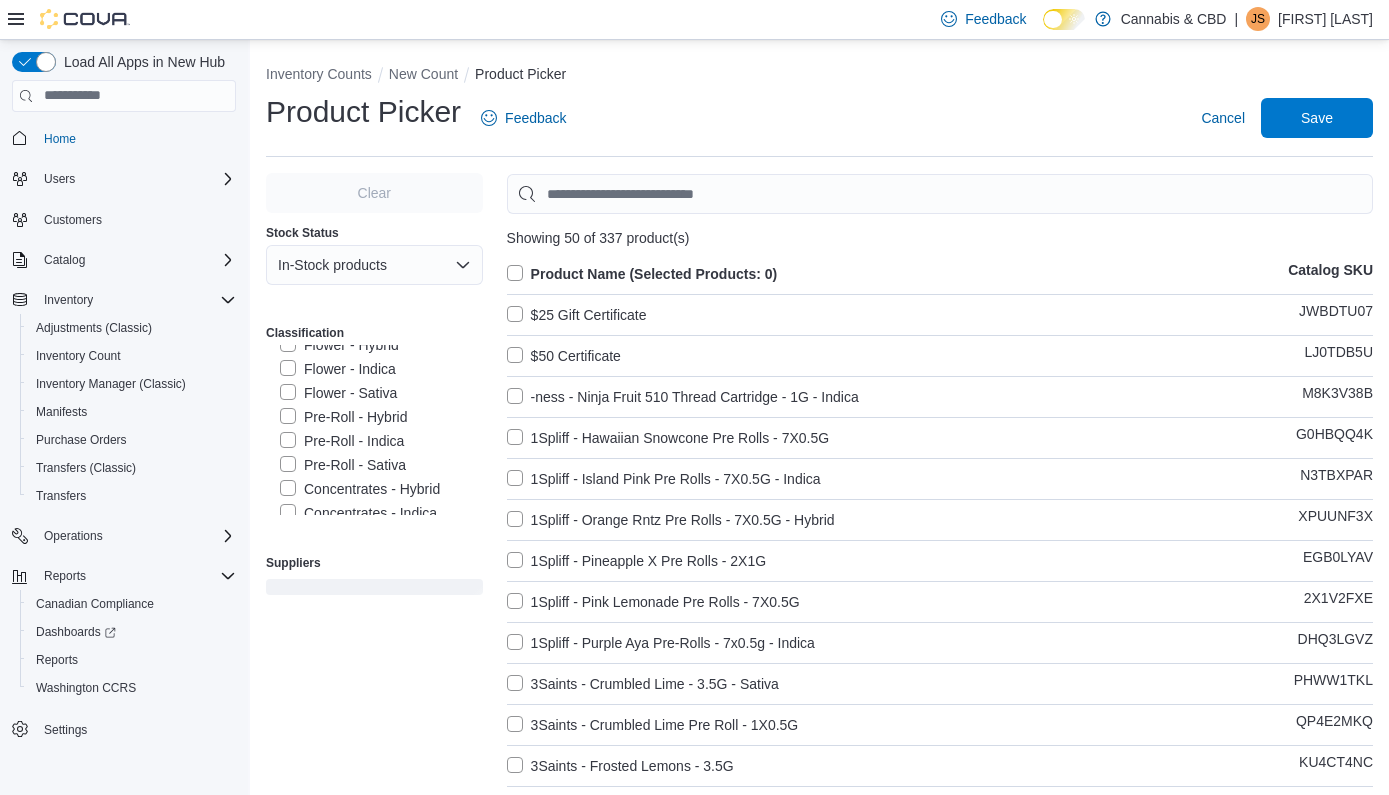 scroll, scrollTop: 328, scrollLeft: 0, axis: vertical 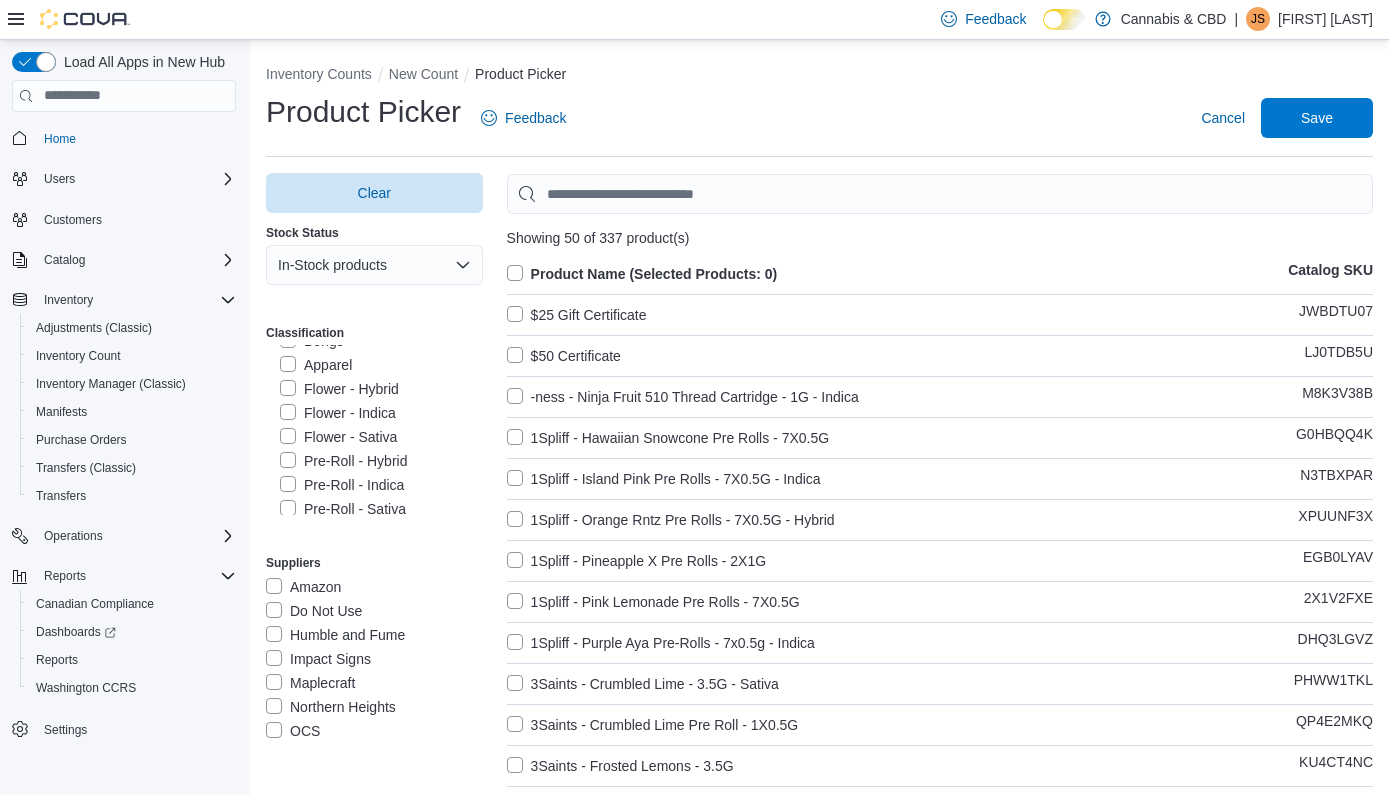click on "Flower - Hybrid" at bounding box center [339, 389] 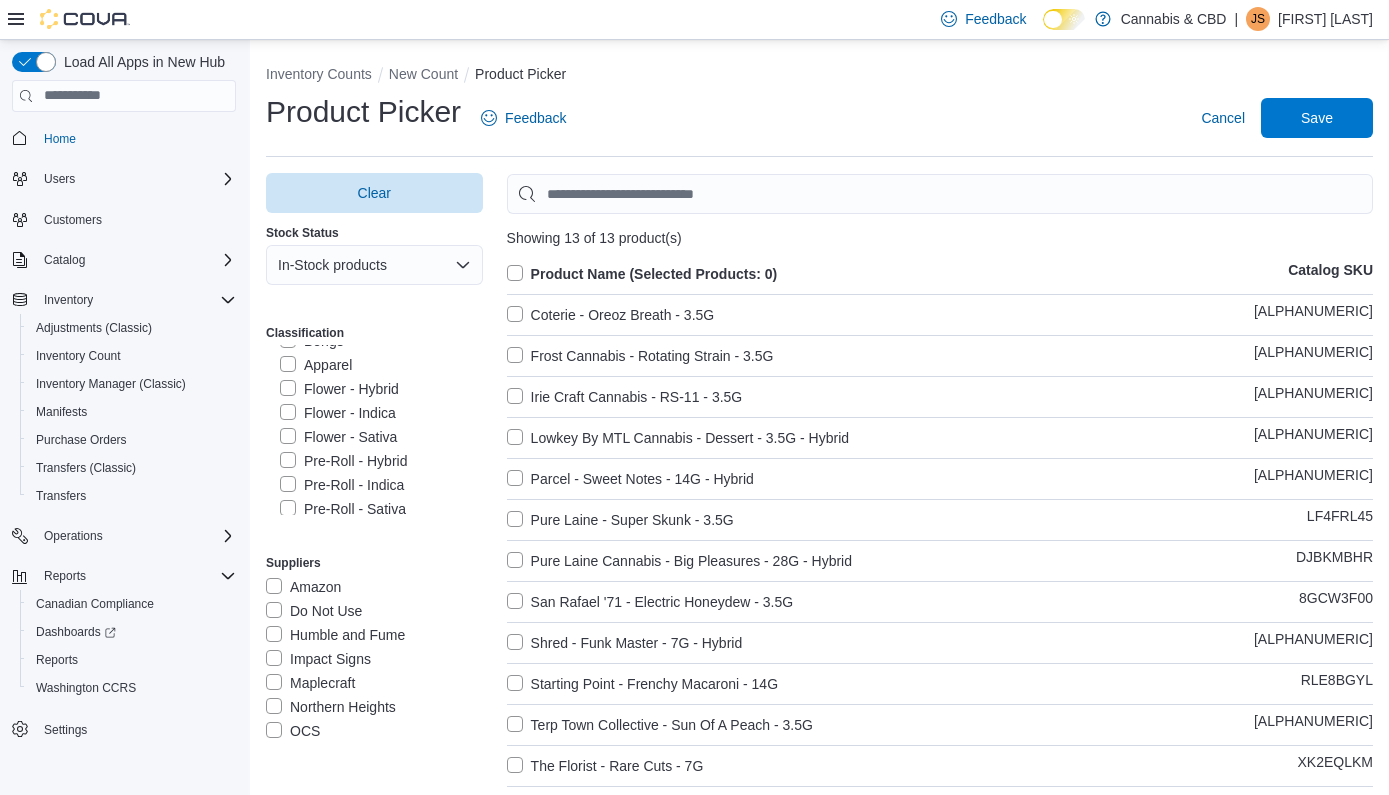 click on "Flower - Indica" at bounding box center (338, 413) 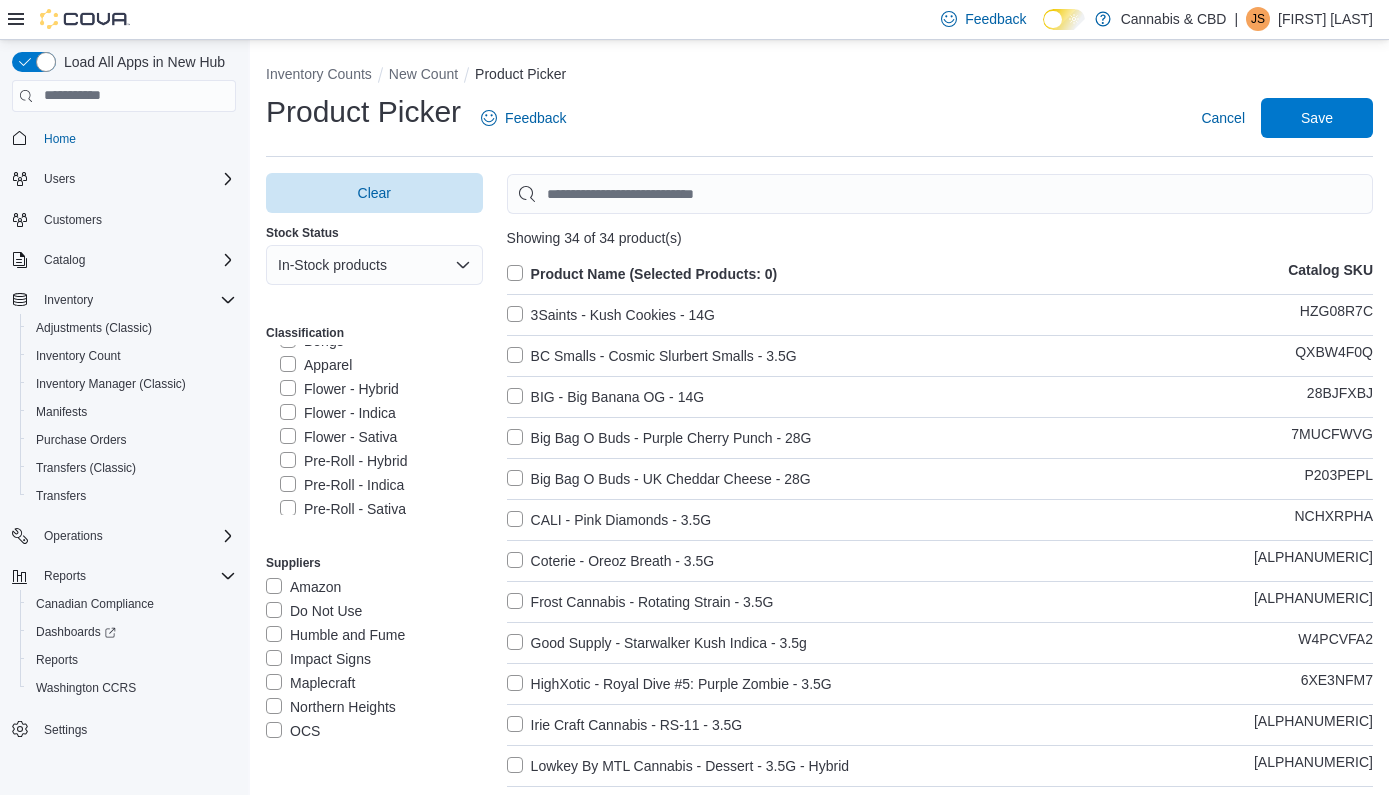 click on "Flower - Sativa" at bounding box center (338, 437) 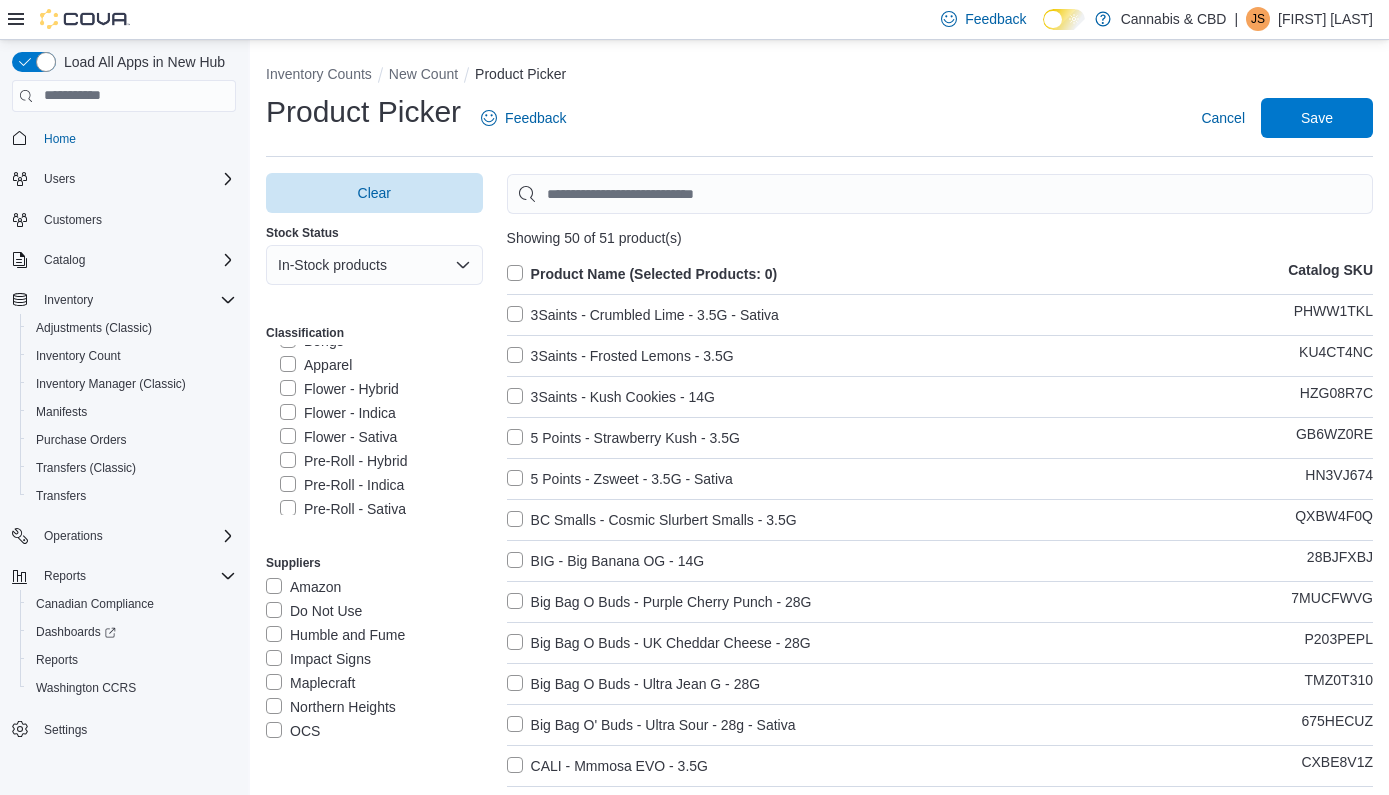 click on "Product Name (Selected Products: 0)" at bounding box center [642, 274] 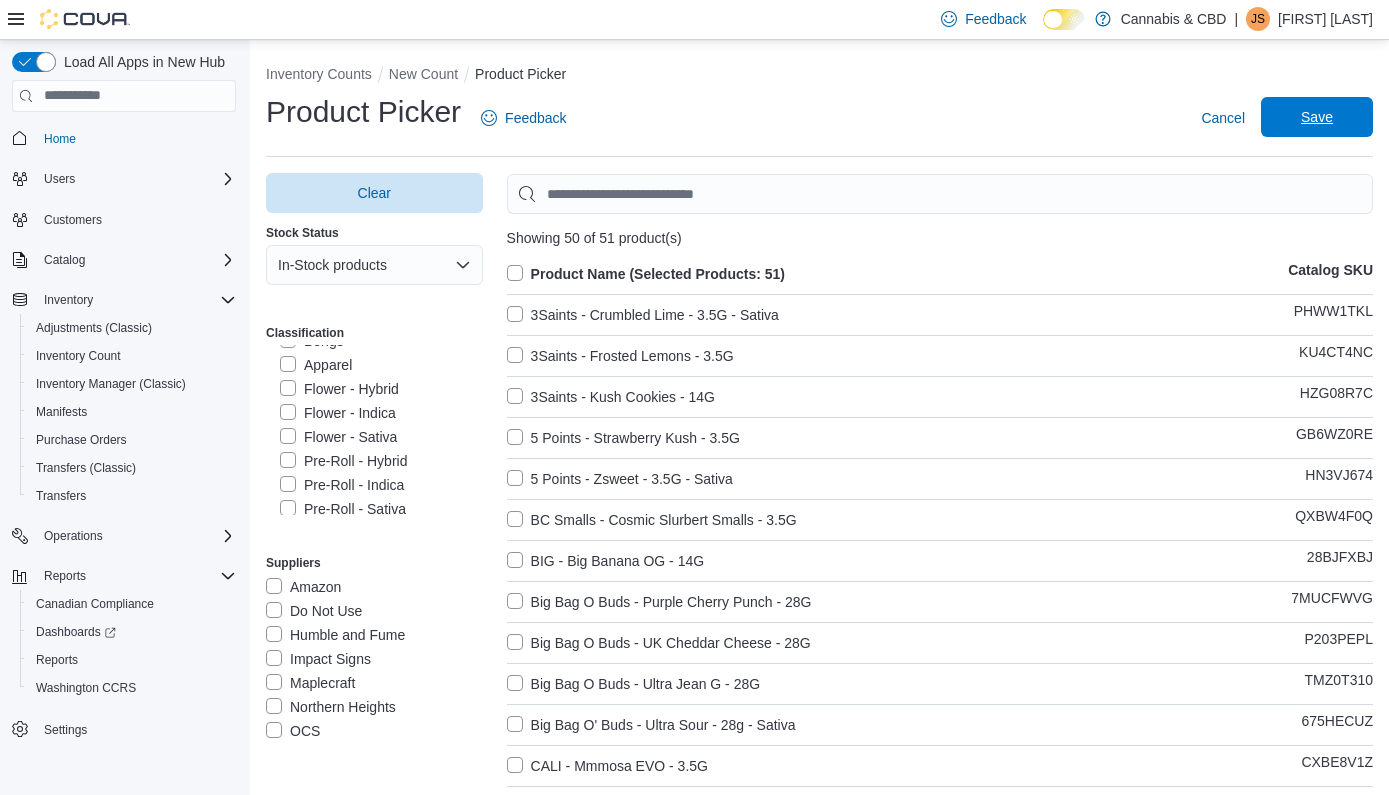click on "Save" at bounding box center (1317, 117) 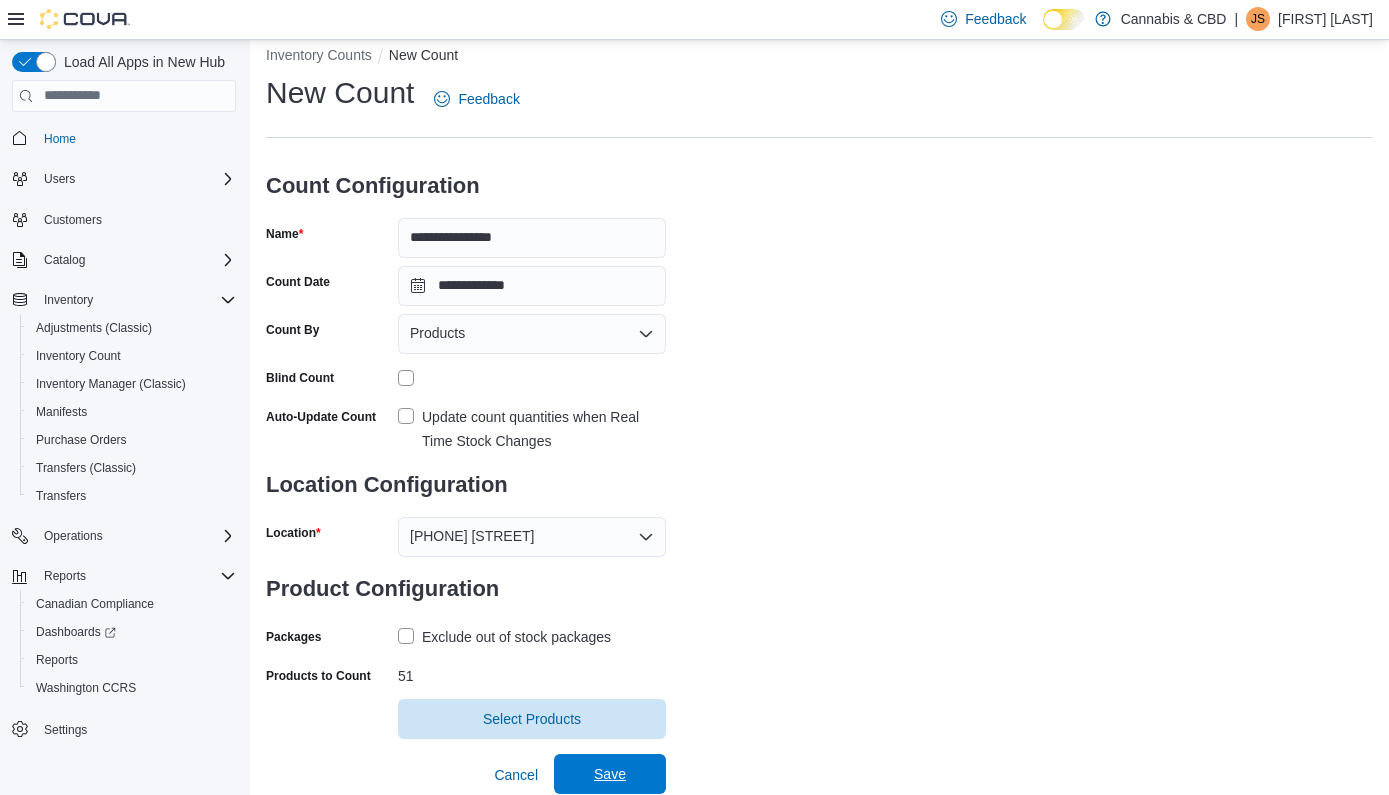 scroll, scrollTop: 18, scrollLeft: 0, axis: vertical 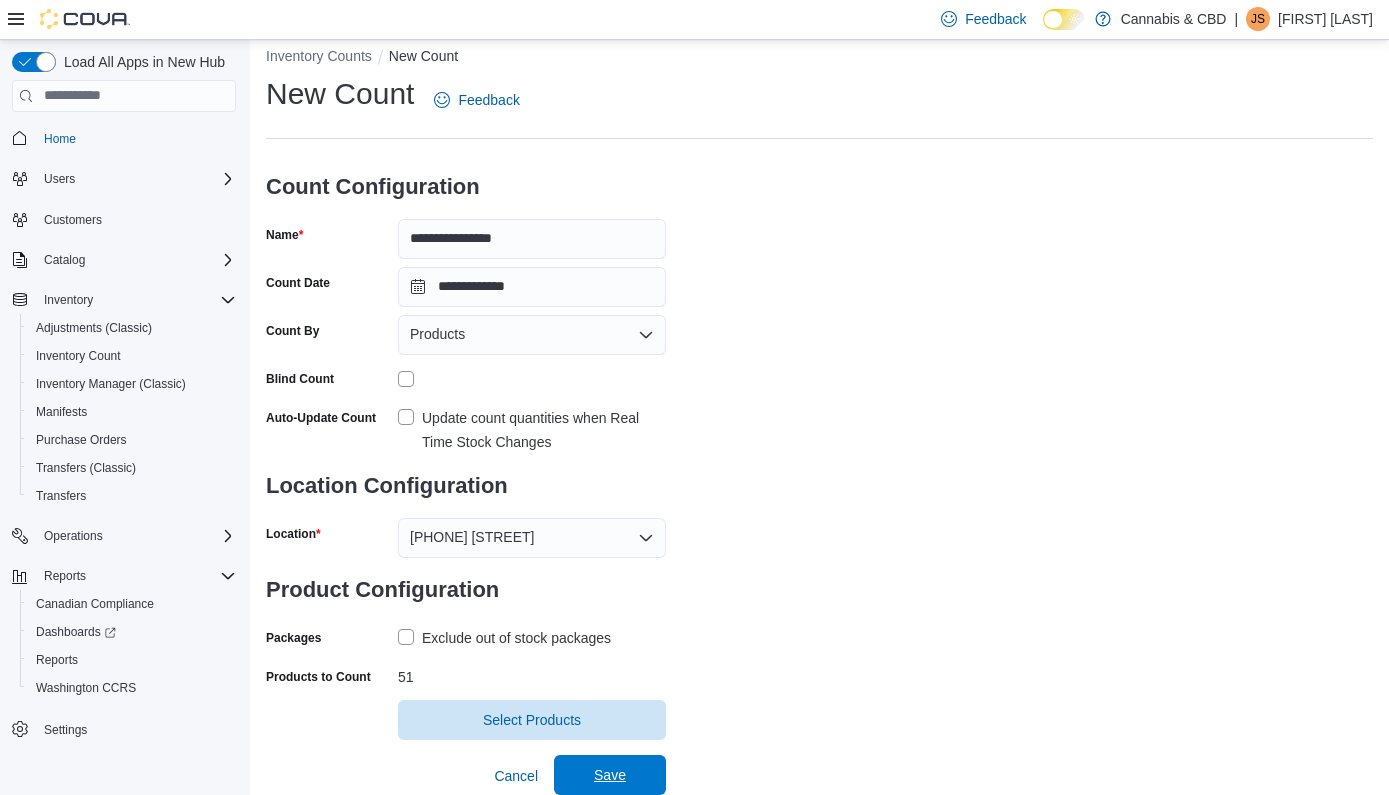 click on "Save" at bounding box center [610, 775] 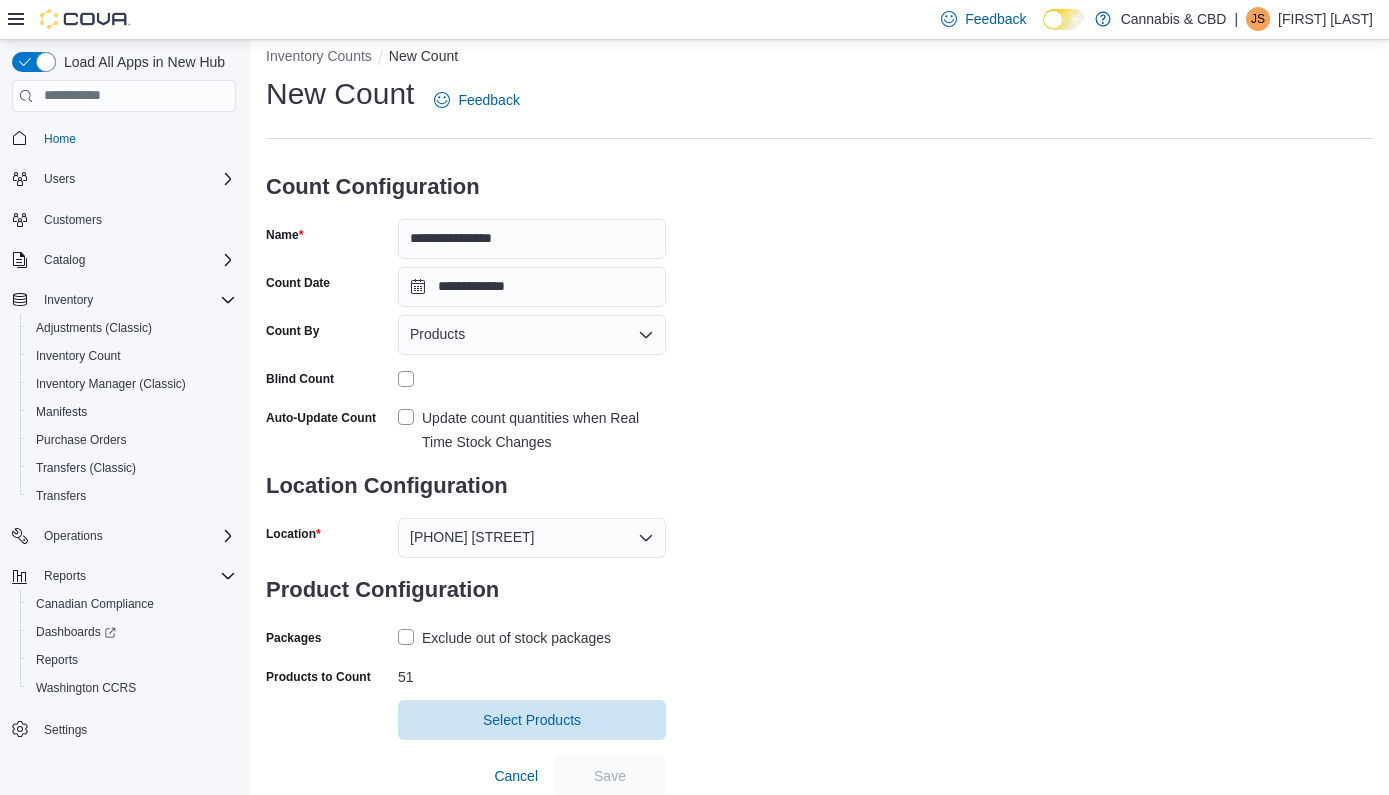 scroll, scrollTop: 0, scrollLeft: 0, axis: both 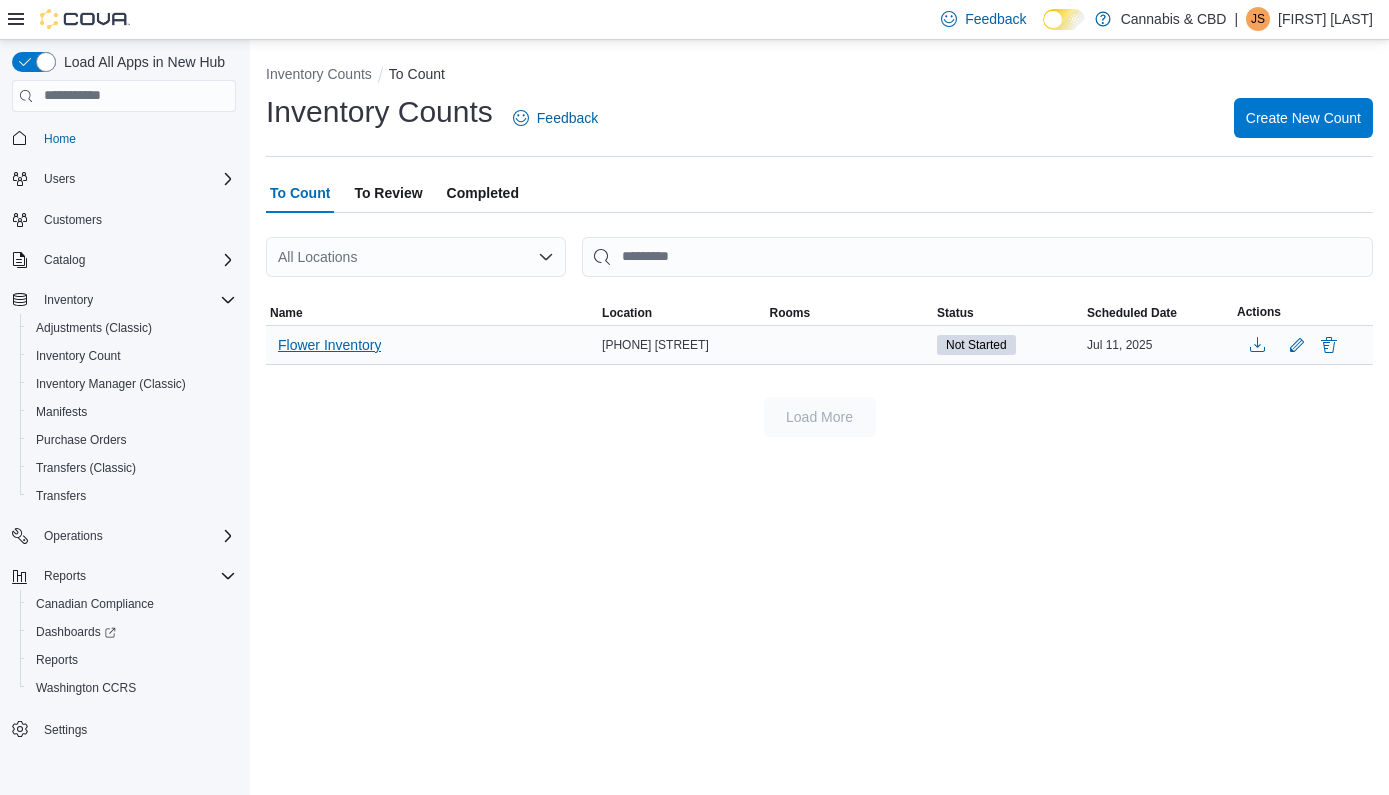 click on "Flower Inventory" at bounding box center (329, 345) 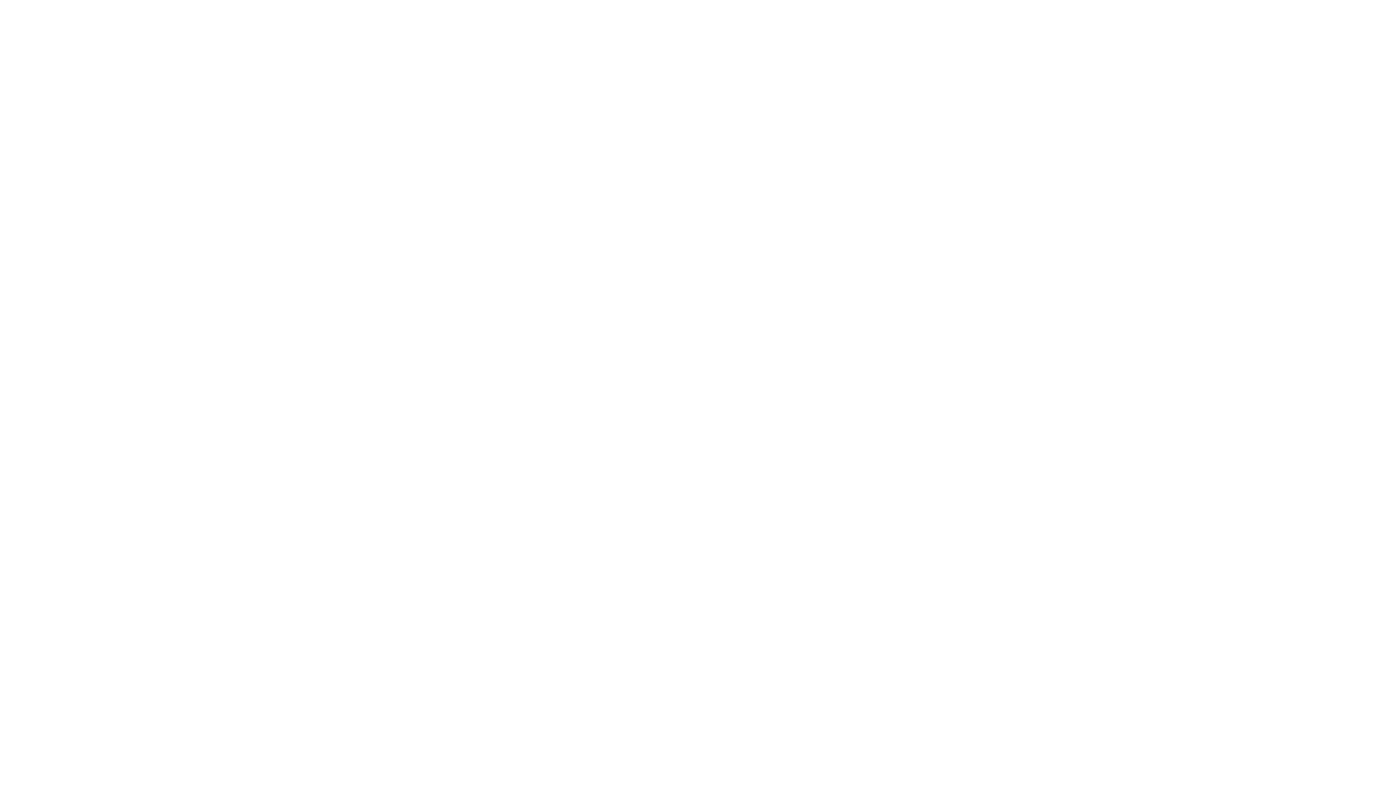 scroll, scrollTop: 0, scrollLeft: 0, axis: both 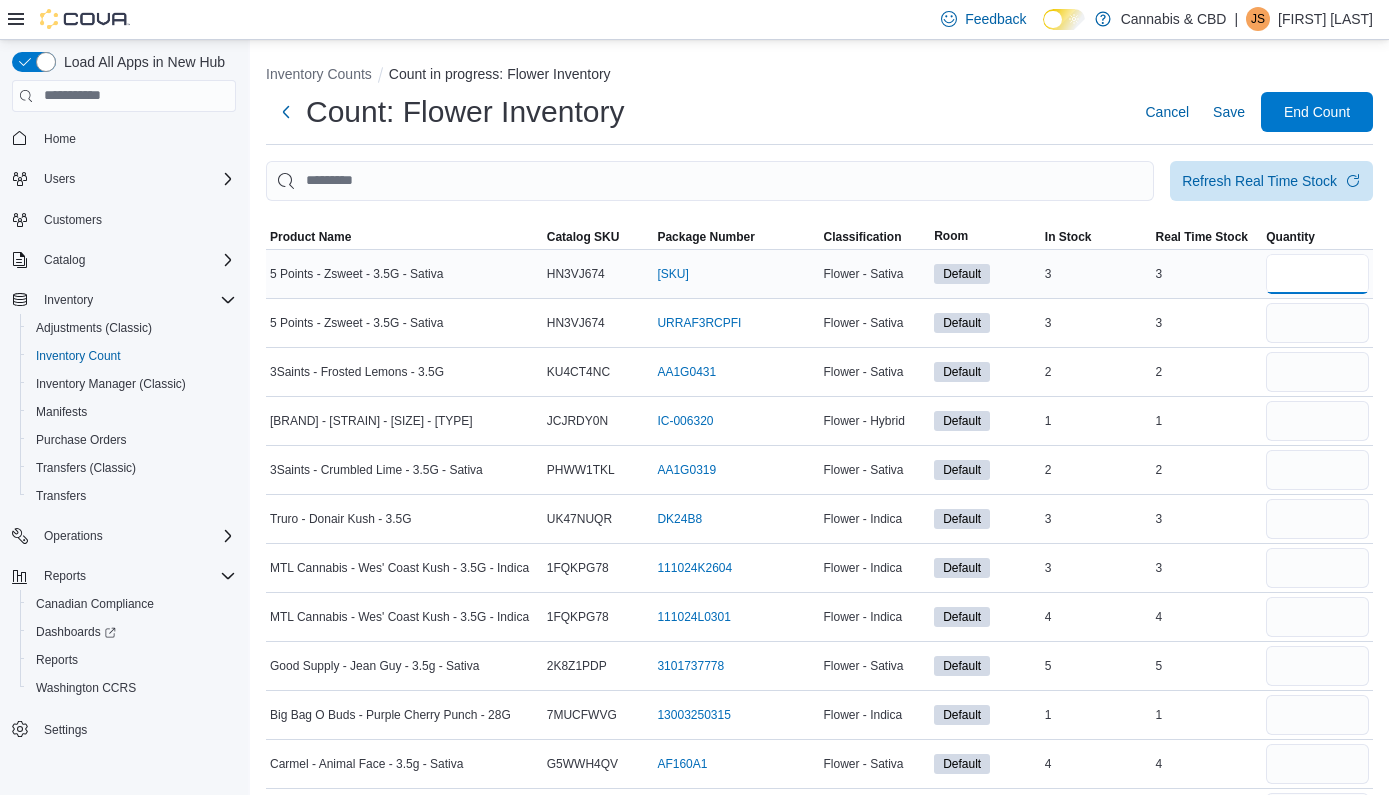 click at bounding box center (1317, 274) 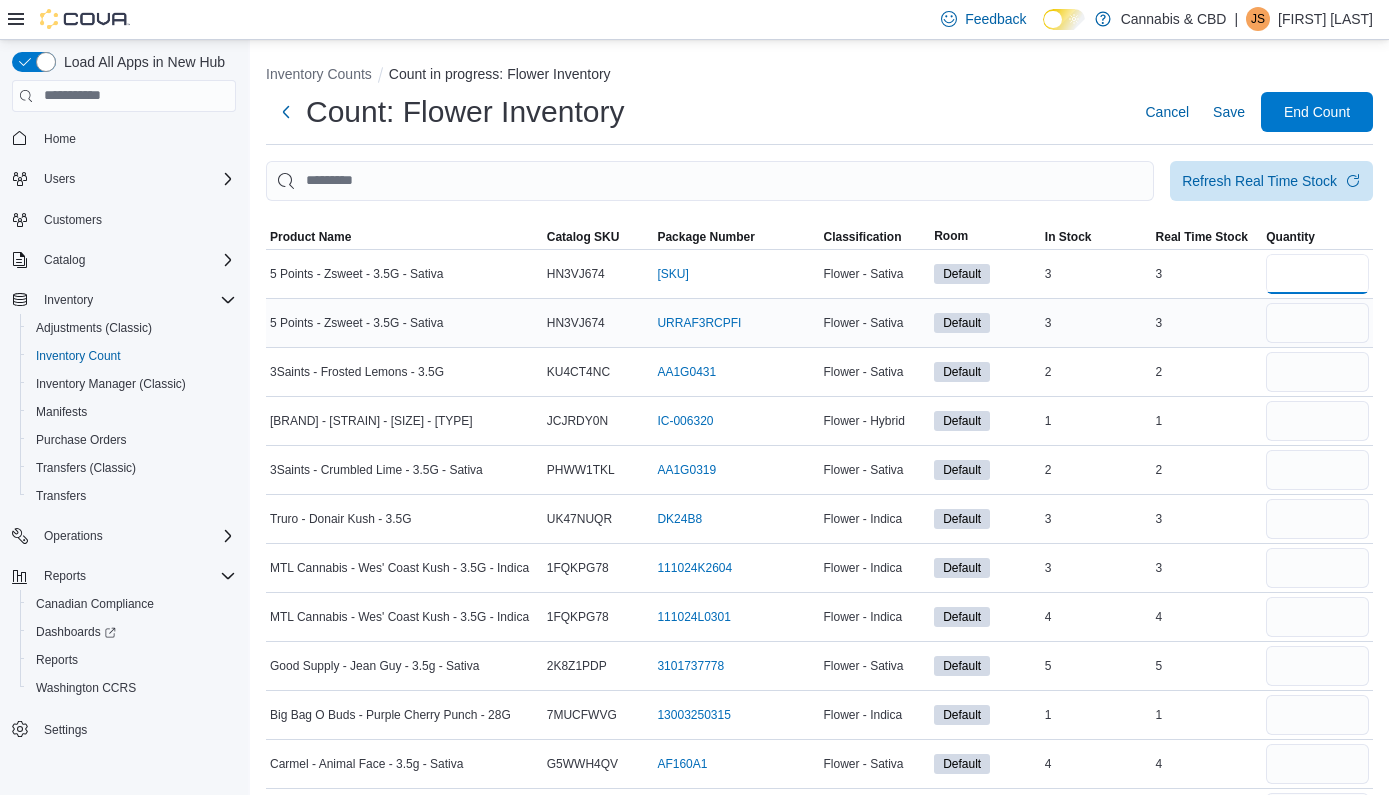 type on "*" 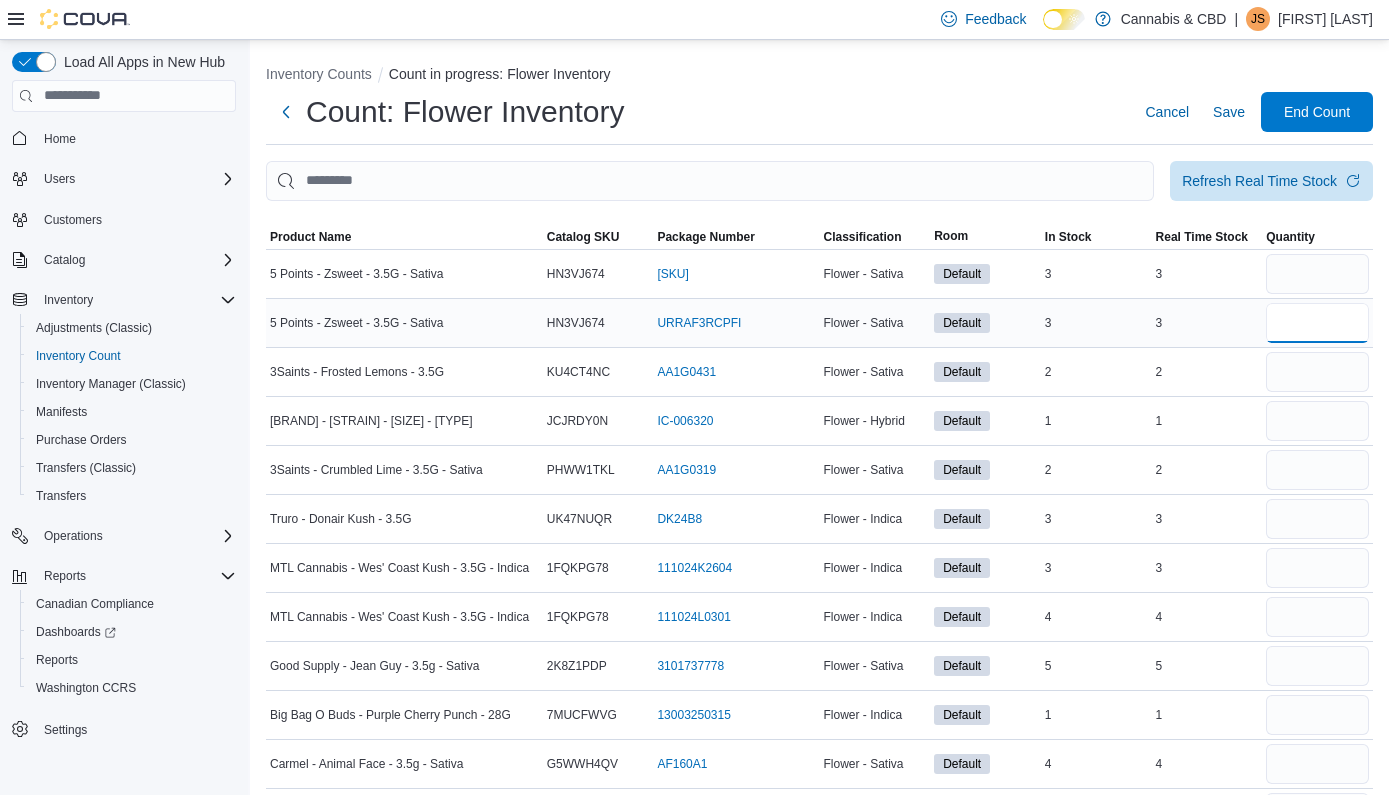 type 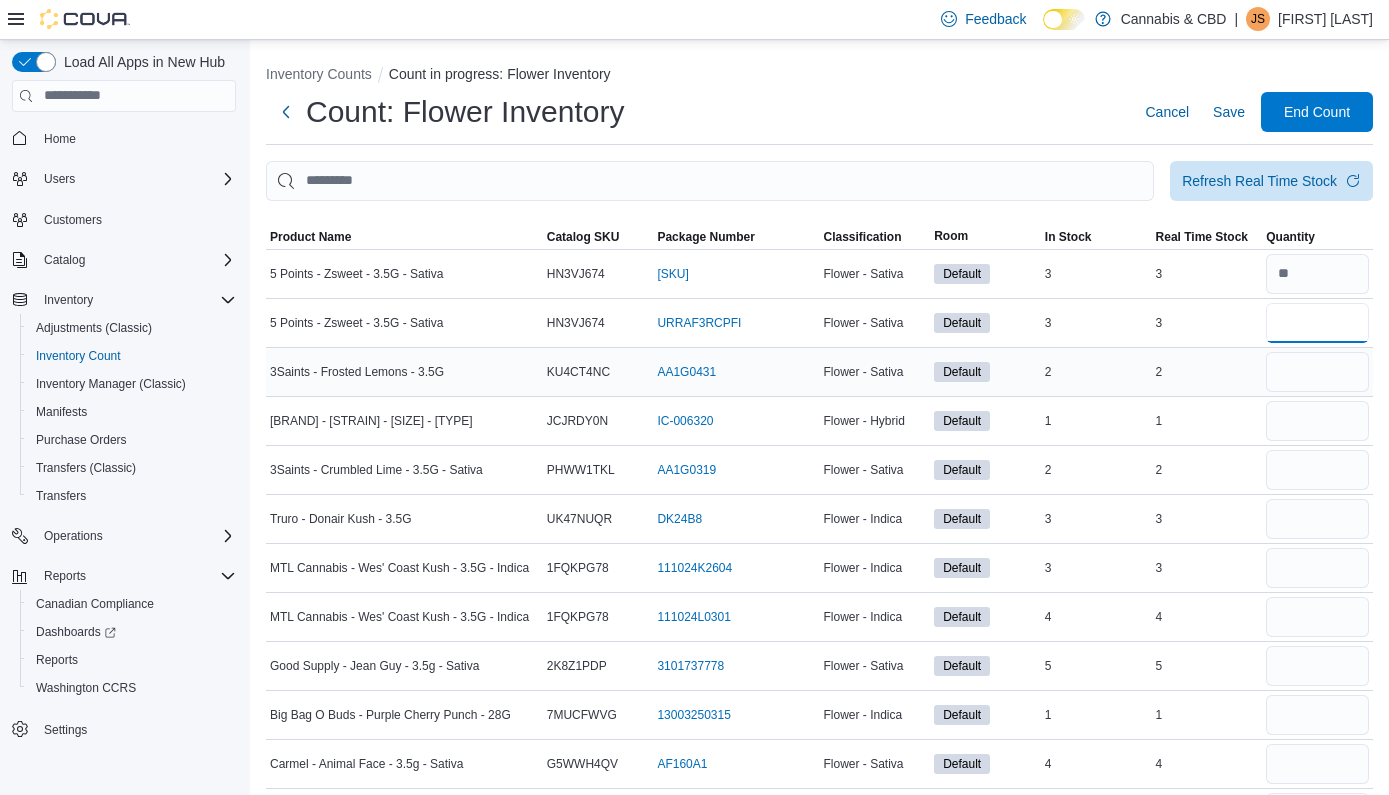 type on "*" 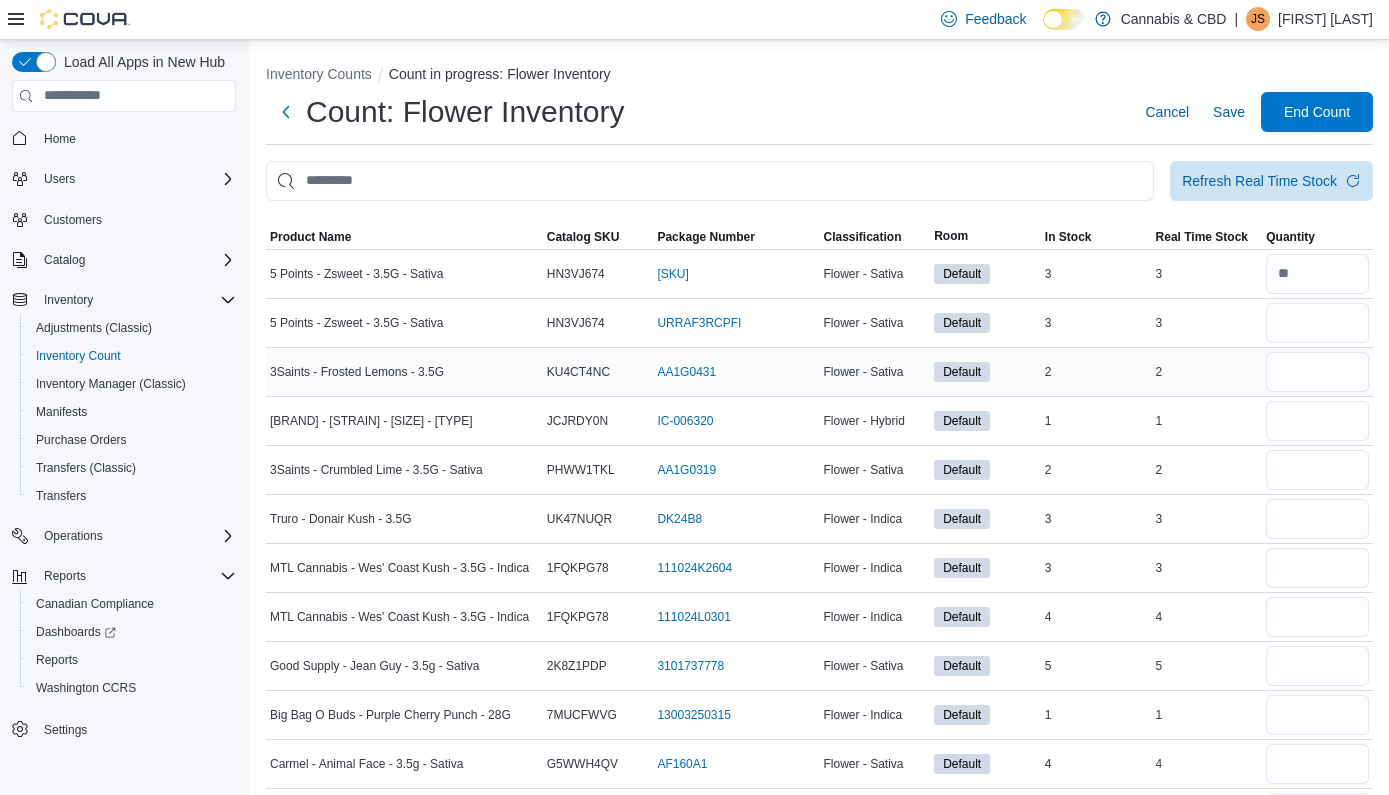 type 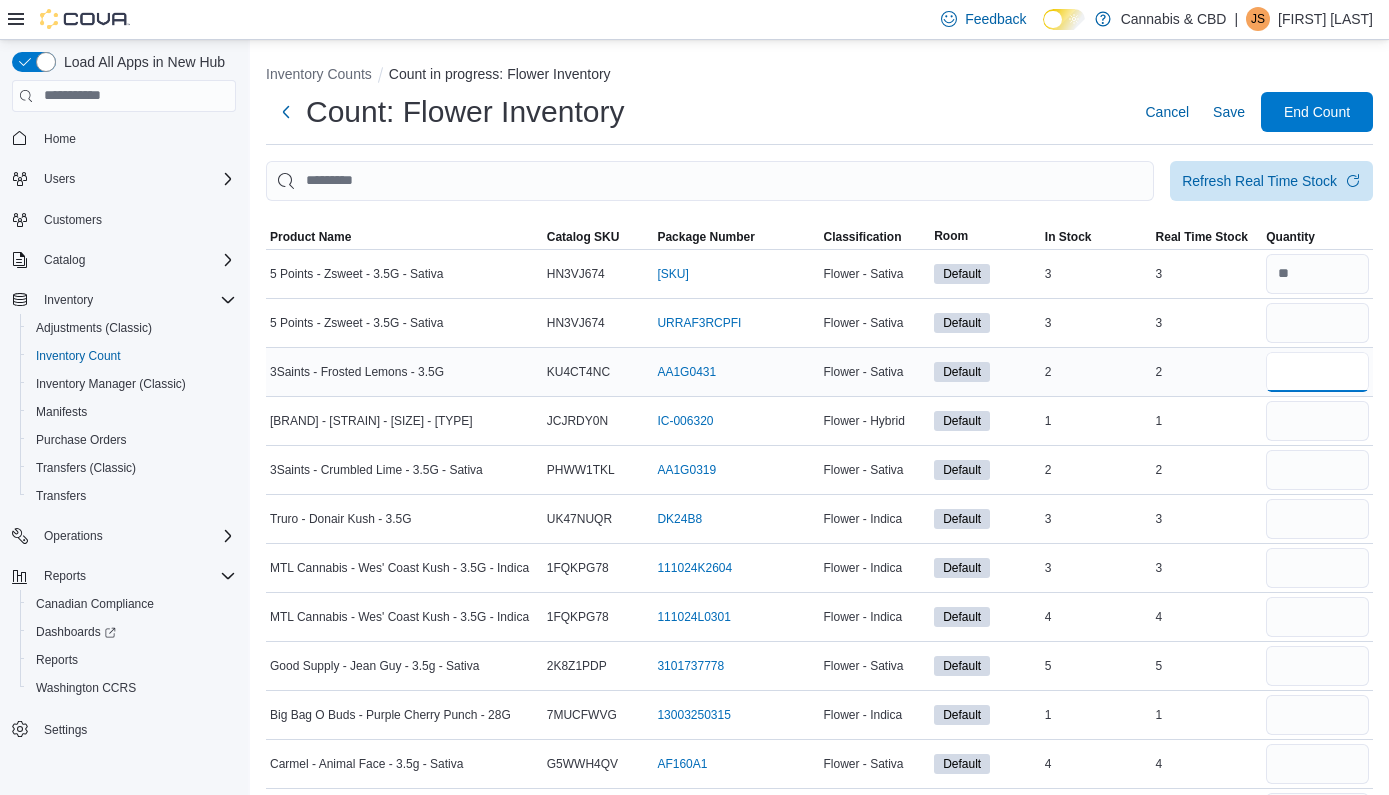 click at bounding box center [1317, 372] 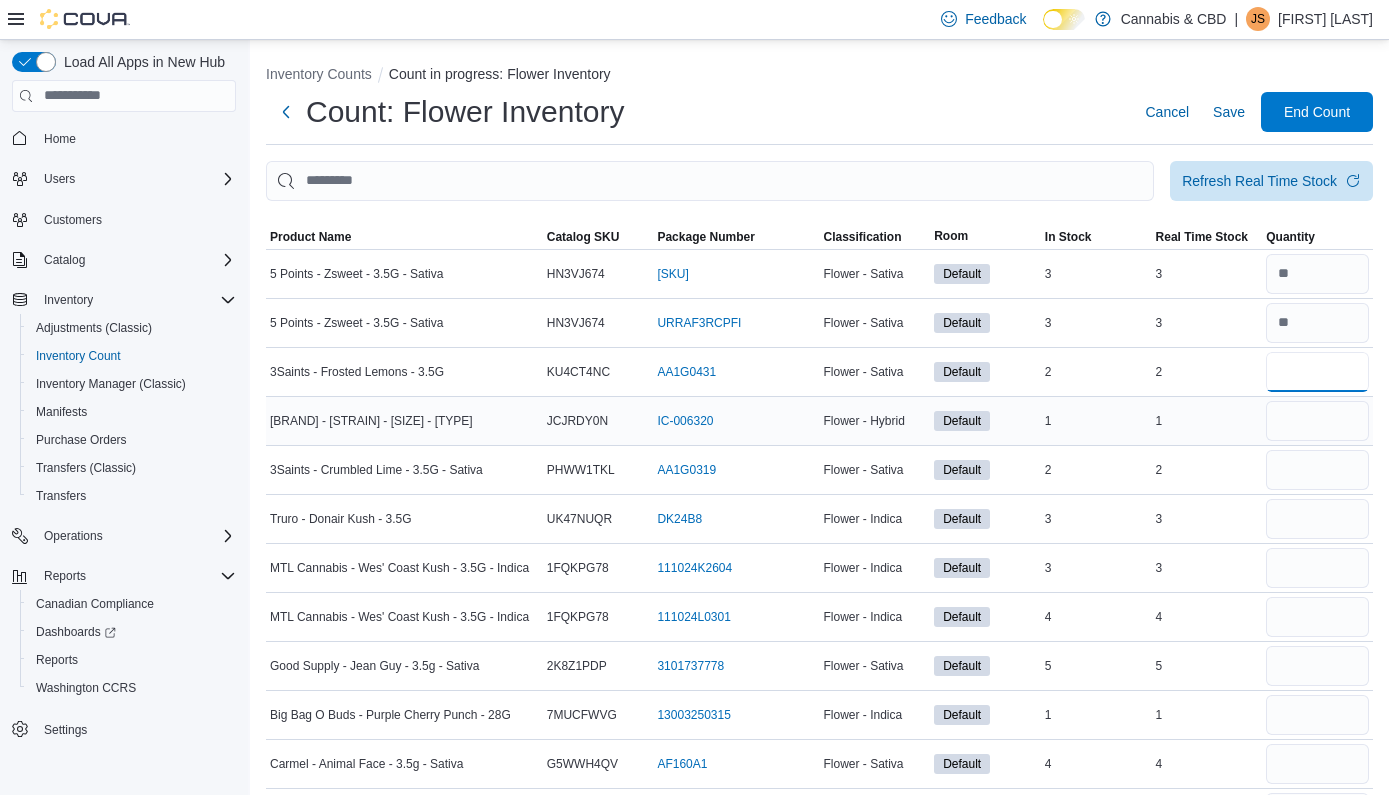 type on "*" 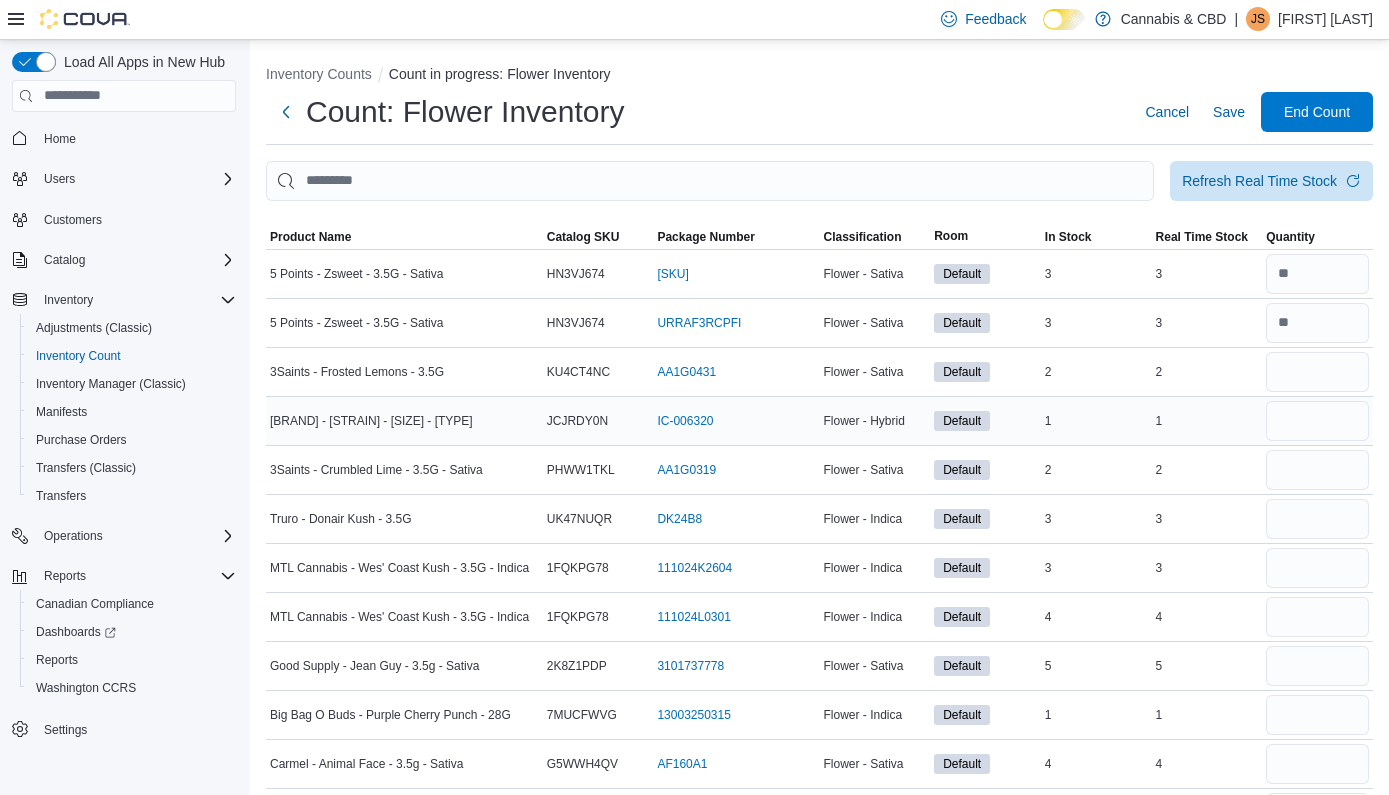 type 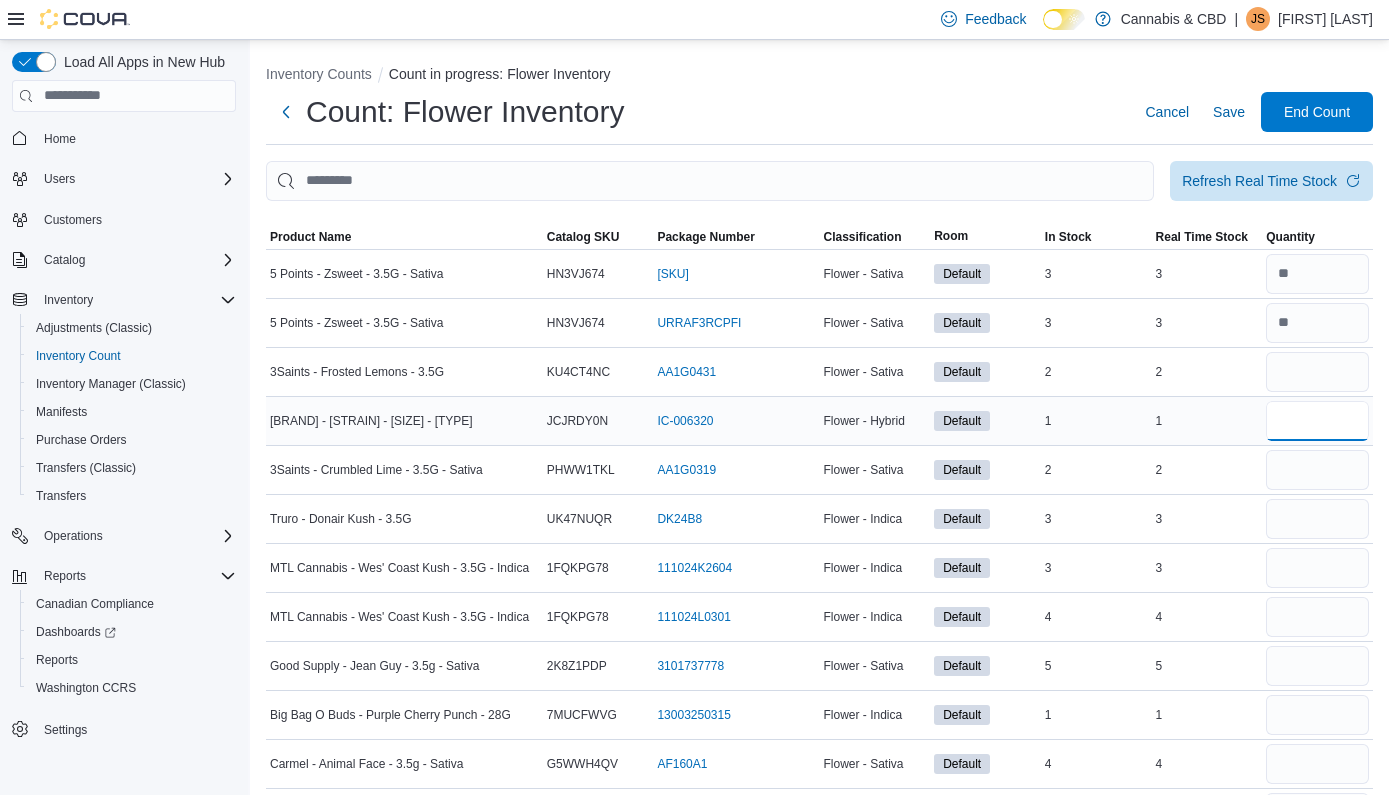 click at bounding box center (1317, 421) 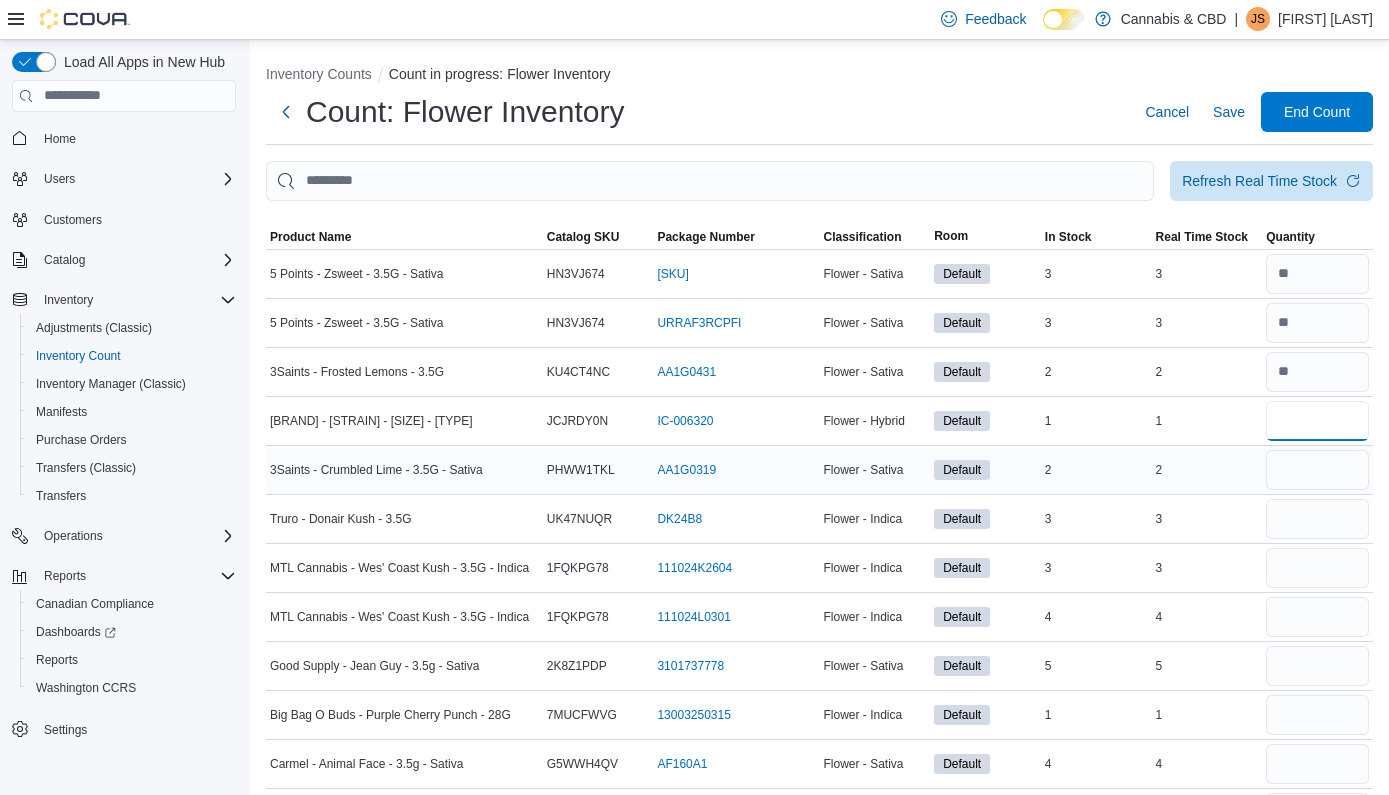 type on "*" 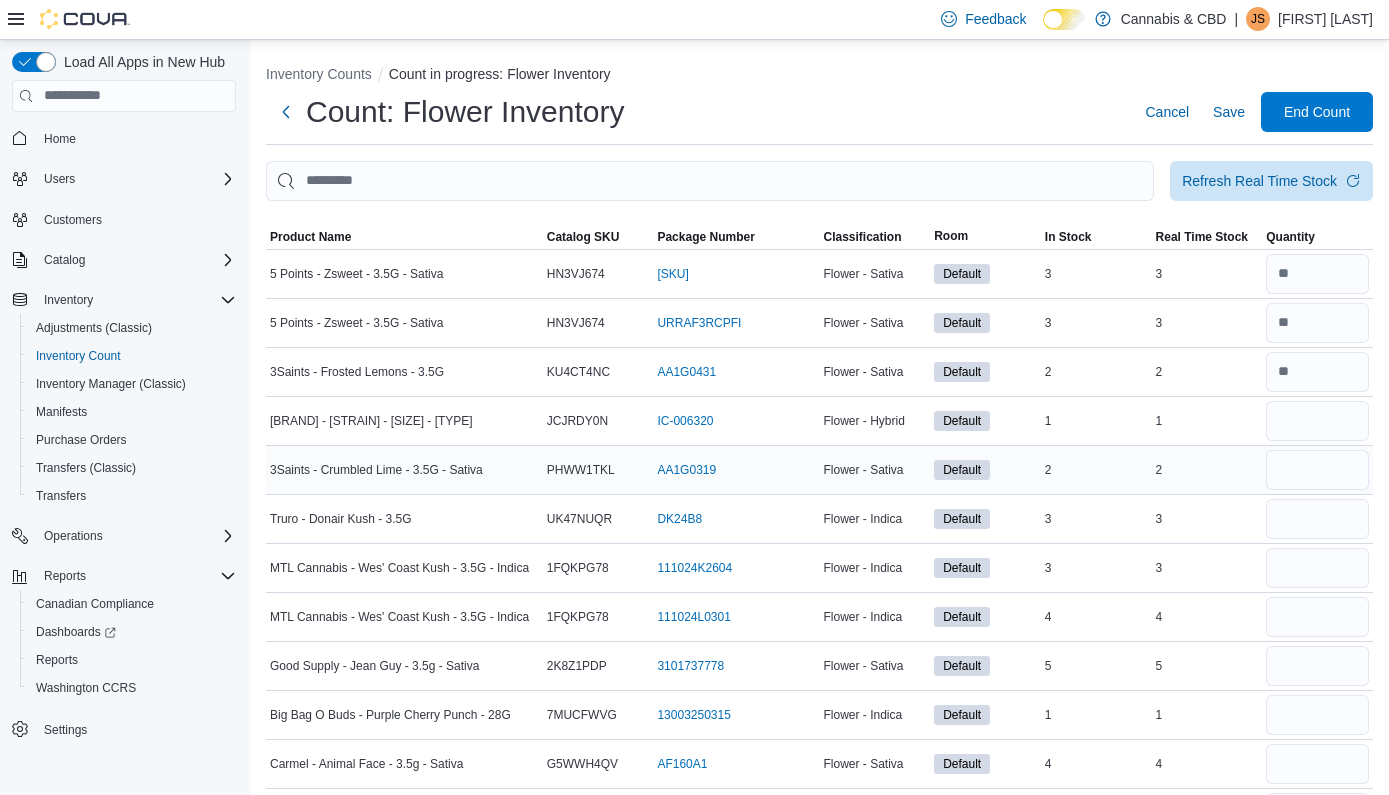 type 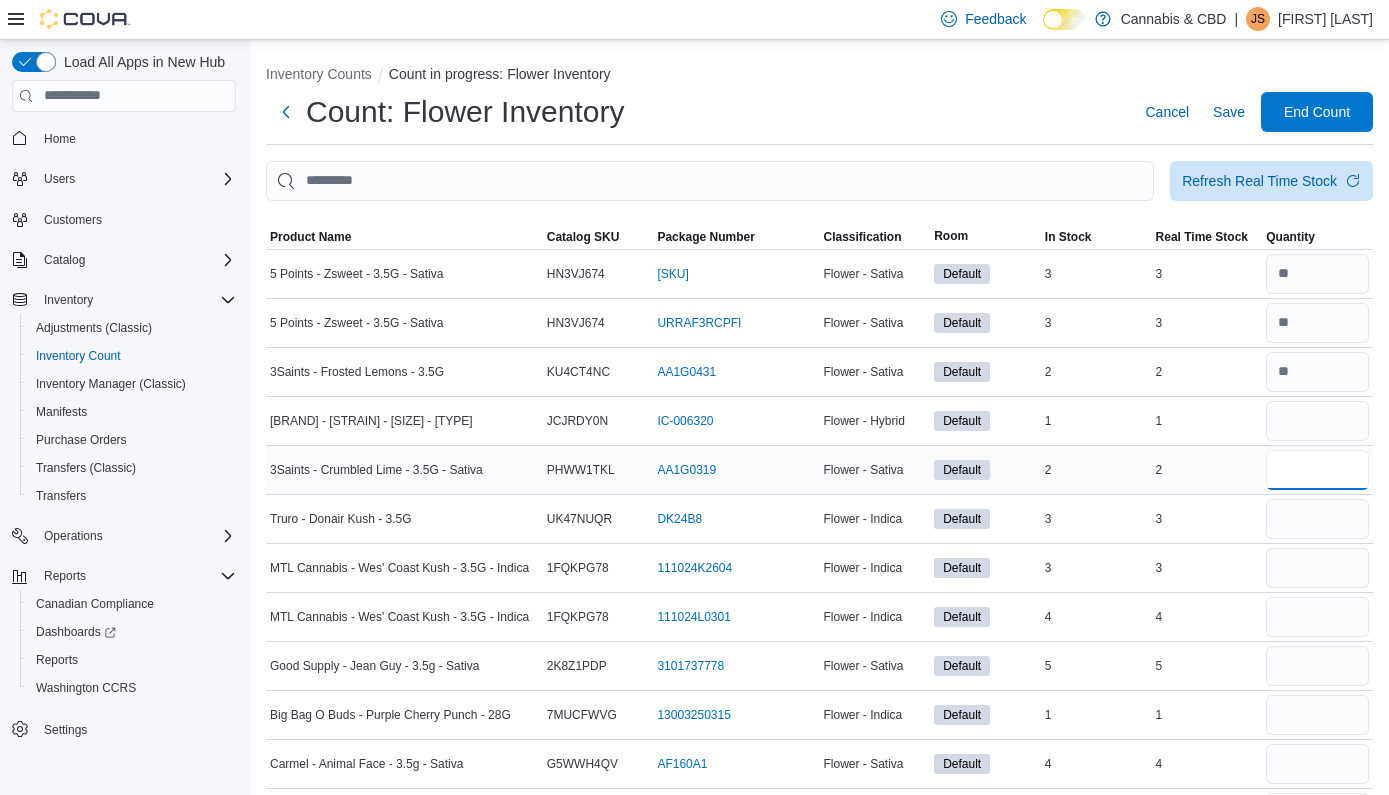 click at bounding box center (1317, 470) 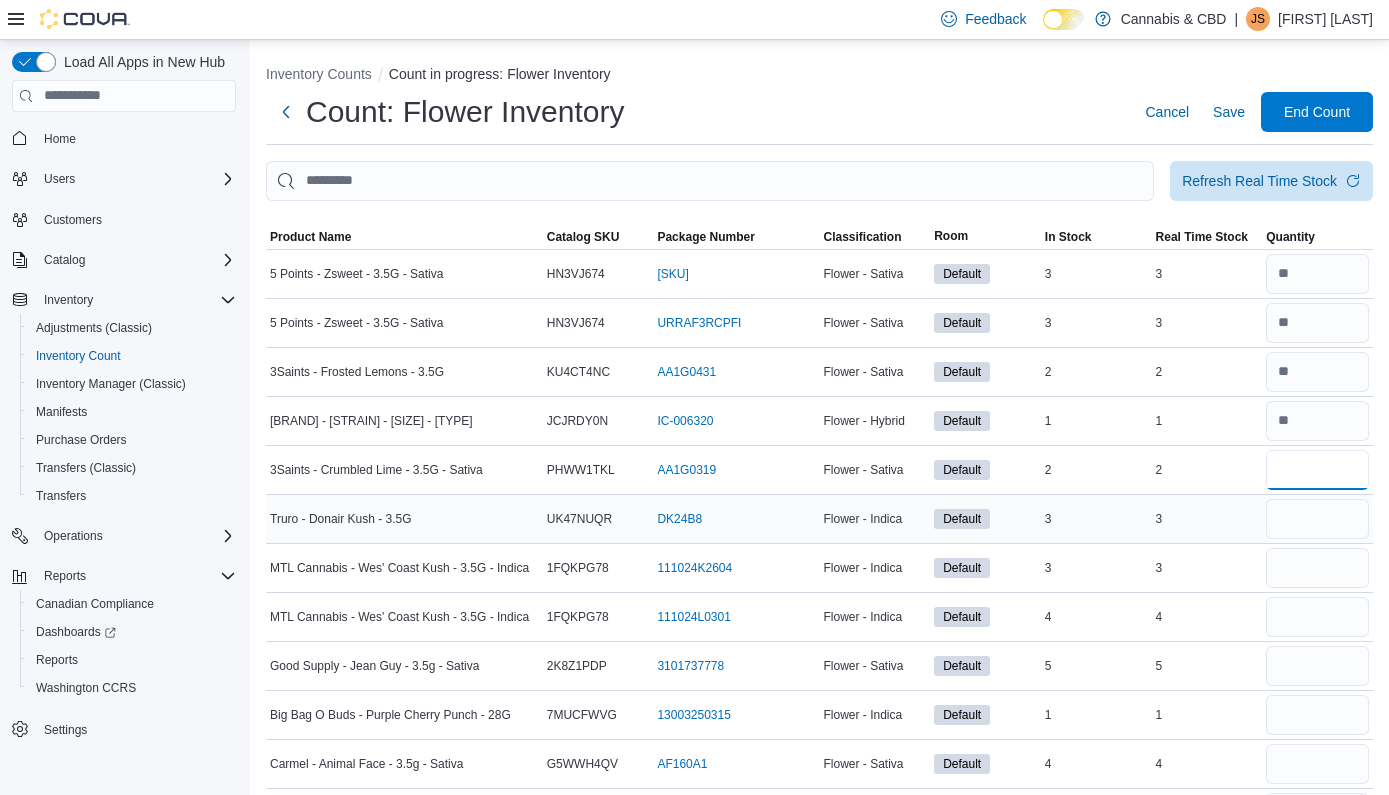 type on "*" 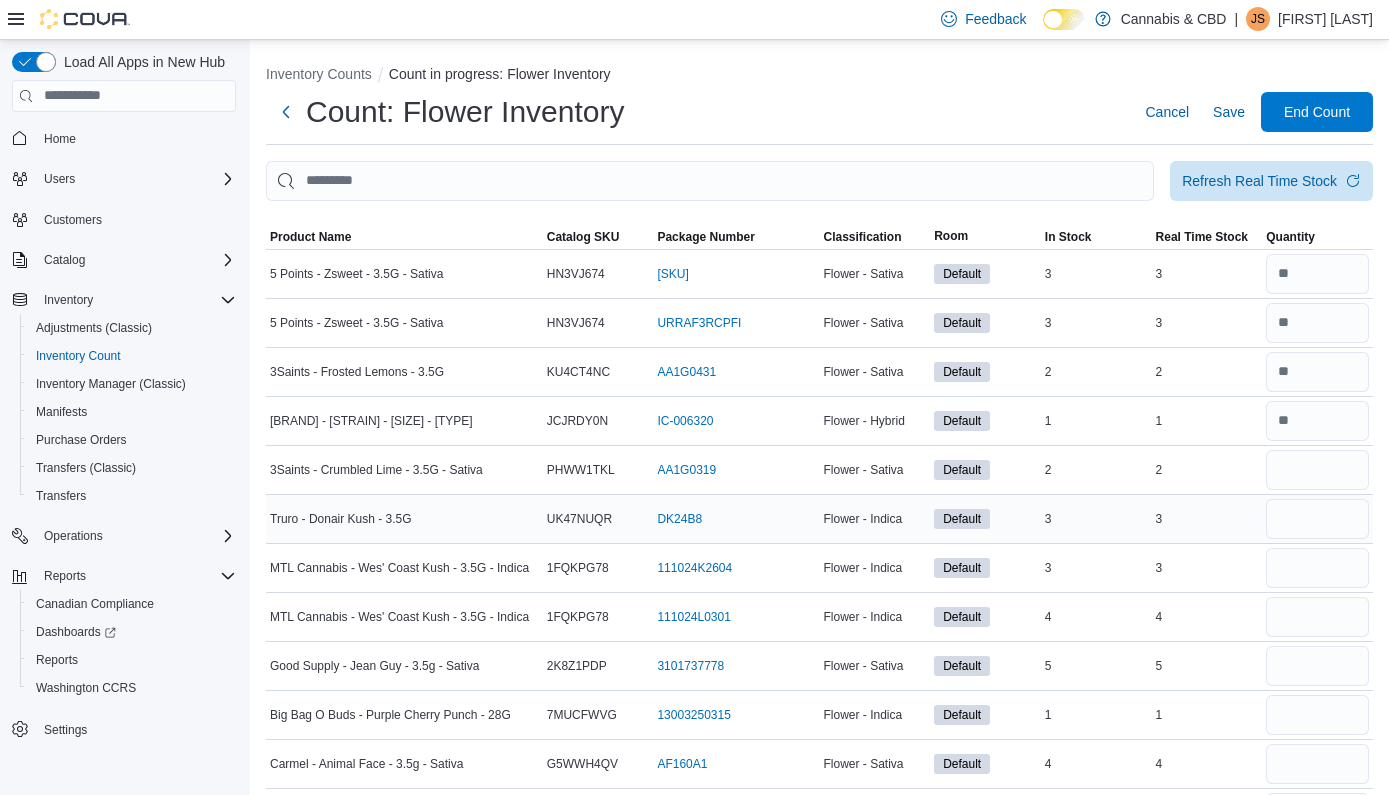 type 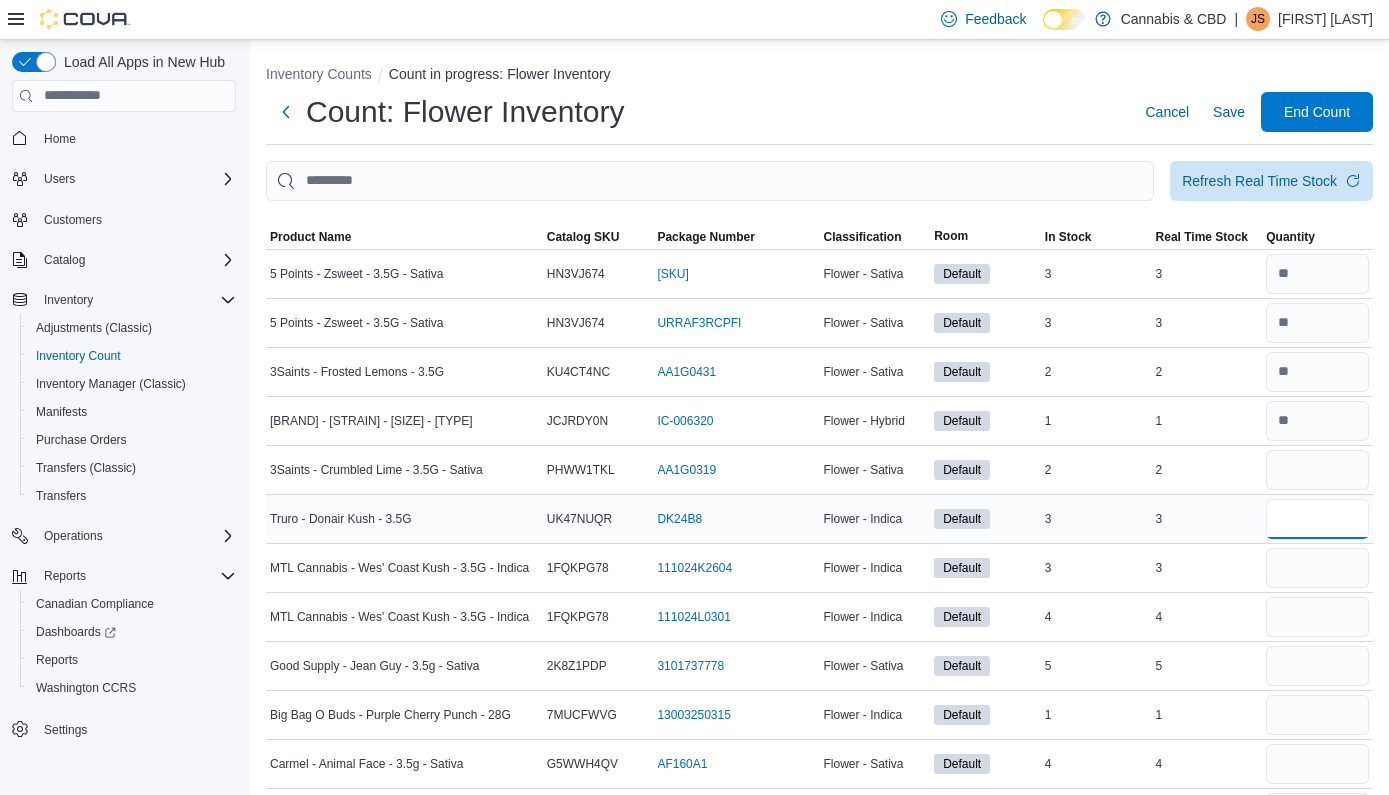 click at bounding box center (1317, 519) 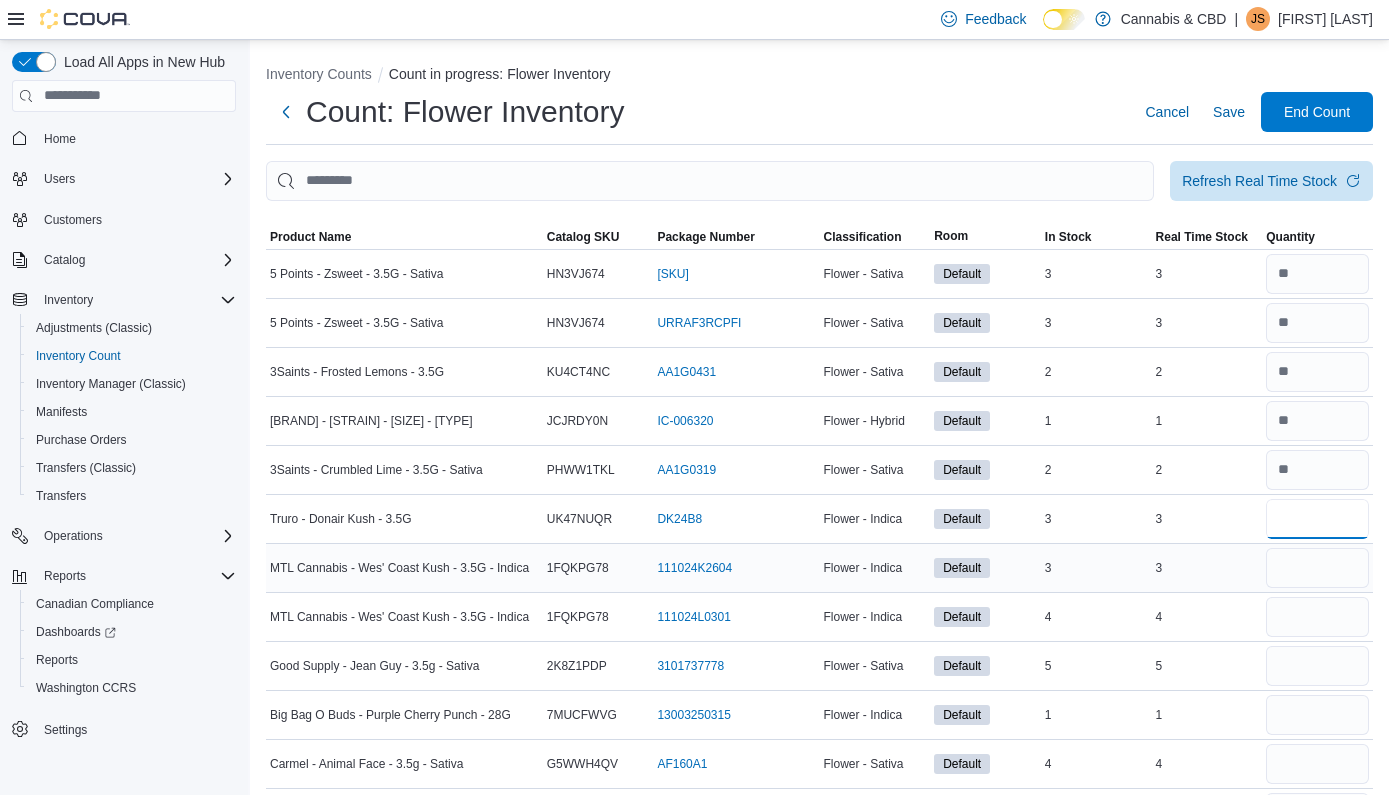 type on "*" 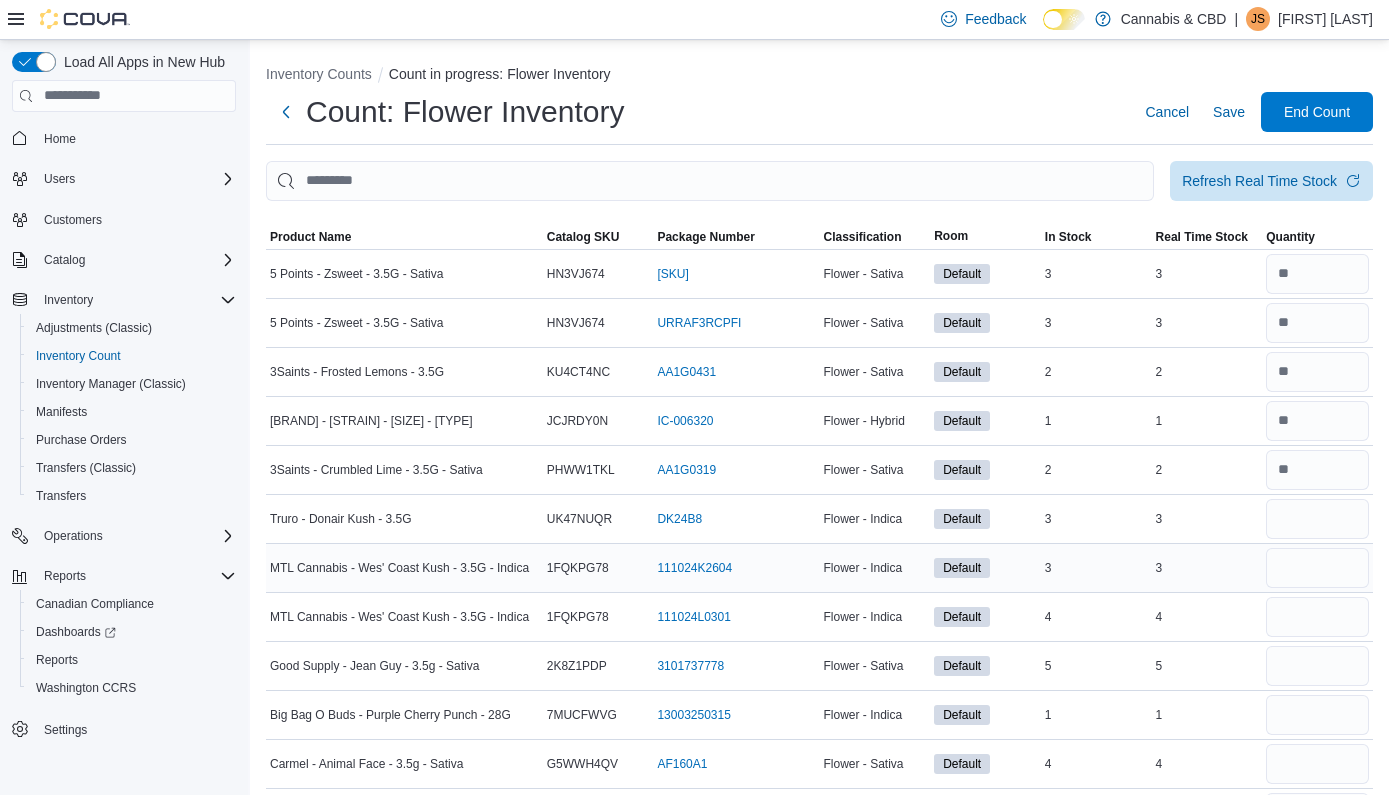 type 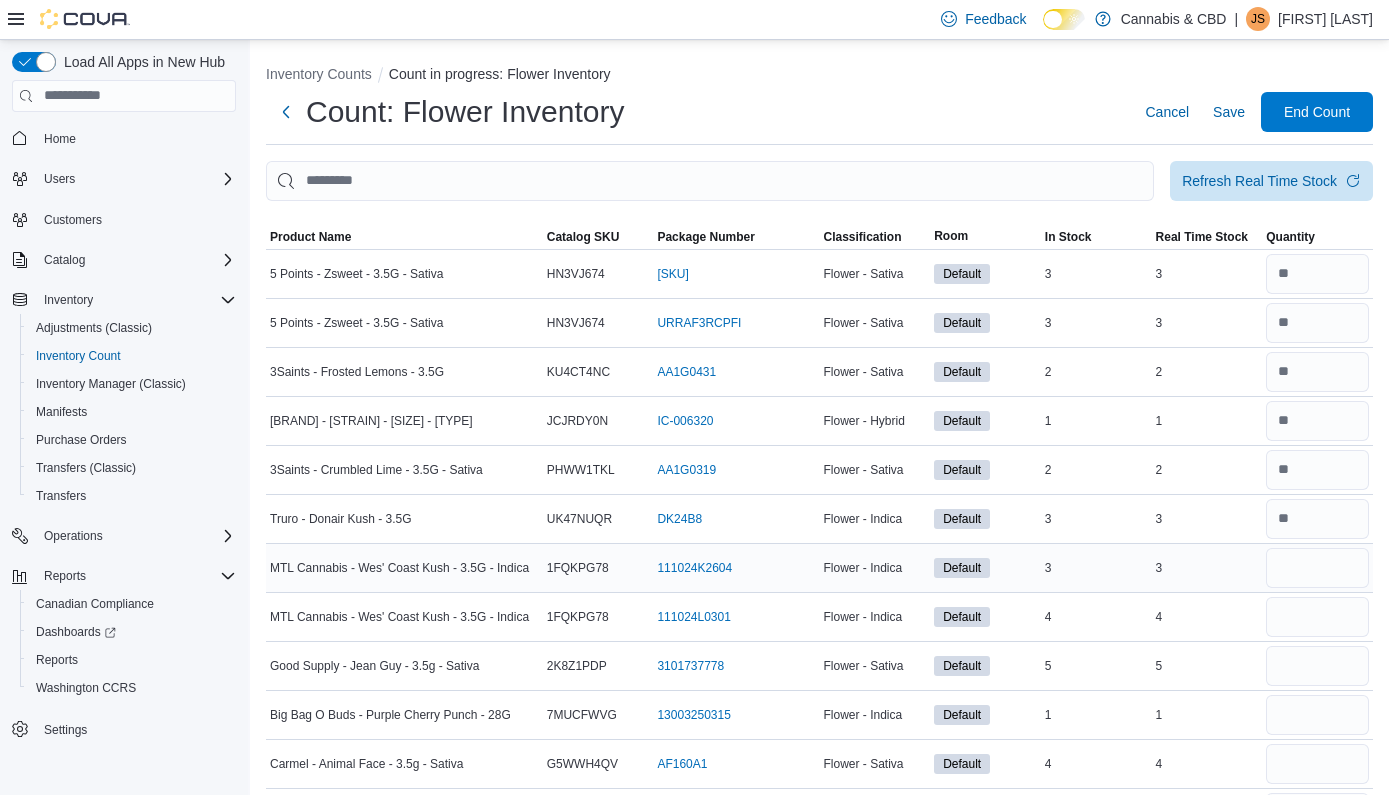 click at bounding box center (1317, 568) 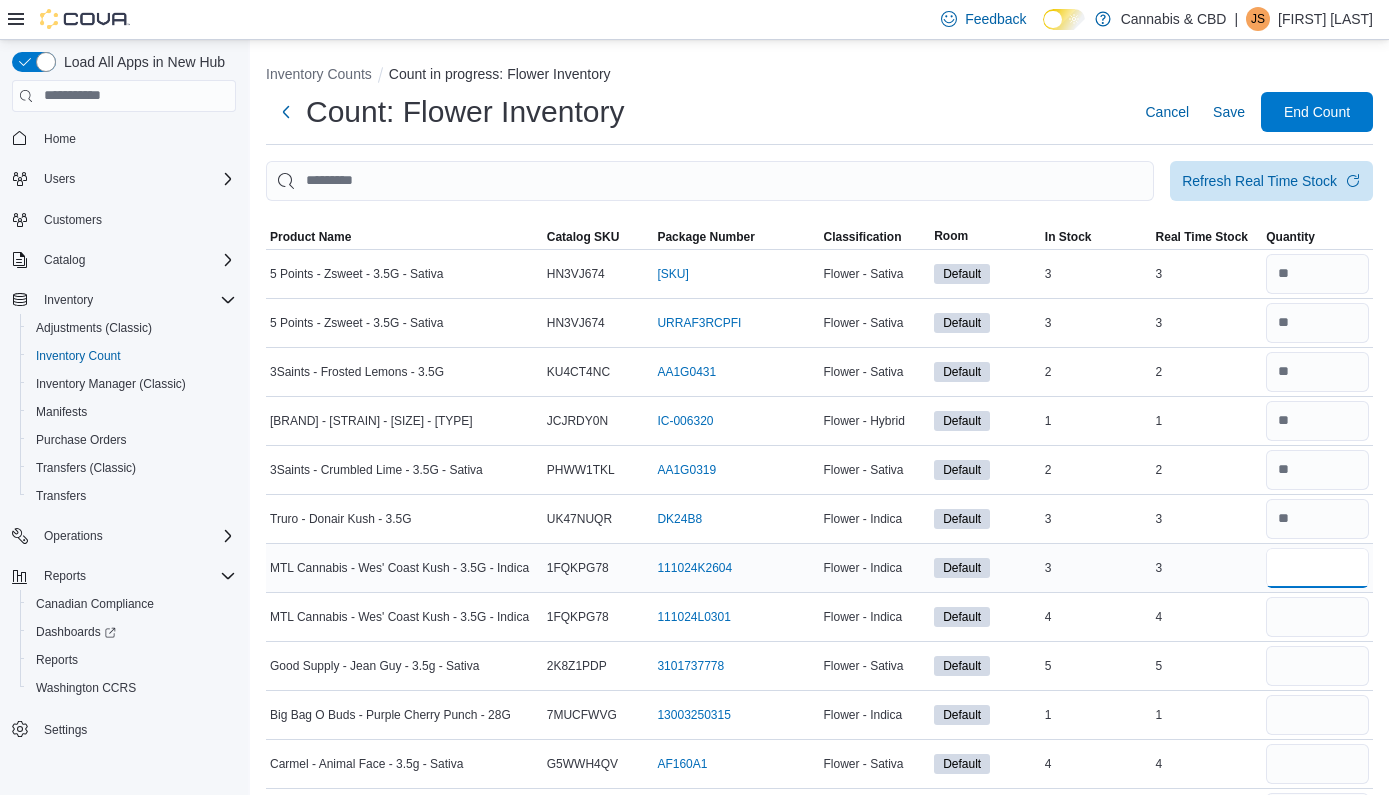 click at bounding box center [1317, 568] 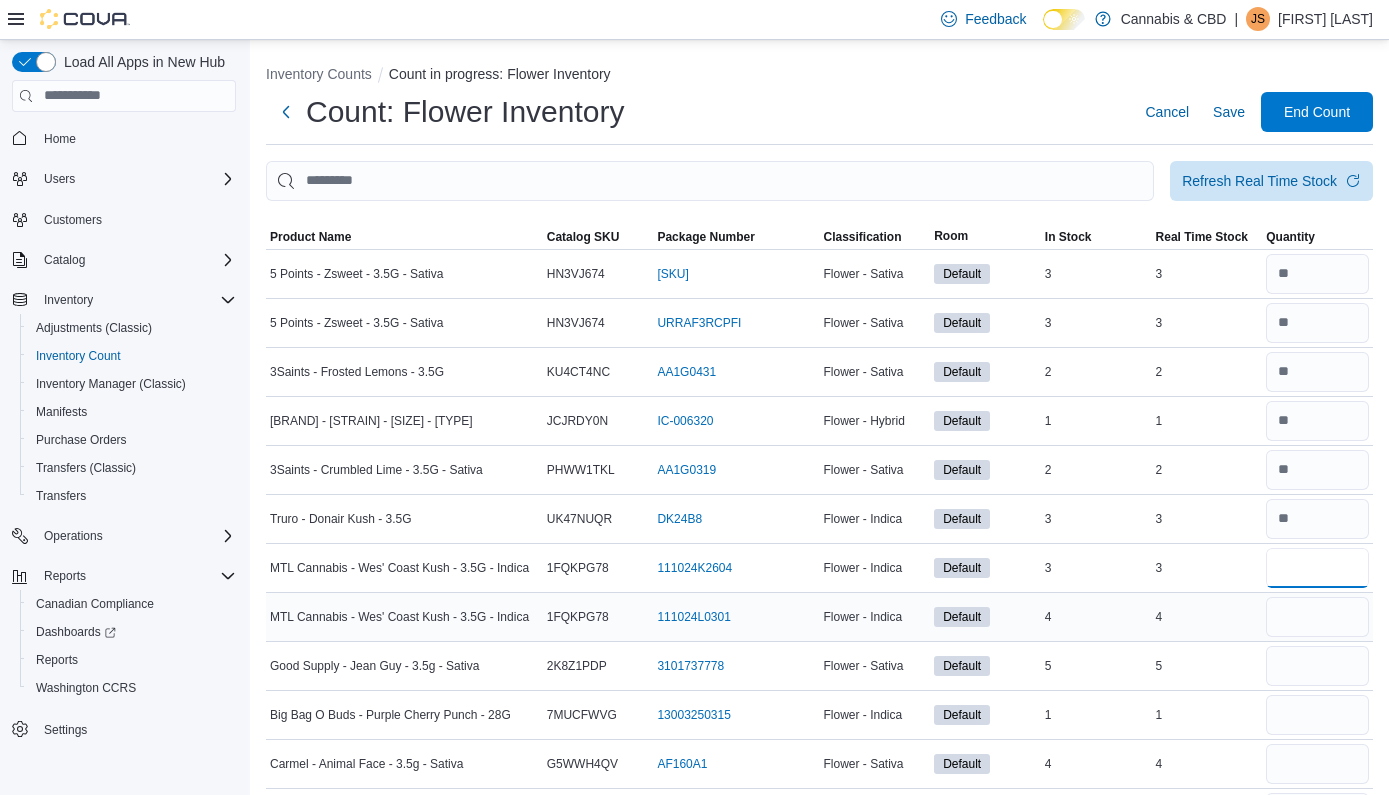 type on "*" 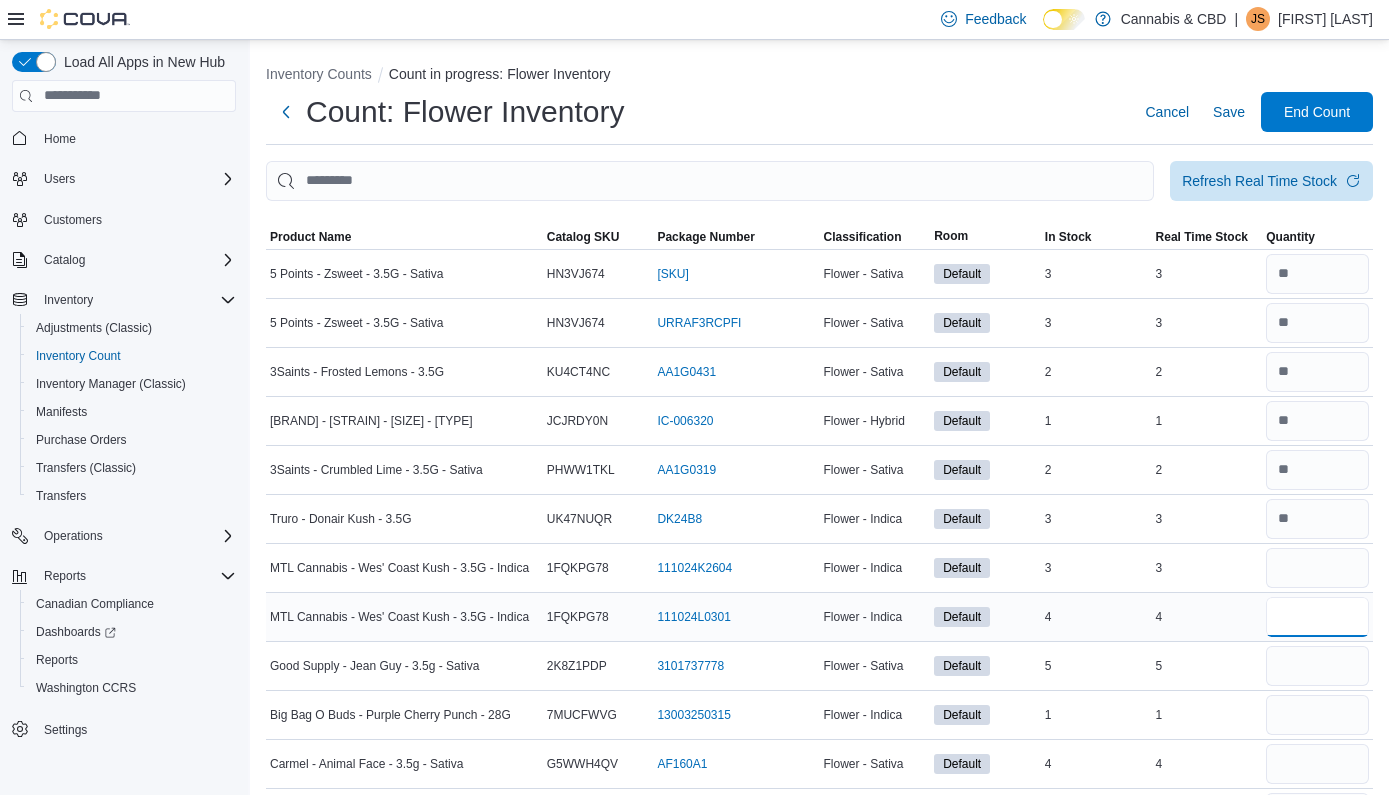 type 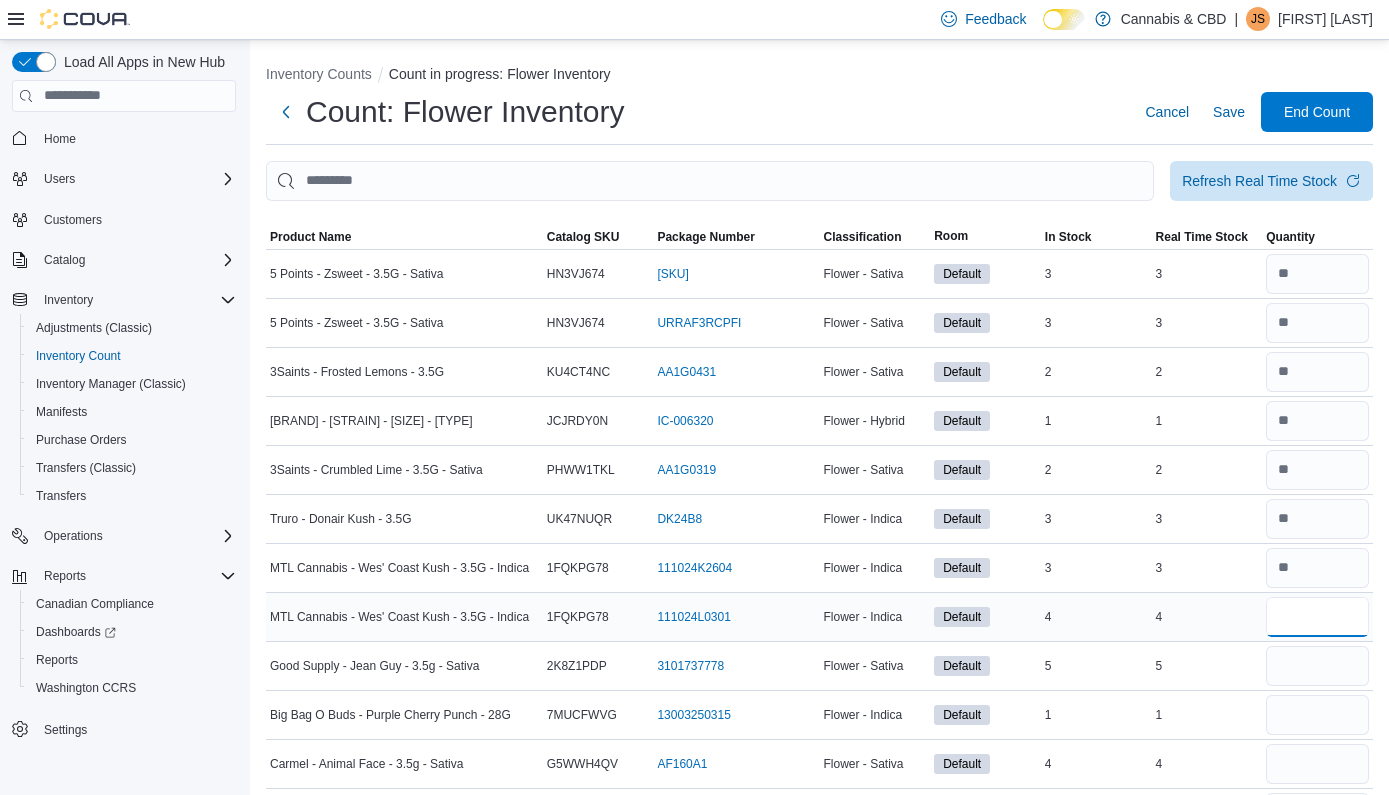 click at bounding box center [1317, 617] 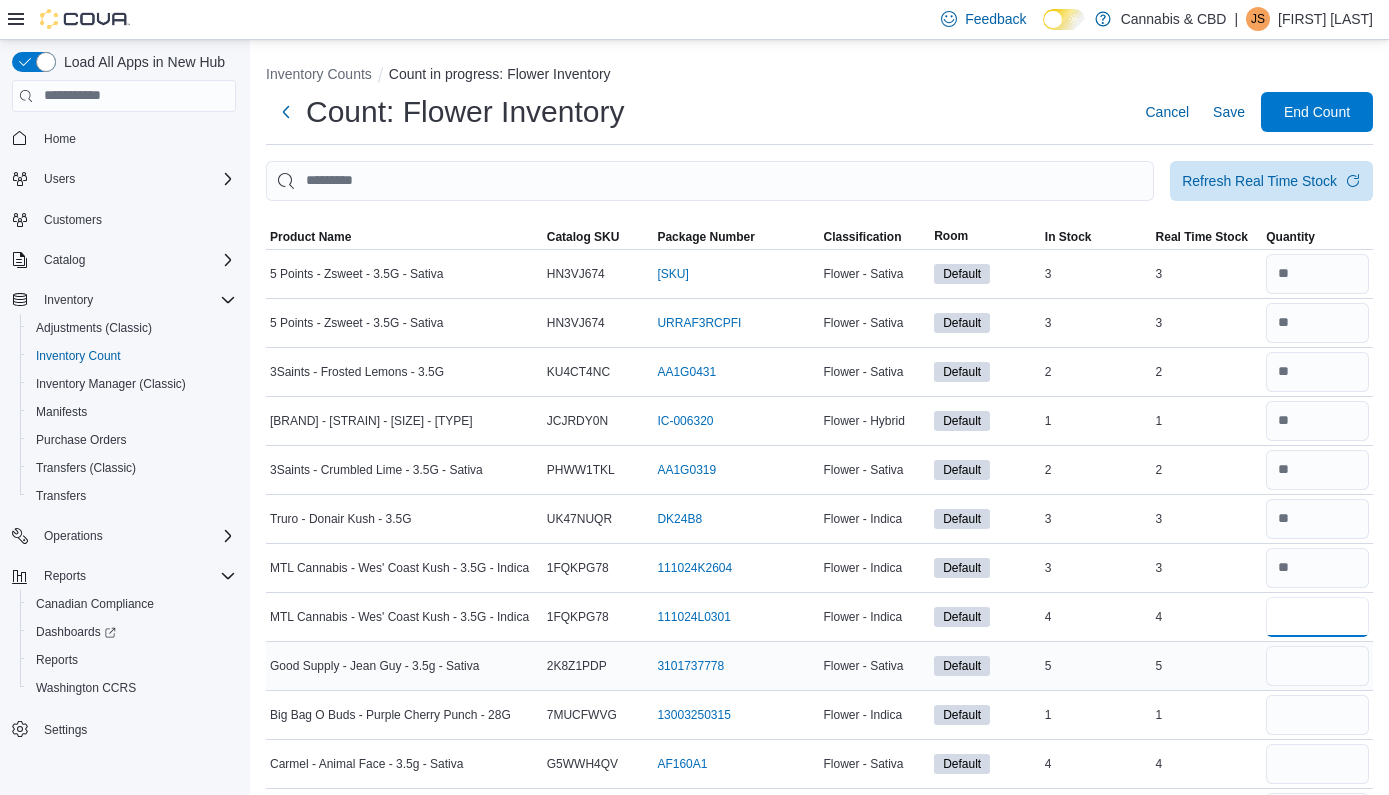 type on "*" 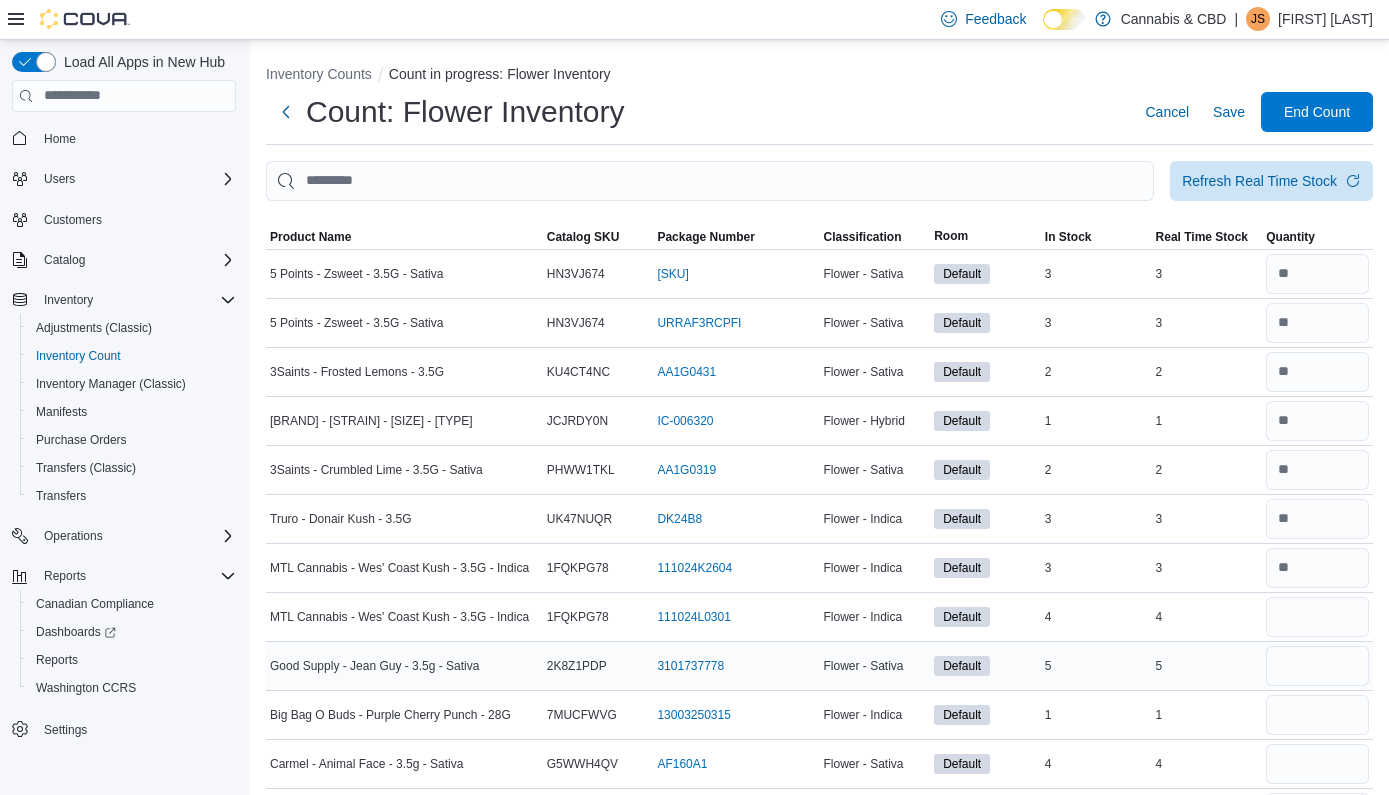type 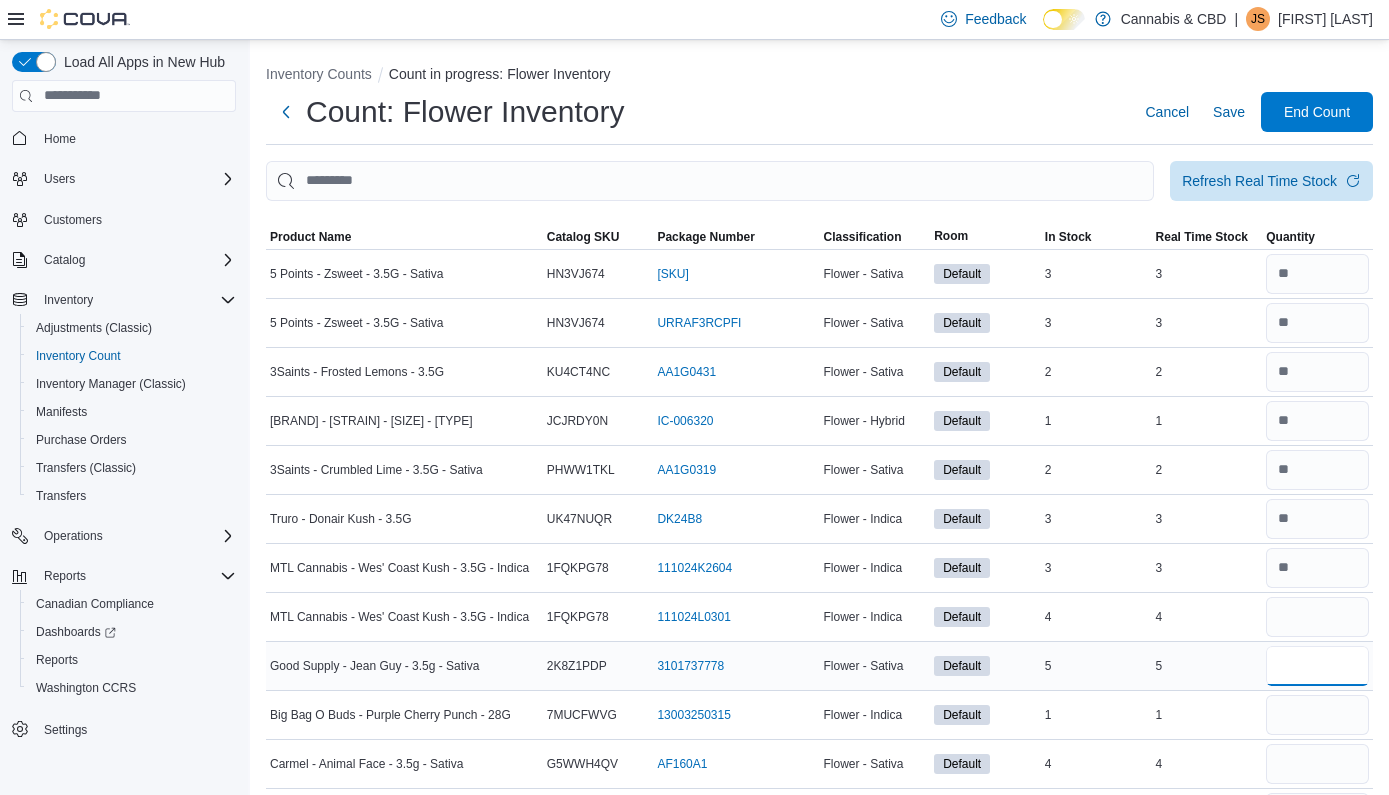 click at bounding box center (1317, 666) 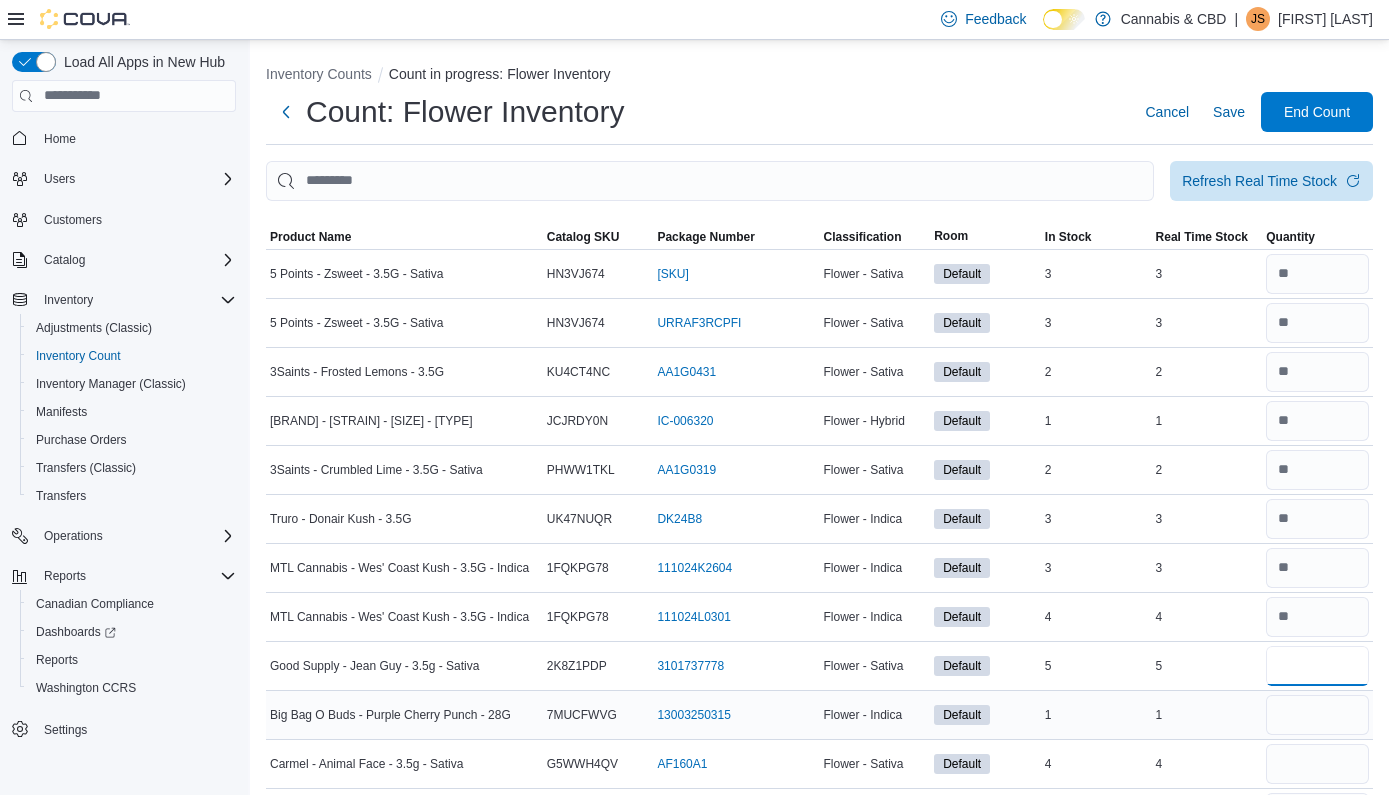 type on "*" 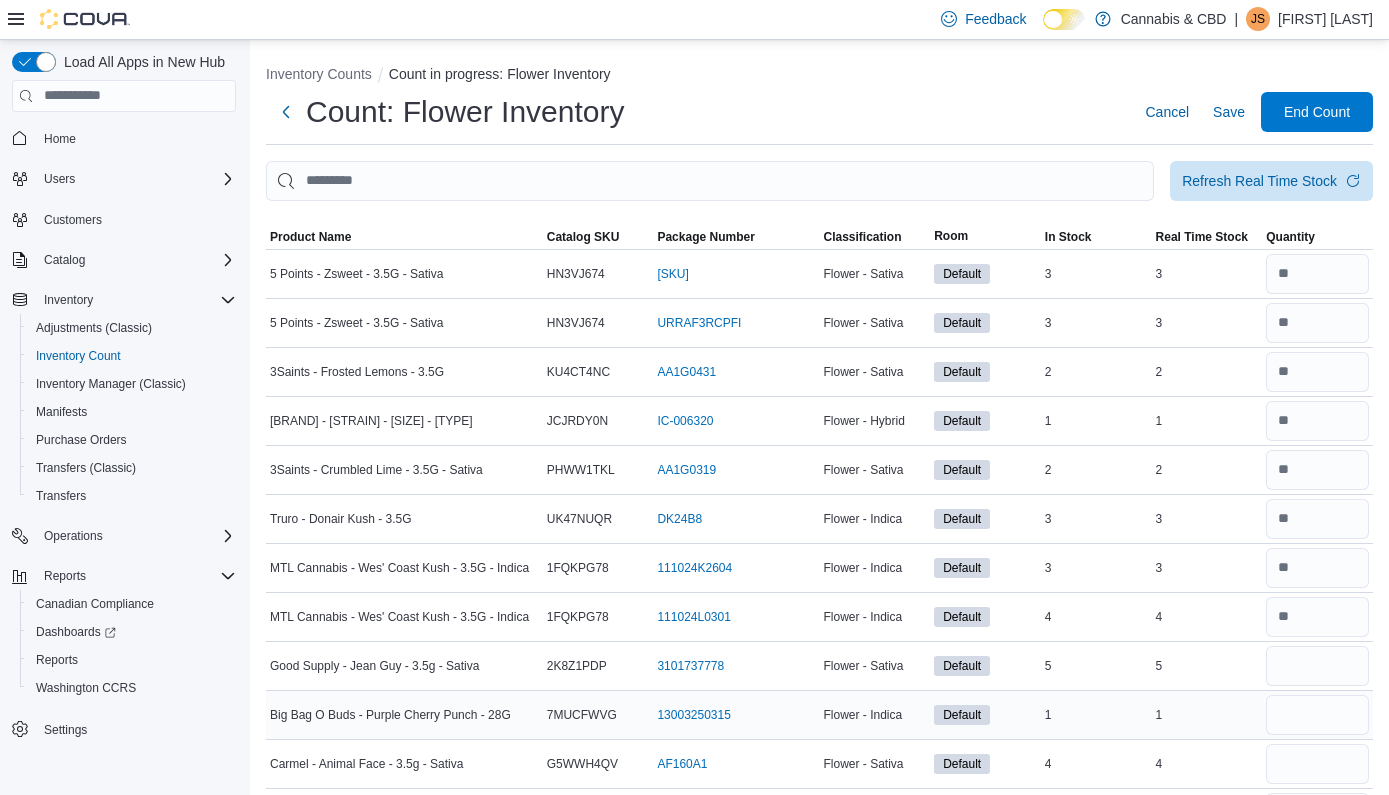 type 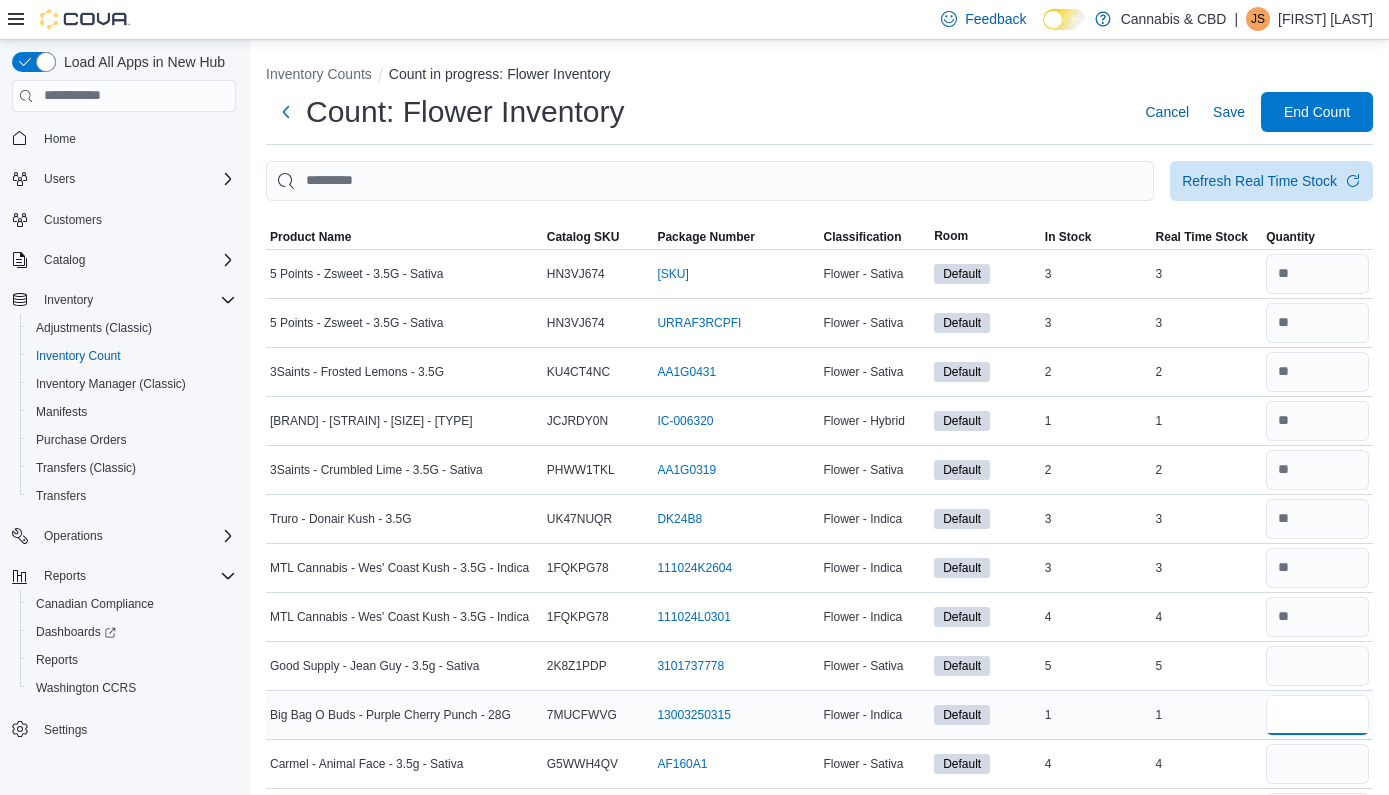 click at bounding box center [1317, 715] 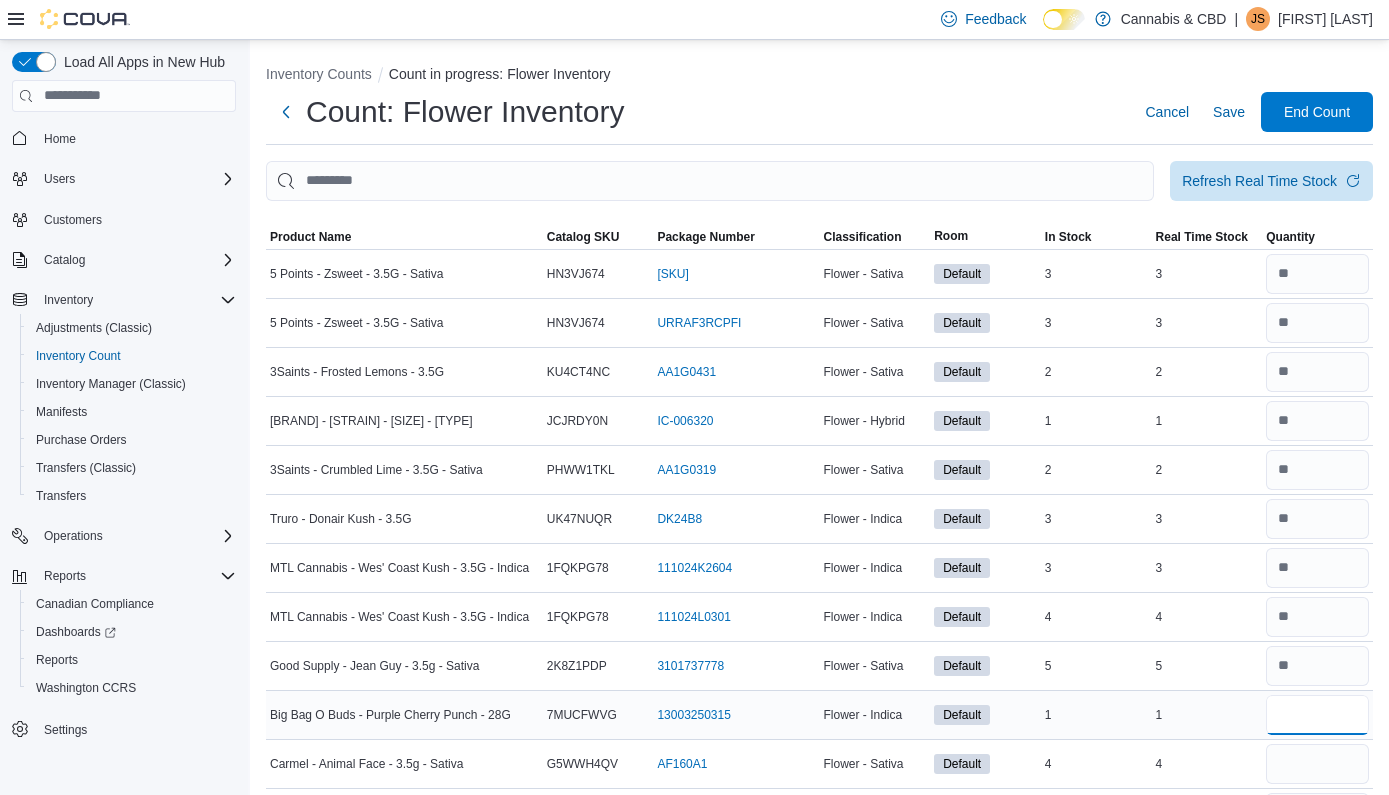 click on "*" at bounding box center (1317, 715) 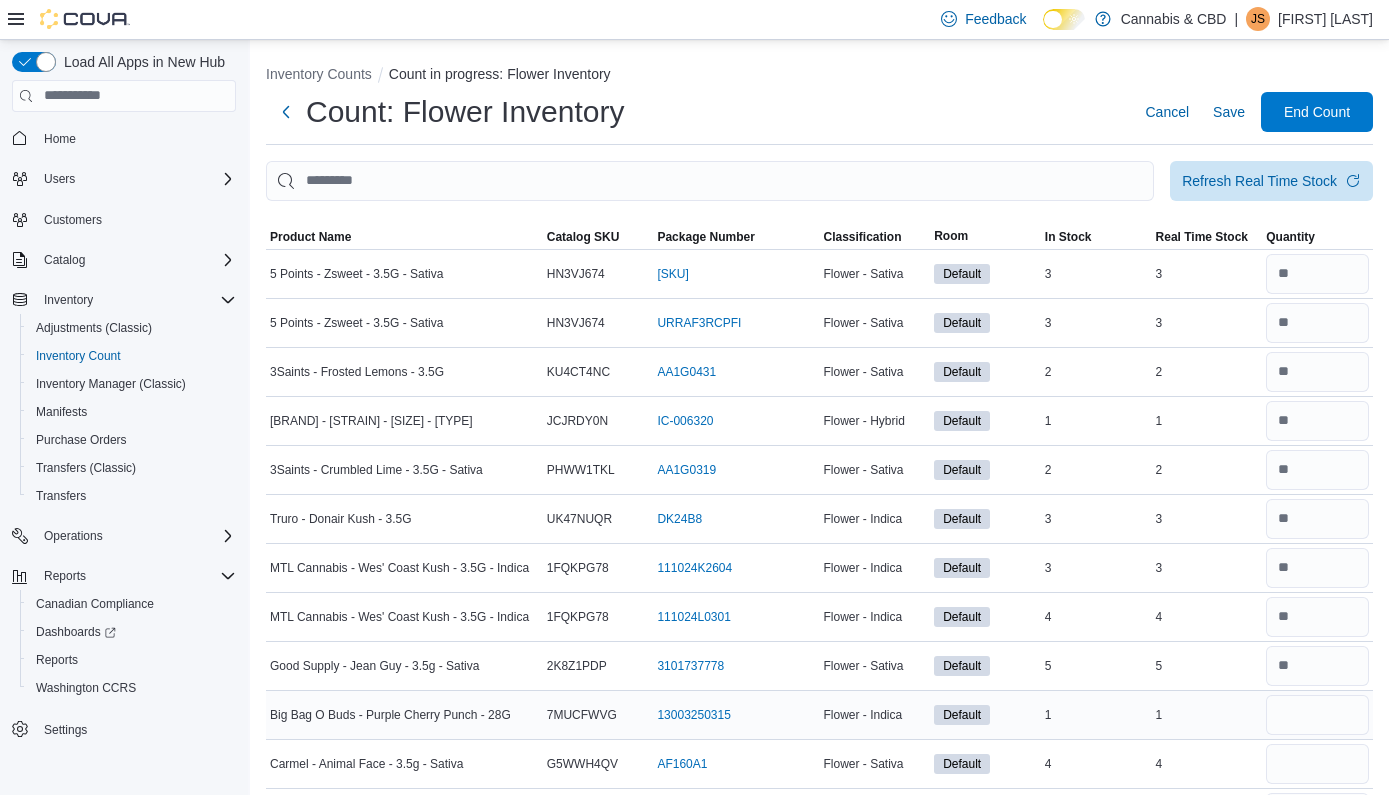 type 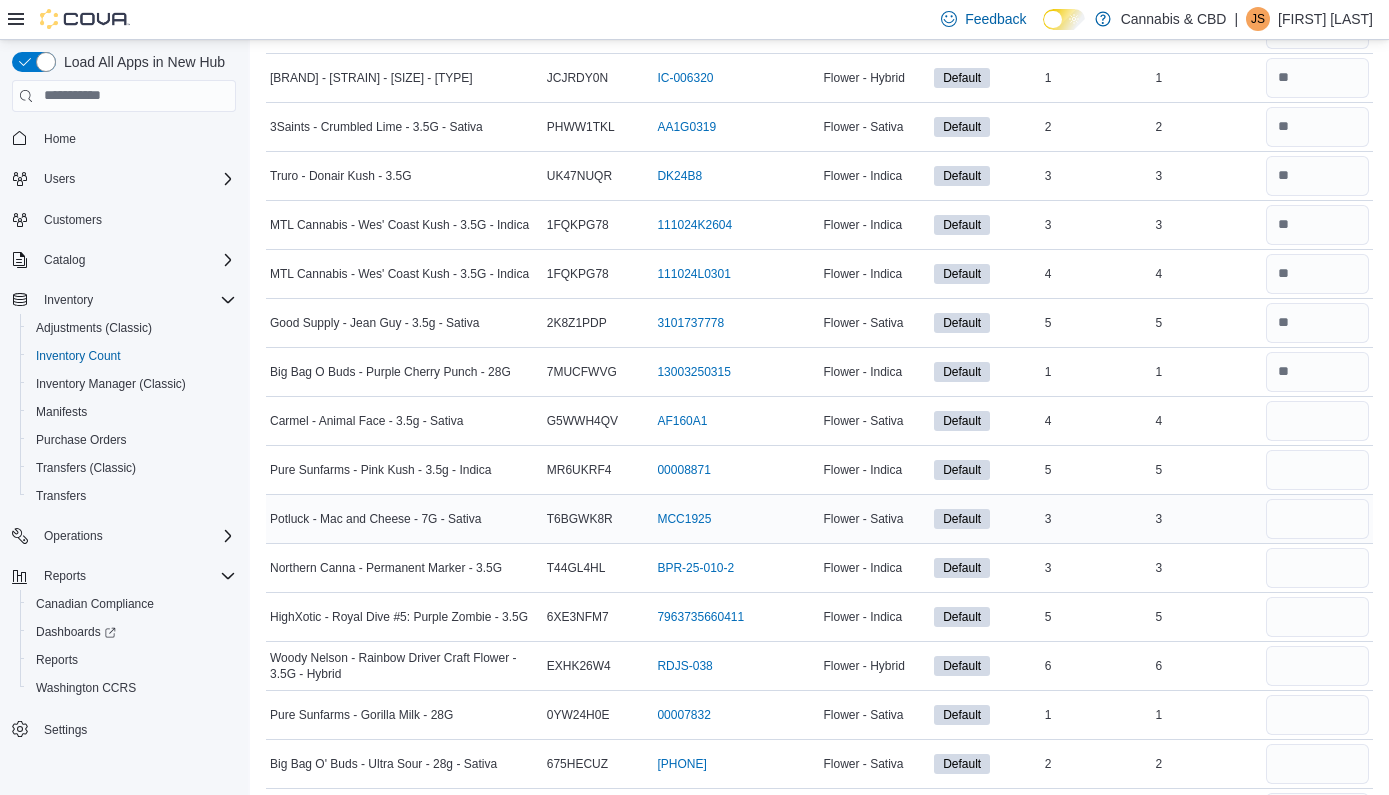 scroll, scrollTop: 357, scrollLeft: 0, axis: vertical 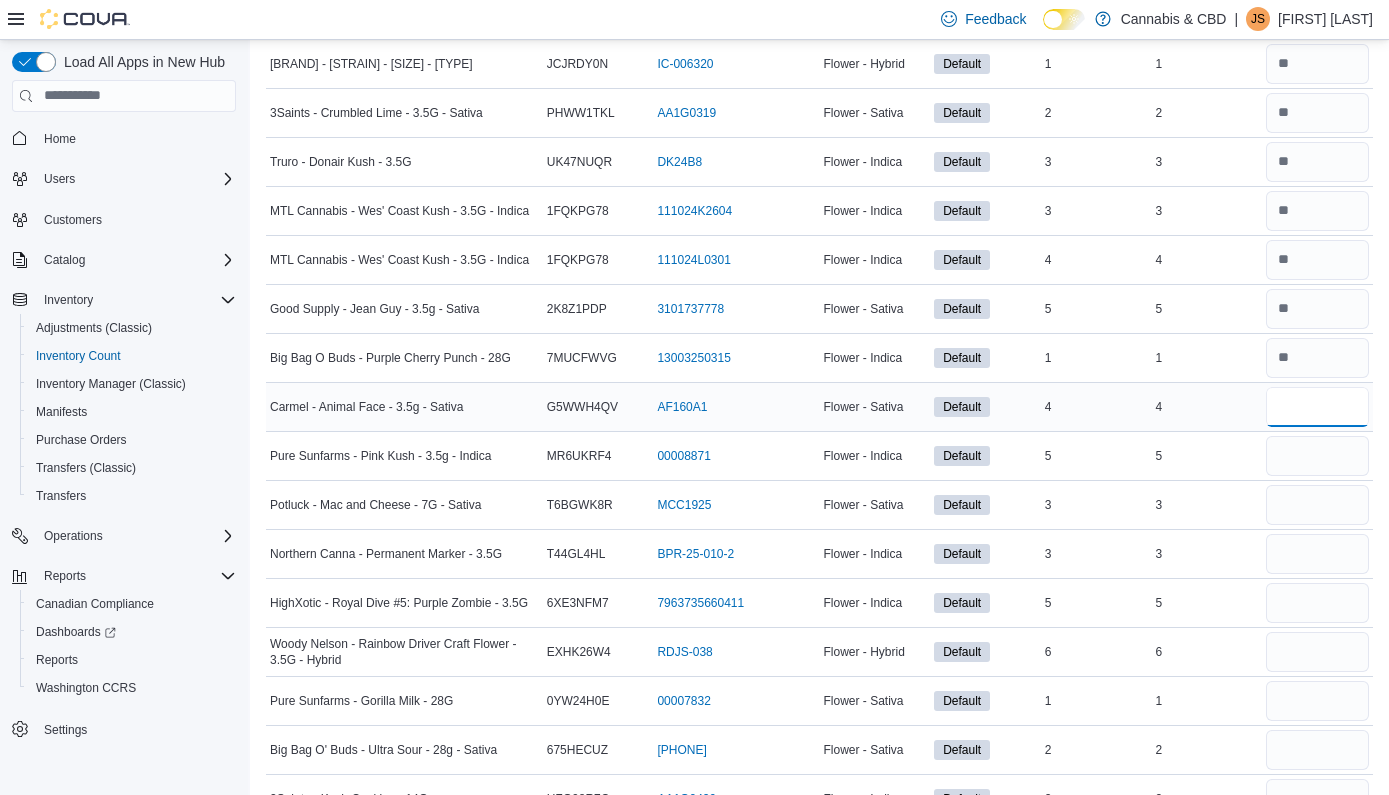 click at bounding box center [1317, 407] 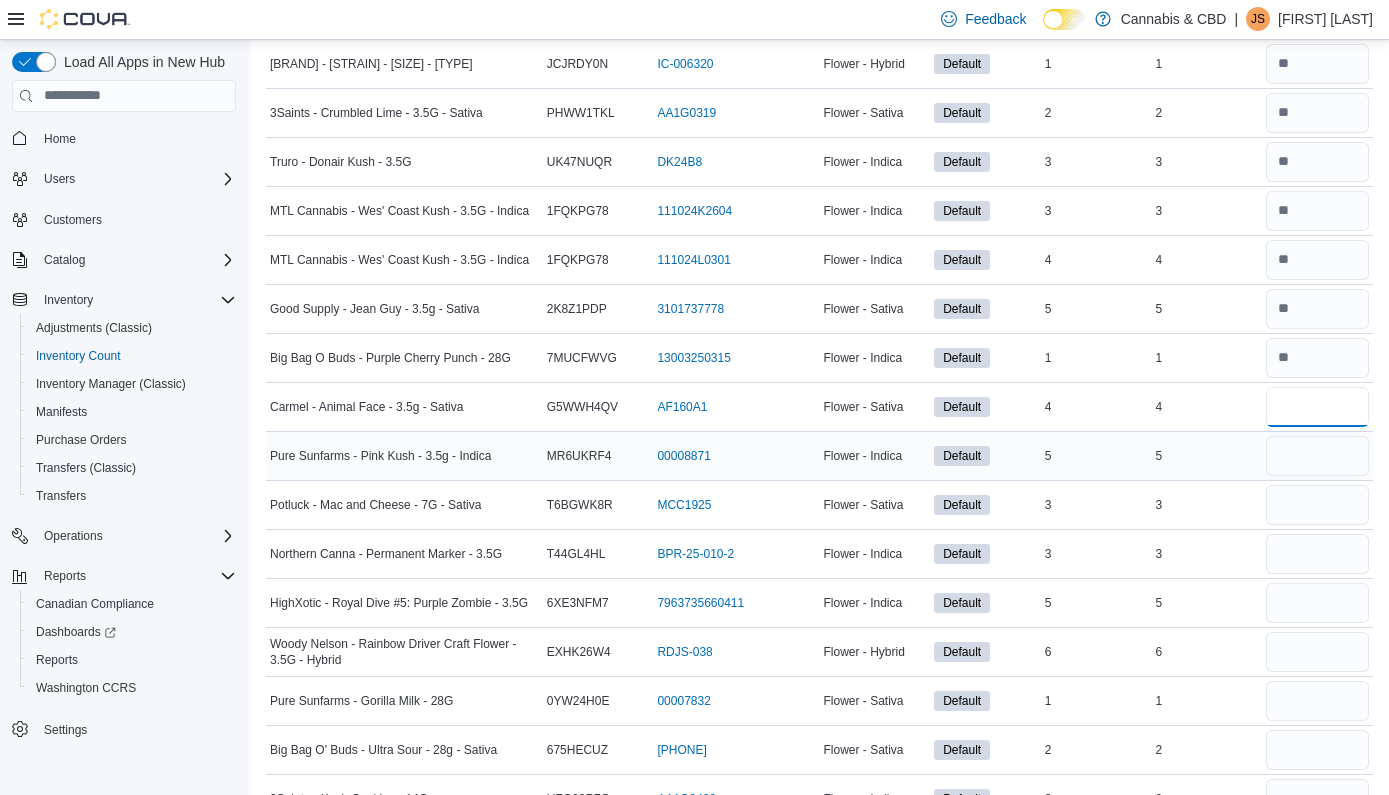type on "*" 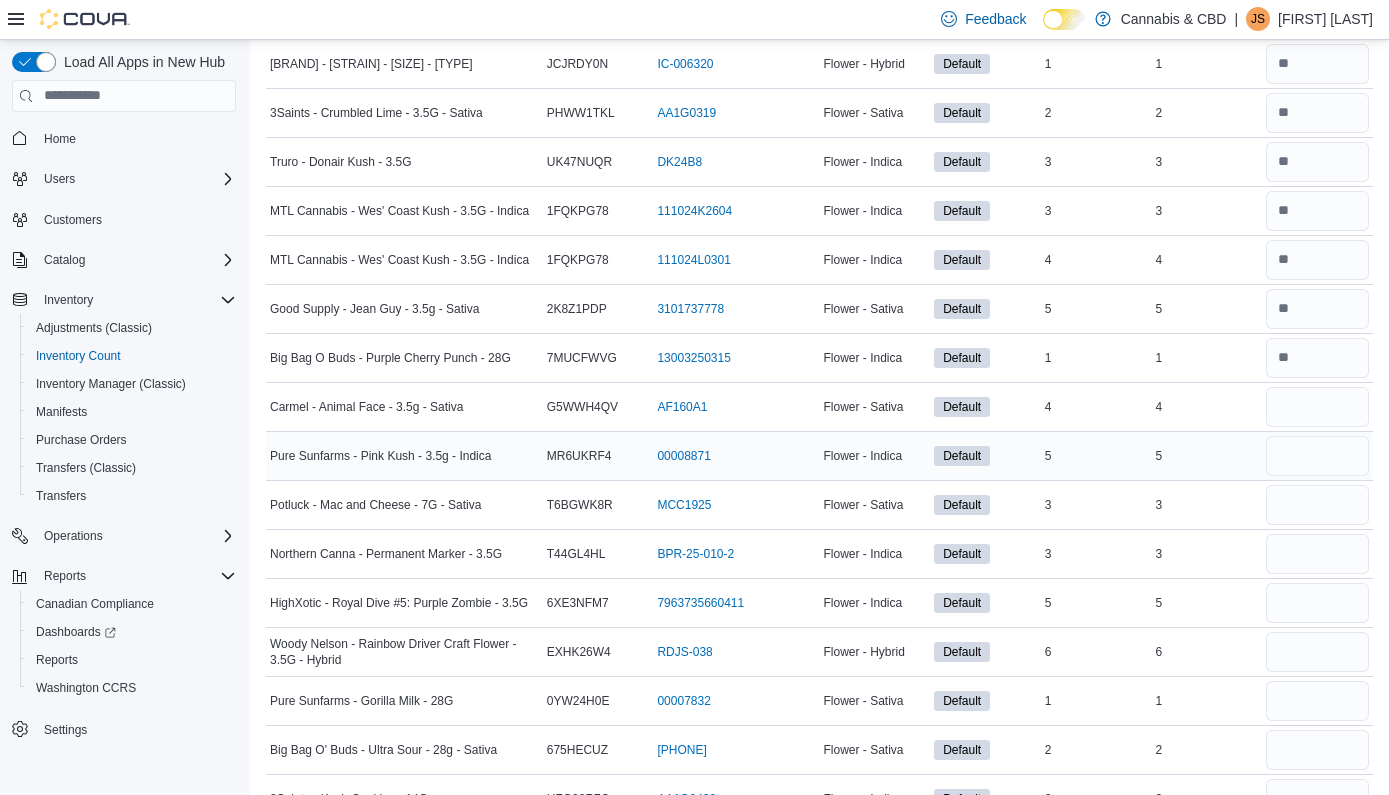 type 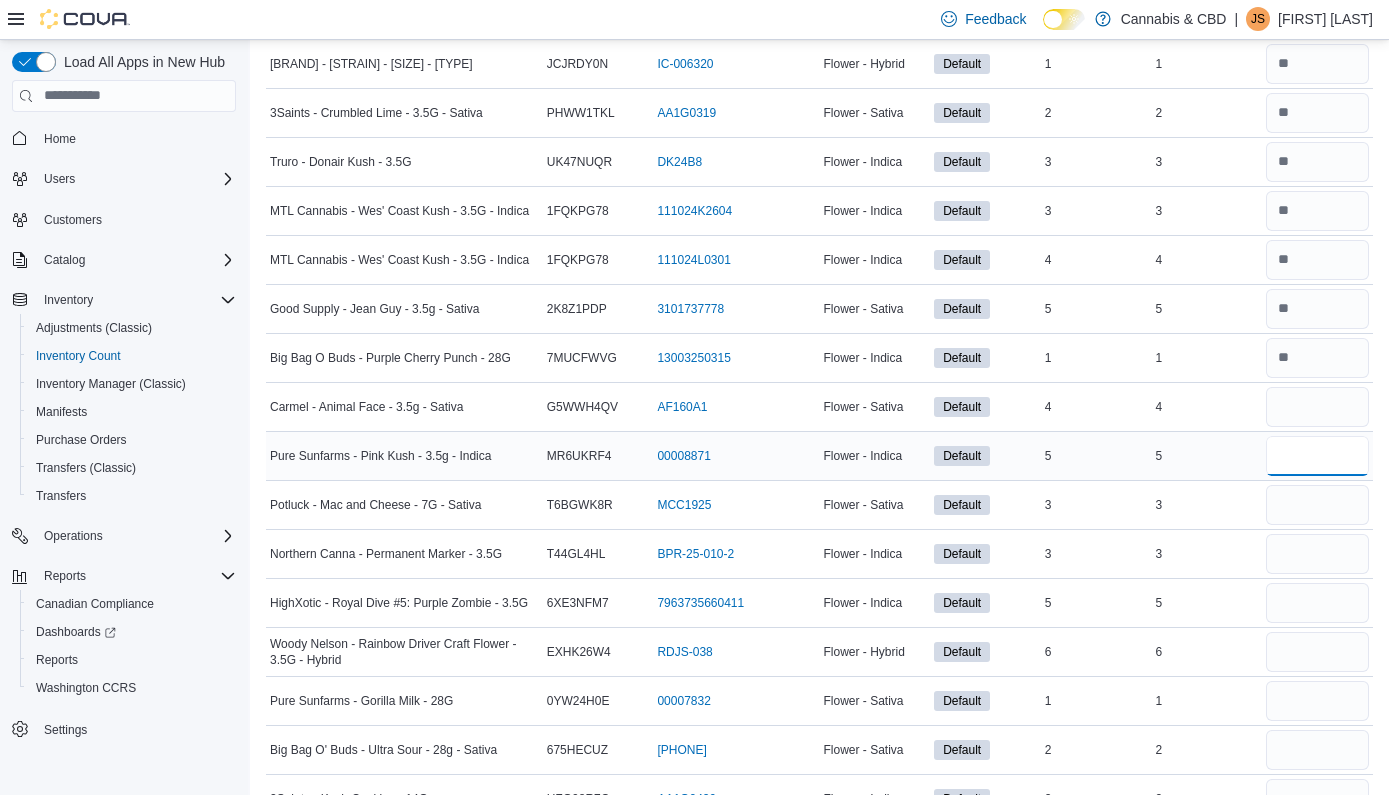 click at bounding box center [1317, 456] 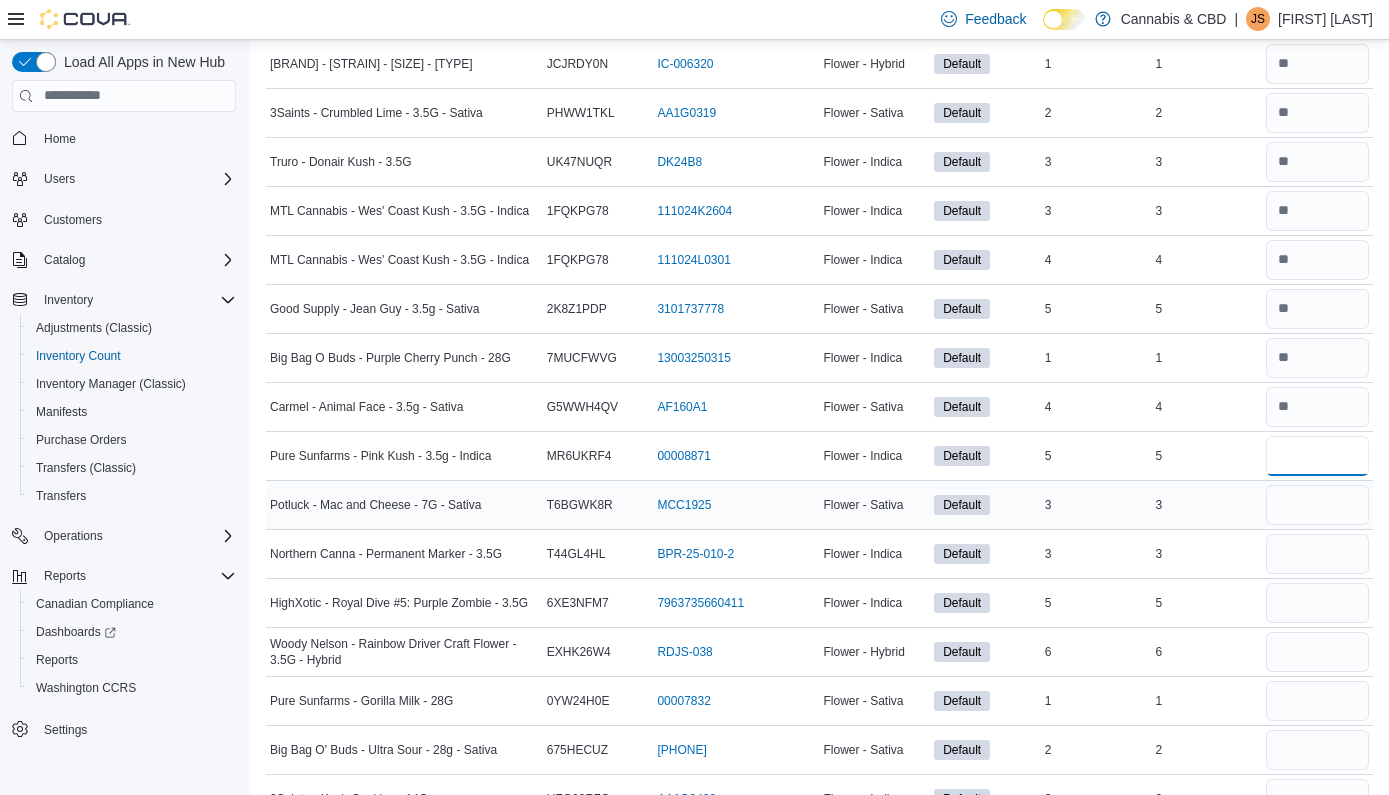 type on "*" 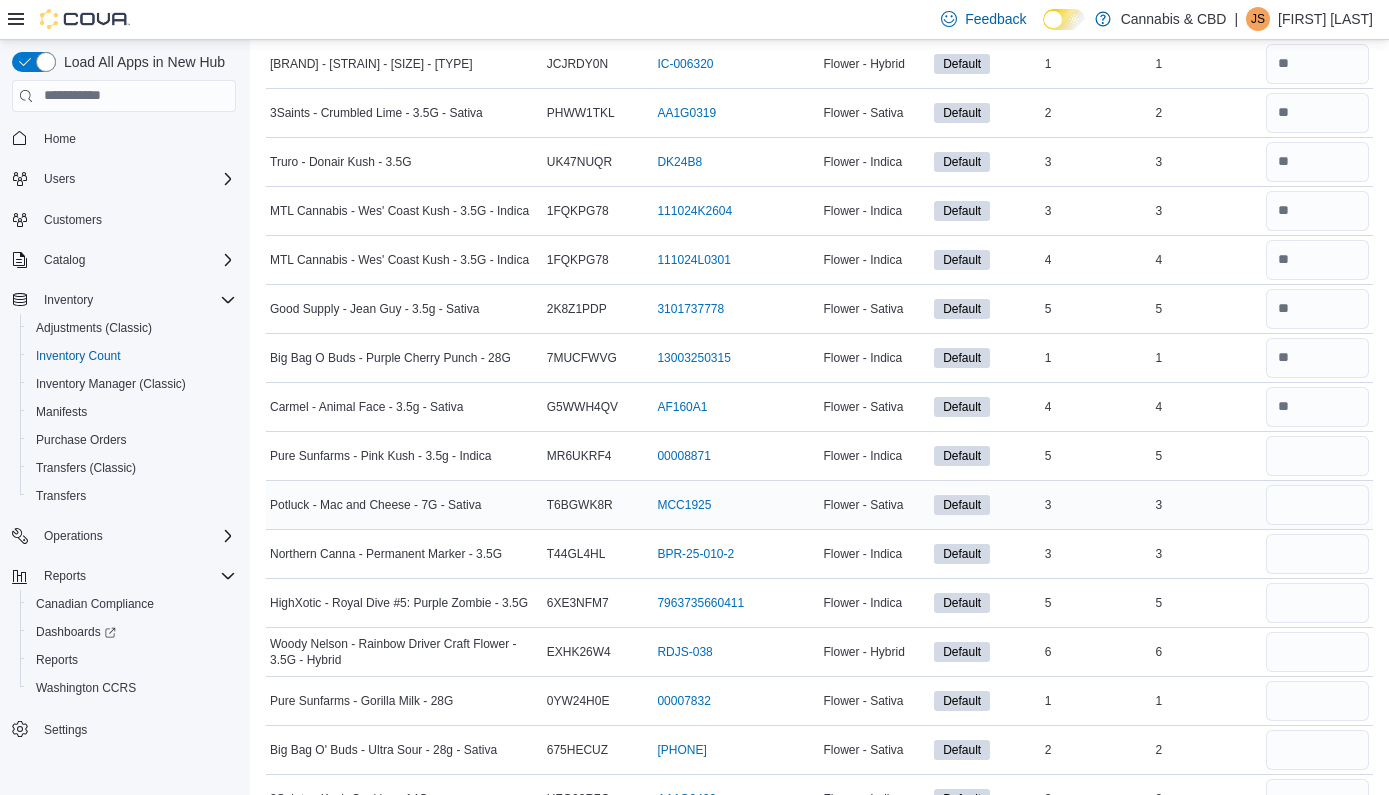 type 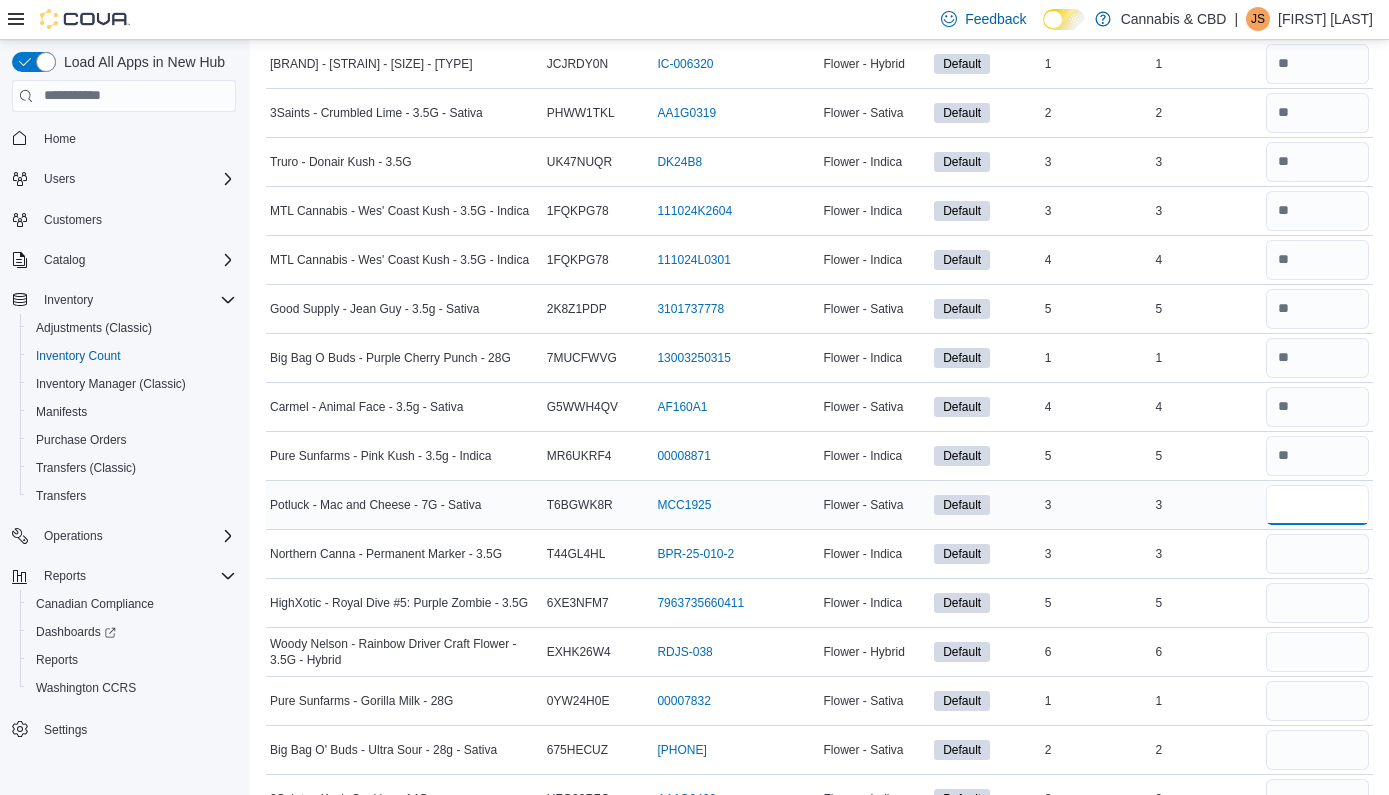 click at bounding box center (1317, 505) 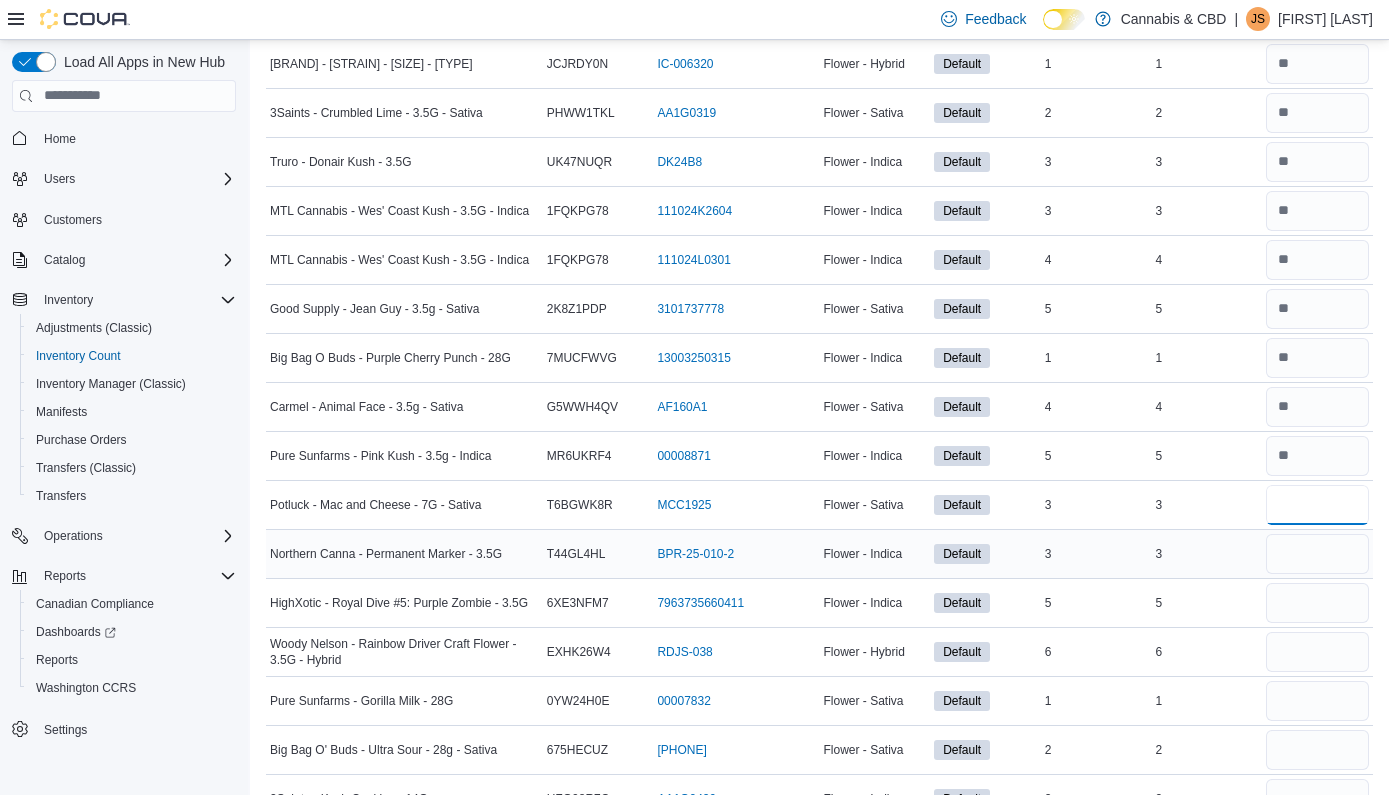 type on "*" 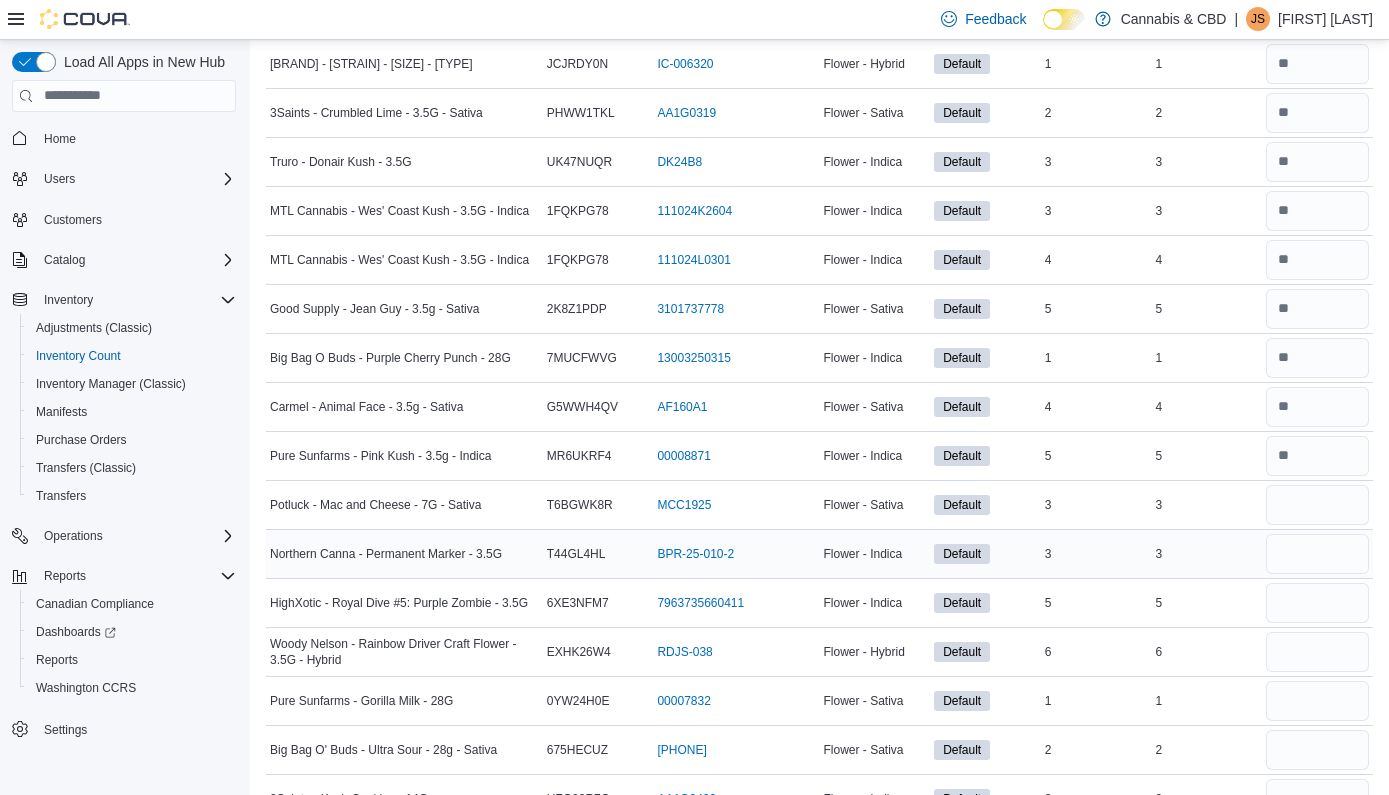 type 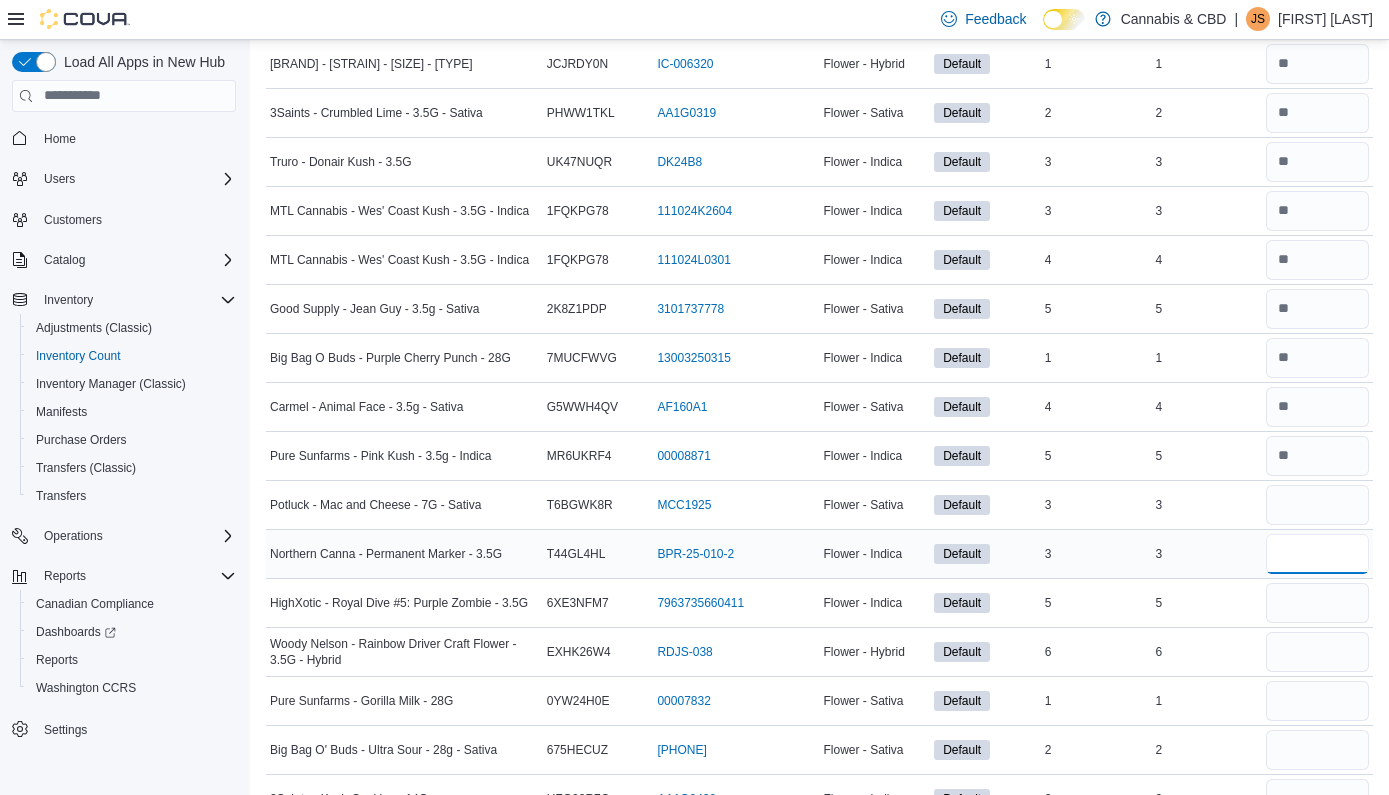 click at bounding box center [1317, 554] 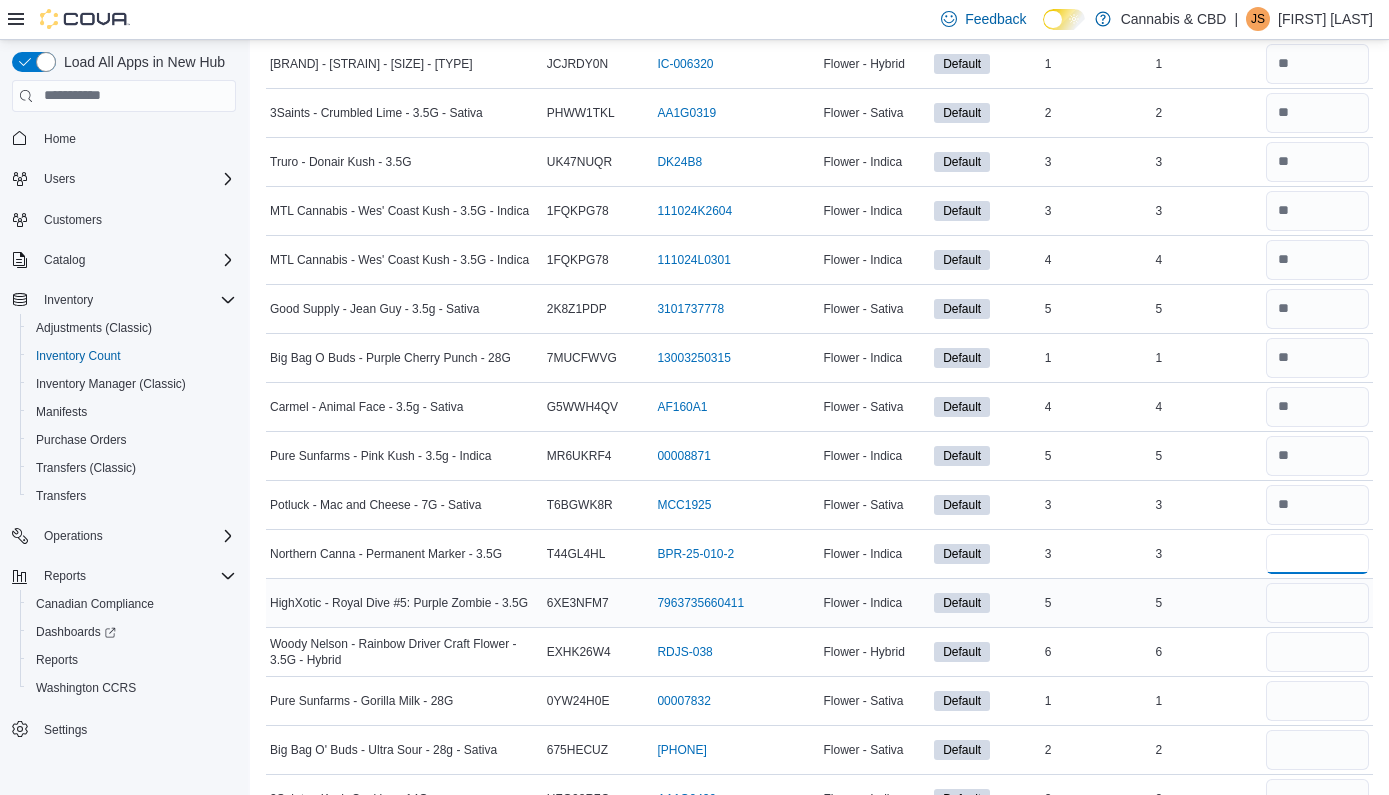 type on "*" 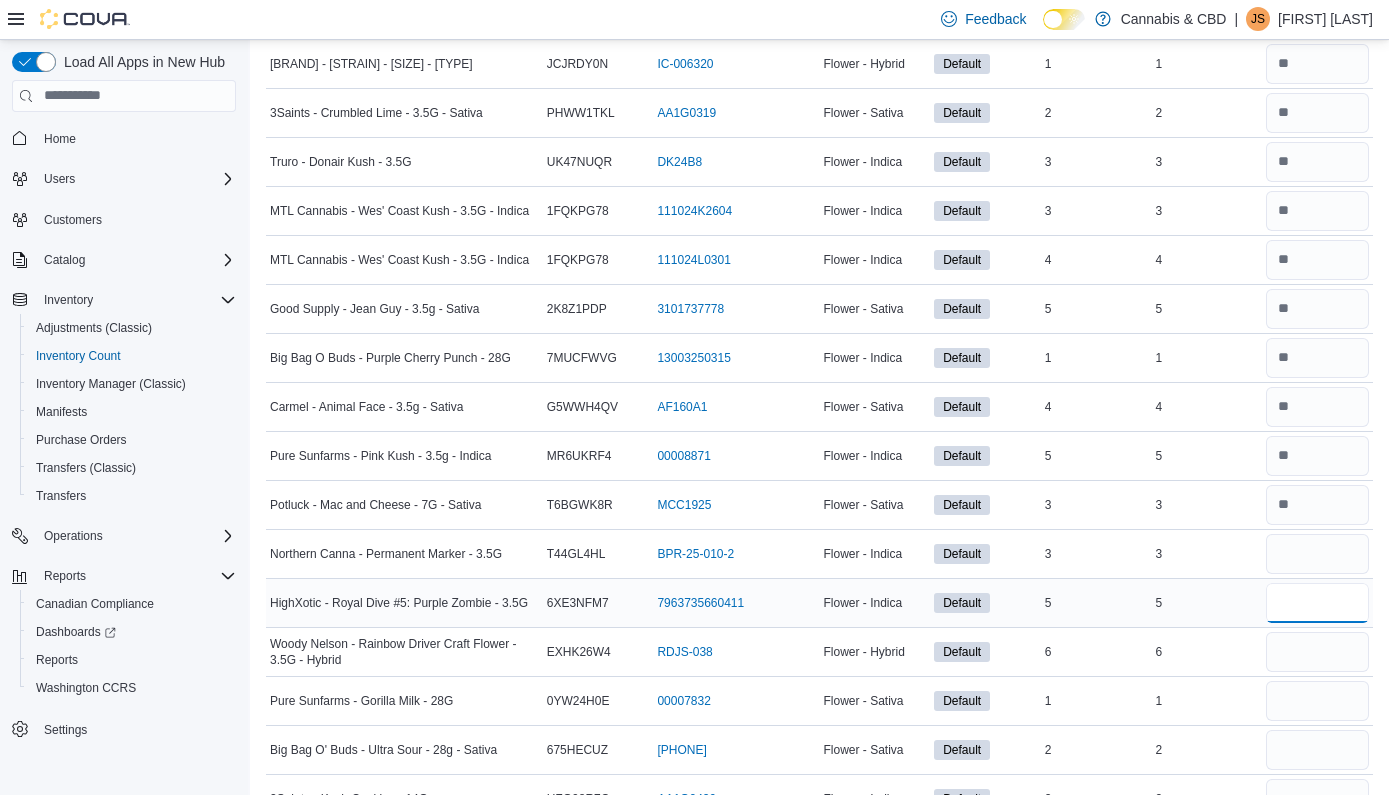 type 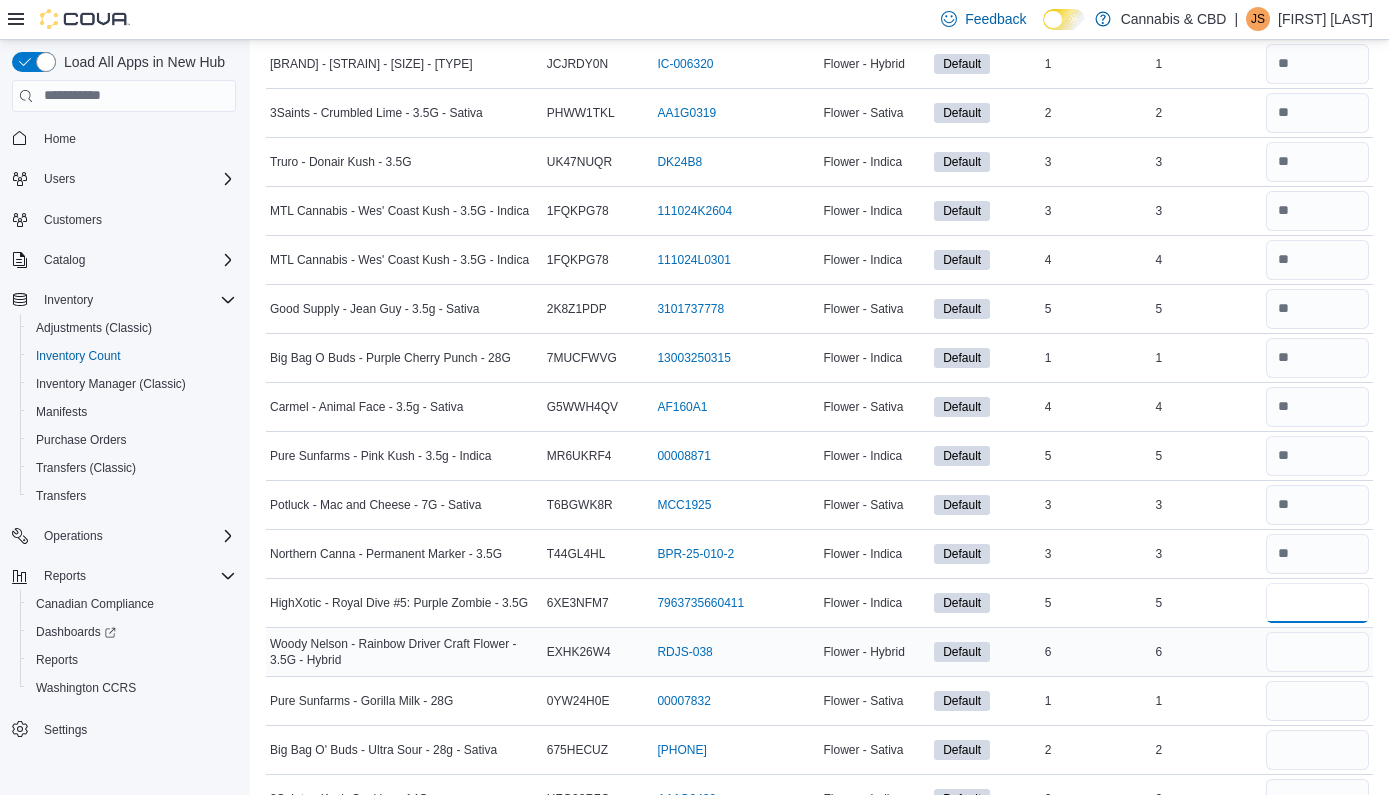 type on "*" 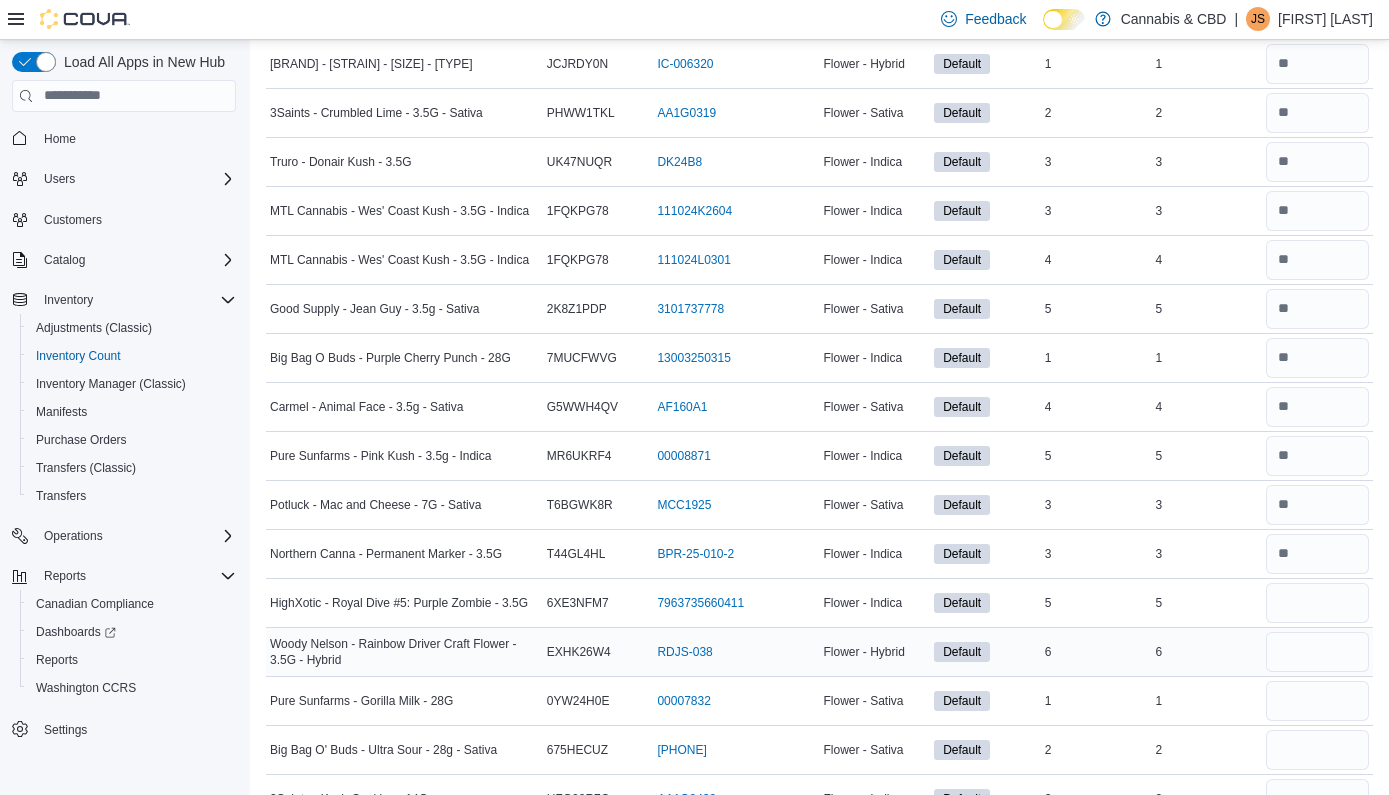 type 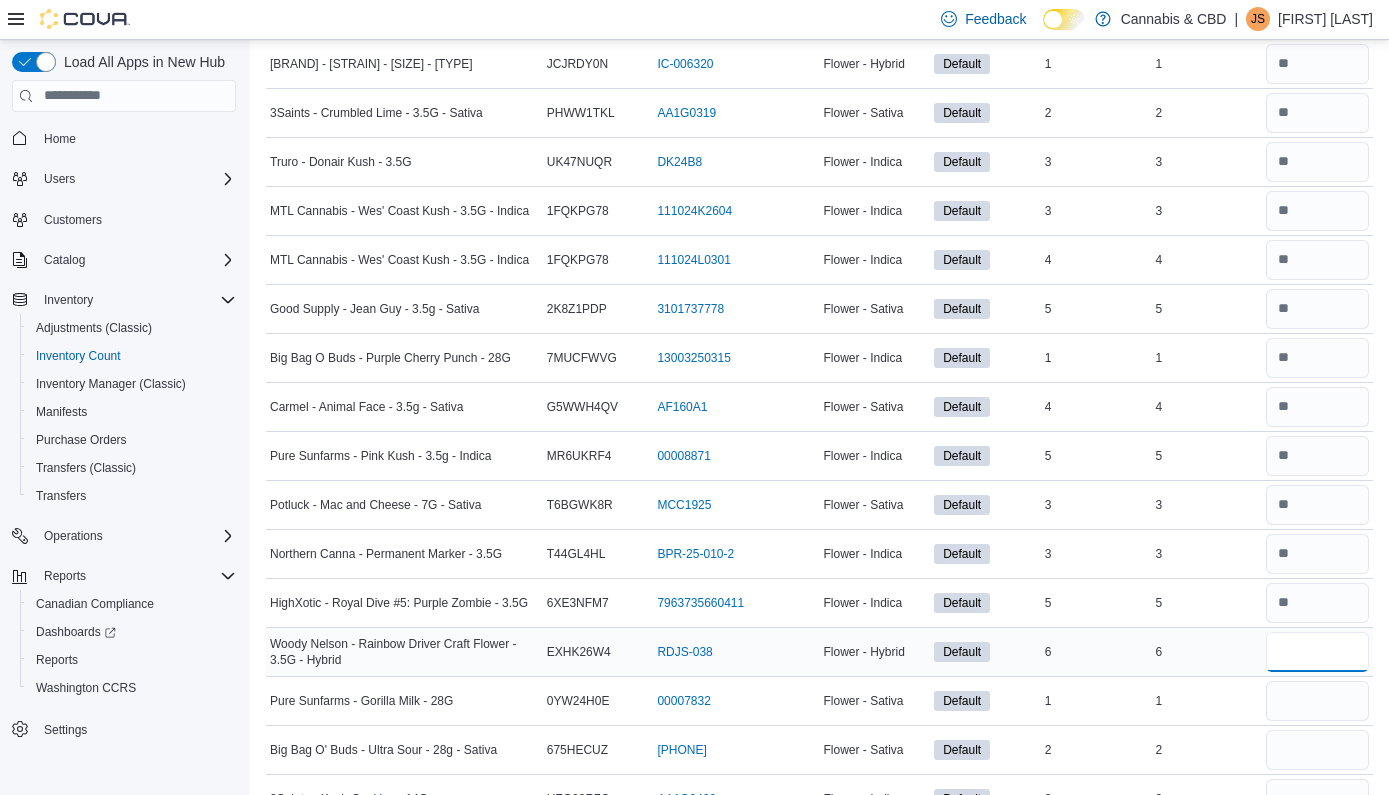 click at bounding box center [1317, 652] 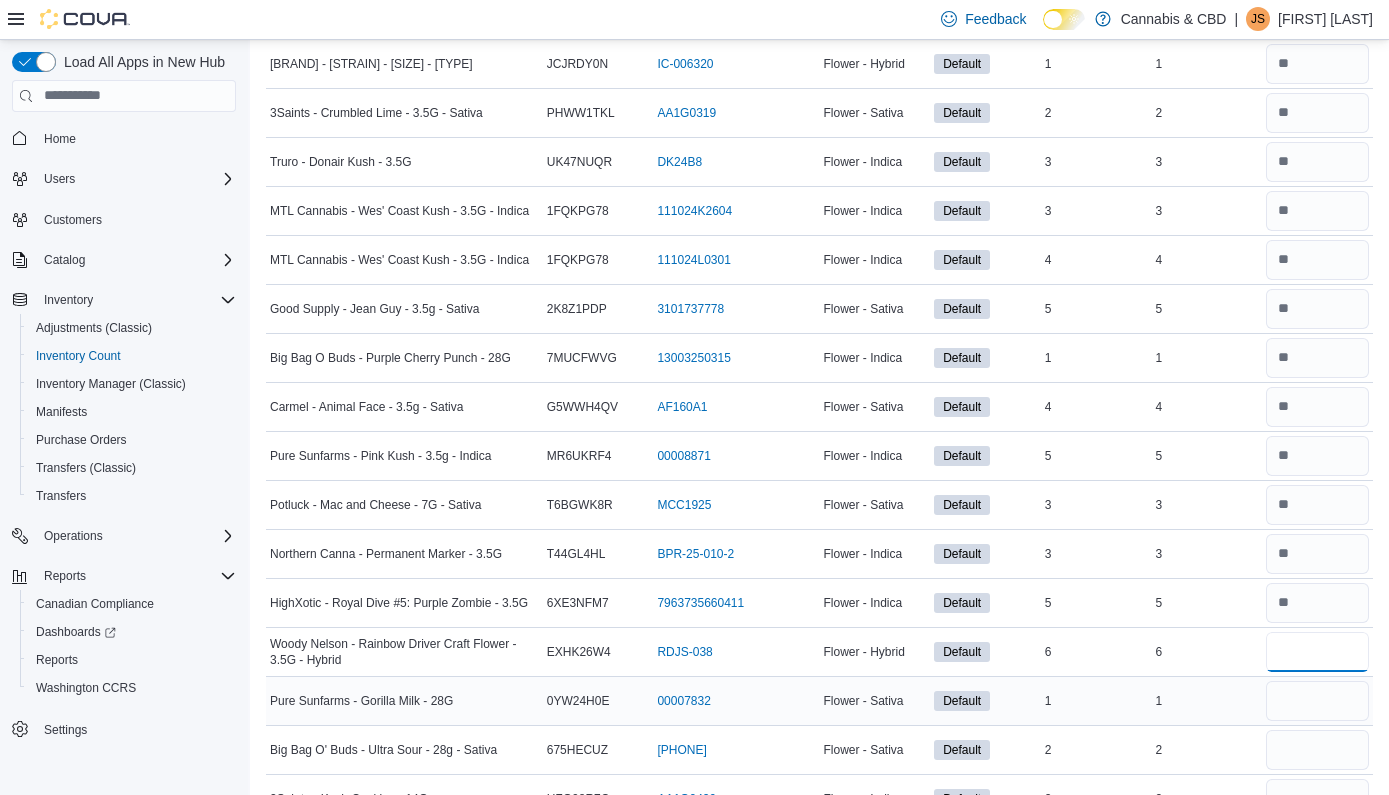type on "*" 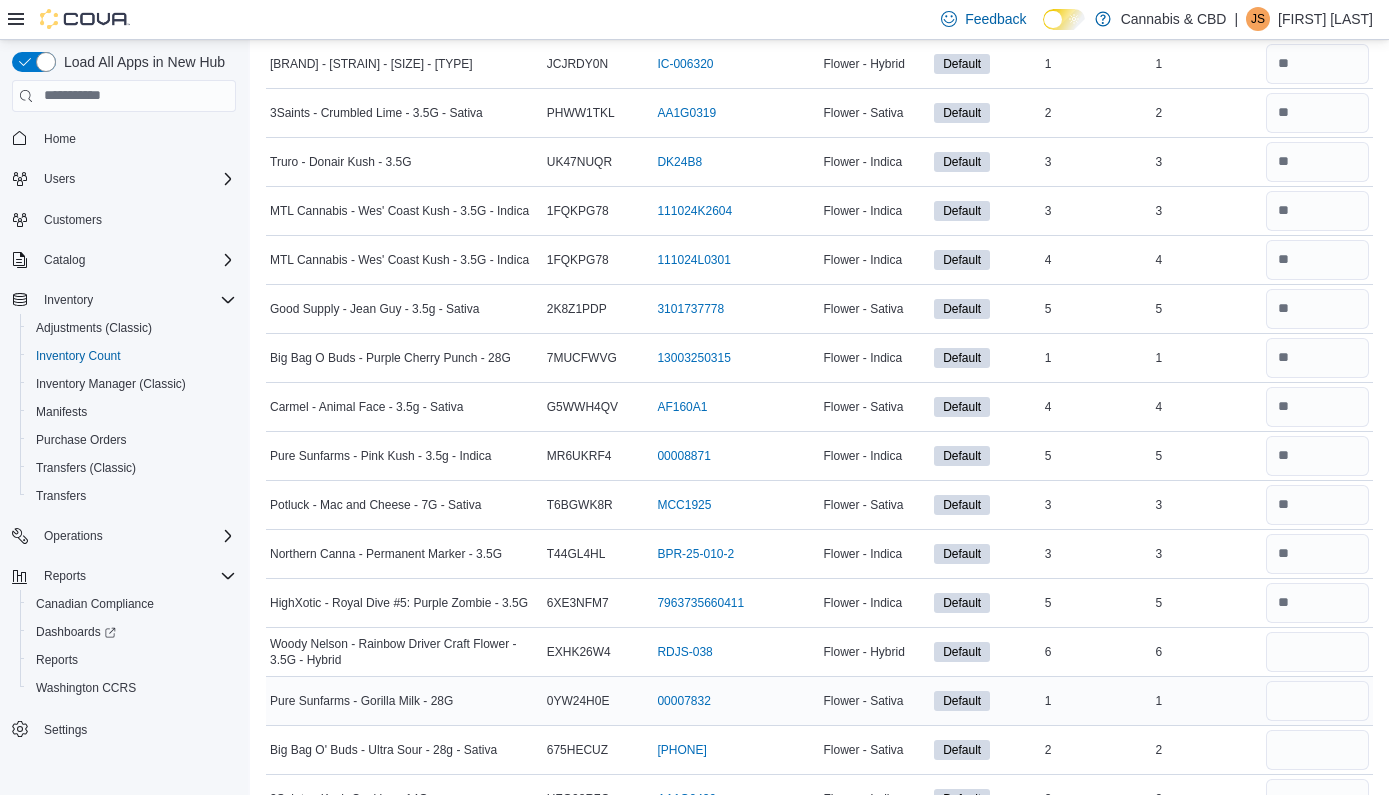 type 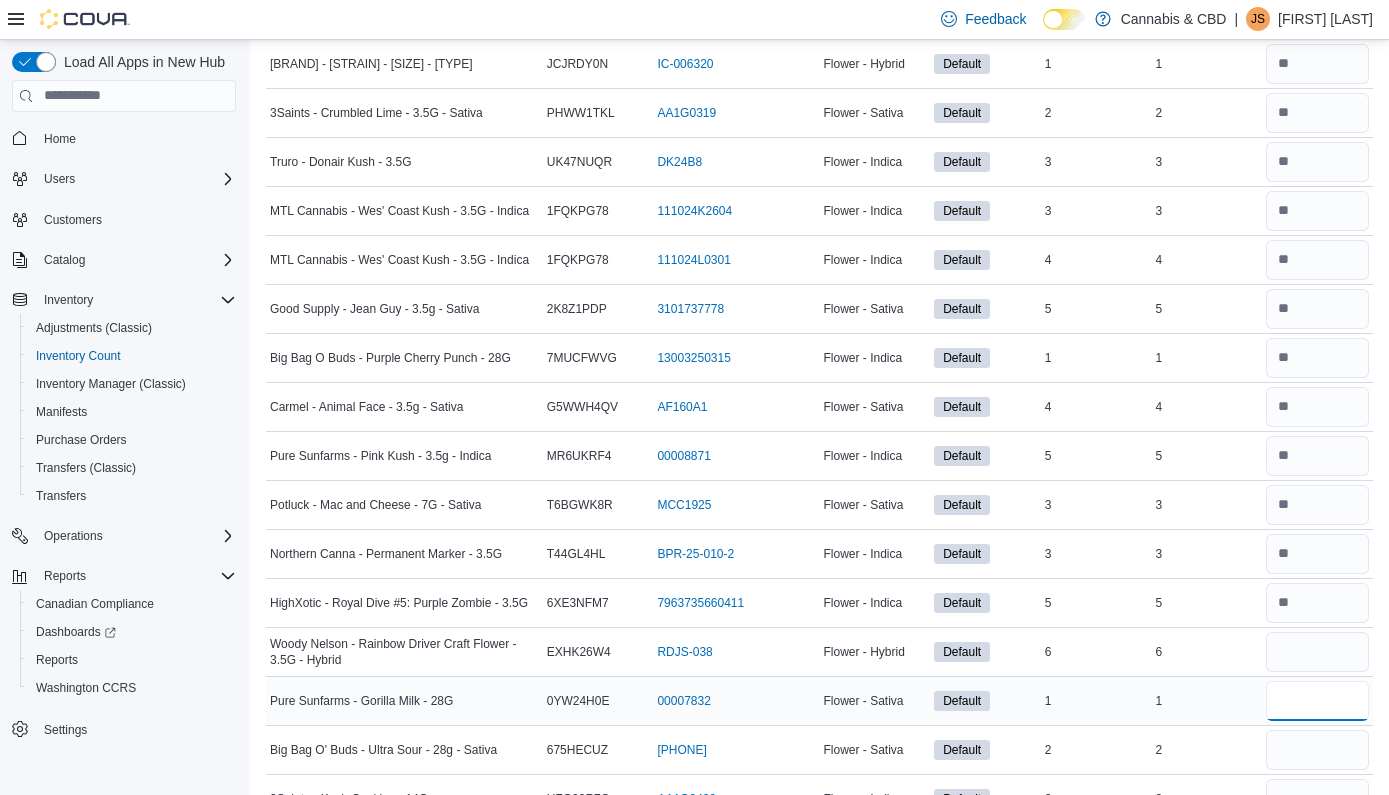 click at bounding box center [1317, 701] 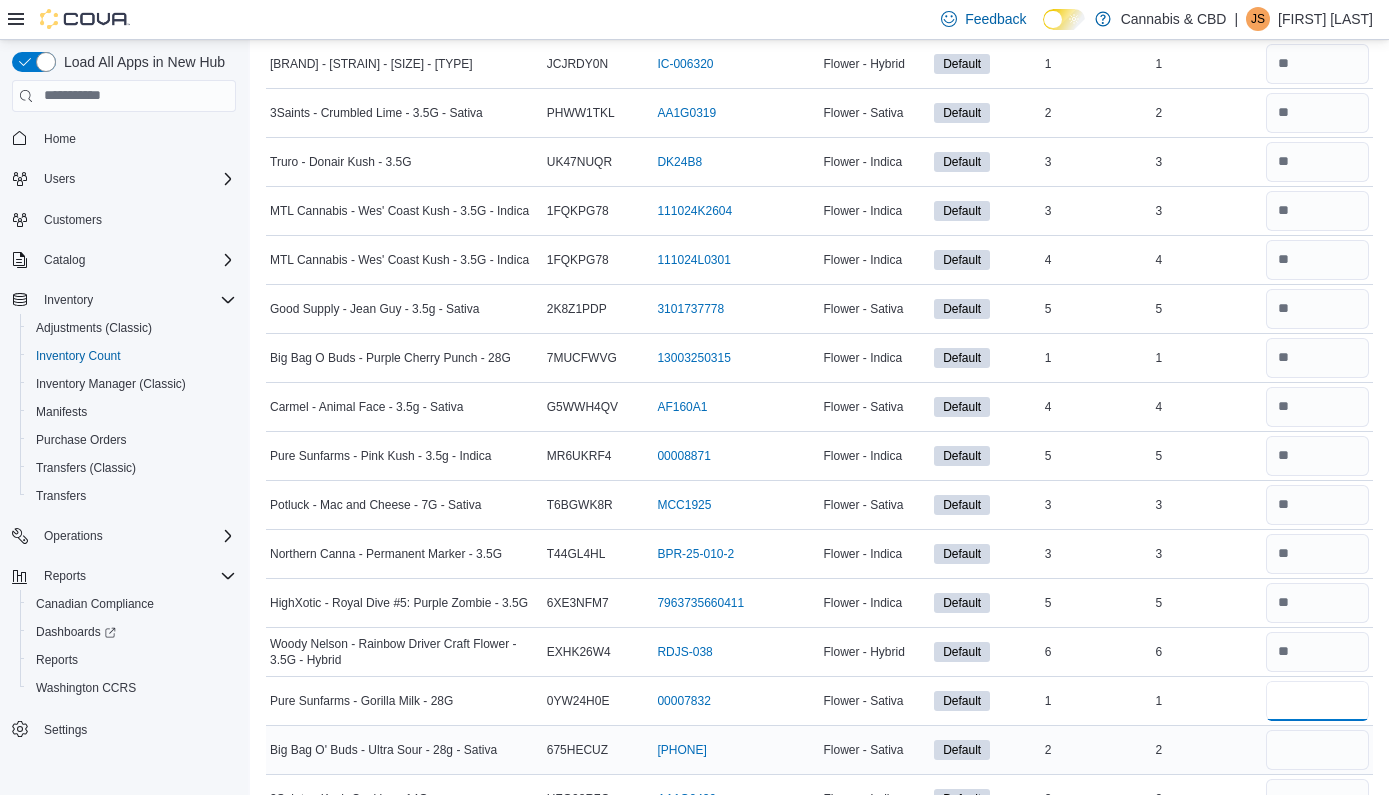 type on "*" 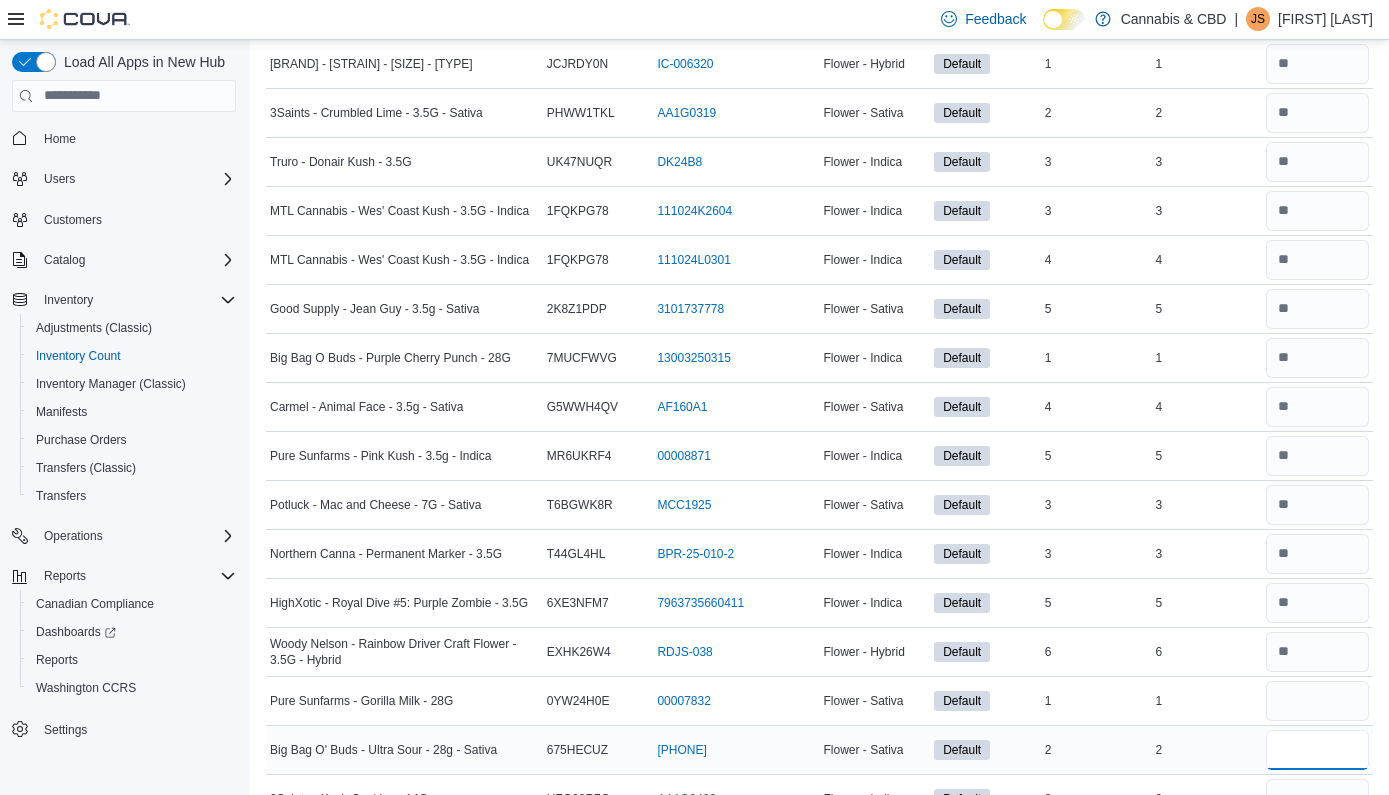 type 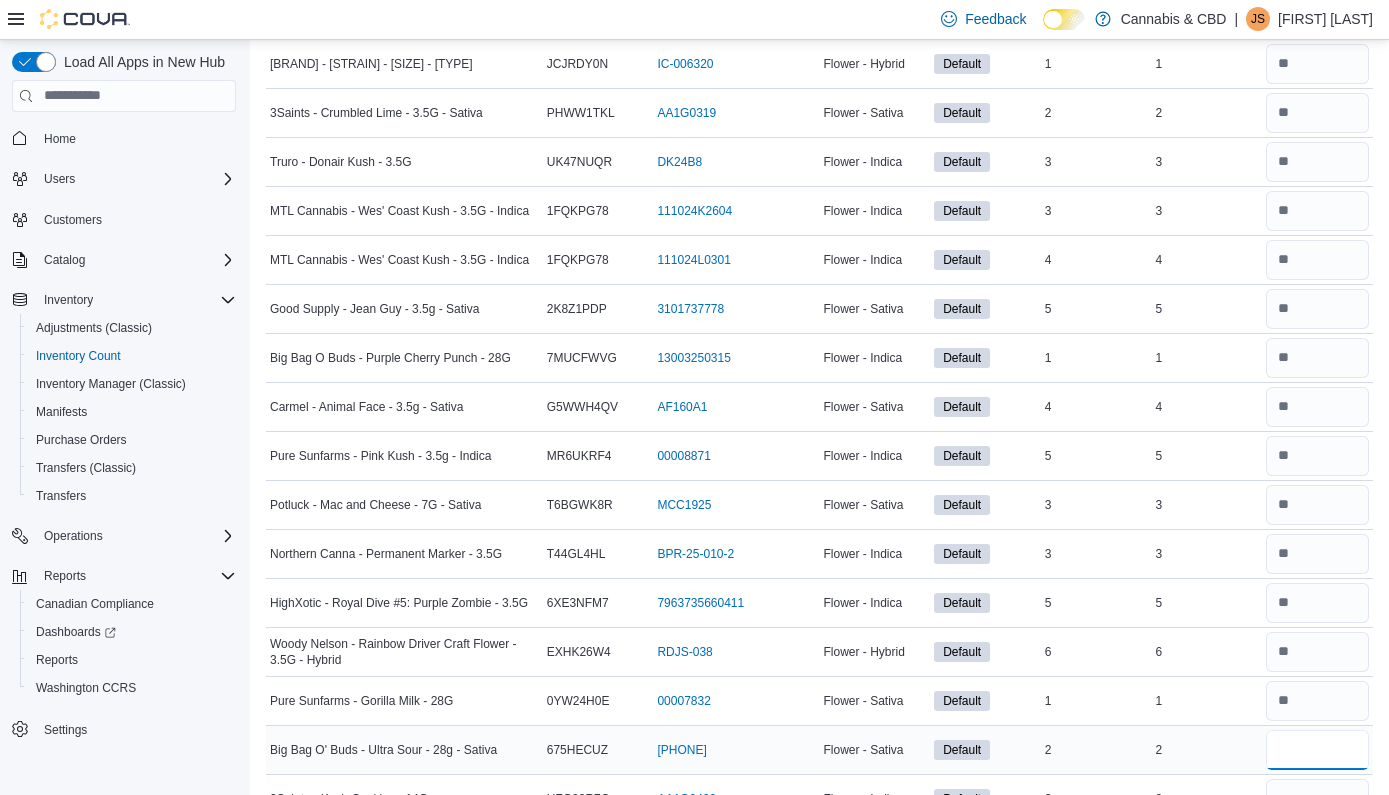 click at bounding box center [1317, 750] 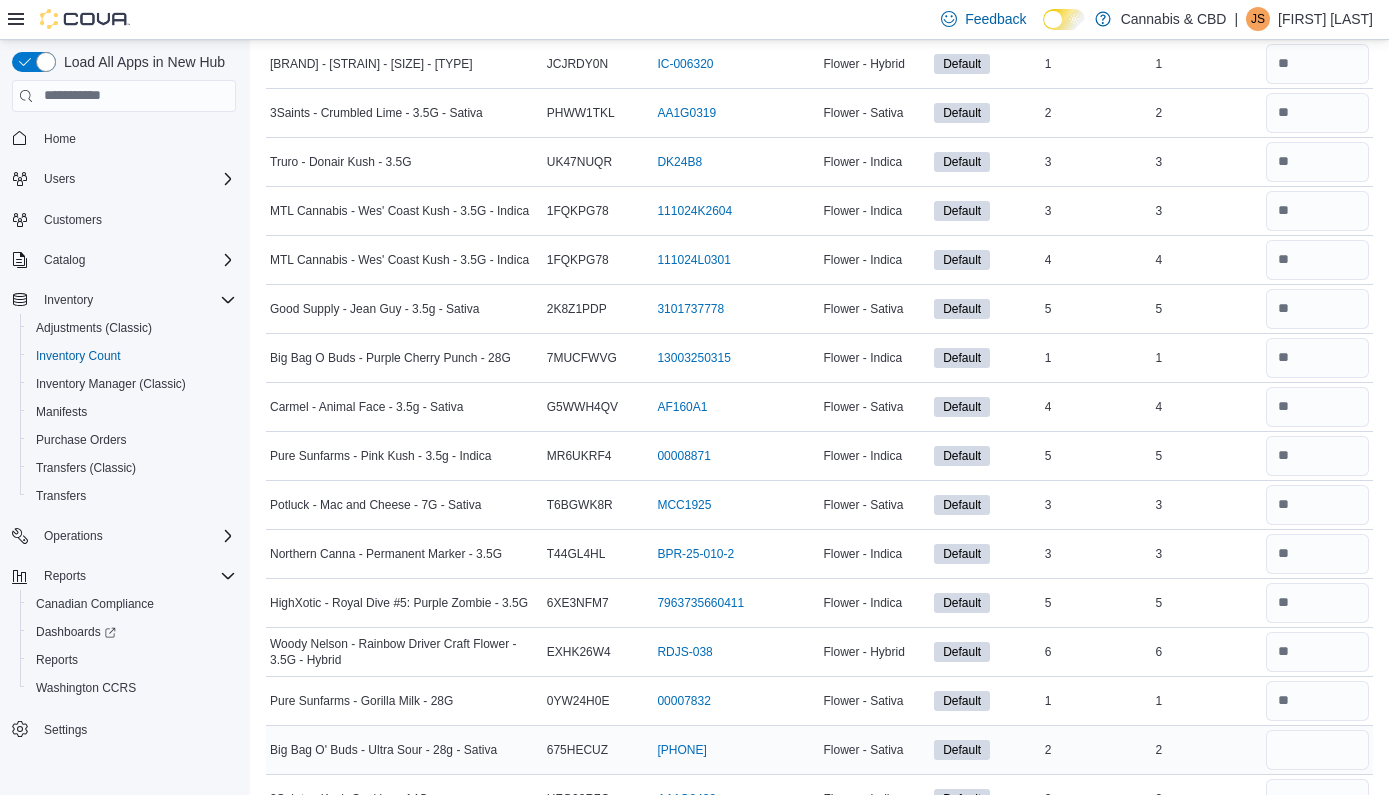 type 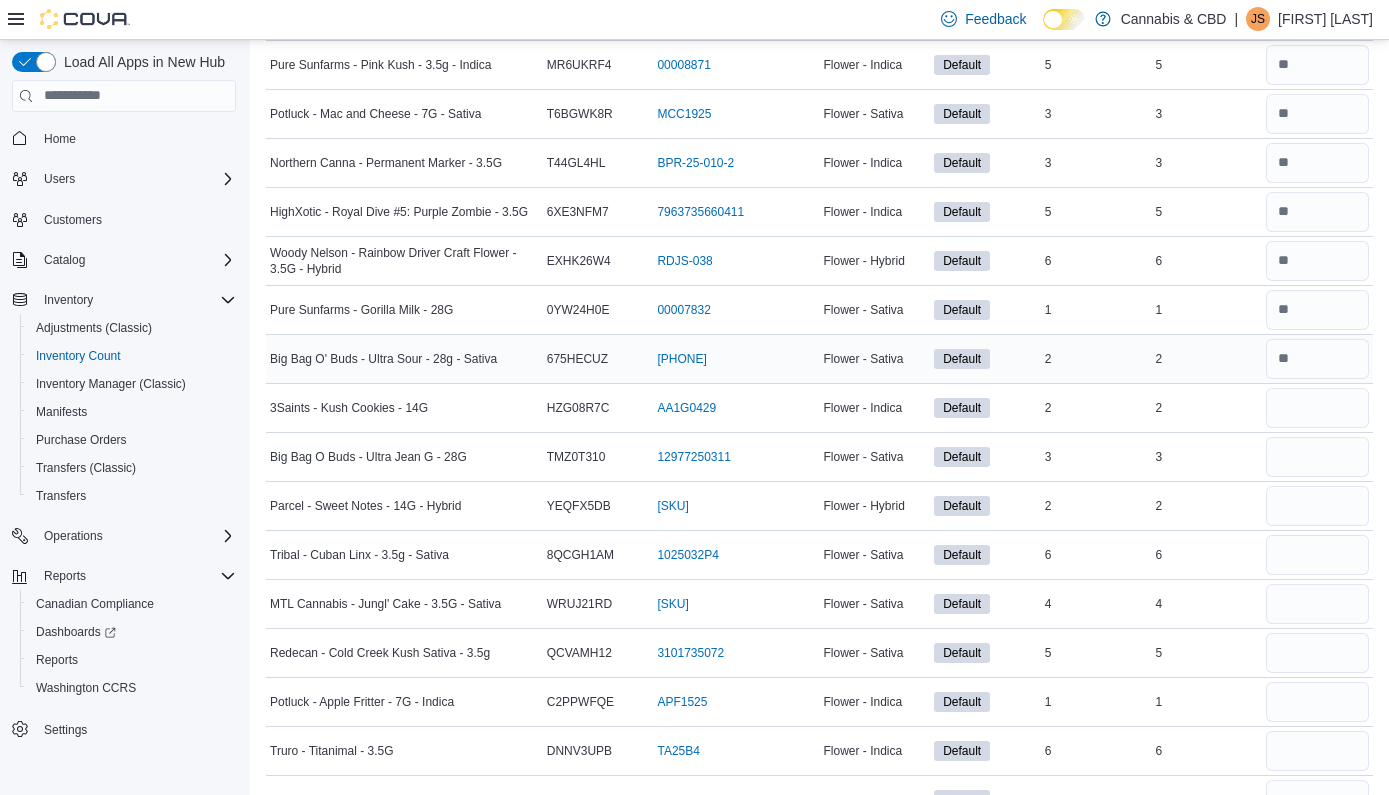 scroll, scrollTop: 811, scrollLeft: 0, axis: vertical 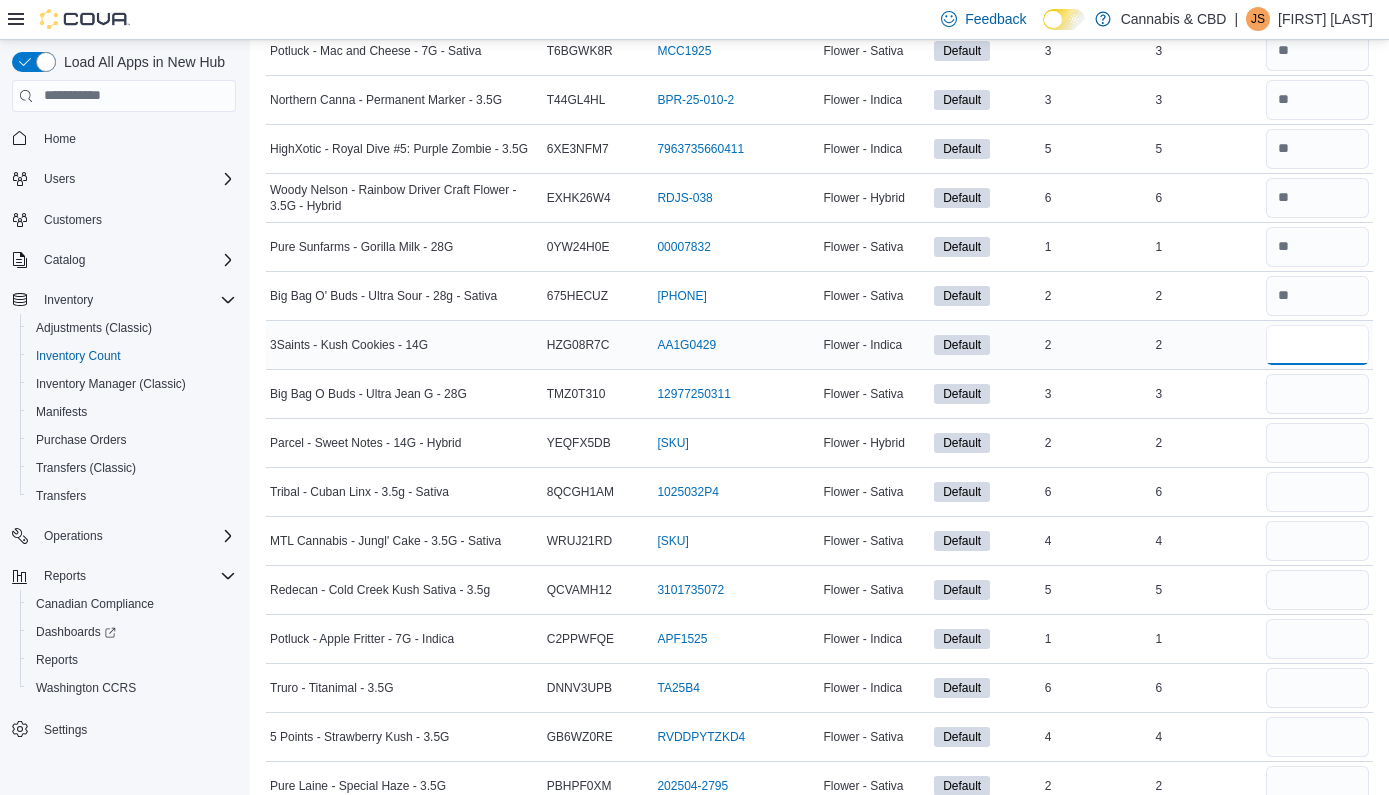 click at bounding box center (1317, 345) 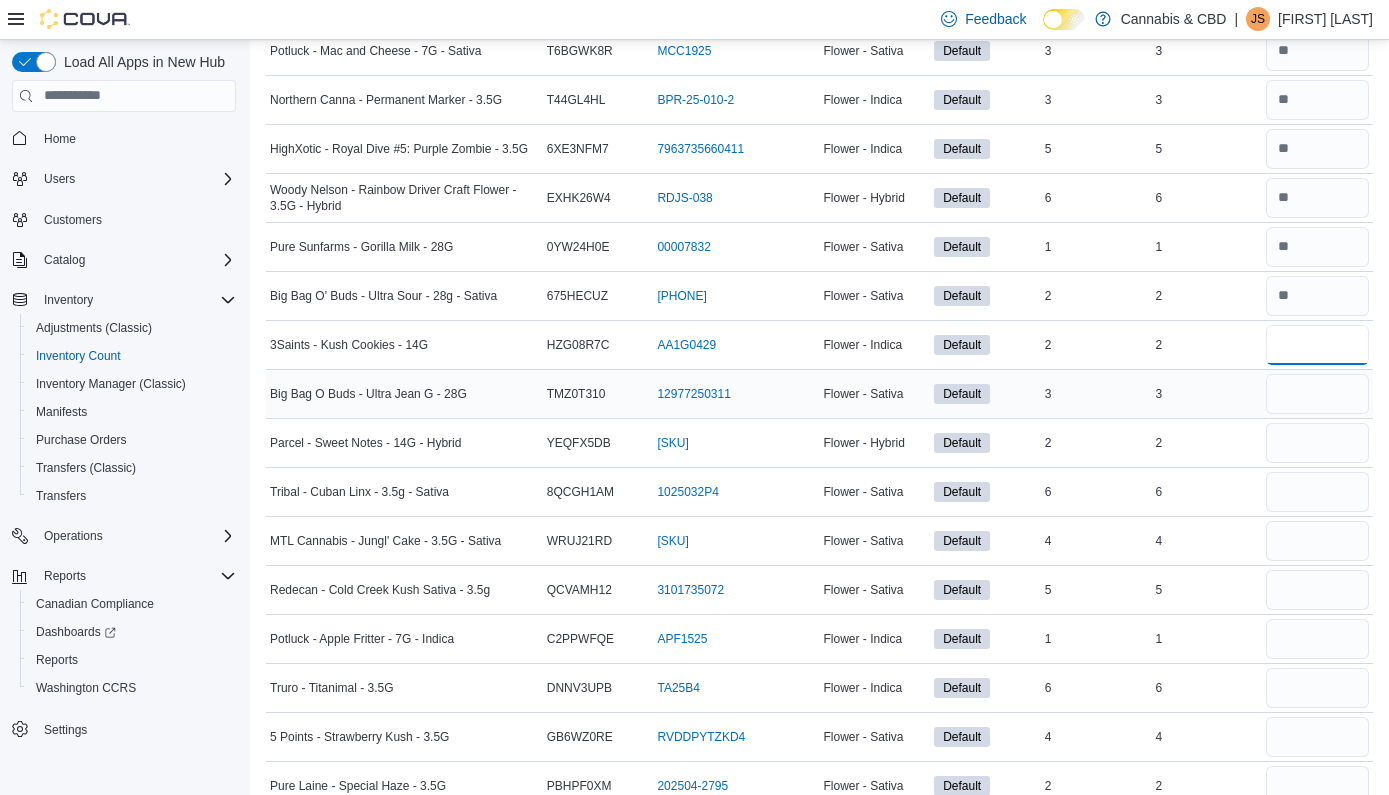 type on "*" 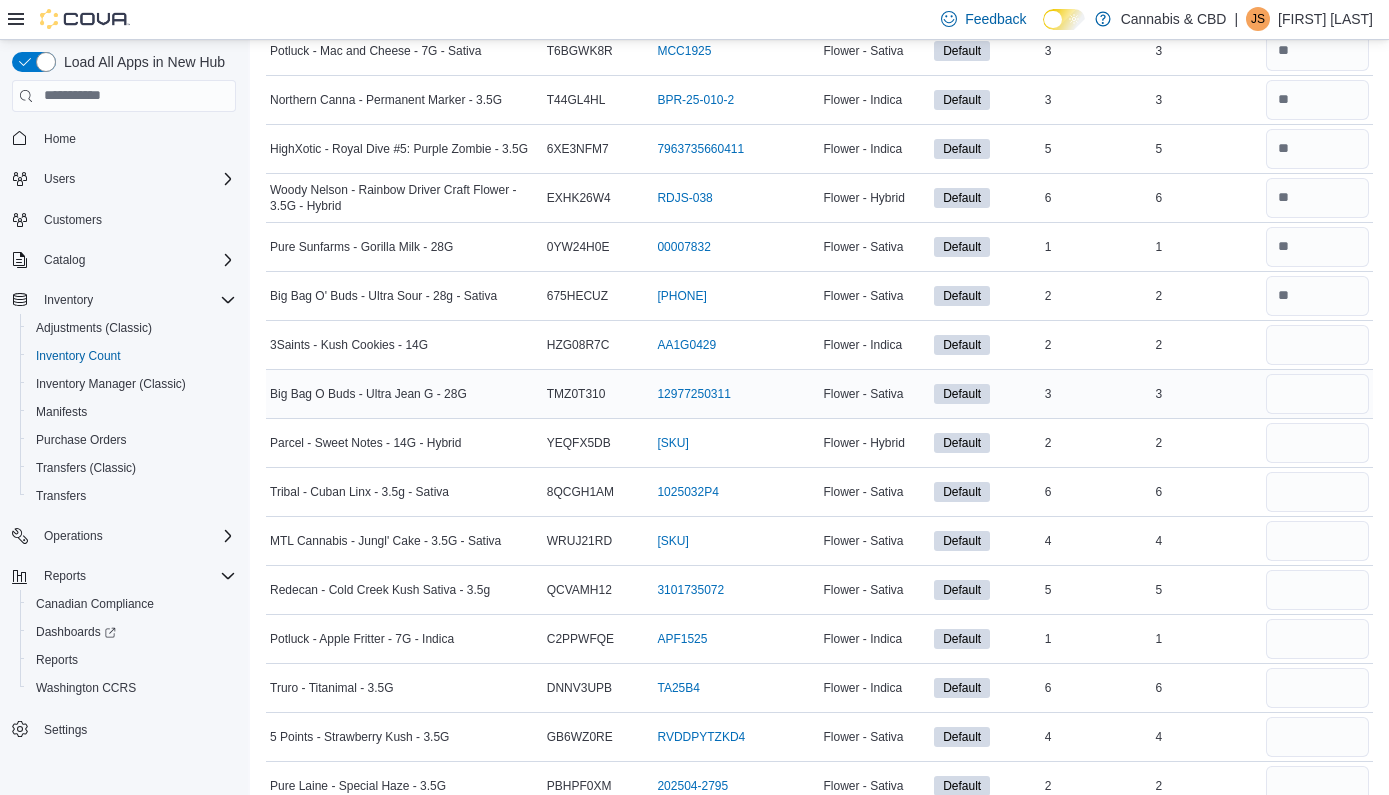 type 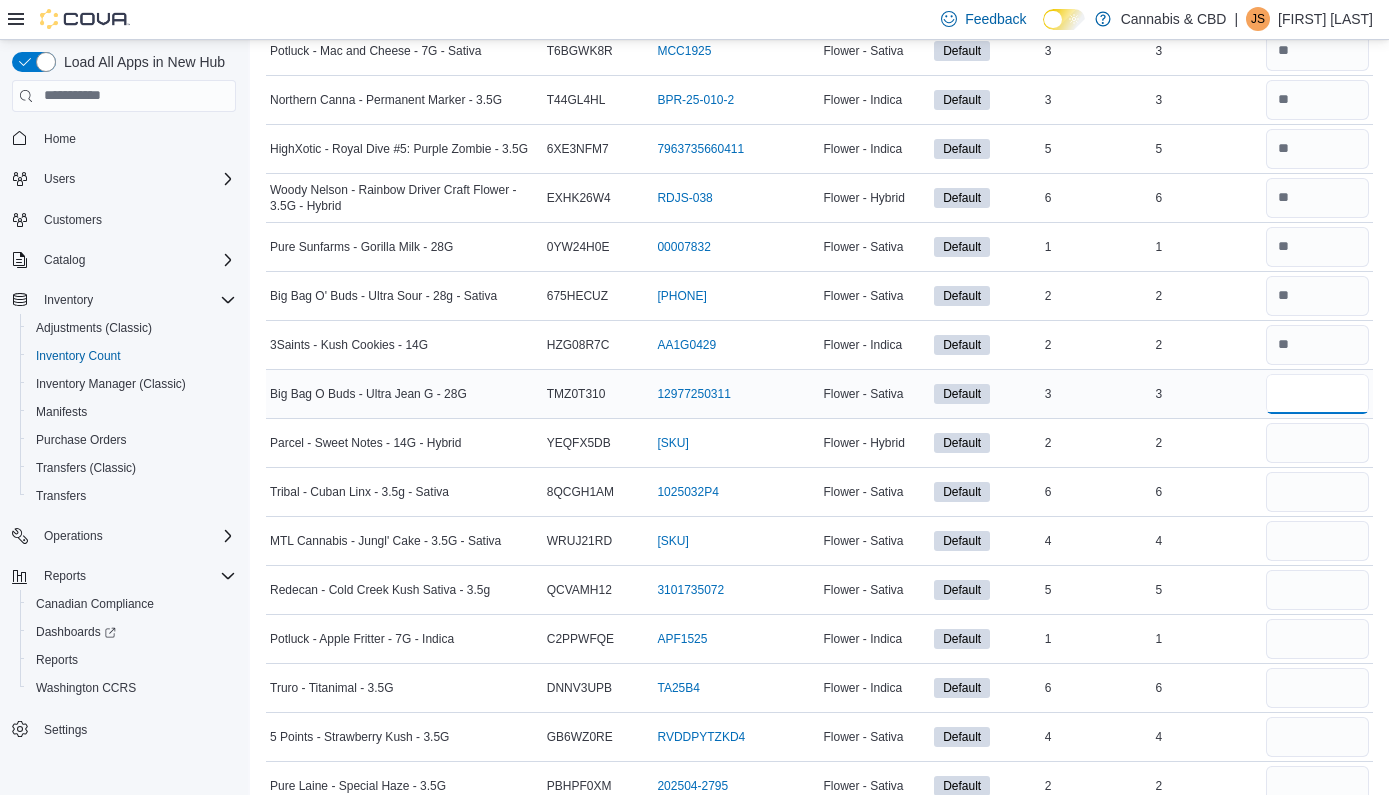 click at bounding box center (1317, 394) 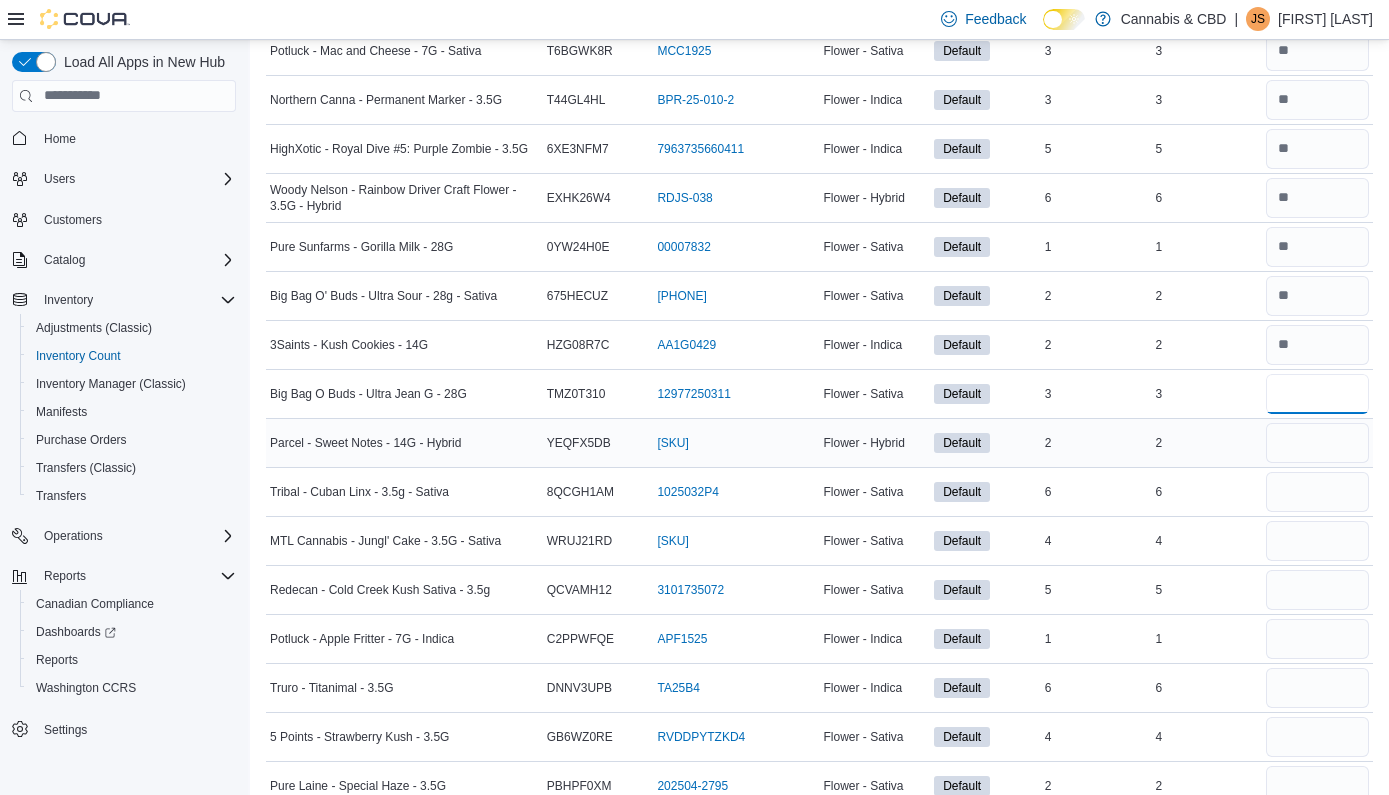 type on "*" 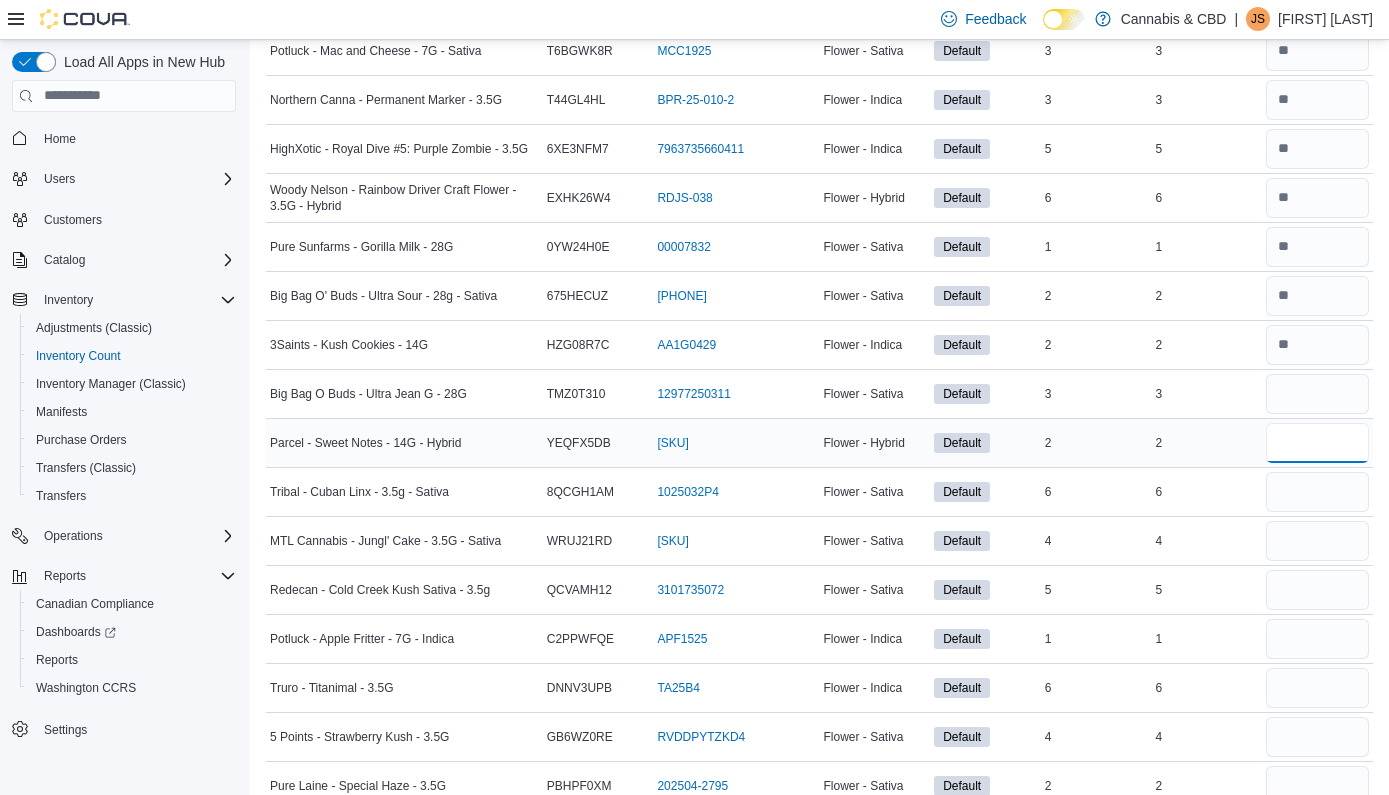 type 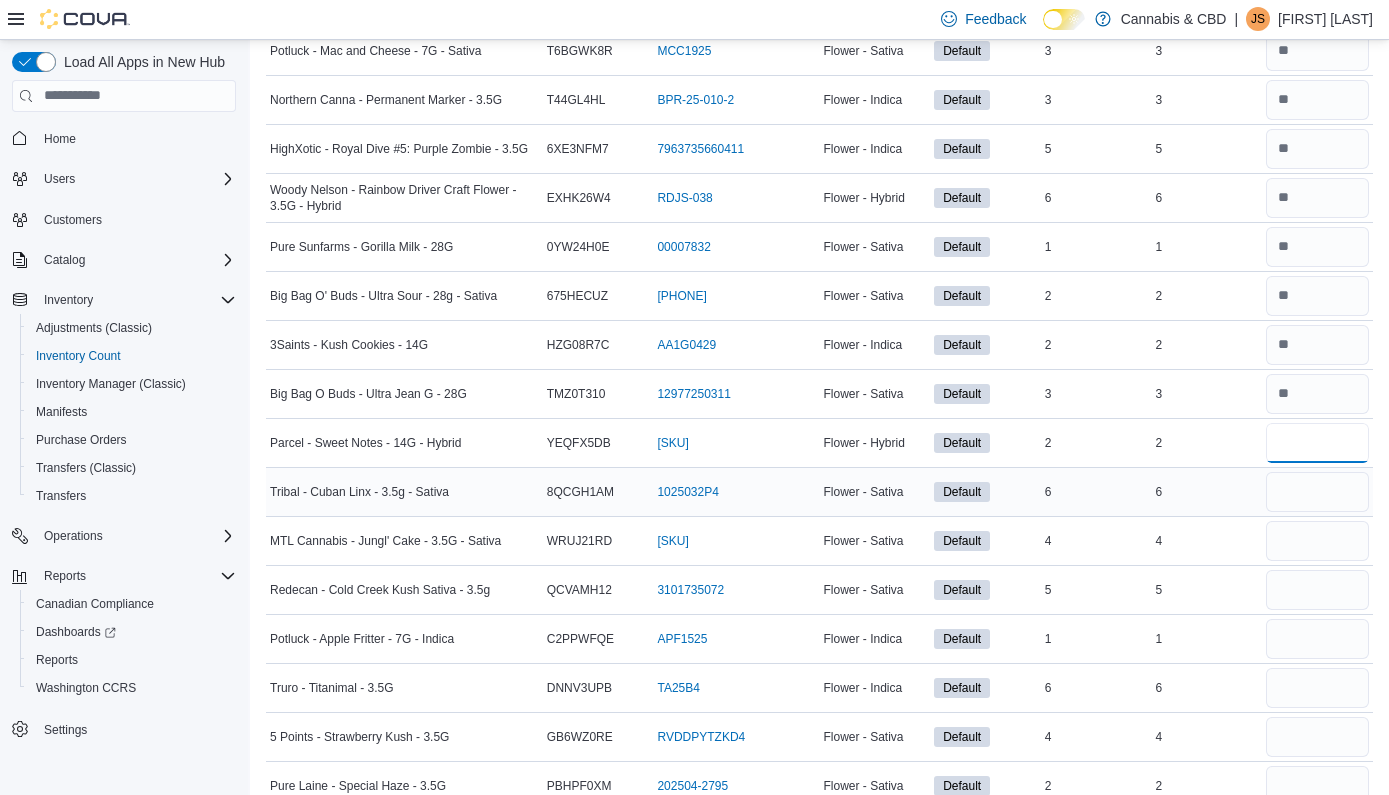 type on "*" 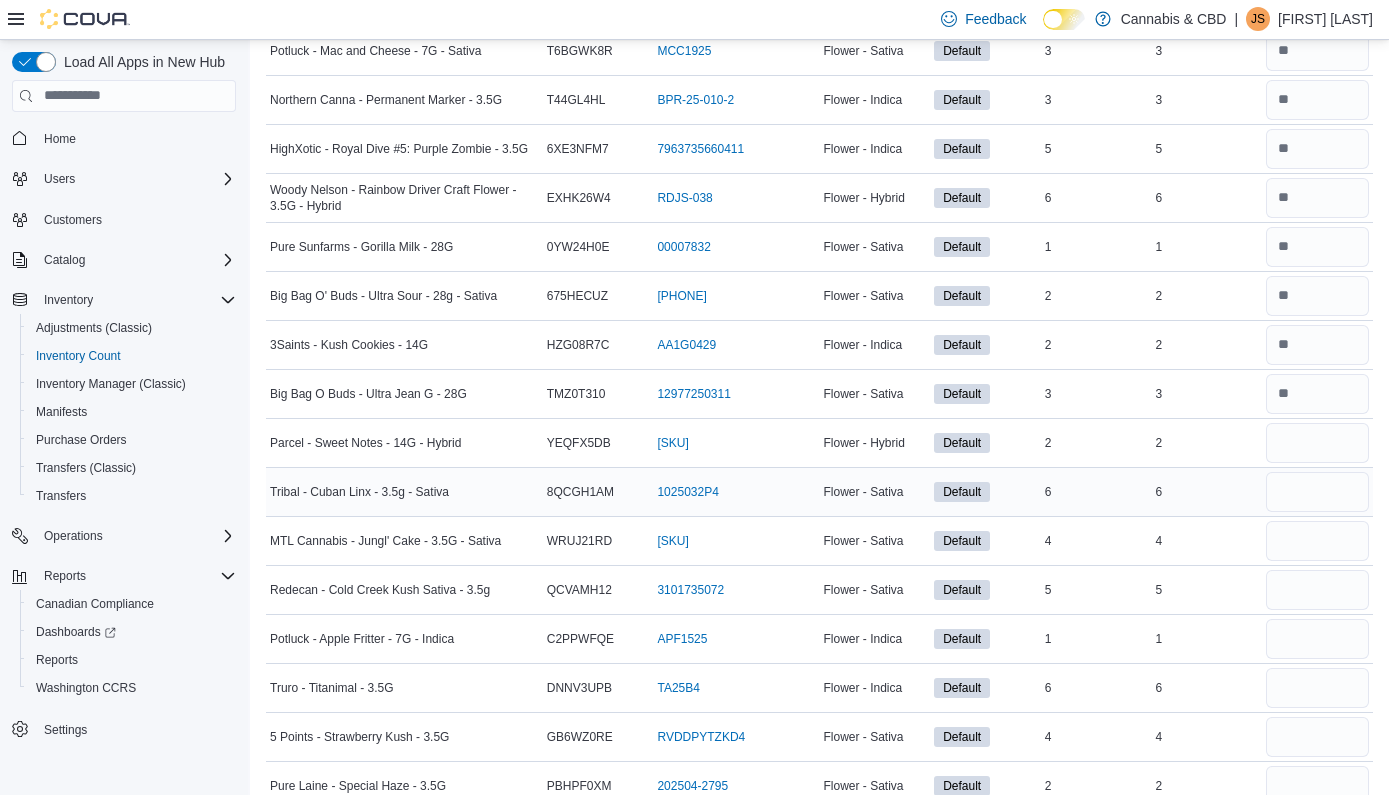 type 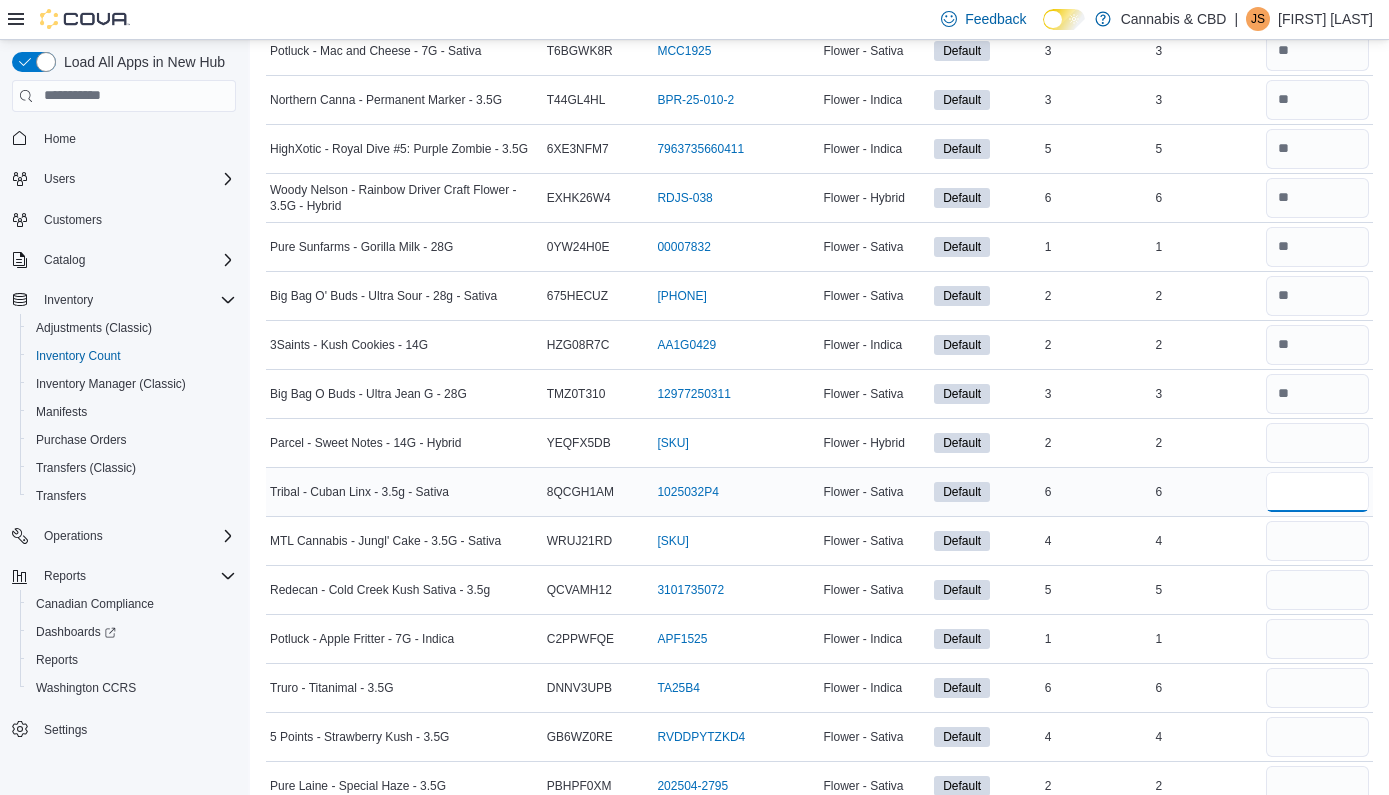 click at bounding box center [1317, 492] 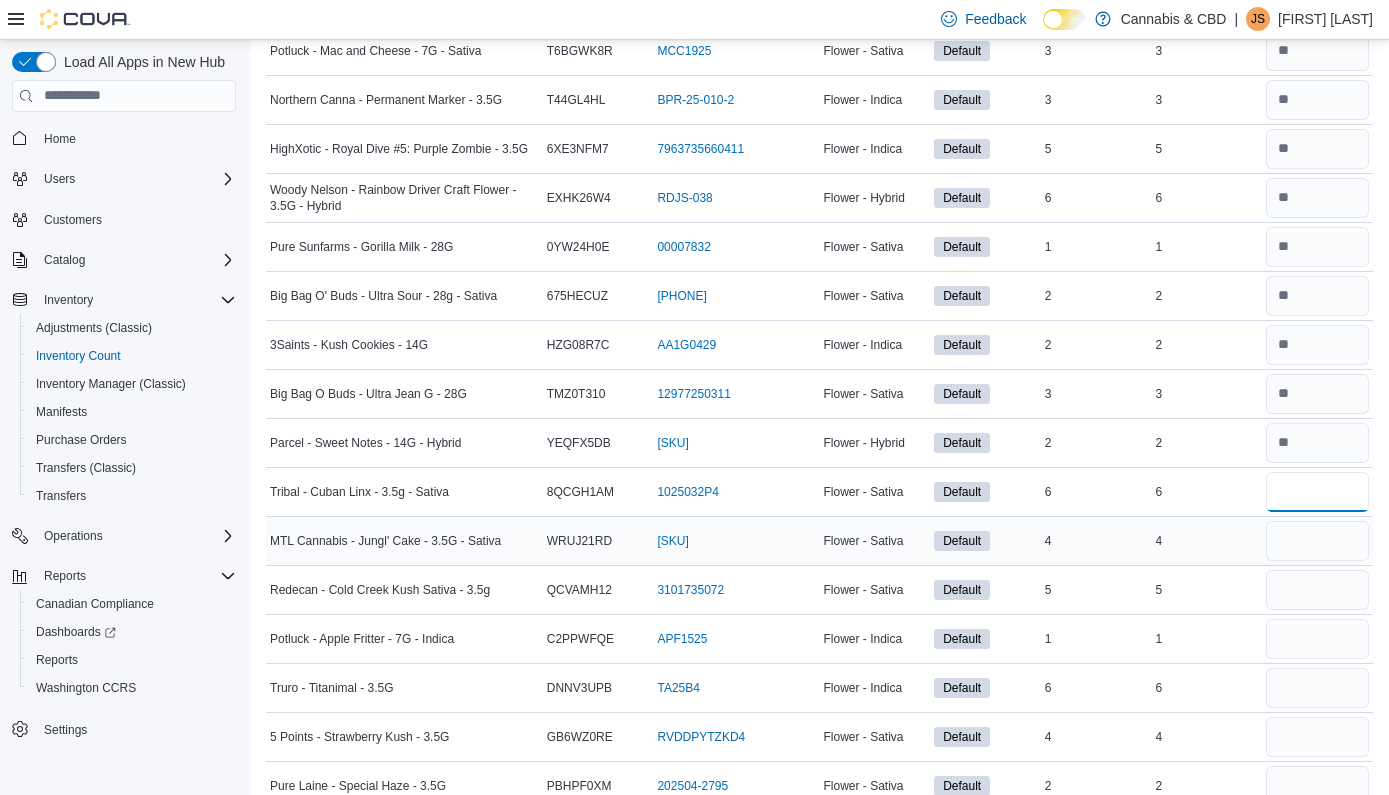 type on "*" 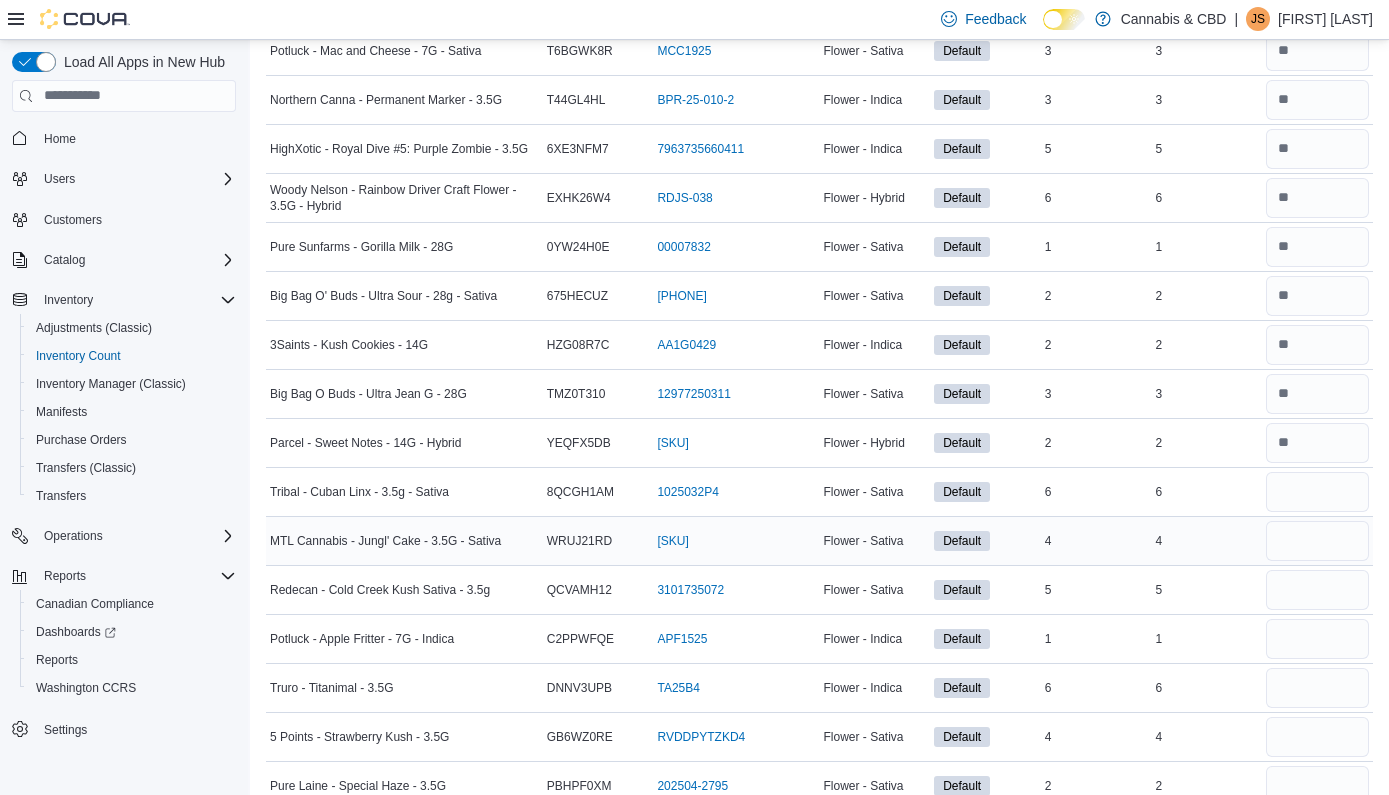 type 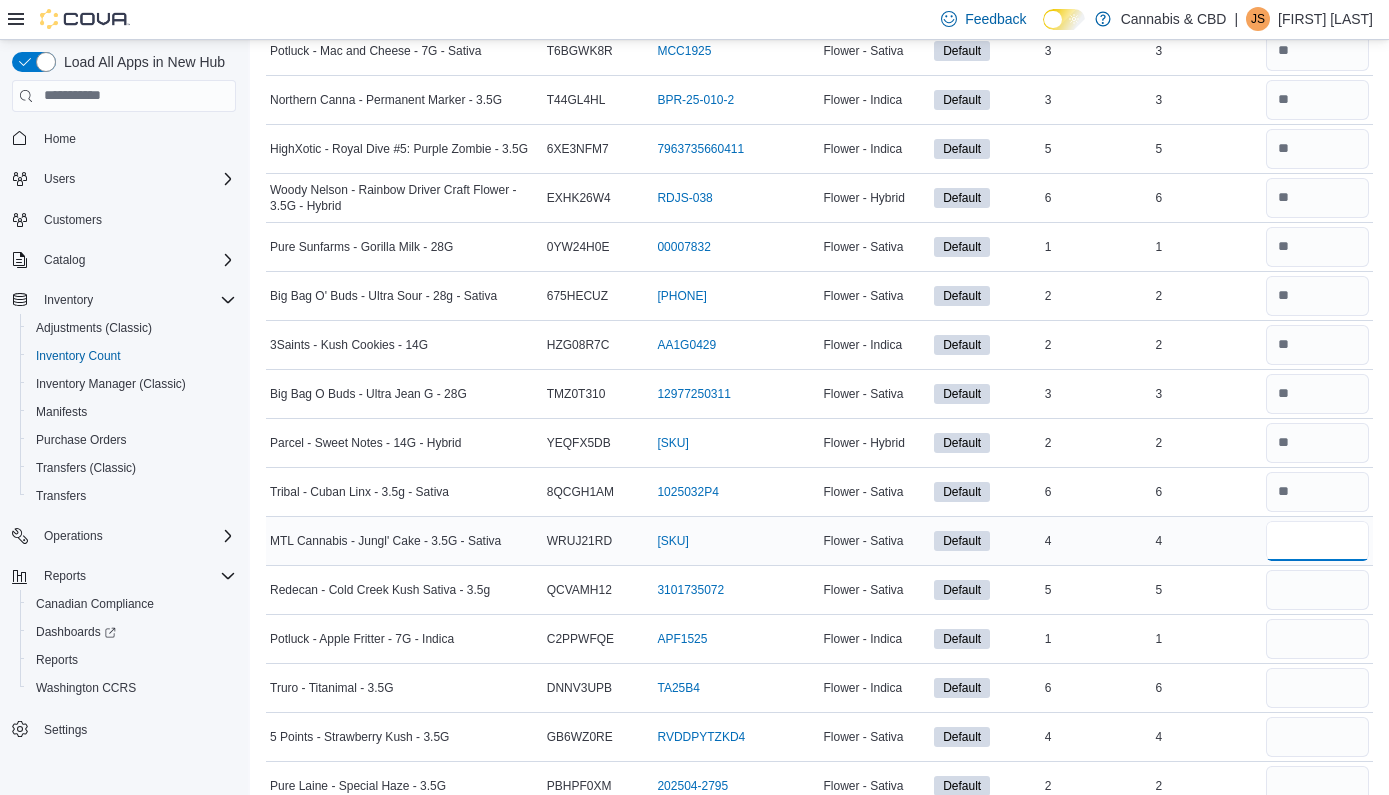 click at bounding box center (1317, 541) 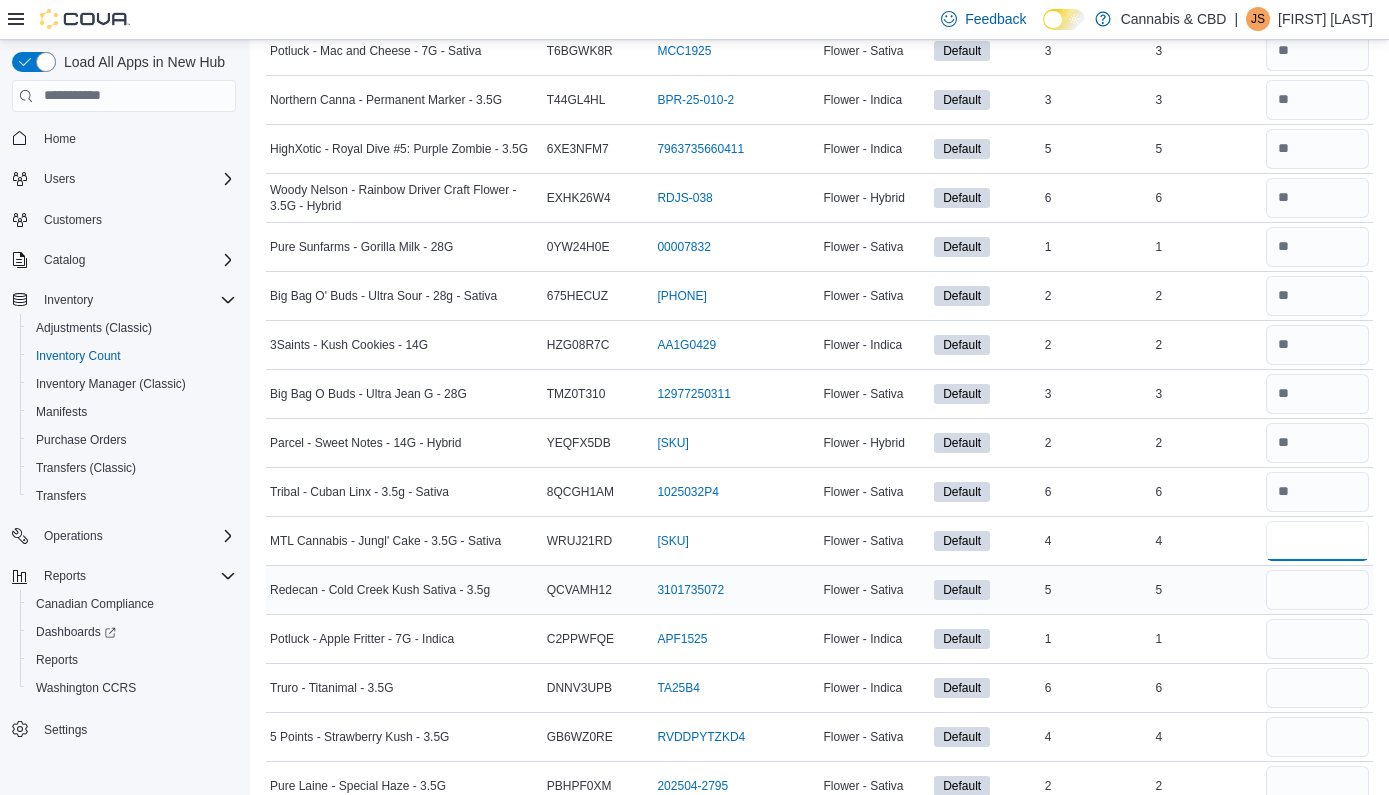 type on "*" 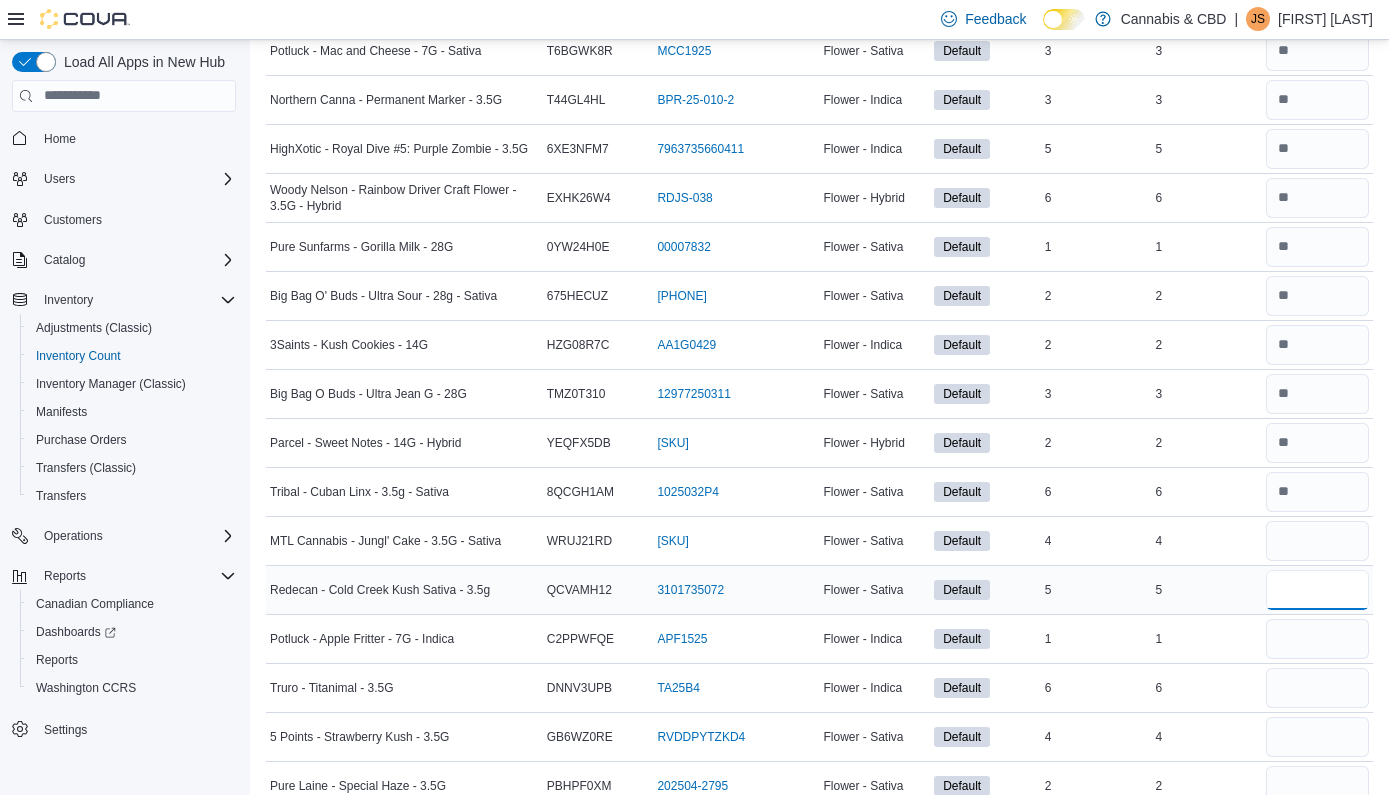 type 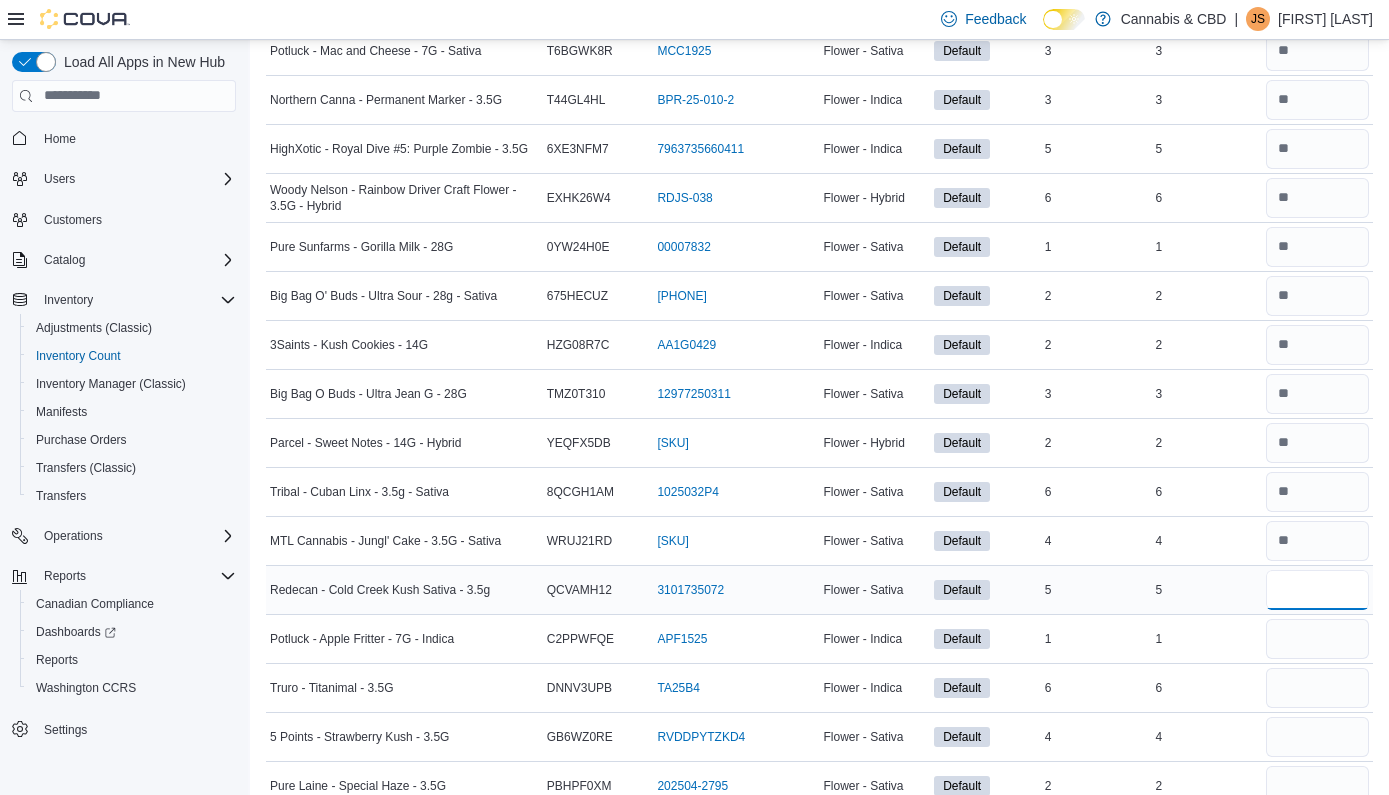 click at bounding box center (1317, 590) 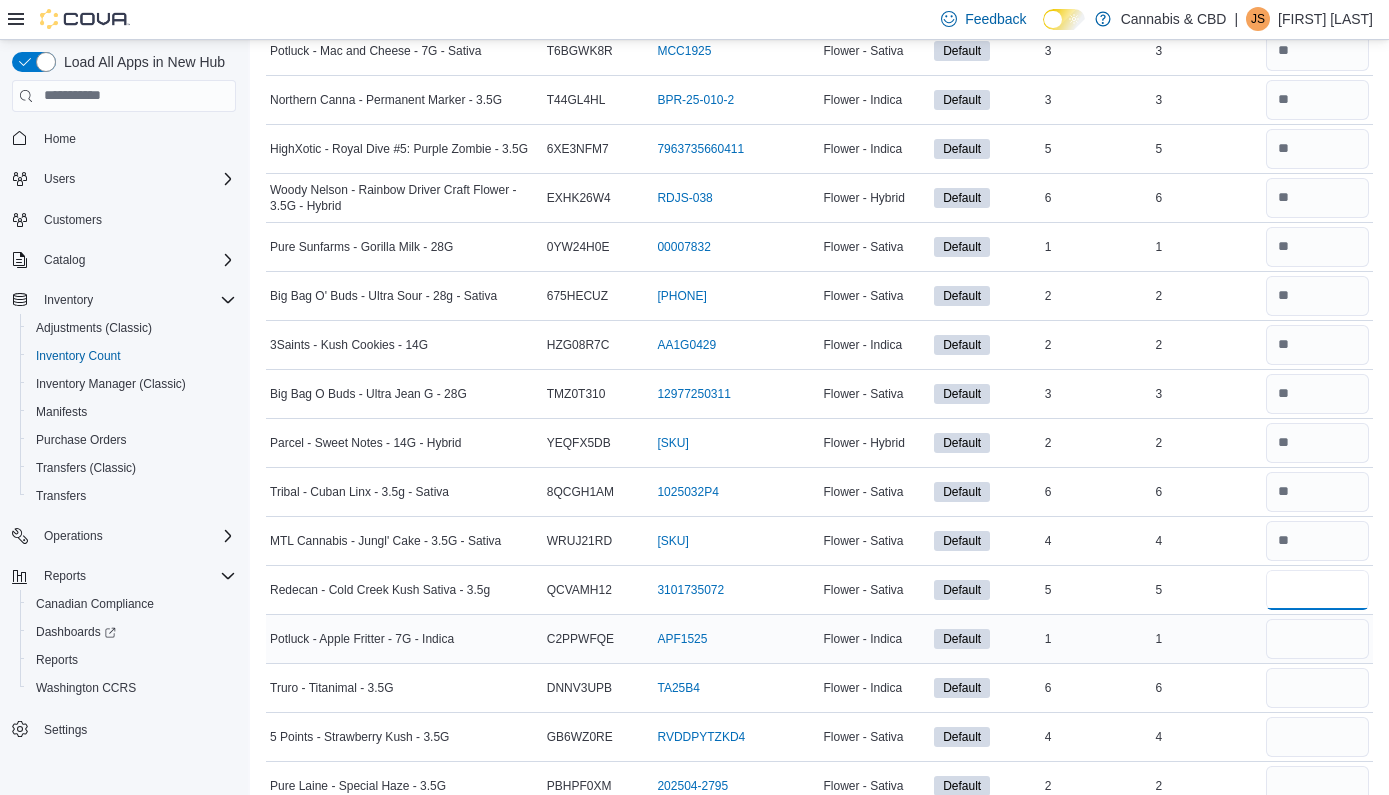 type on "*" 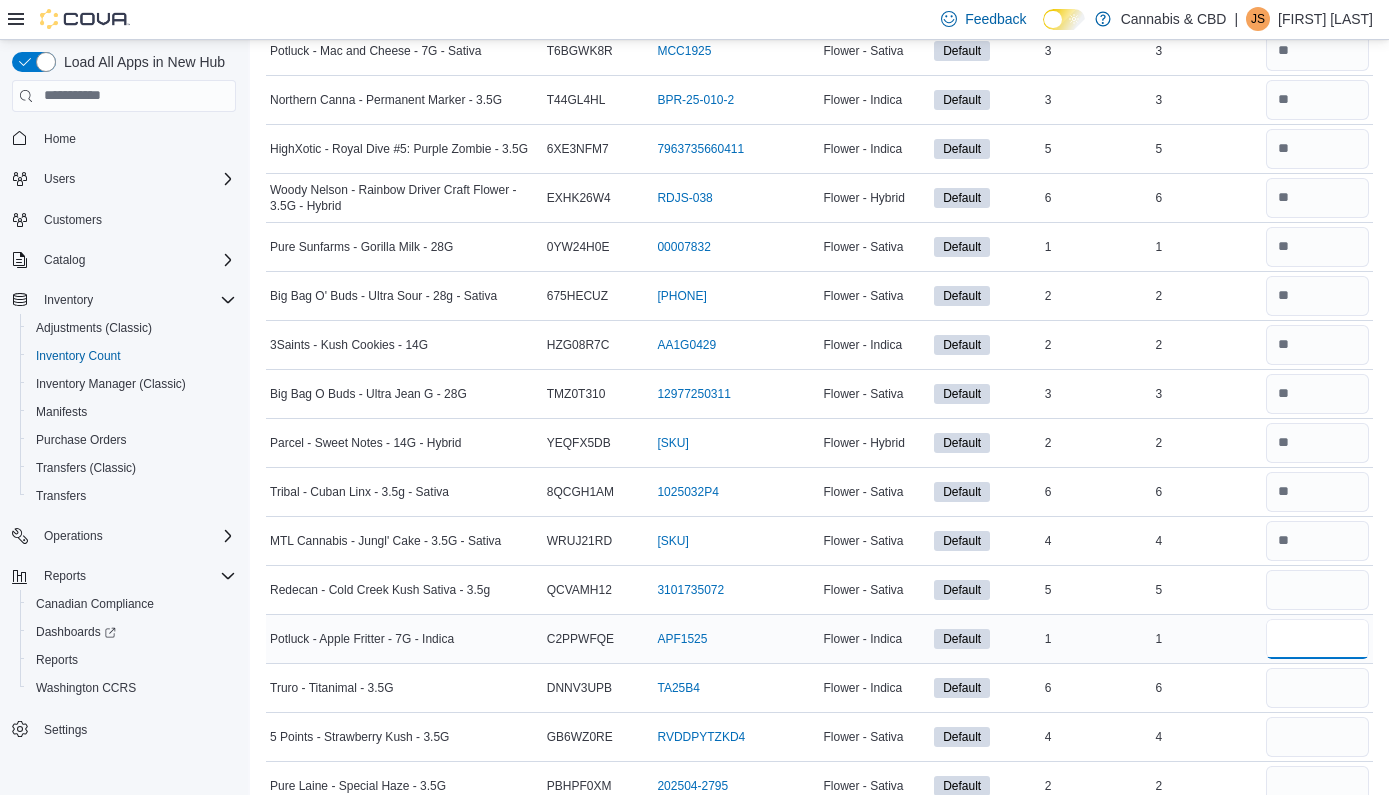 type 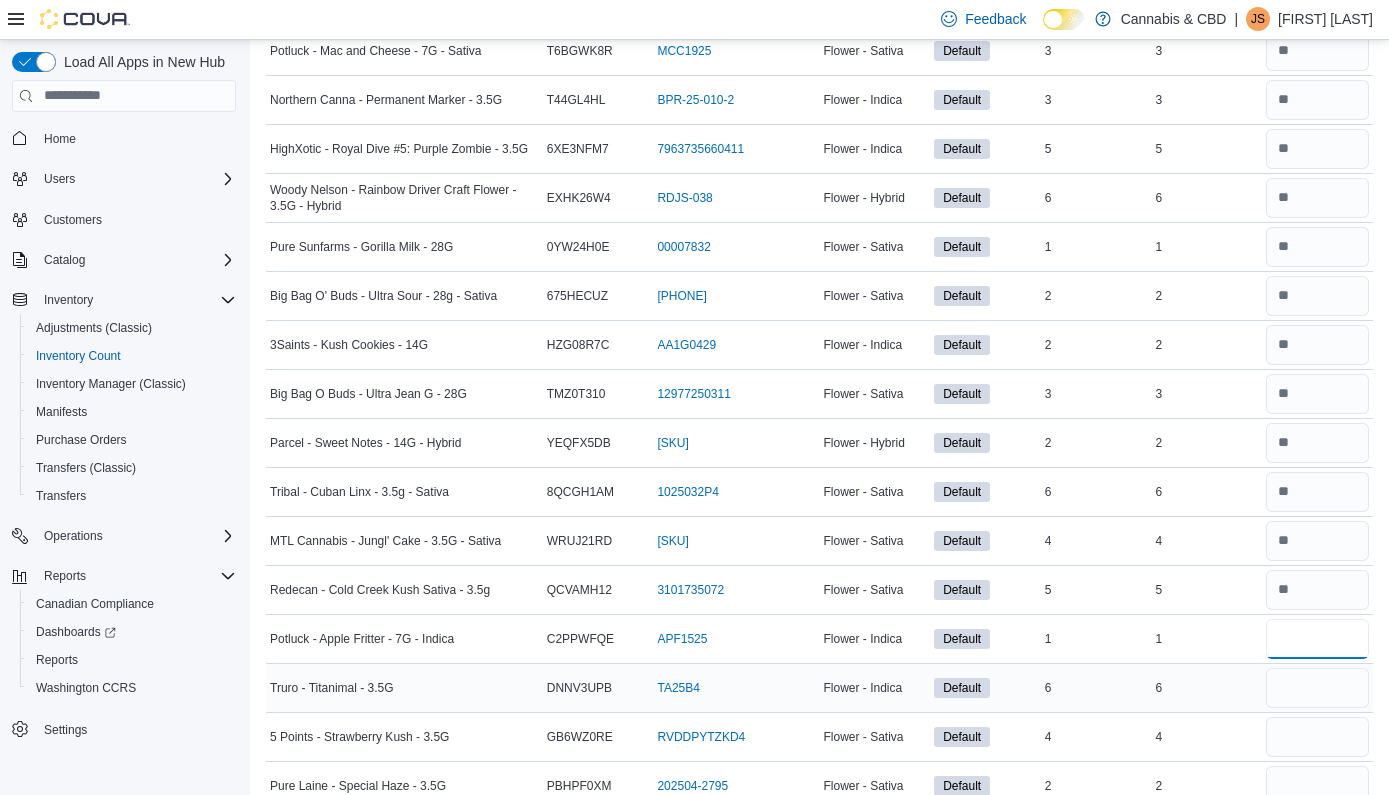 type on "*" 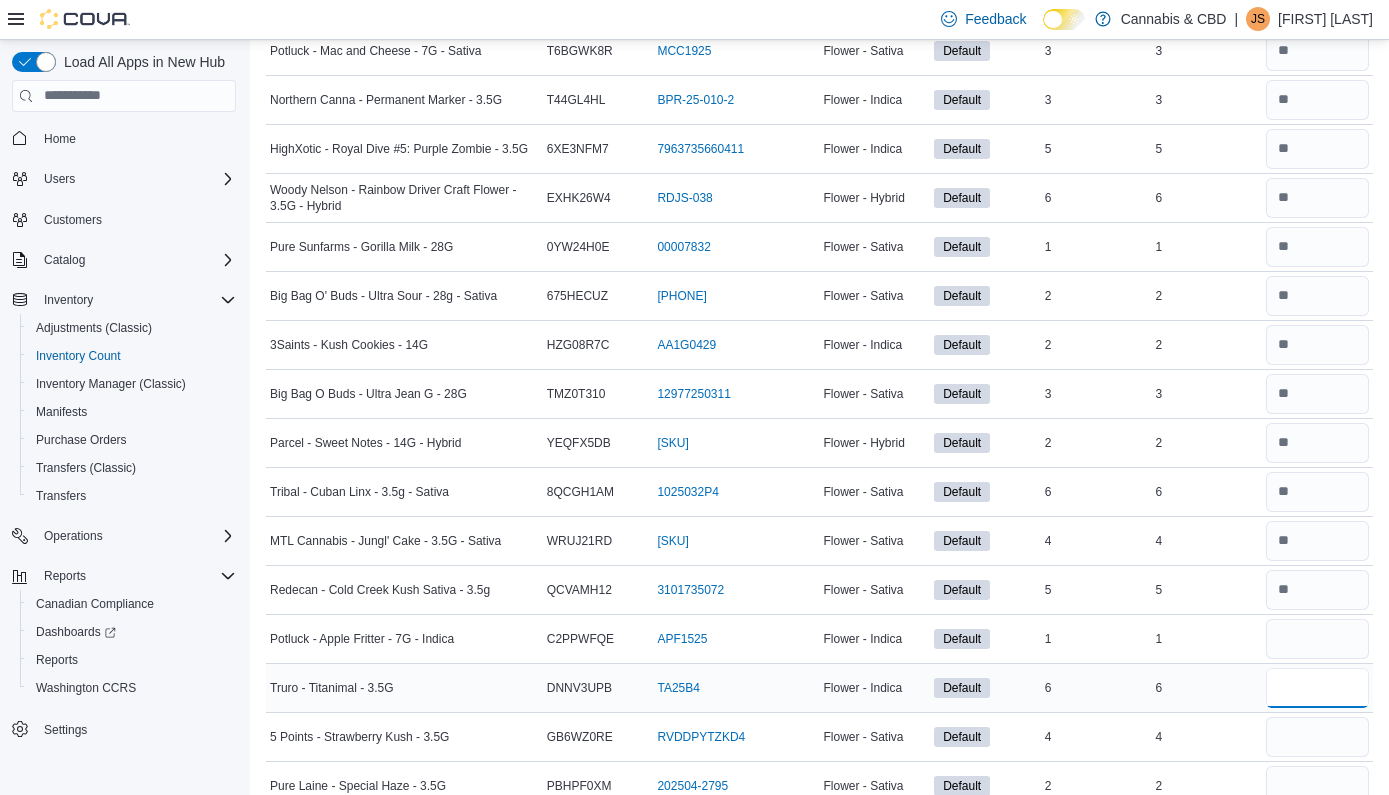 type 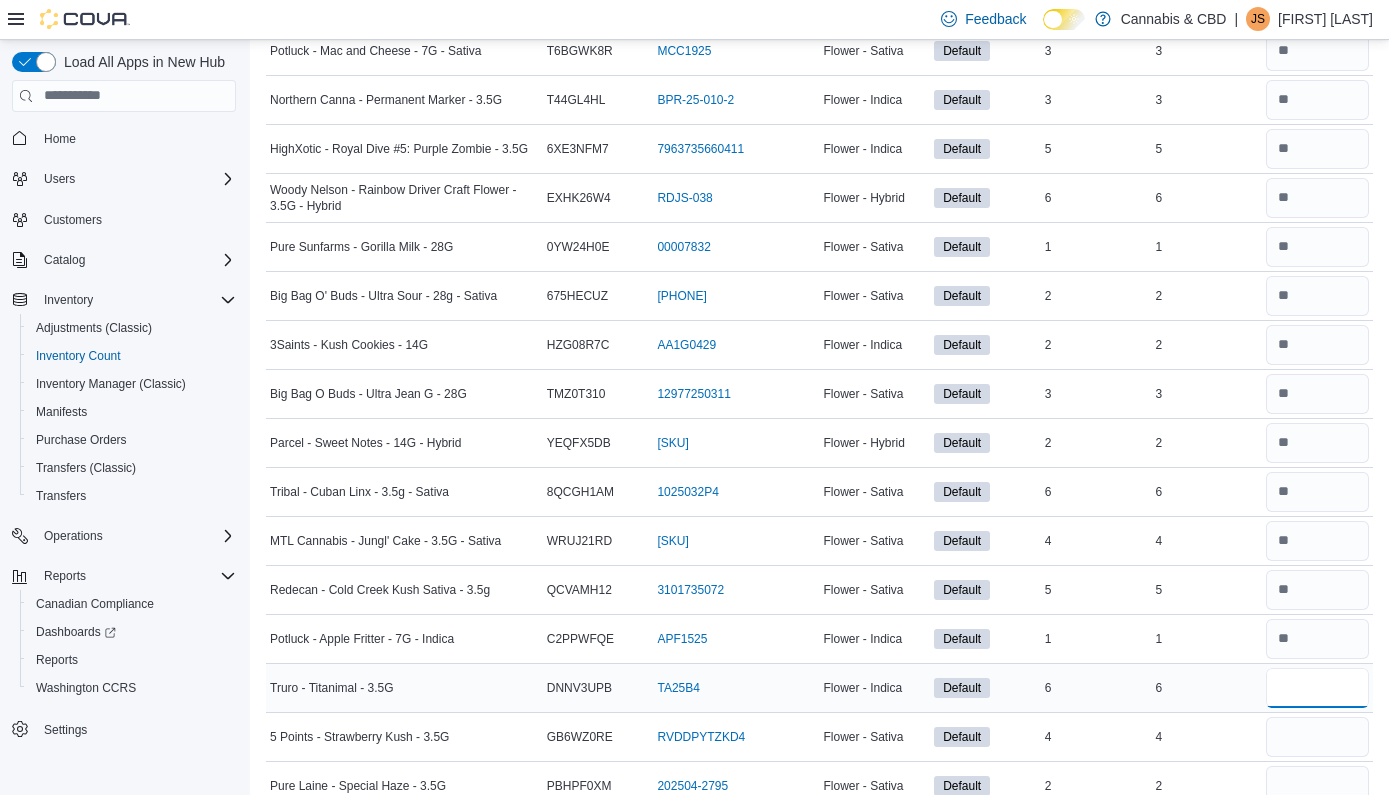 click at bounding box center [1317, 688] 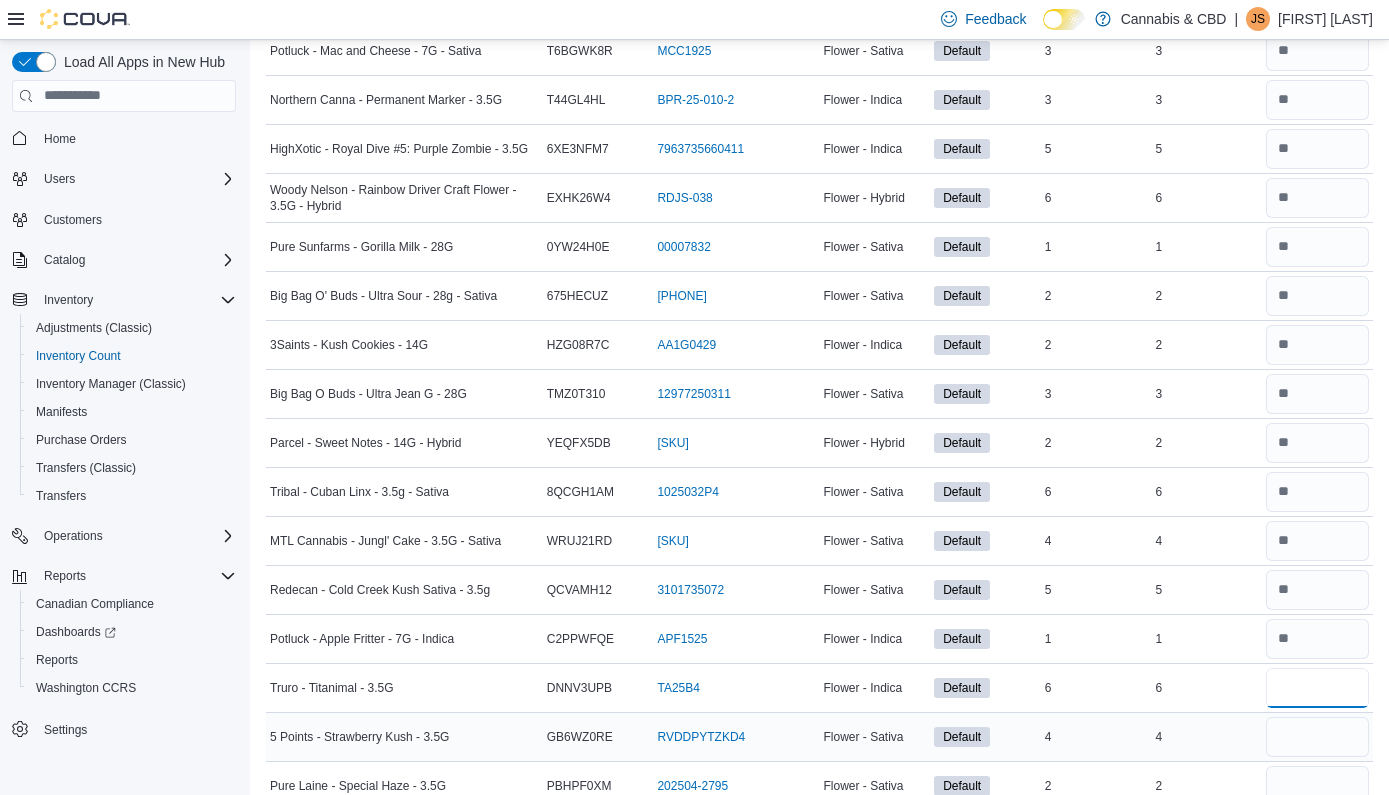 type on "*" 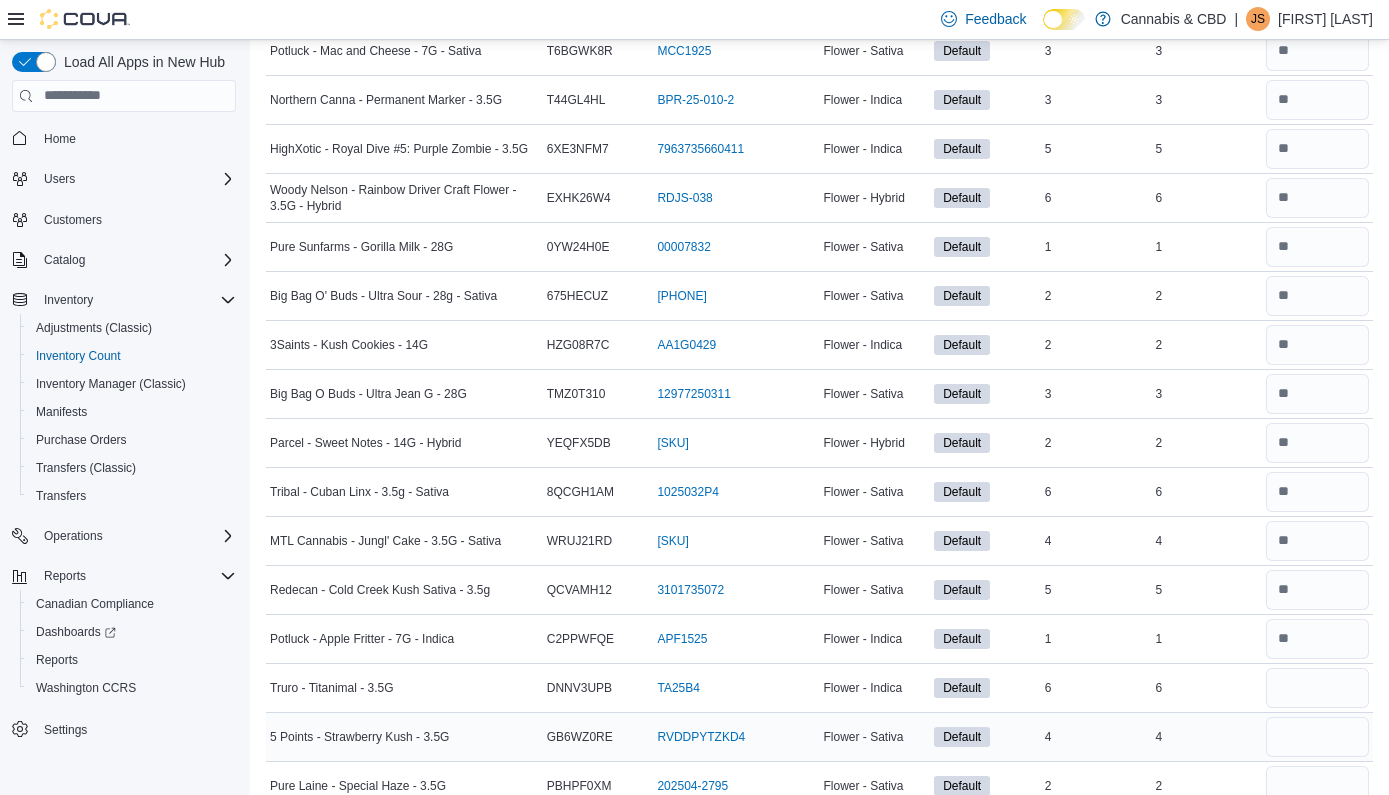 type 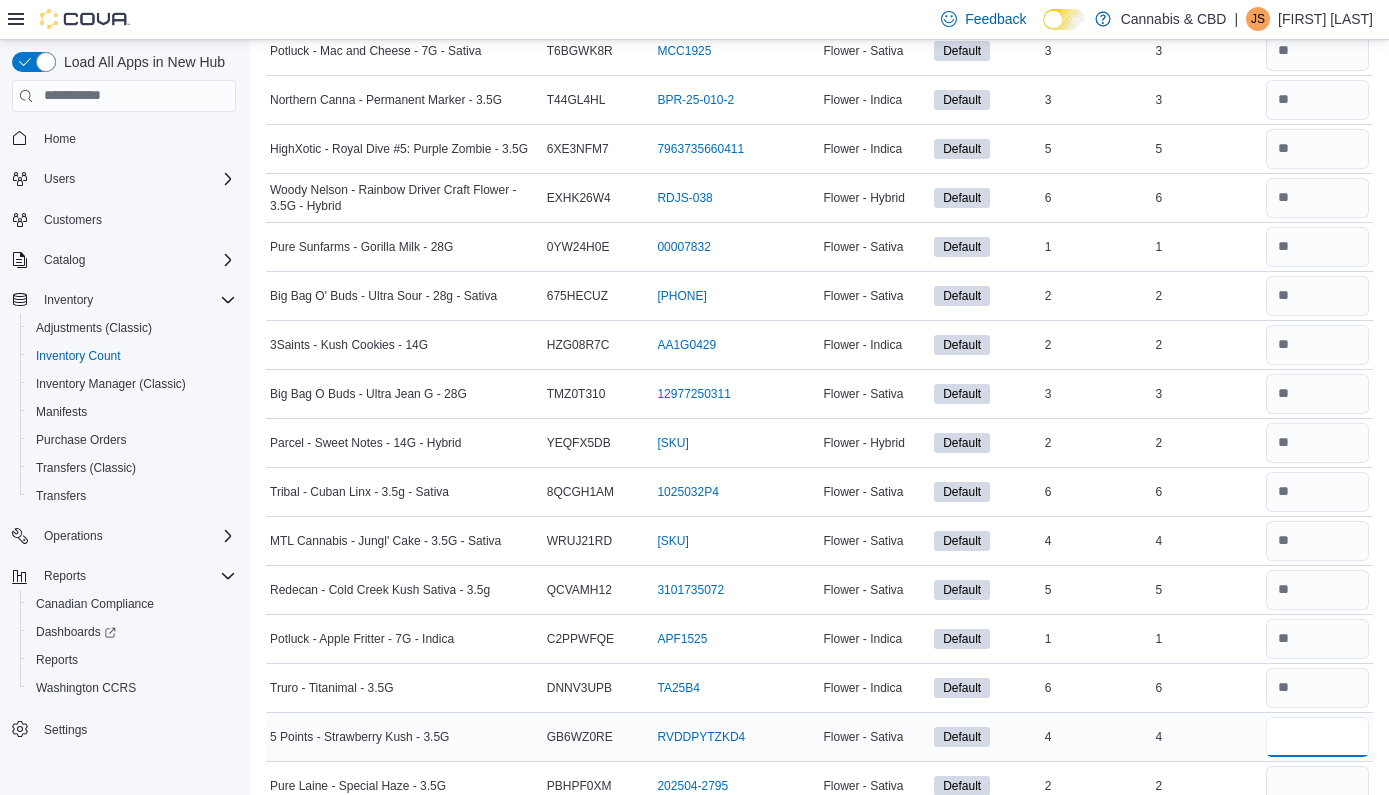 click at bounding box center (1317, 737) 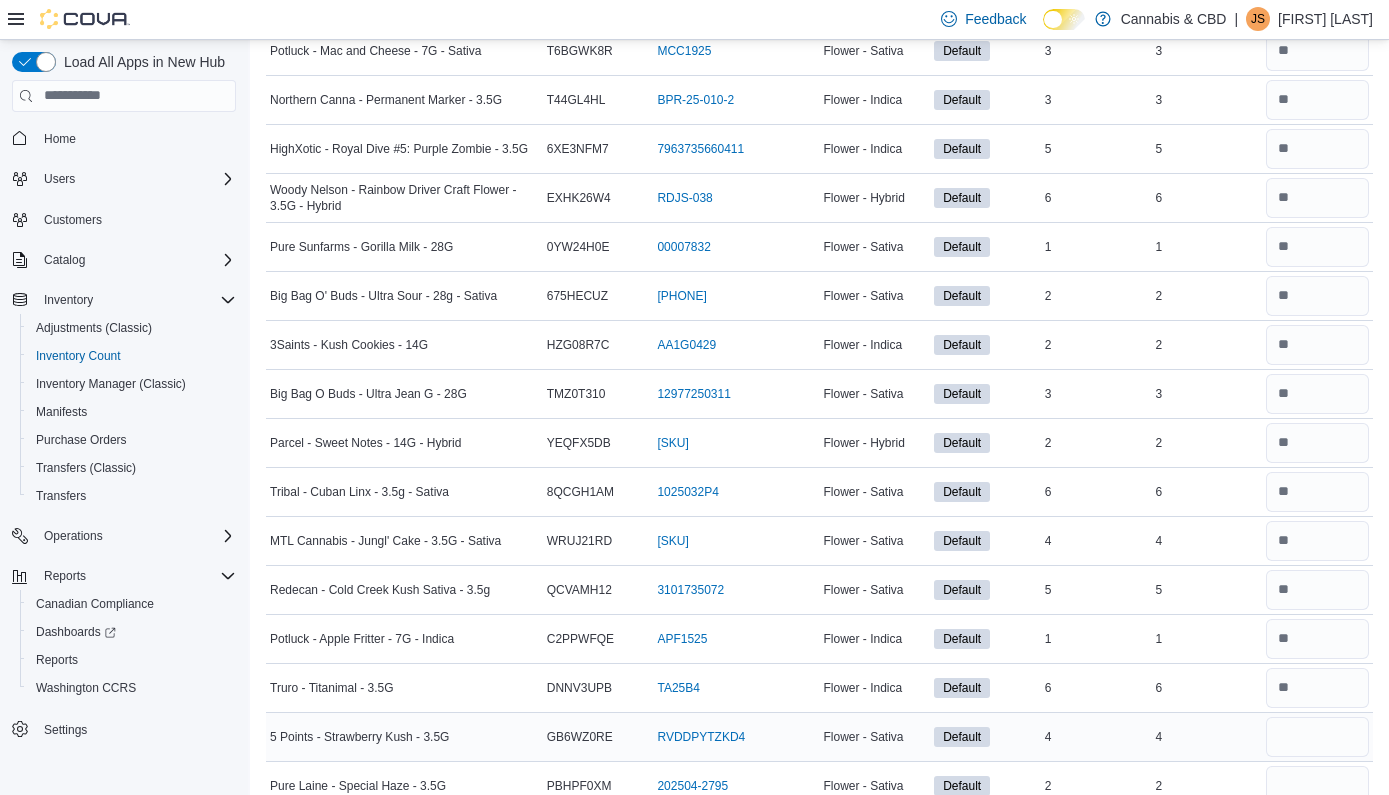 type 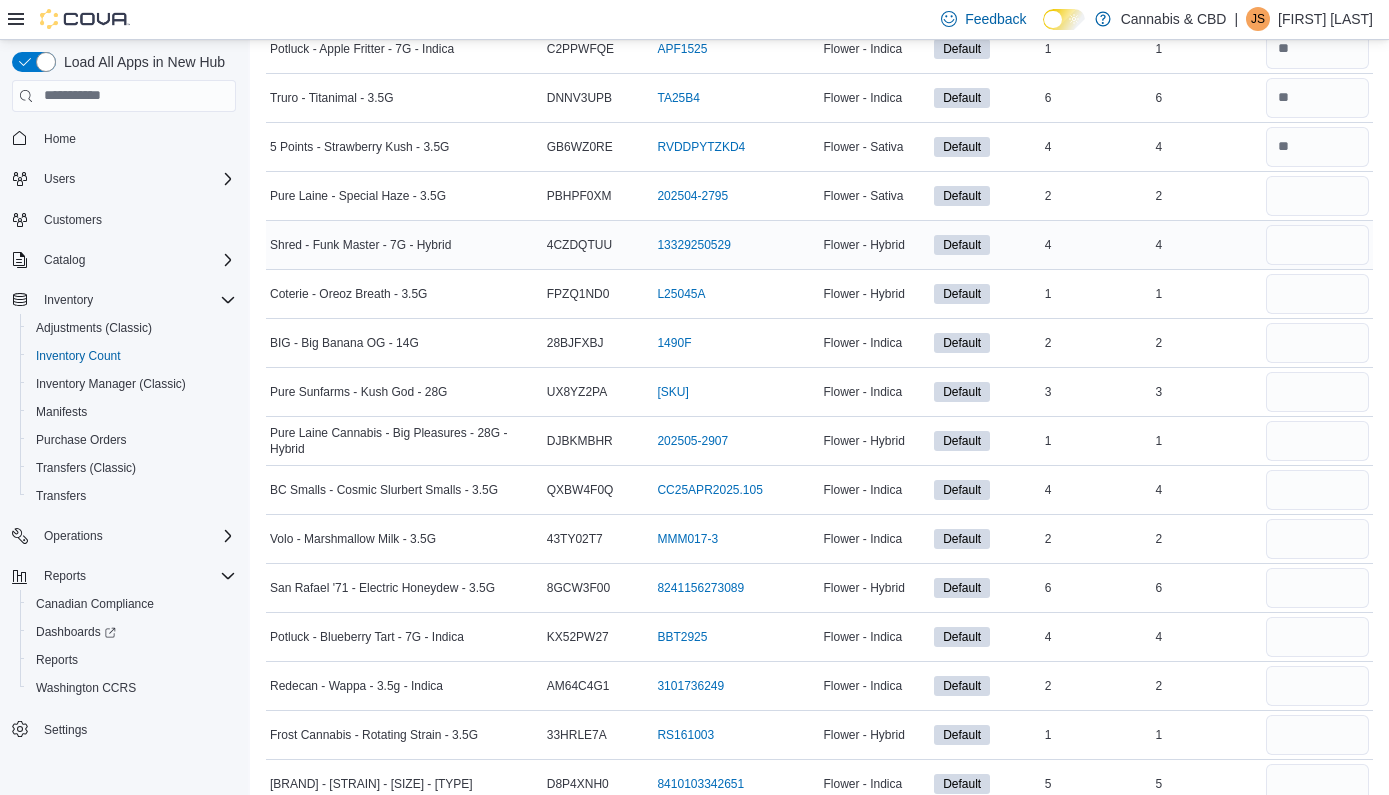 scroll, scrollTop: 1399, scrollLeft: 0, axis: vertical 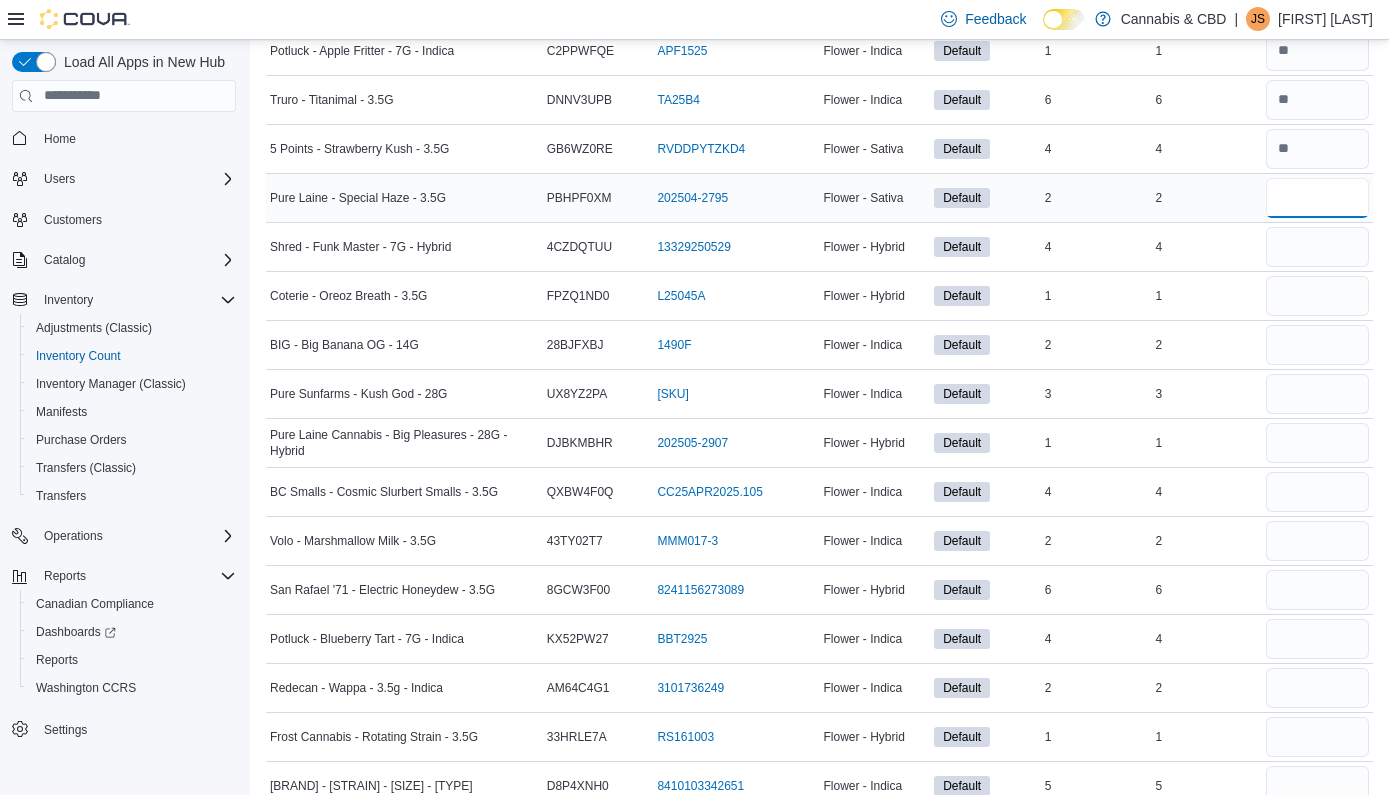 click at bounding box center (1317, 198) 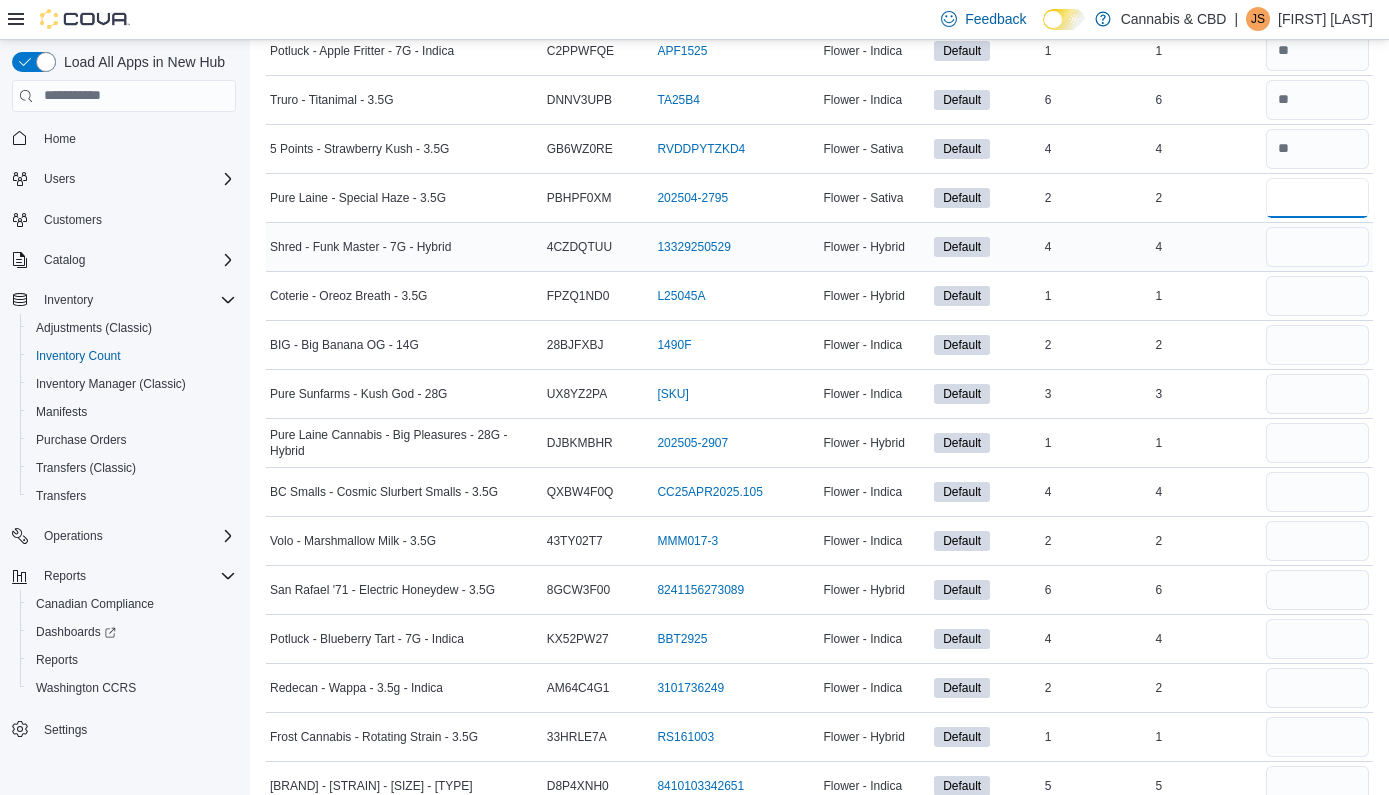 type on "*" 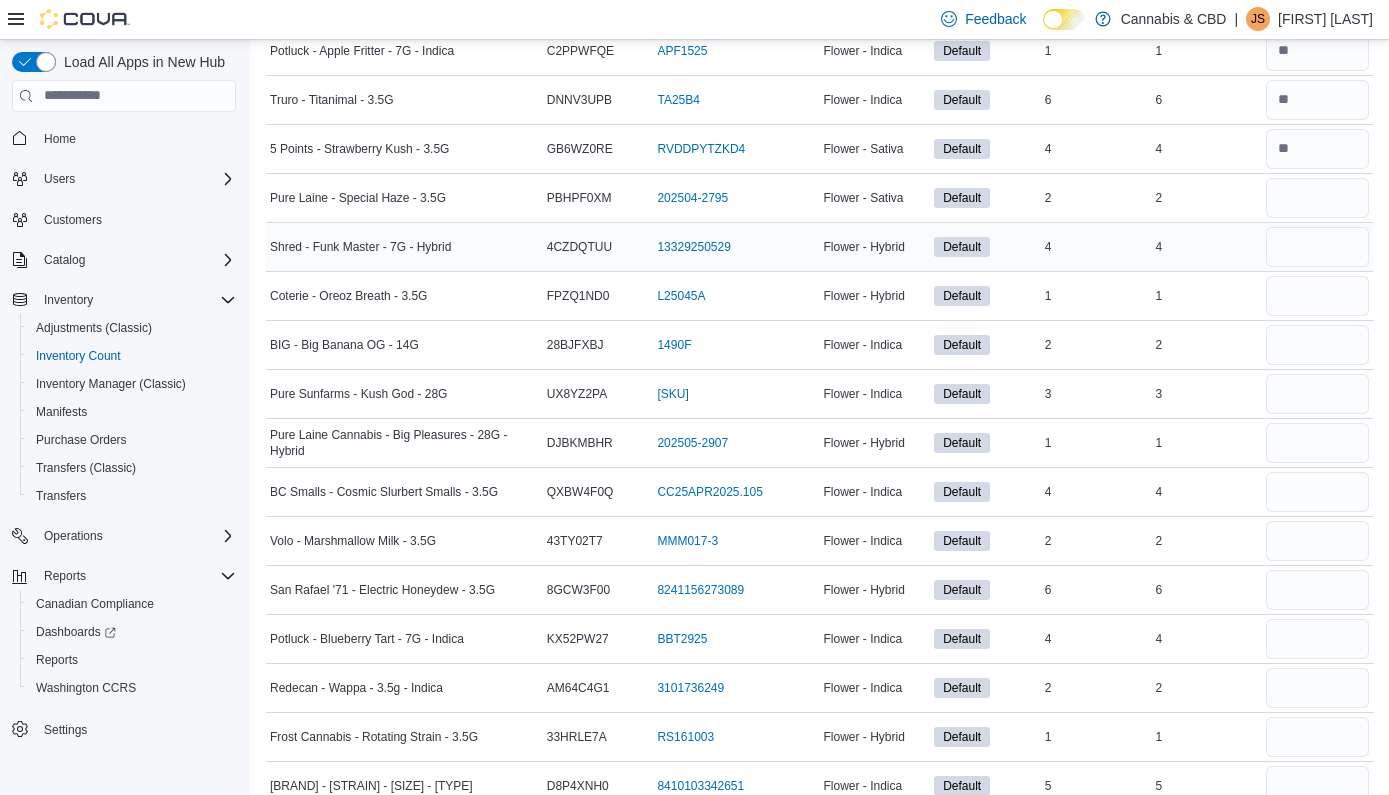 type 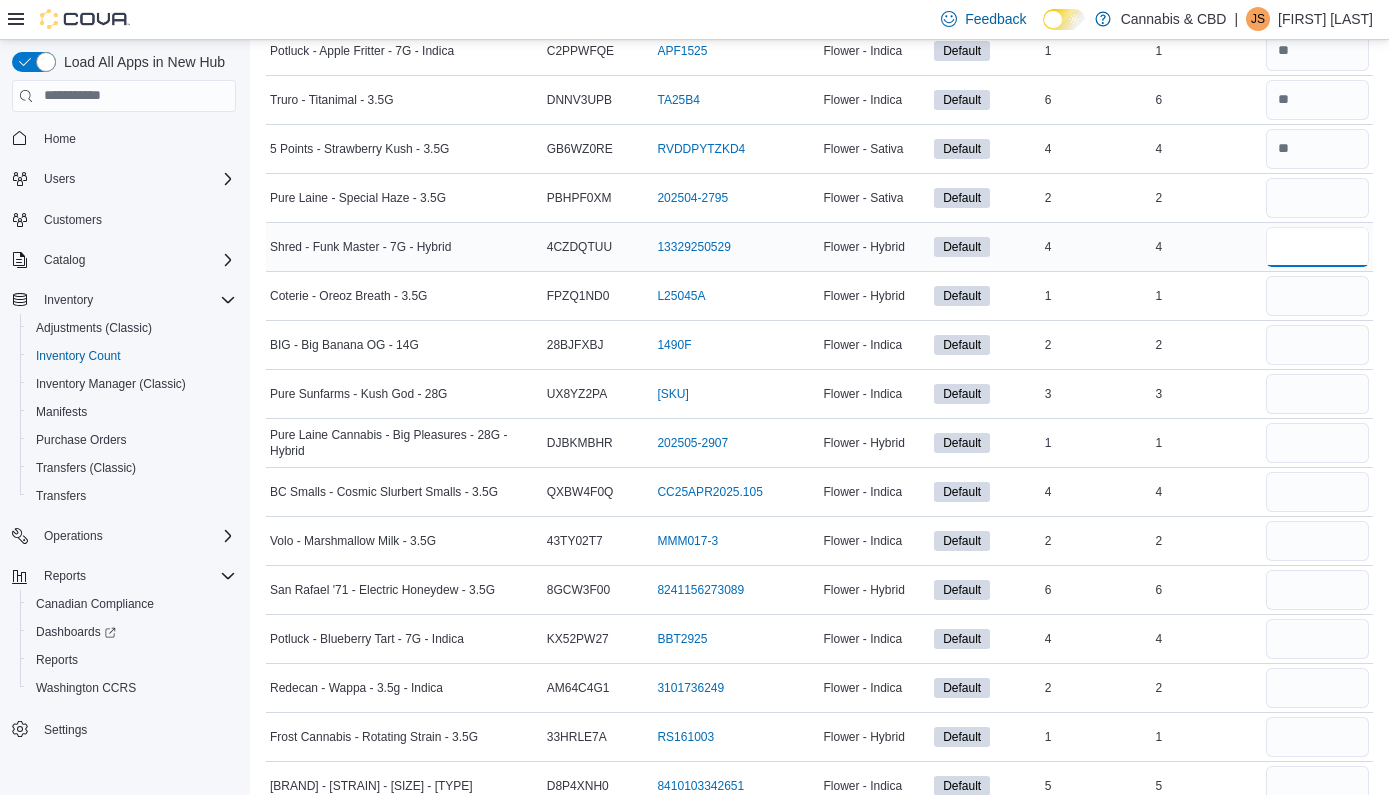 click at bounding box center [1317, 247] 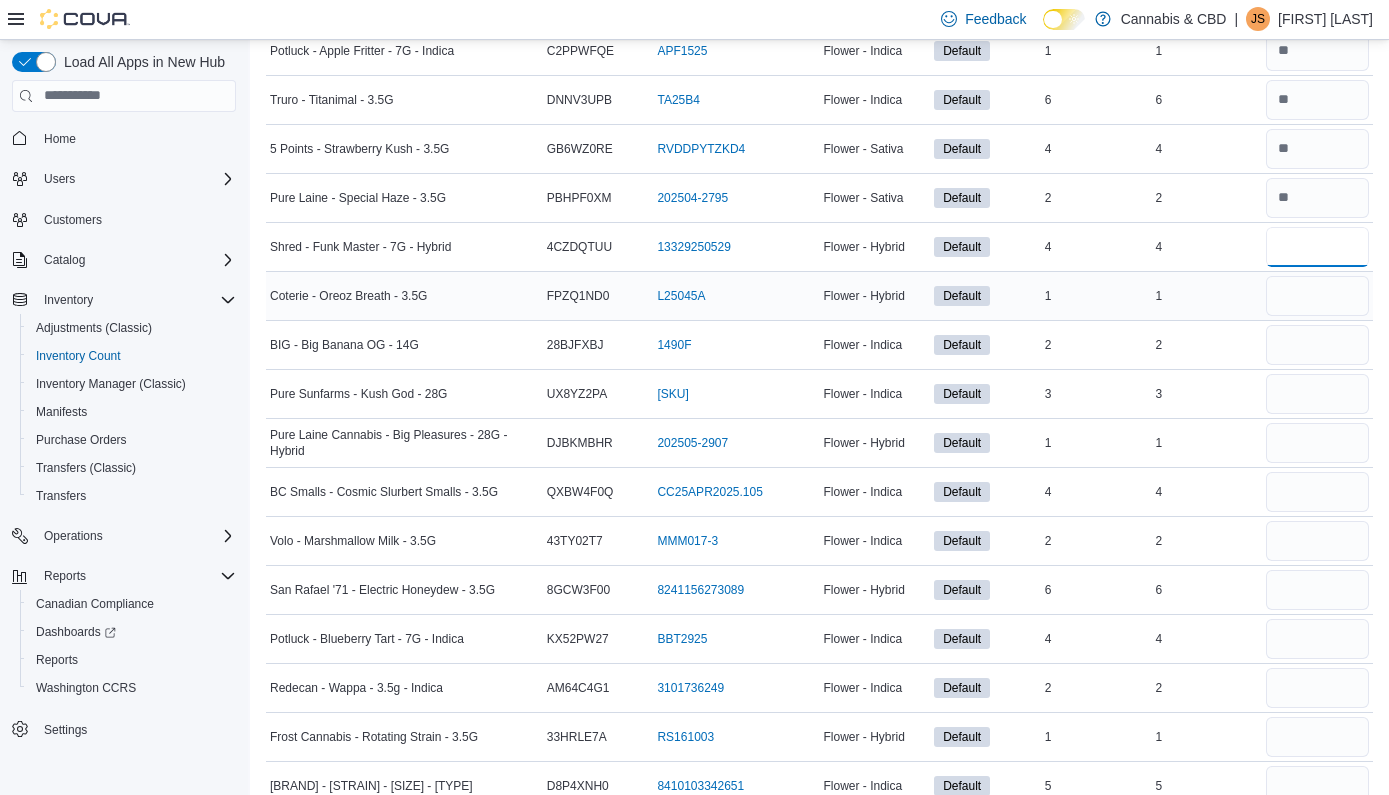 type on "*" 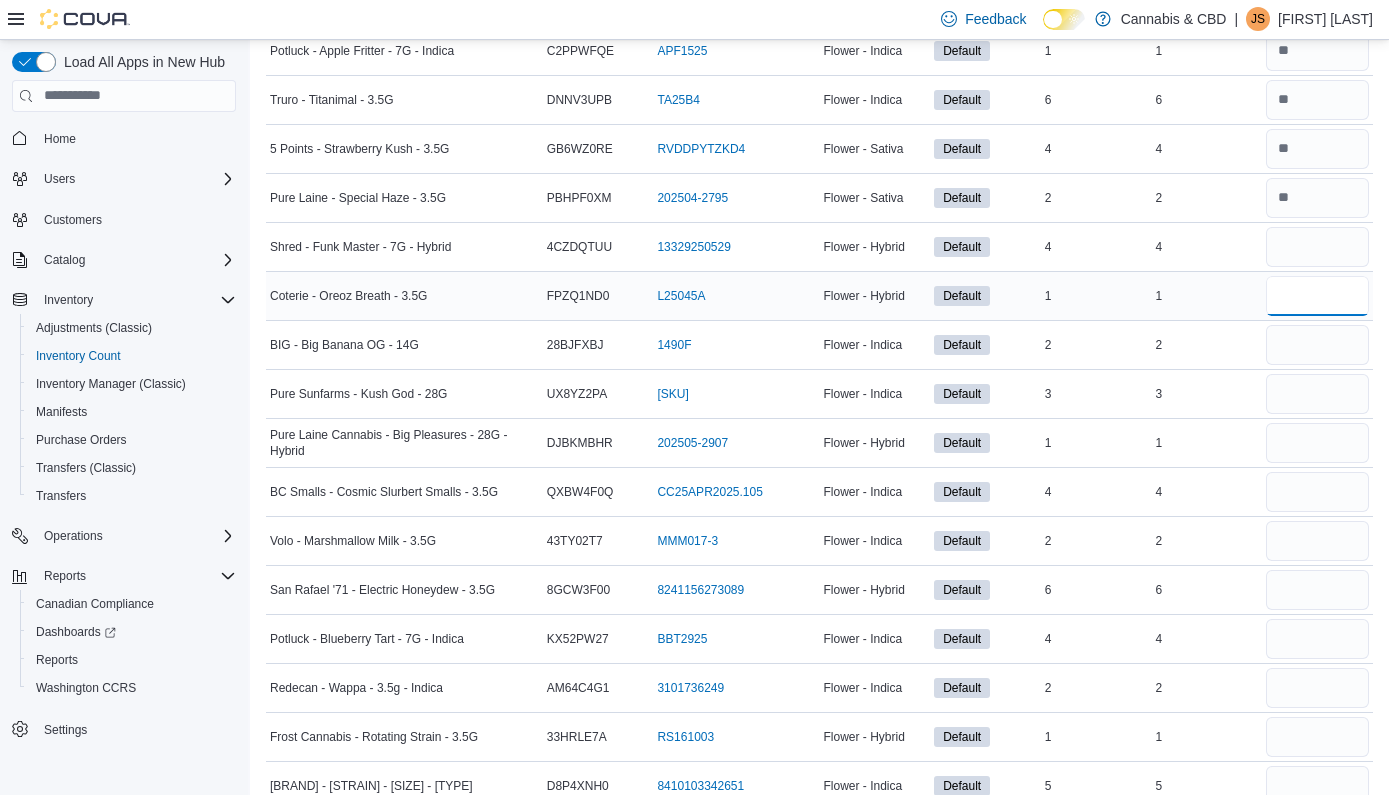type 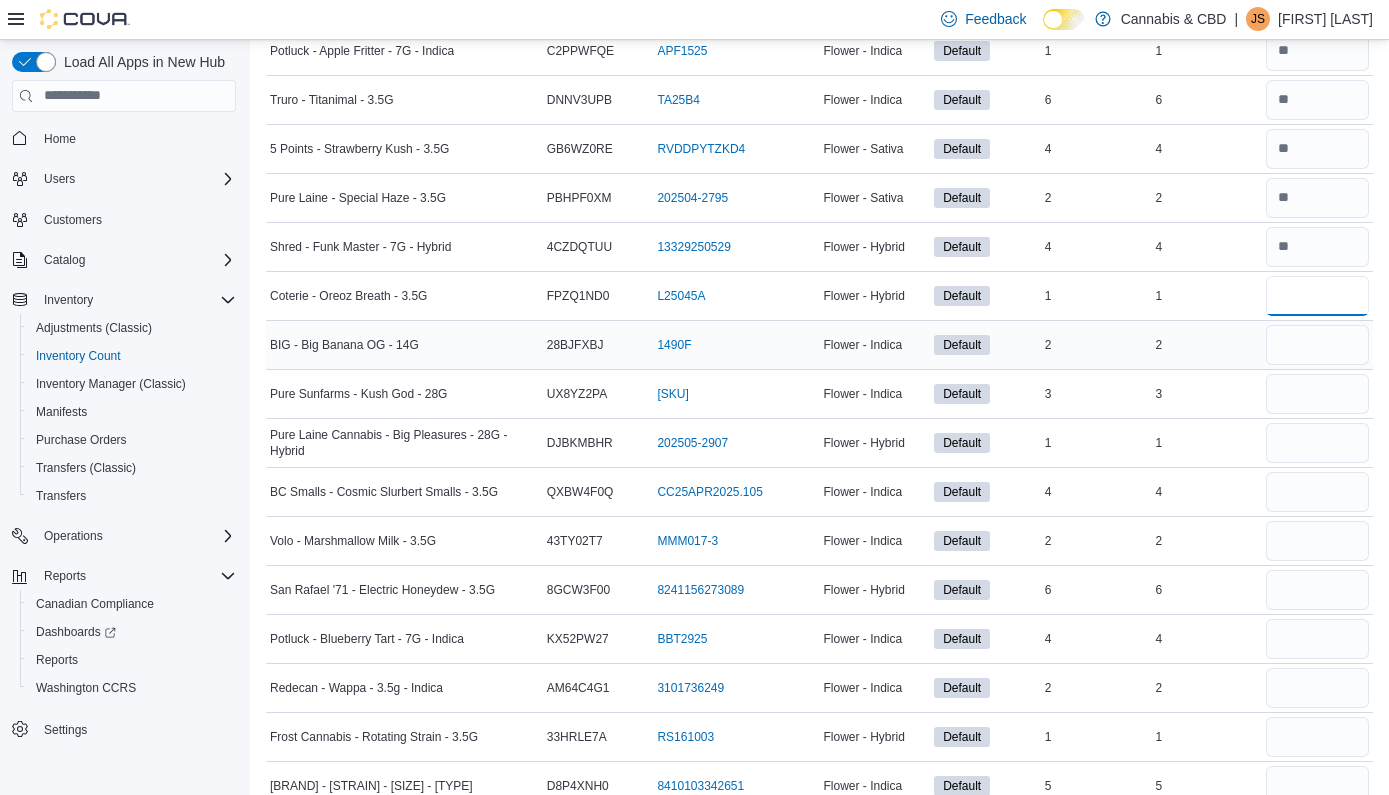 type on "*" 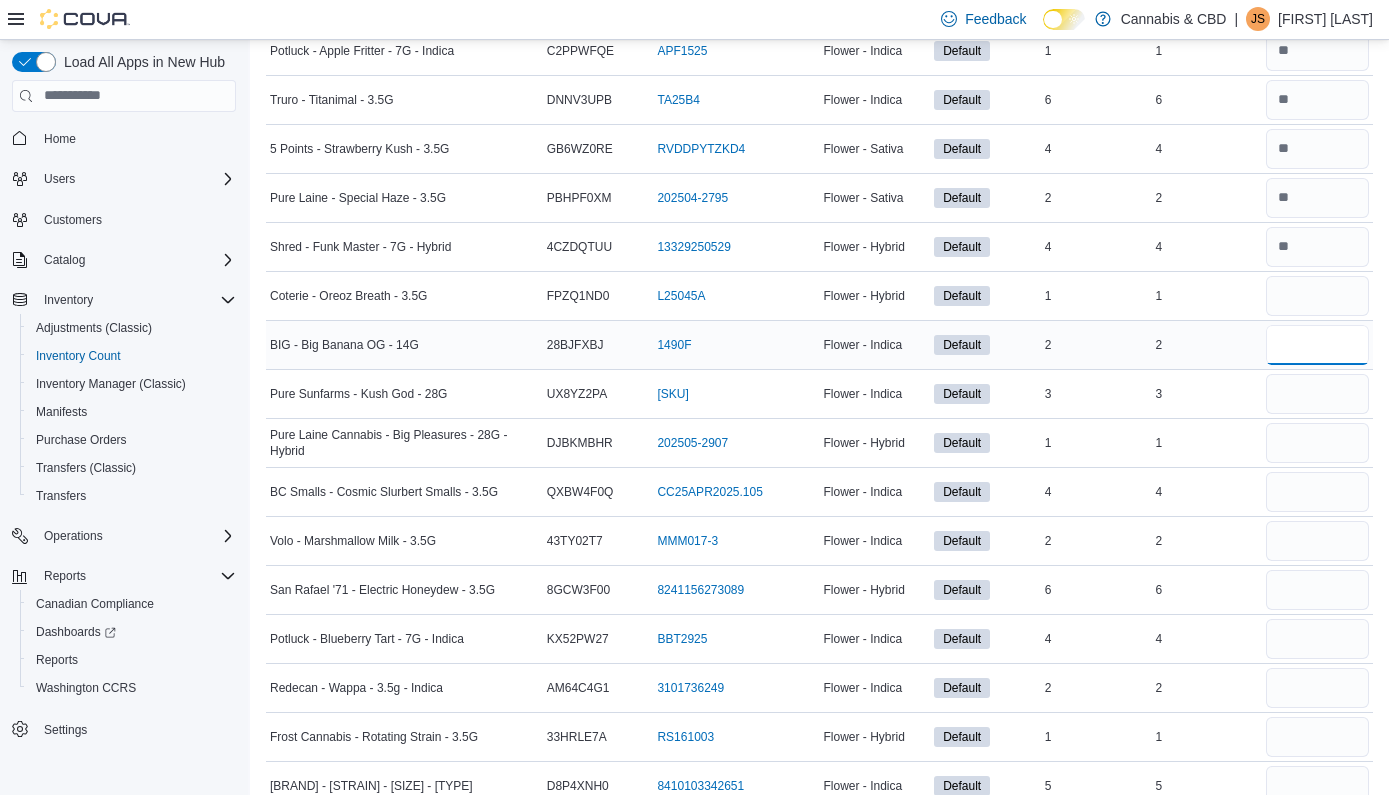 type 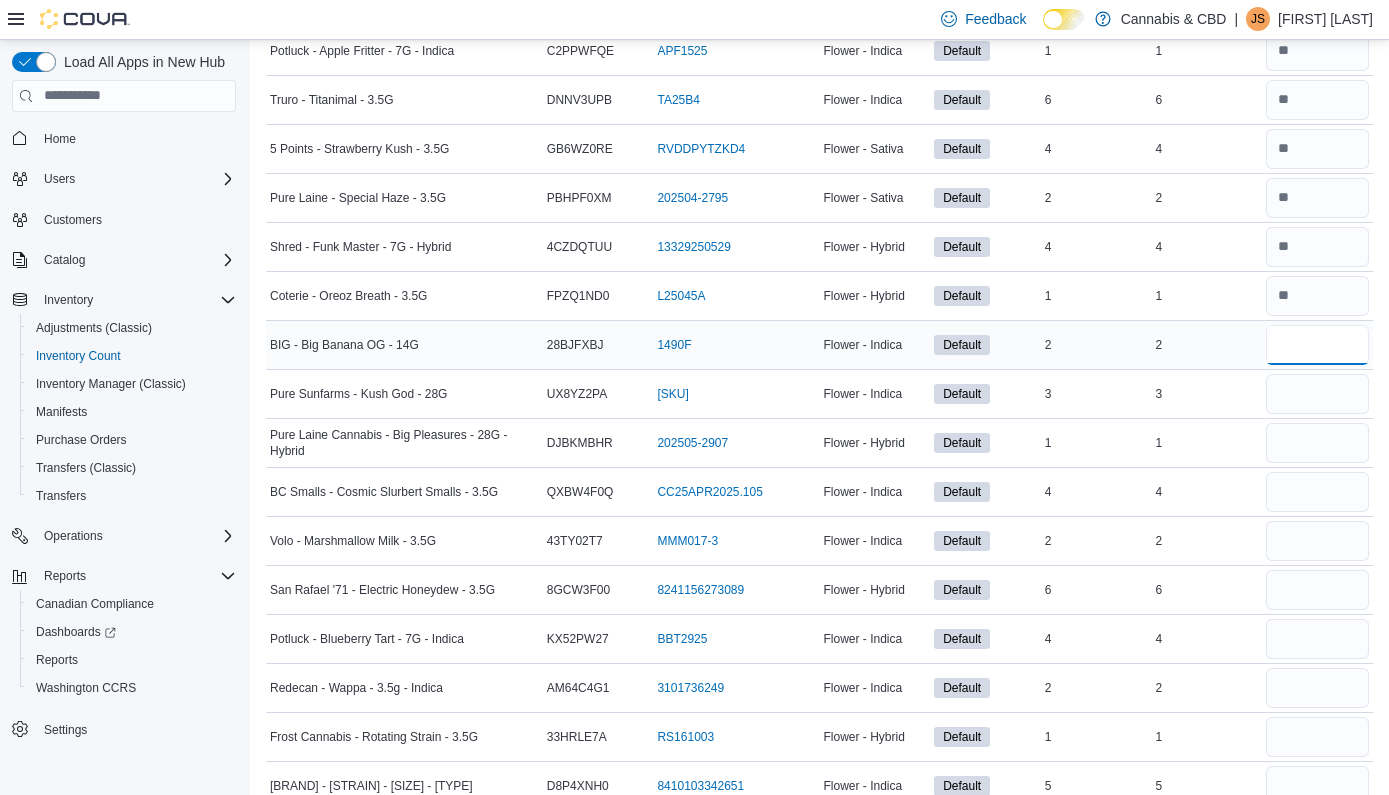 click at bounding box center [1317, 345] 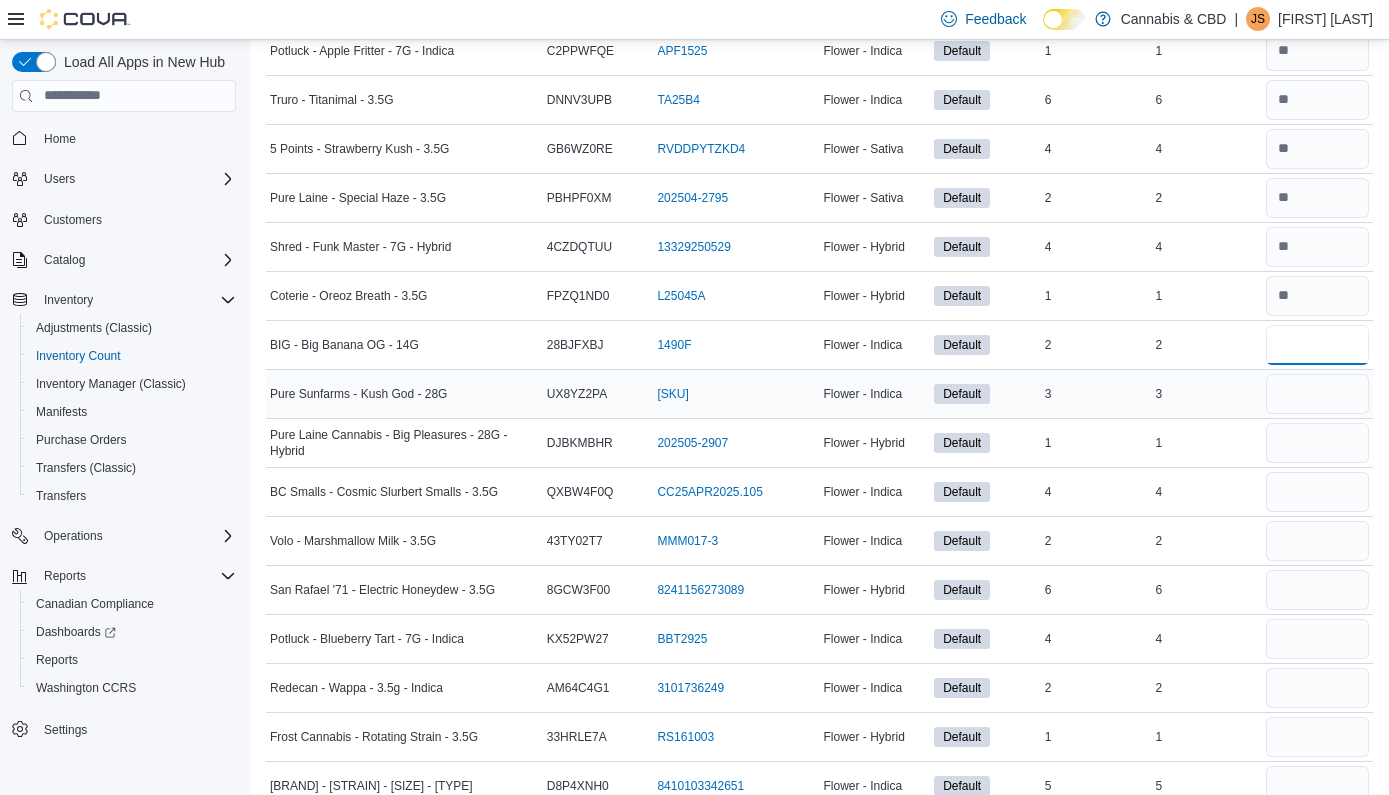 type on "*" 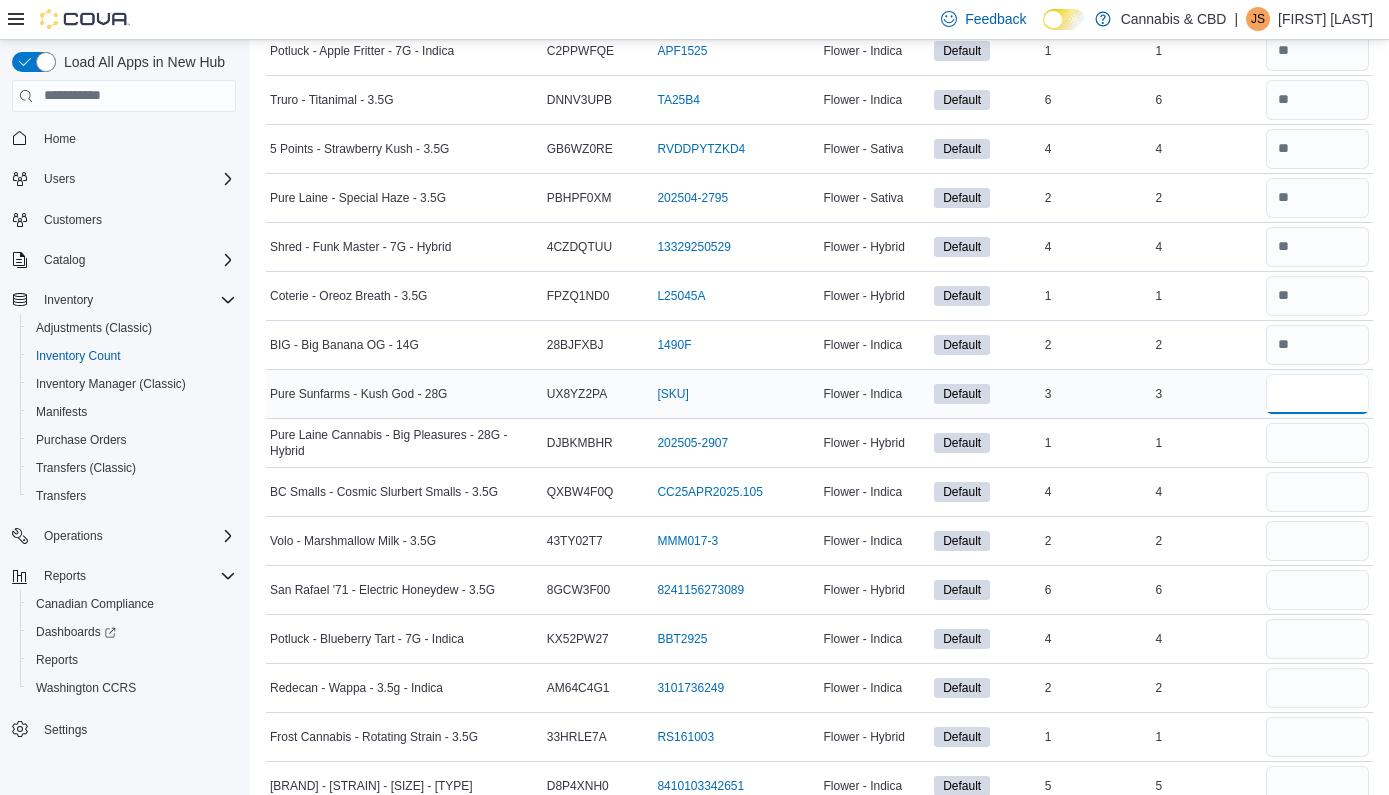 type 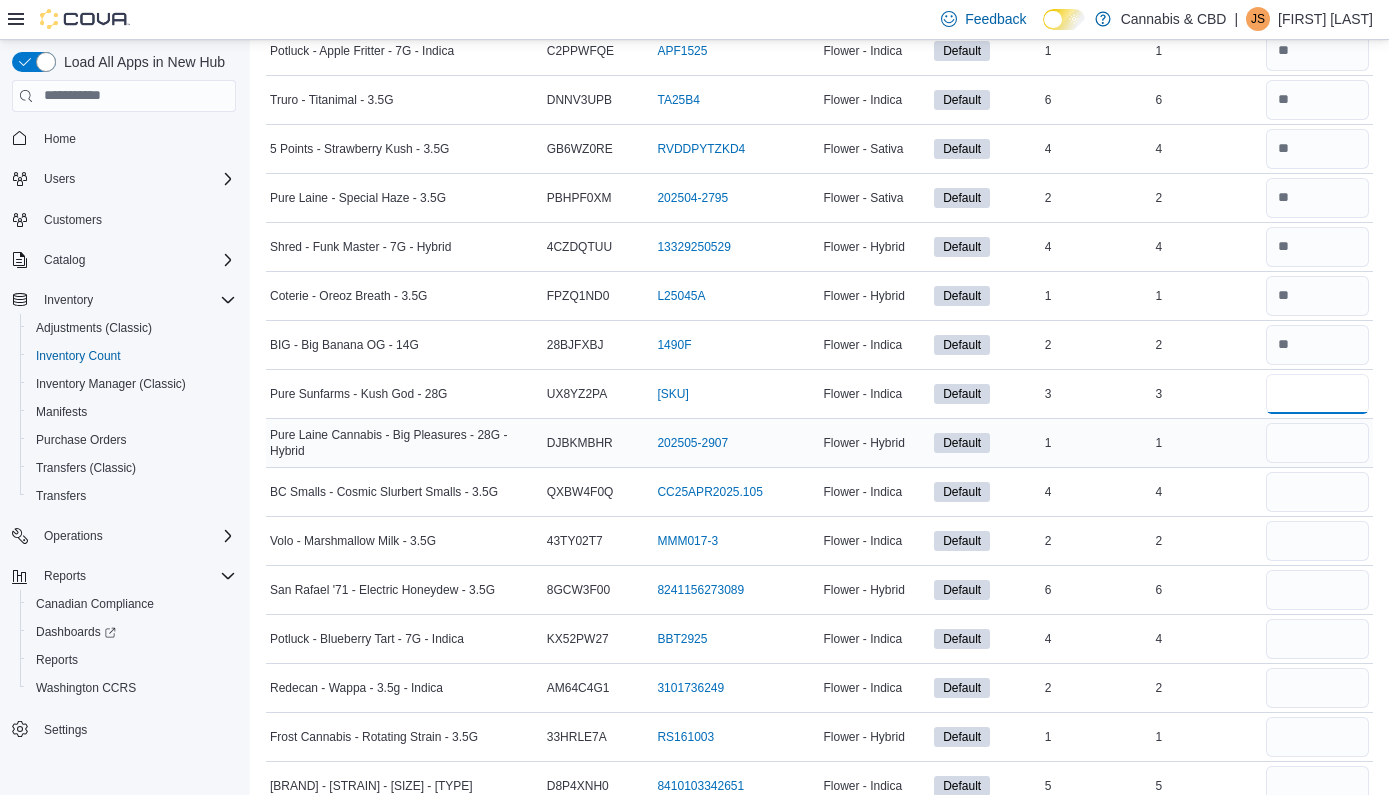 type on "*" 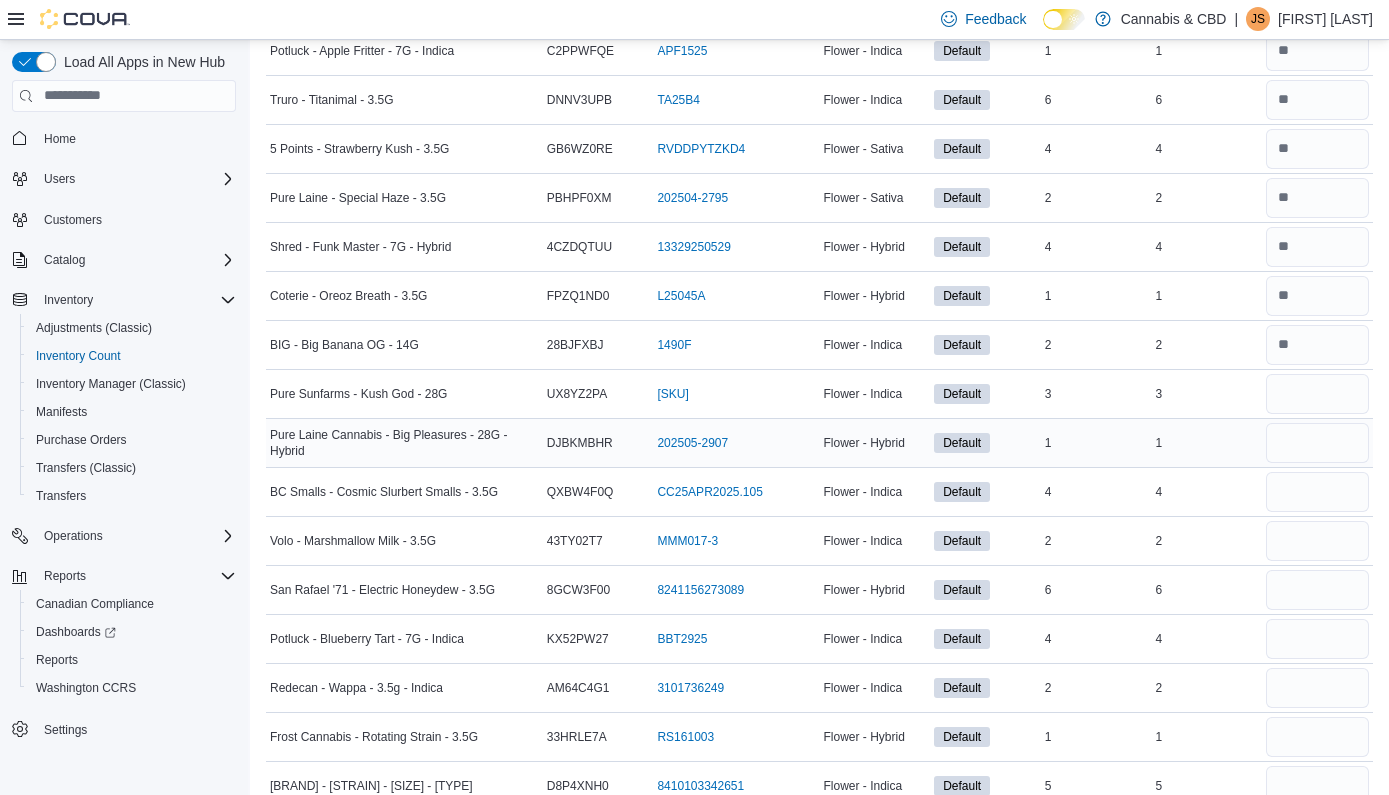 type 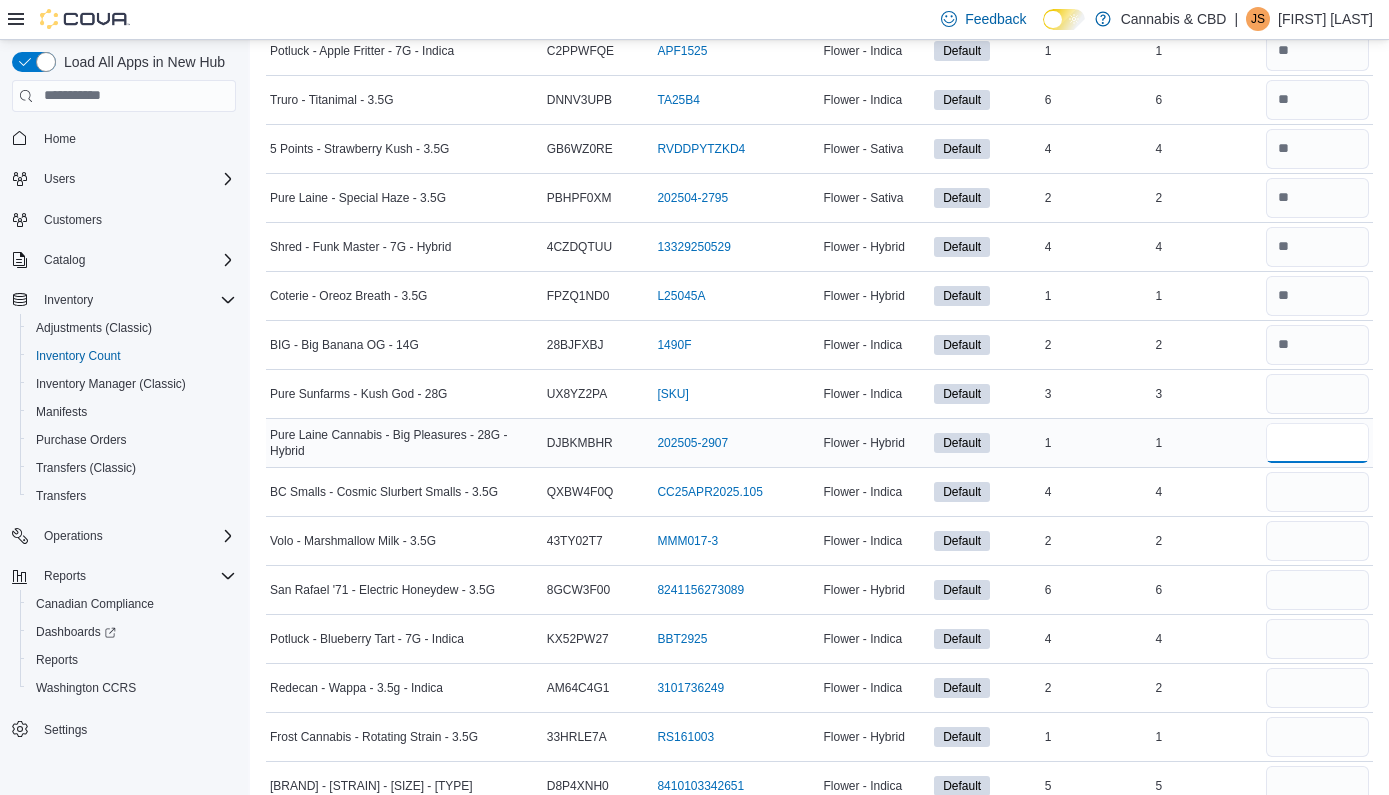 click at bounding box center [1317, 443] 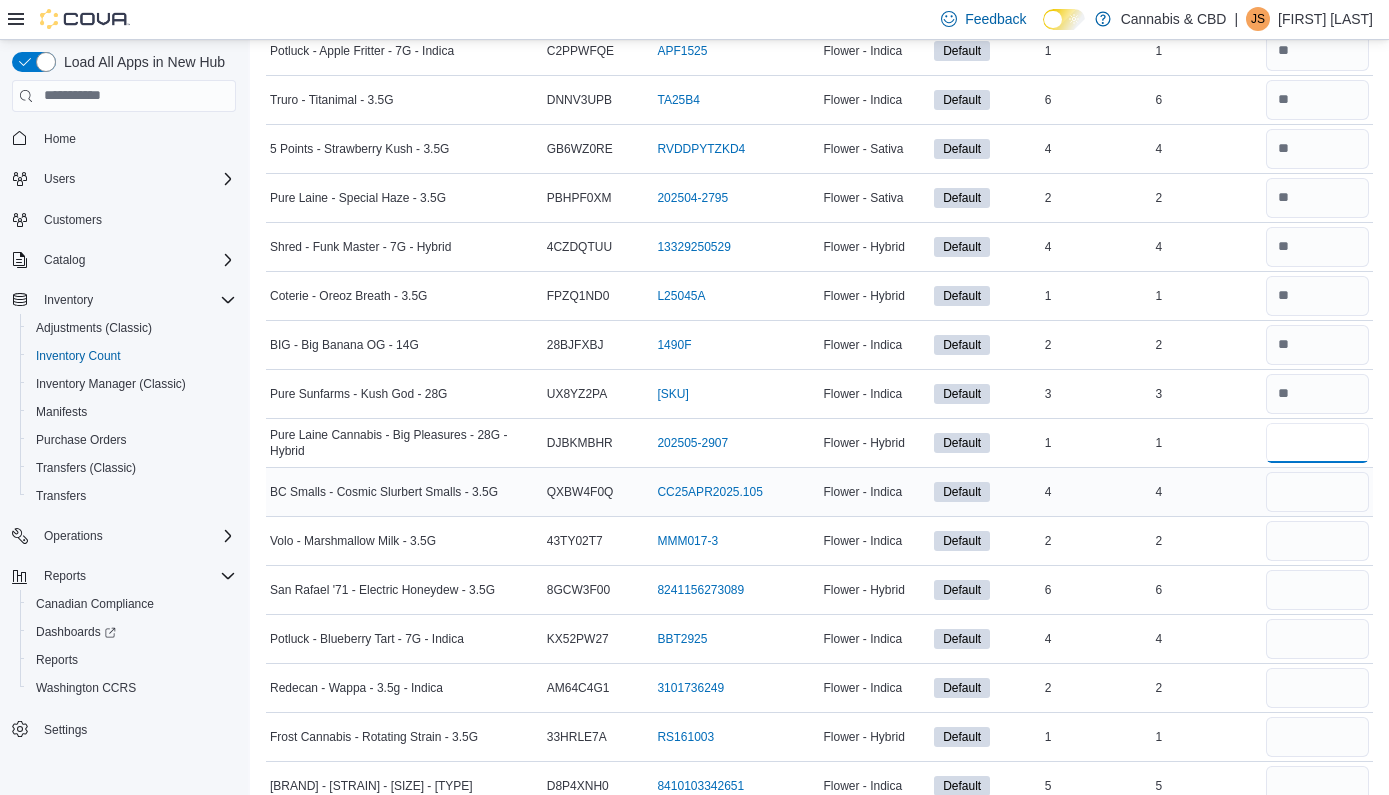 type on "*" 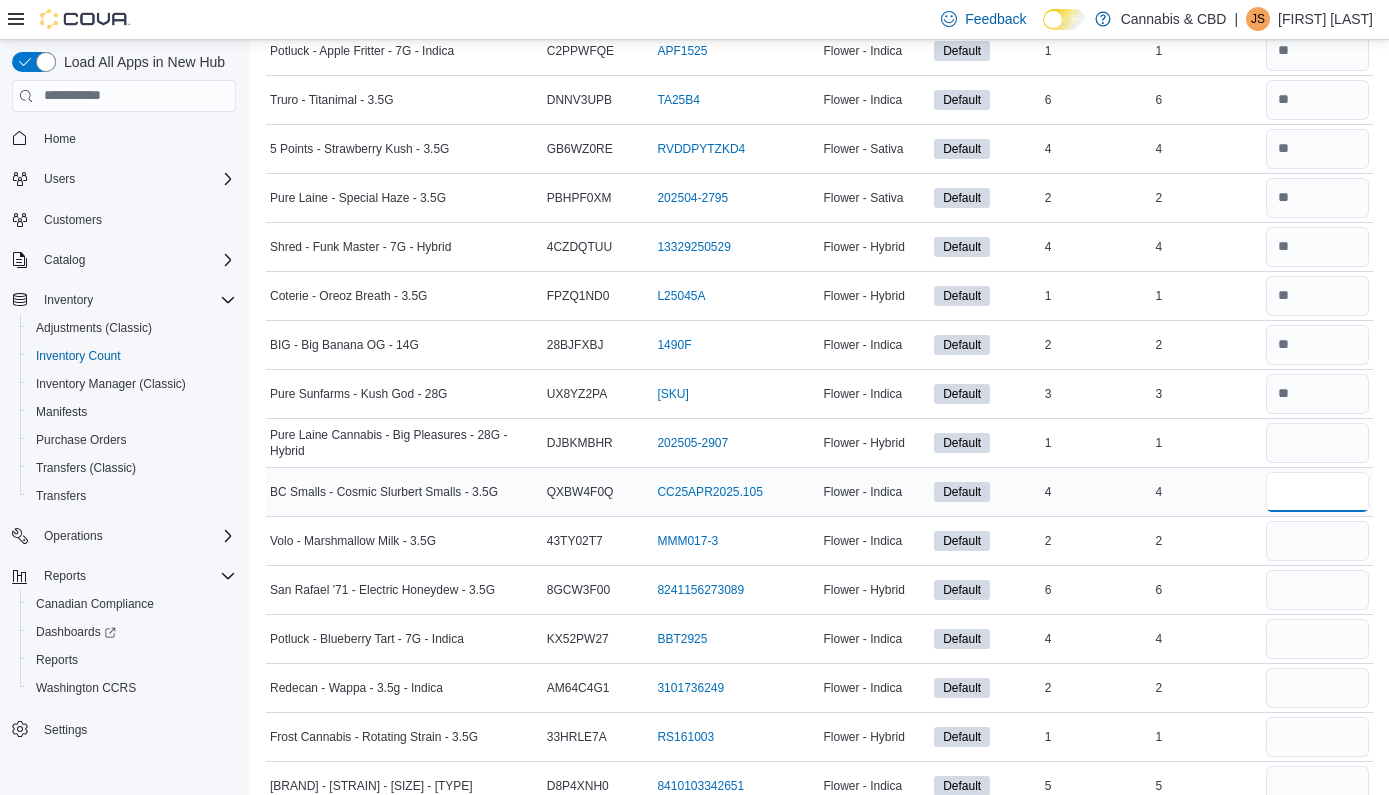type 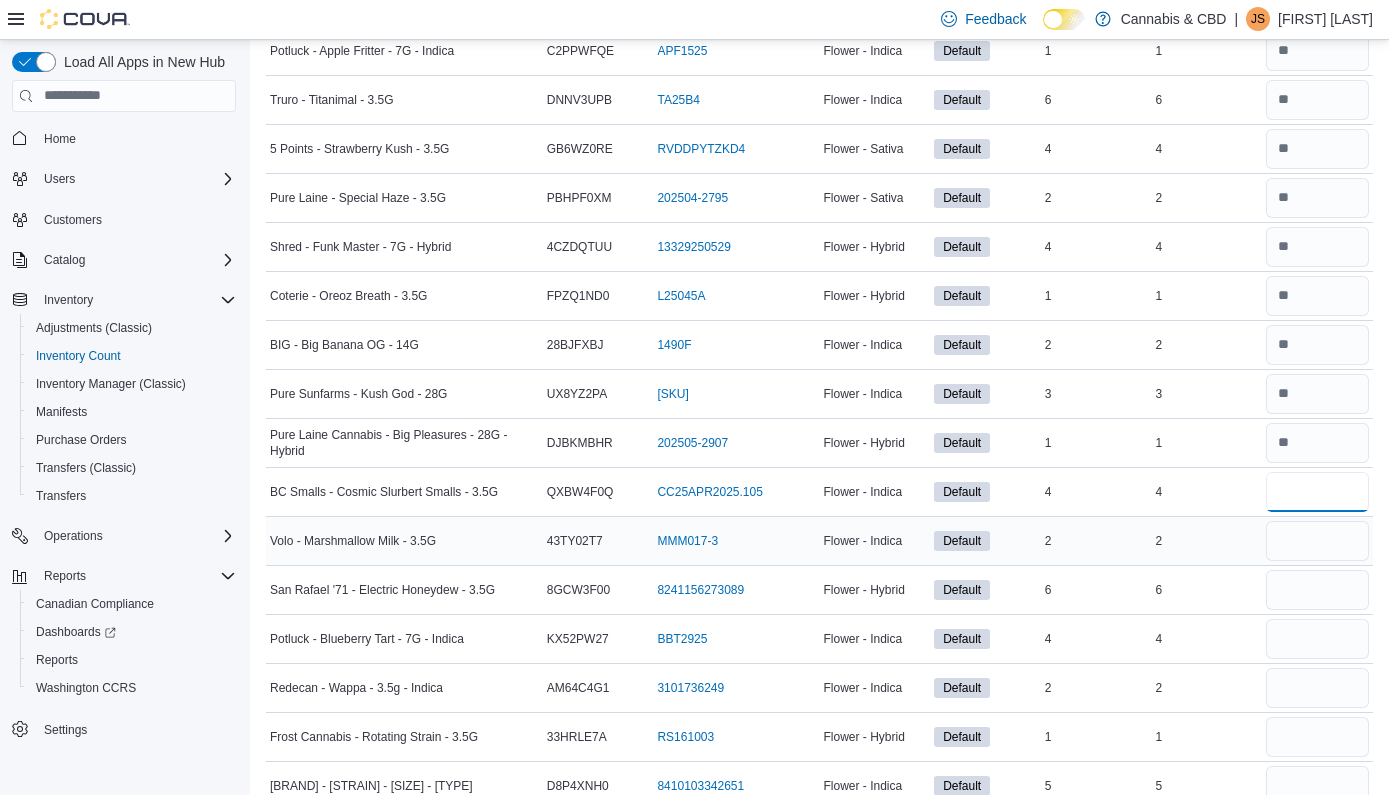 type on "*" 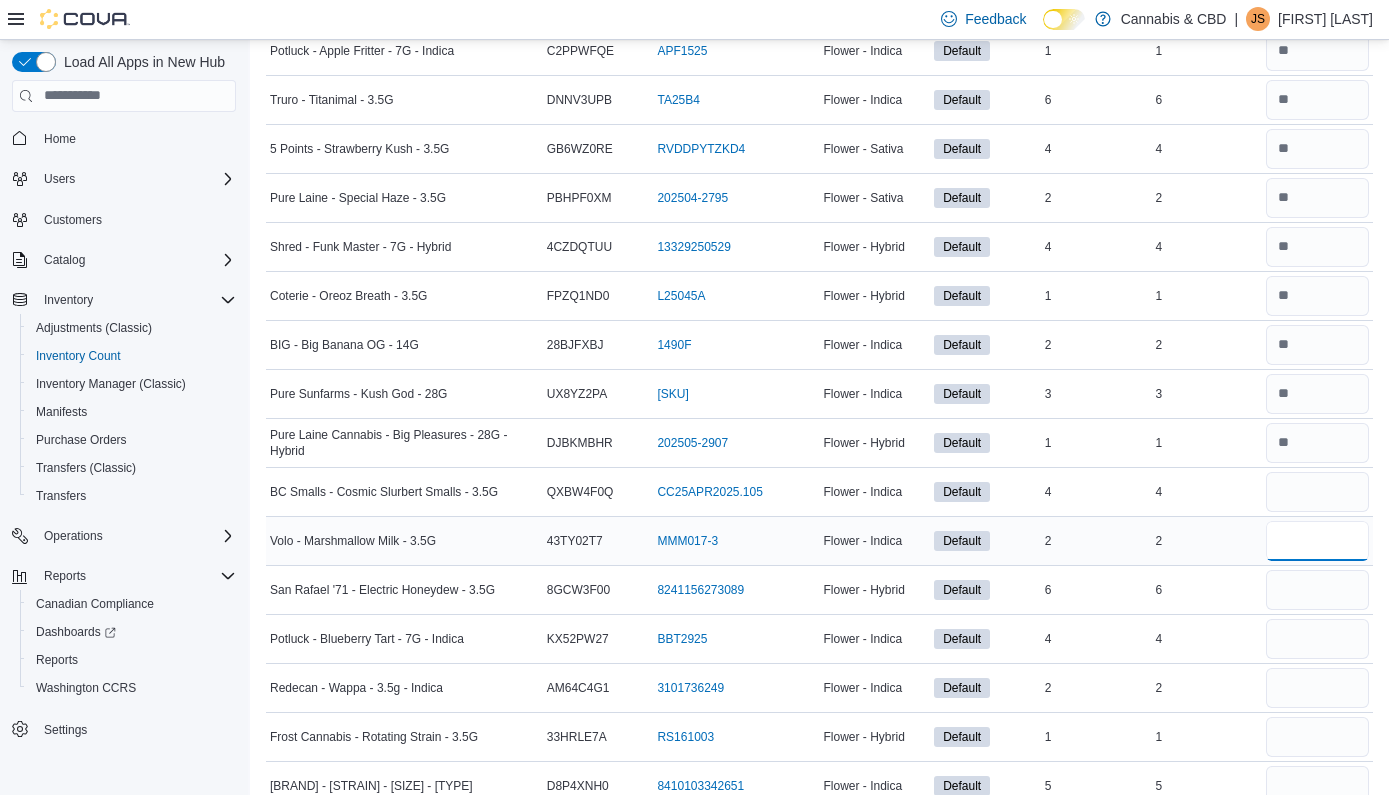 type 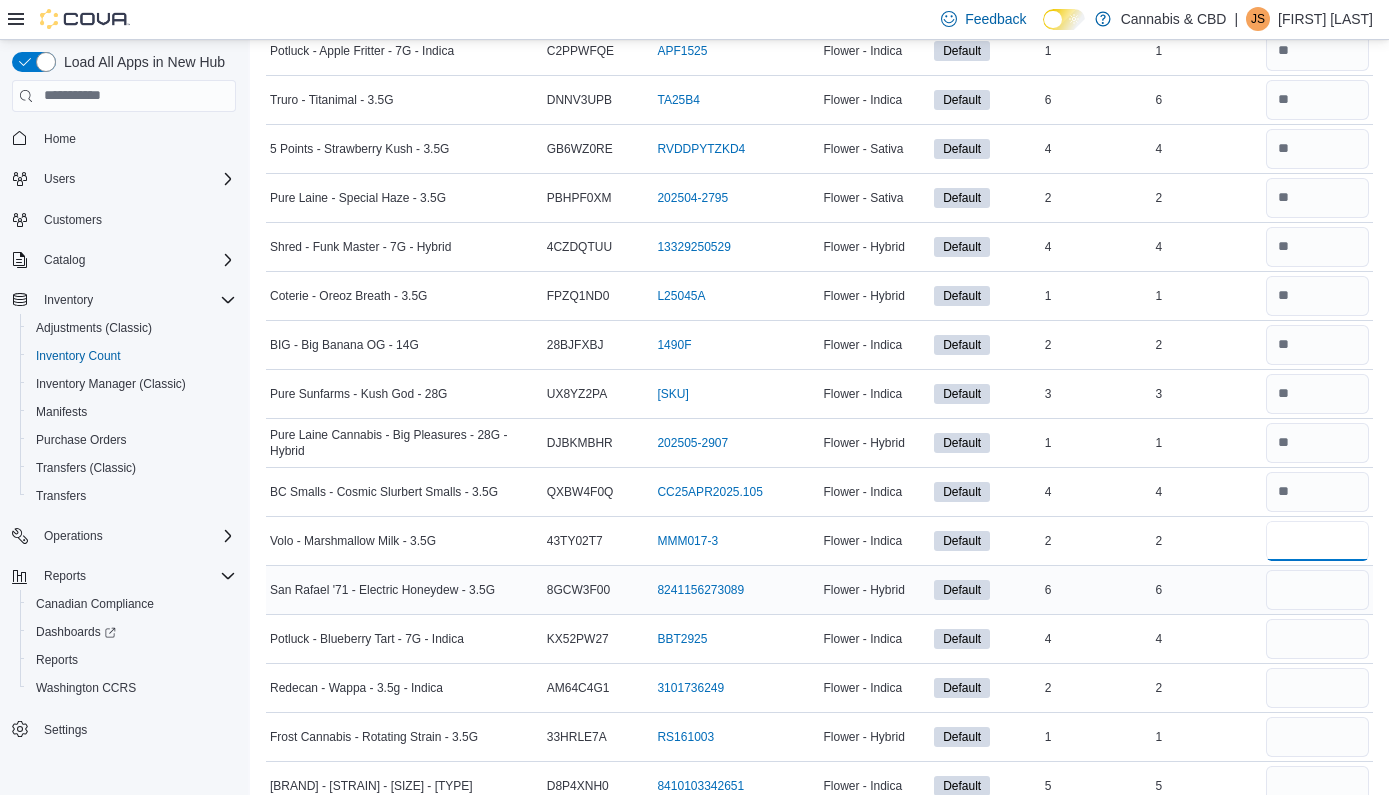 type on "*" 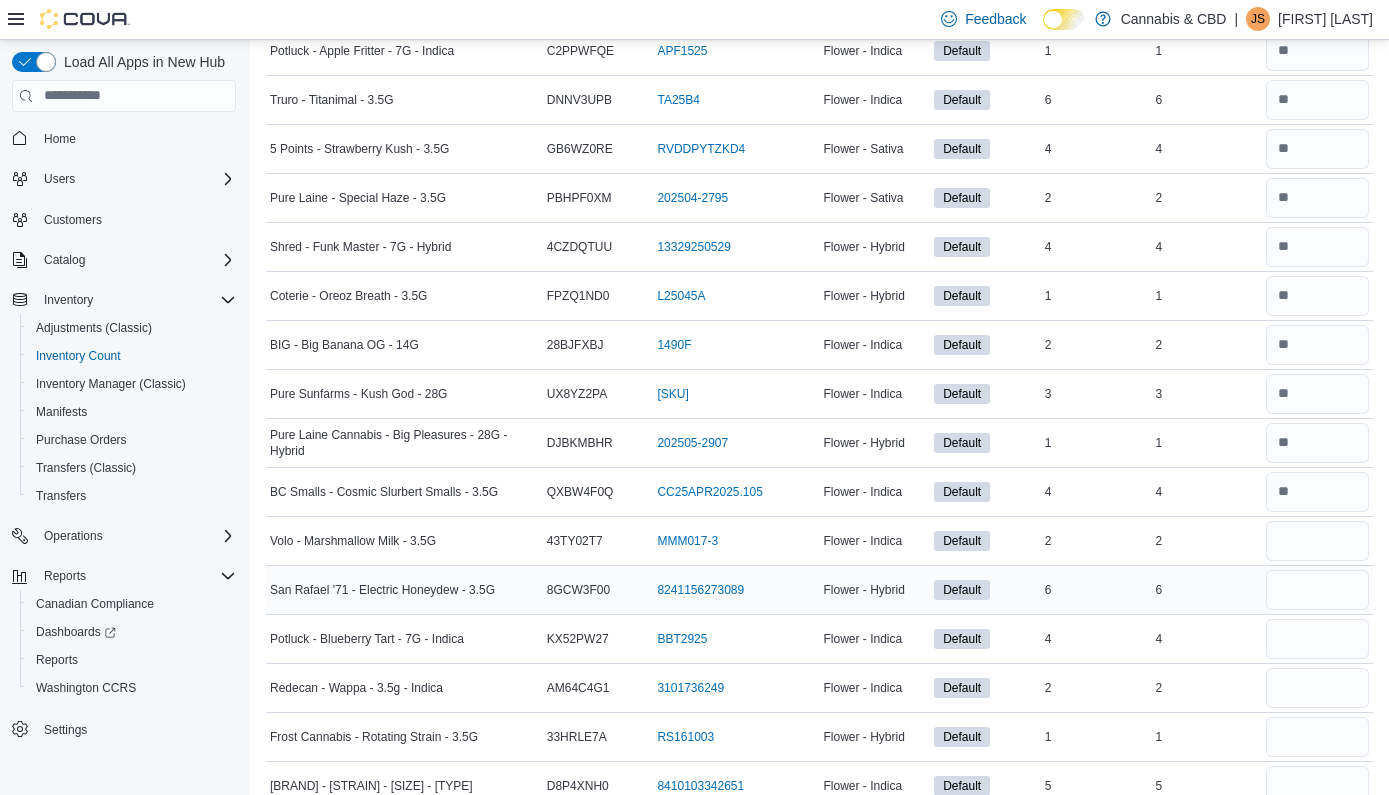 type 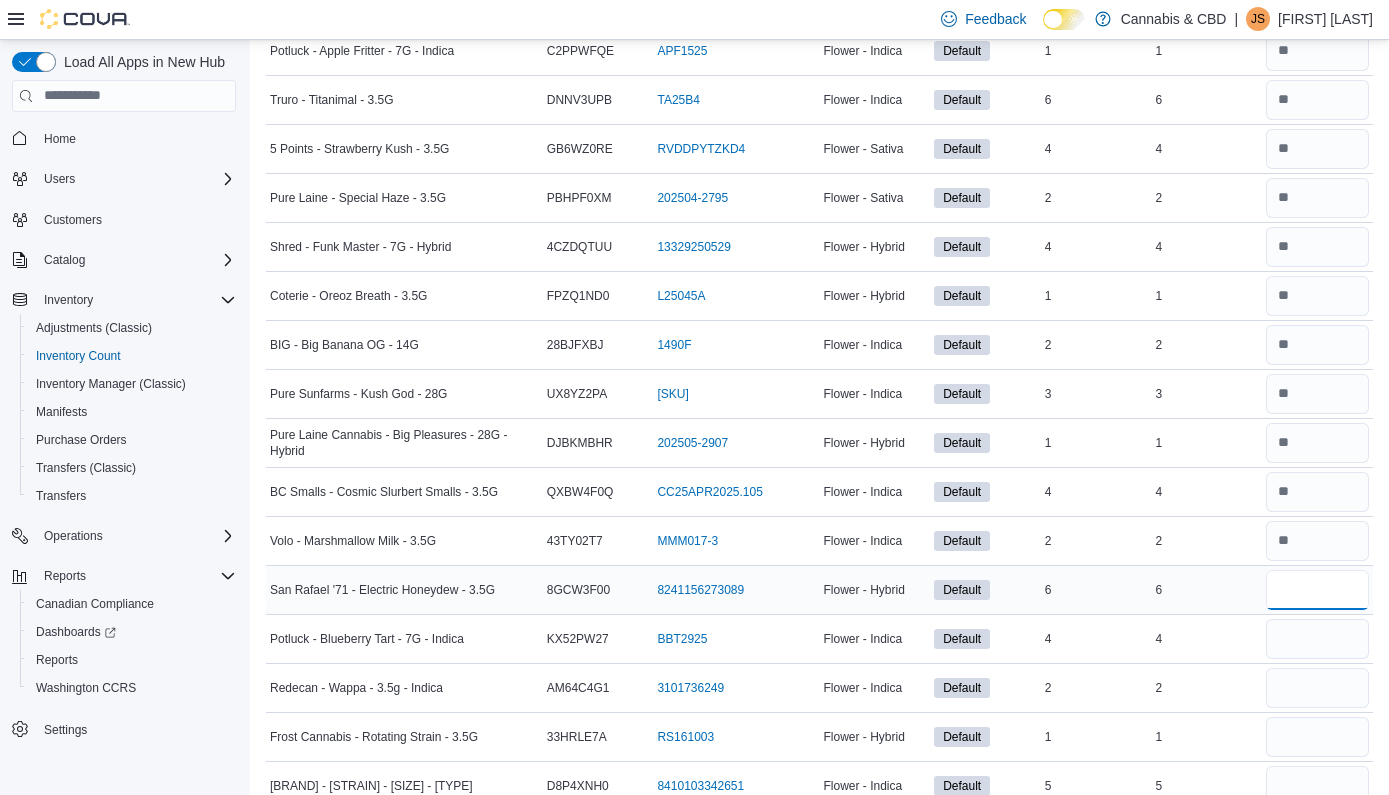 click at bounding box center (1317, 590) 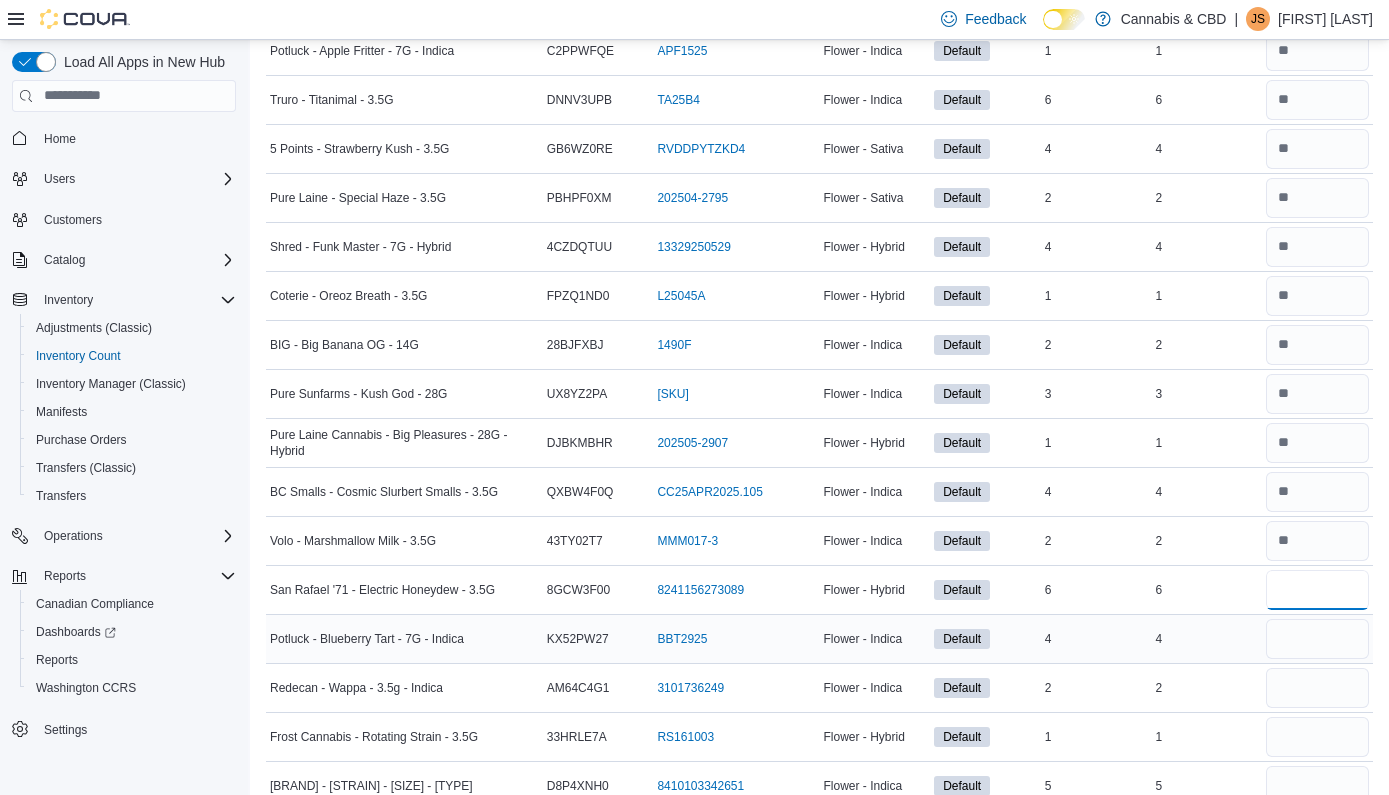 type on "*" 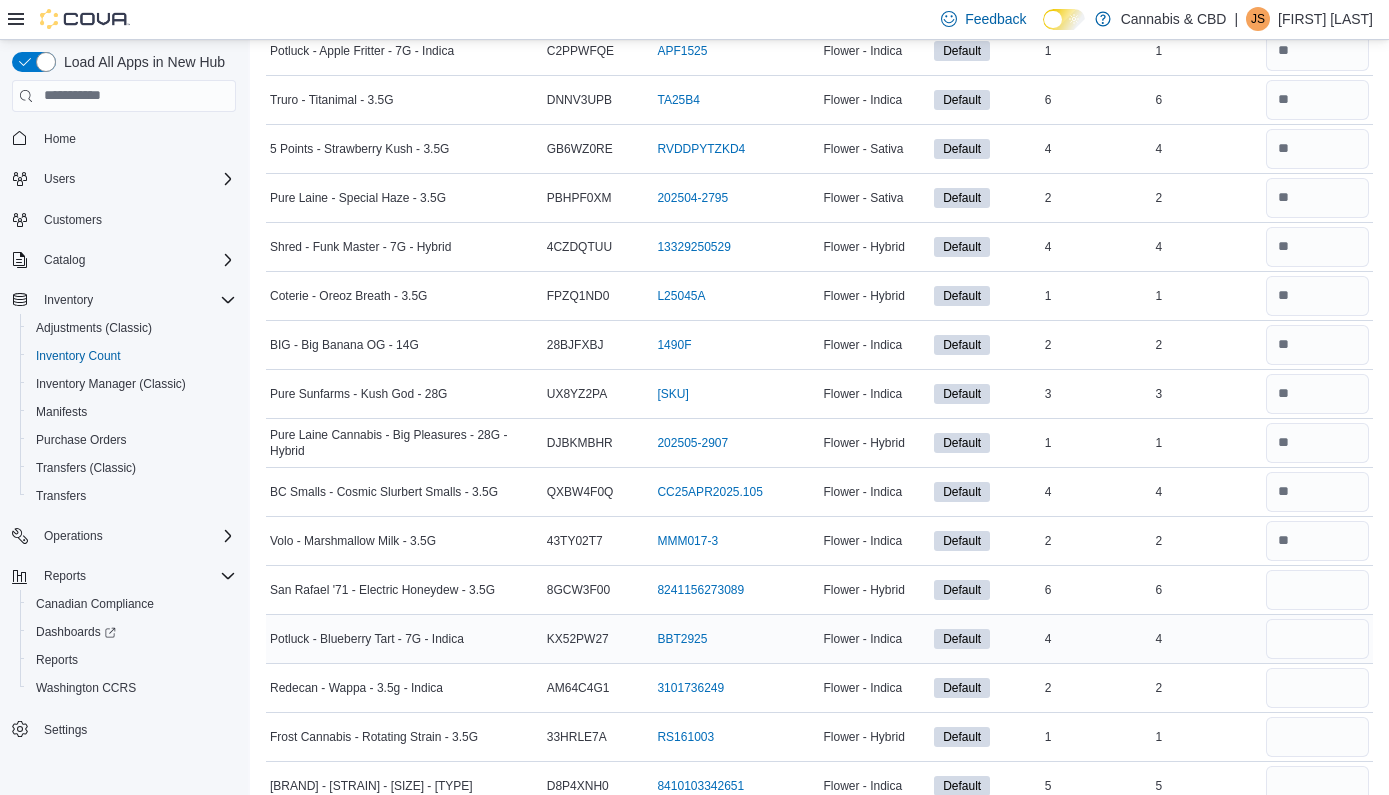 type 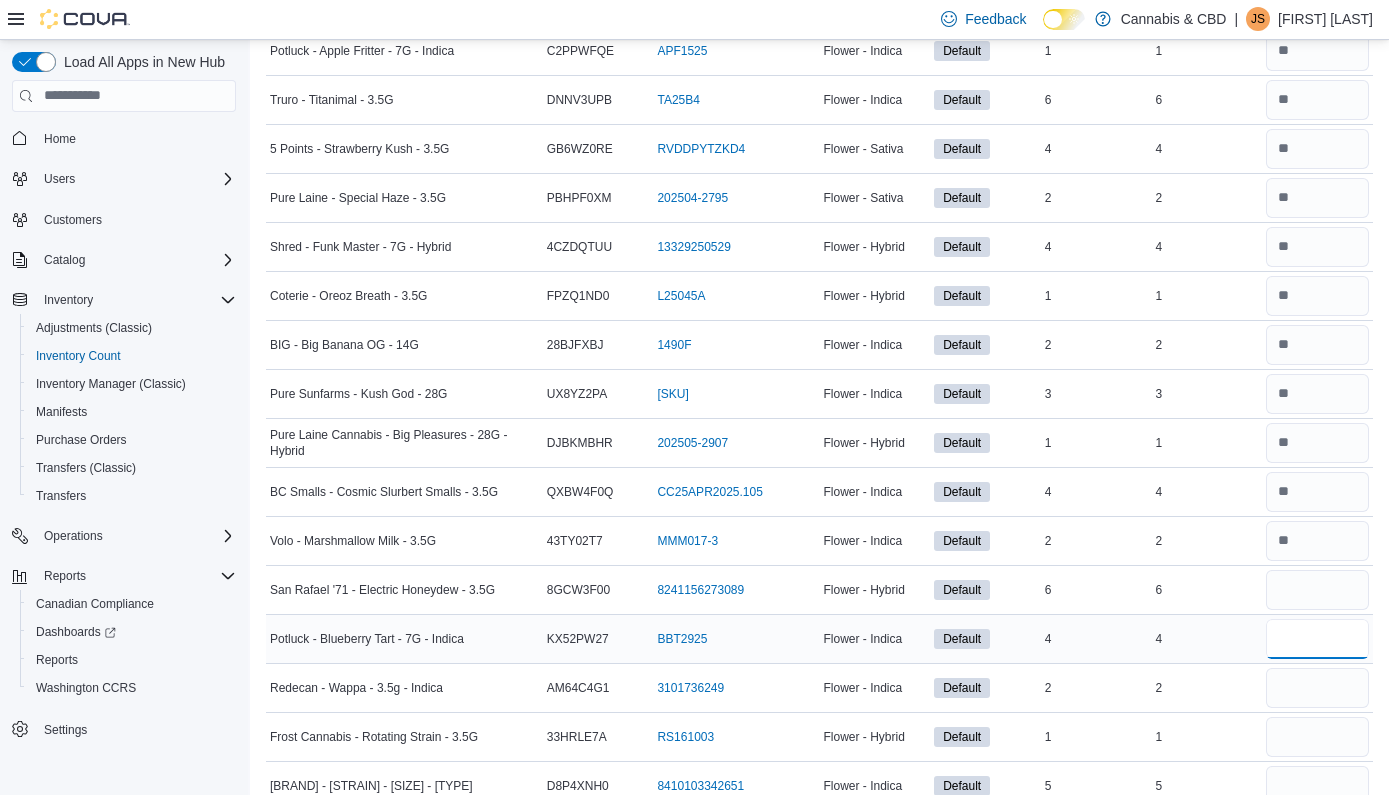 click at bounding box center [1317, 639] 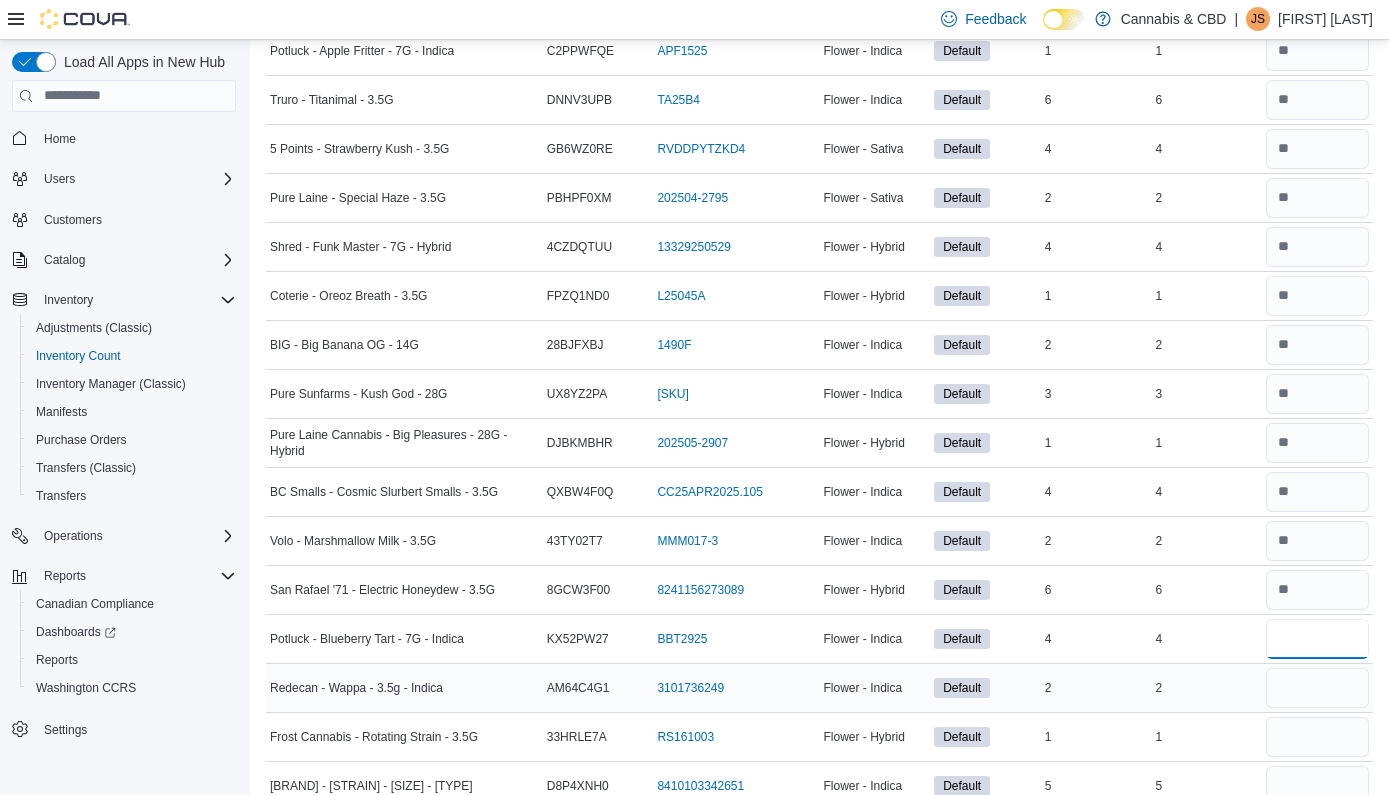 type on "*" 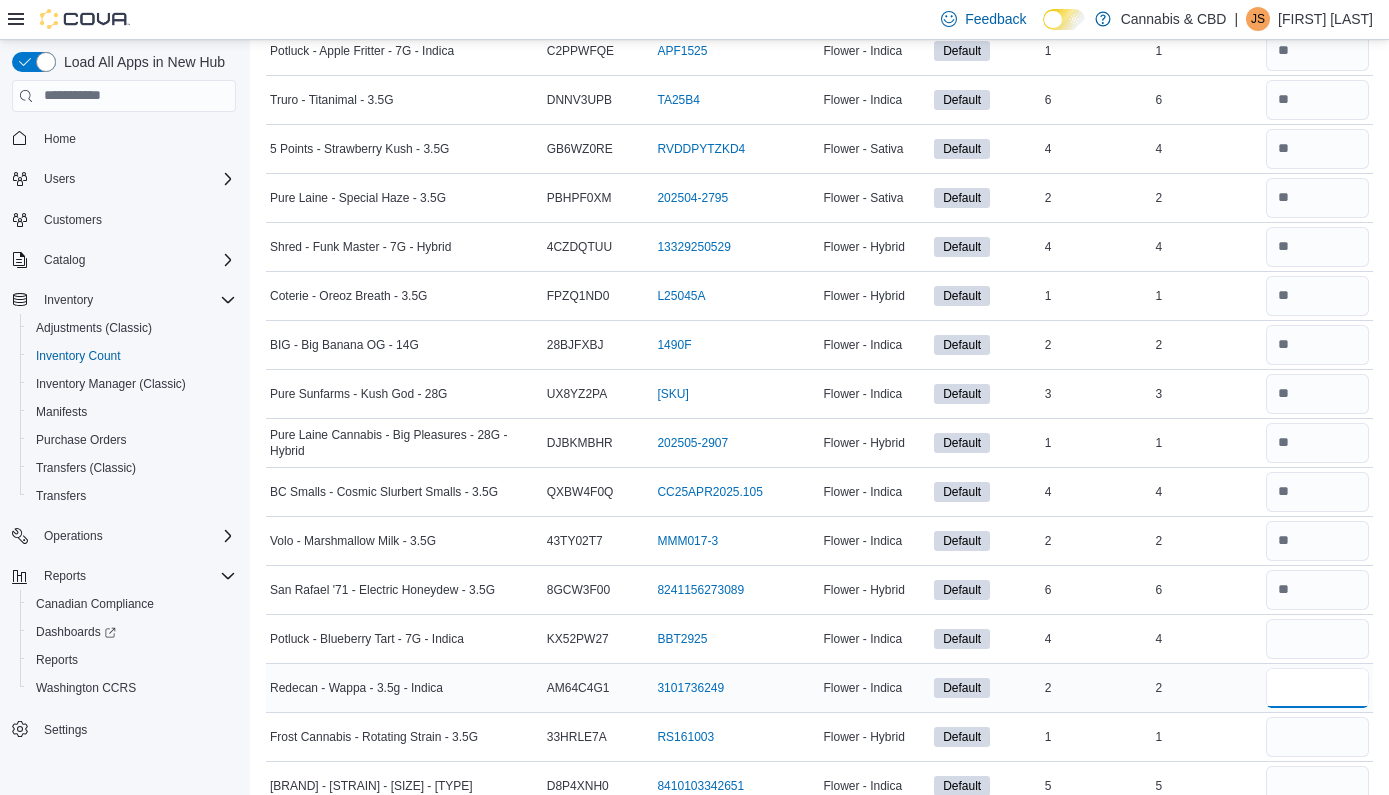 type 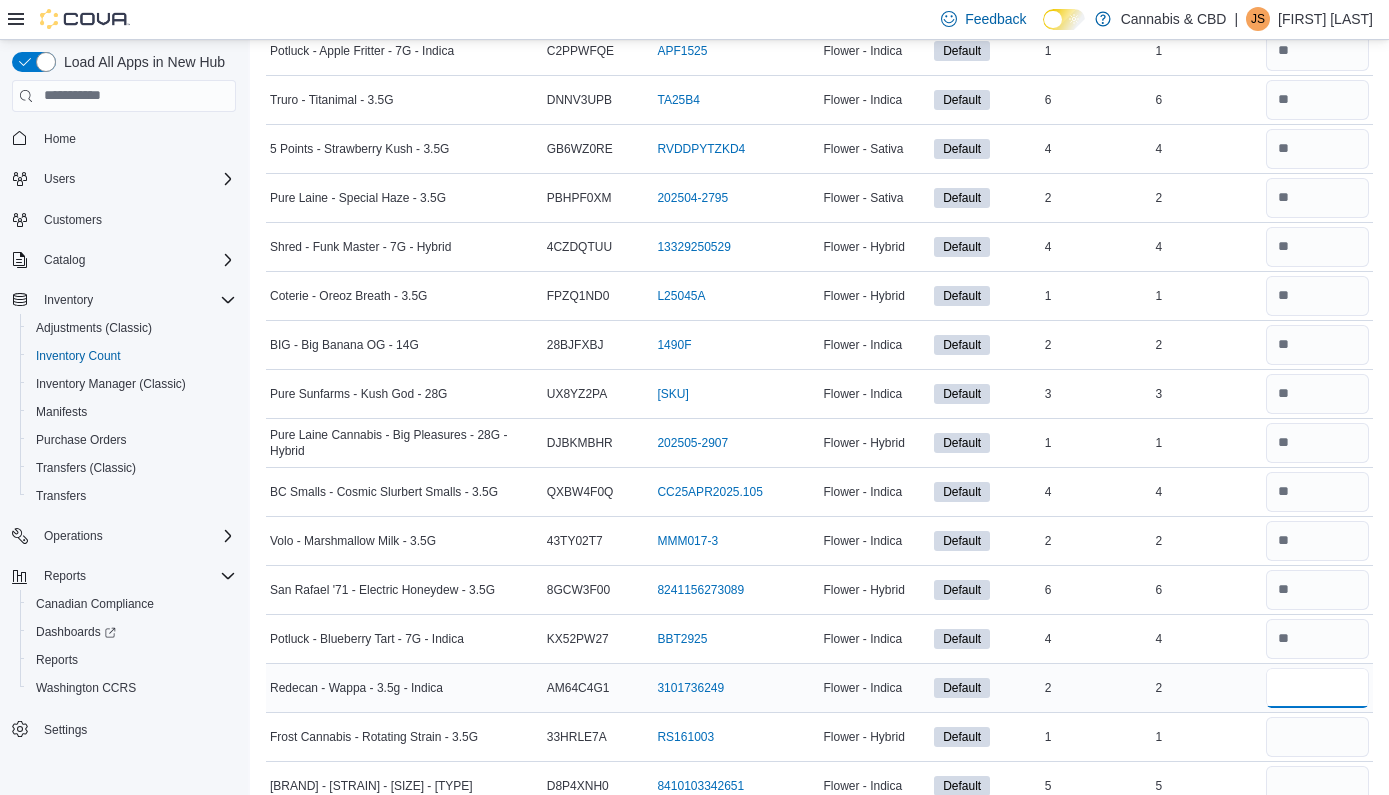 click at bounding box center (1317, 688) 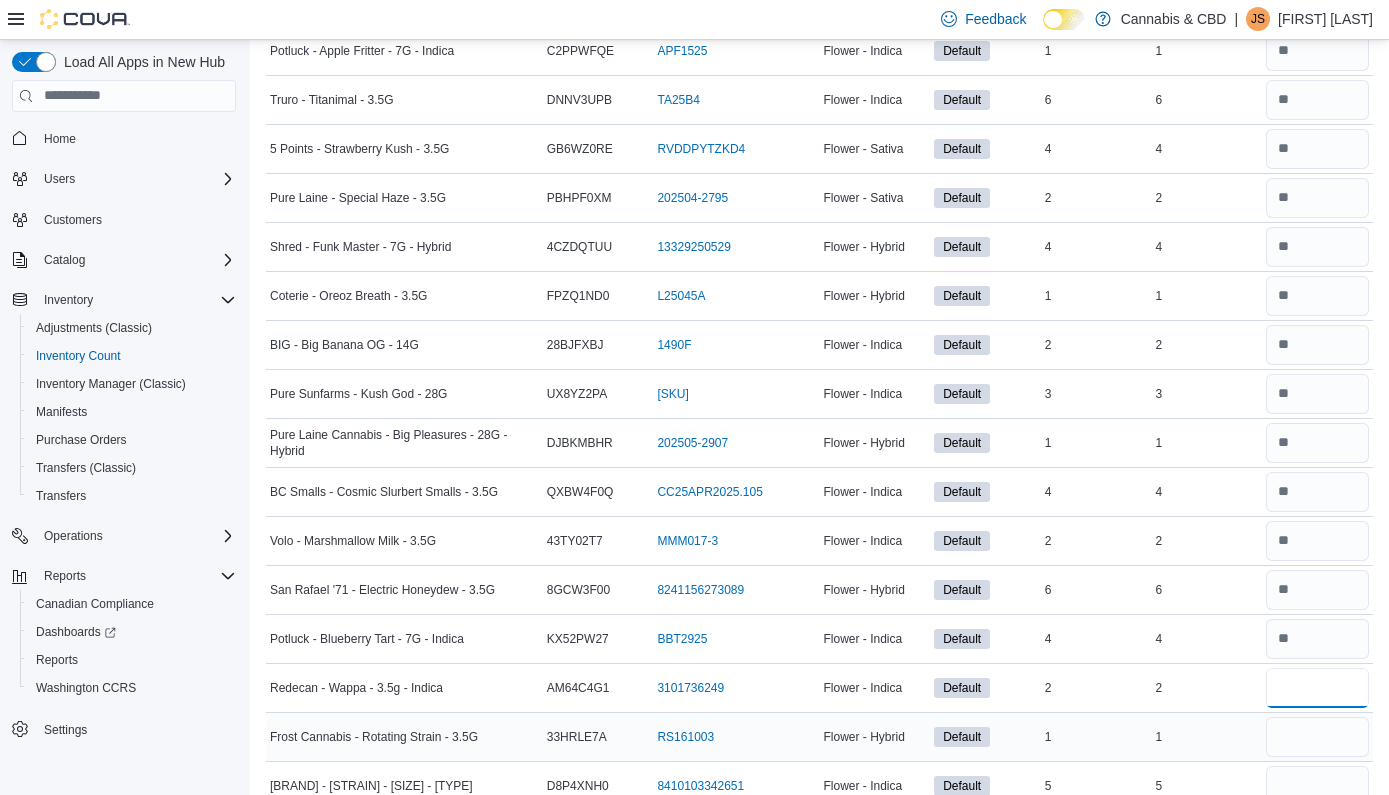 type on "*" 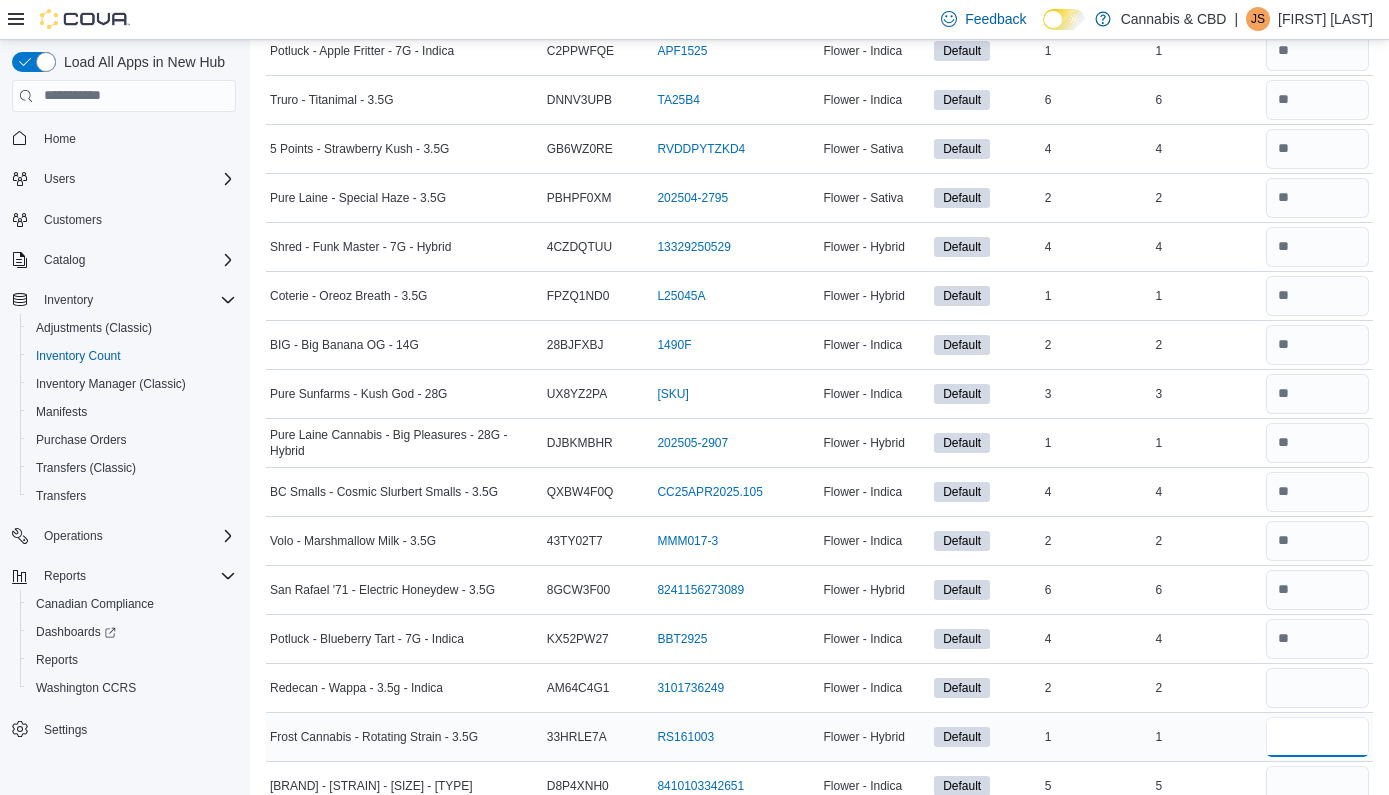 type 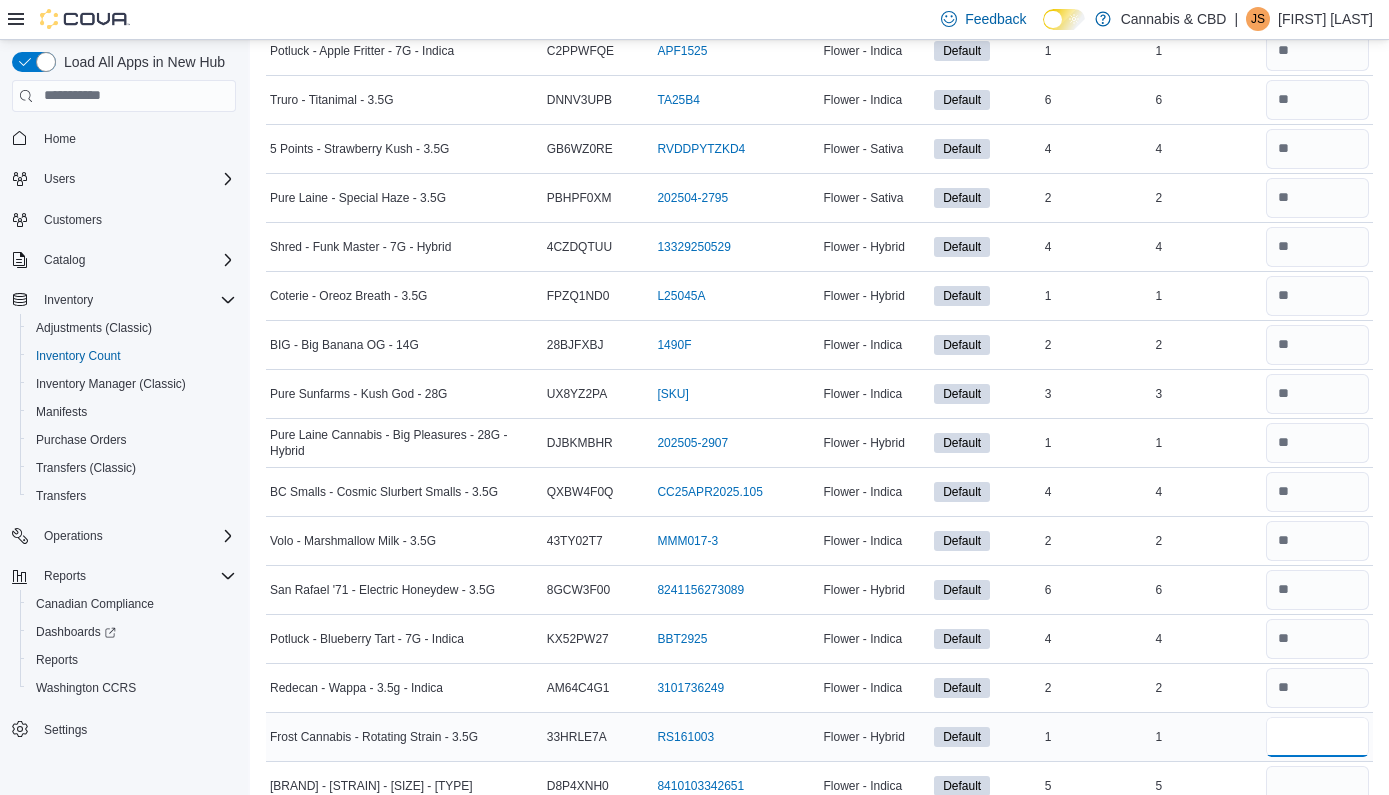 type on "*" 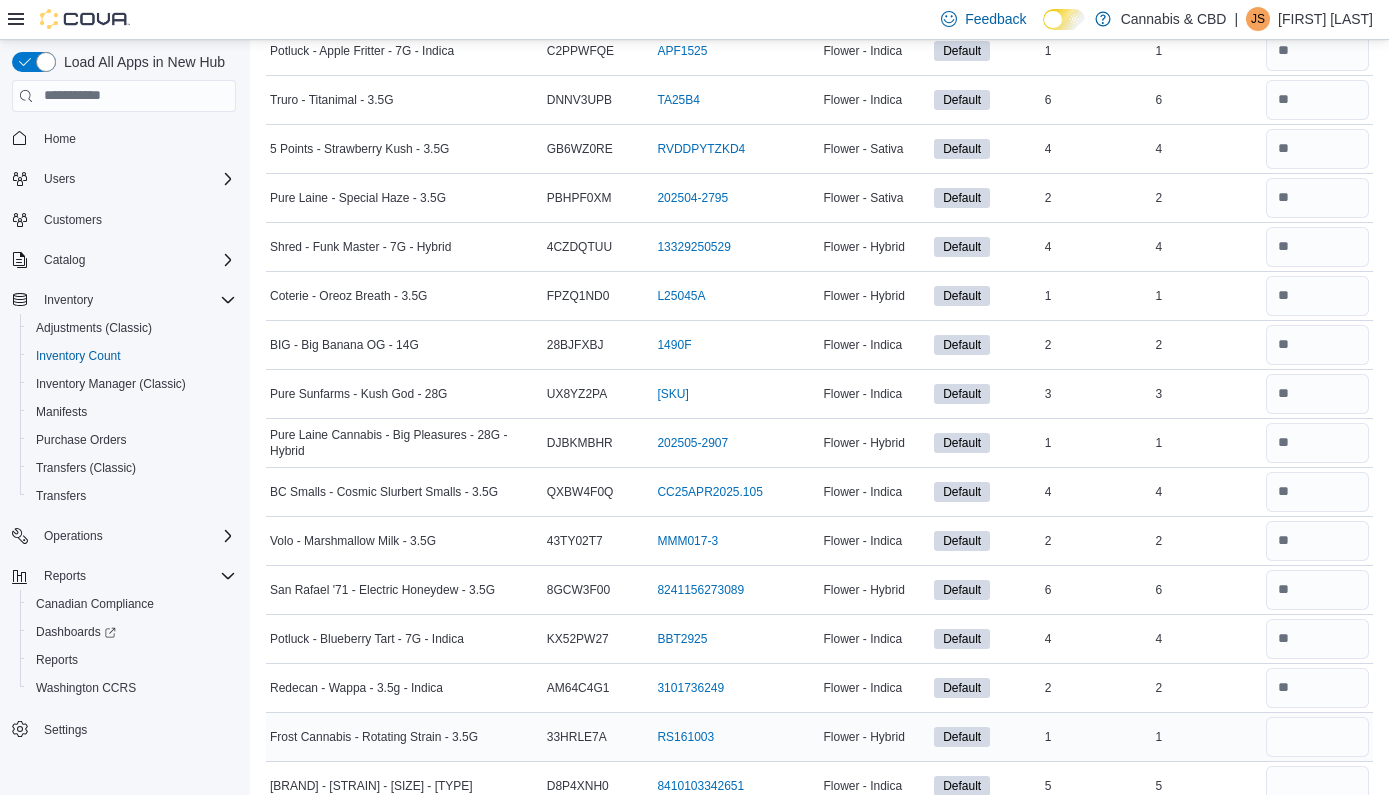 type 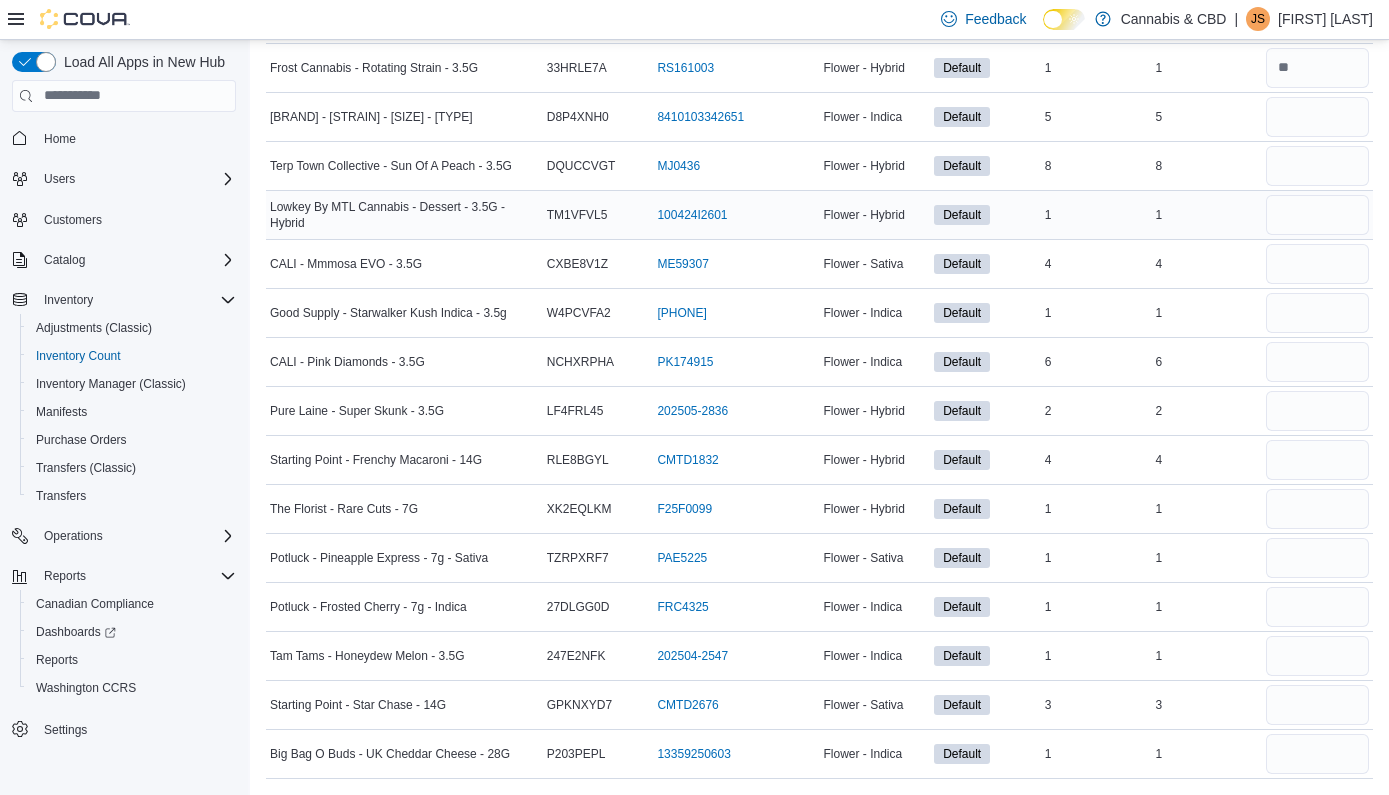 scroll, scrollTop: 2068, scrollLeft: 0, axis: vertical 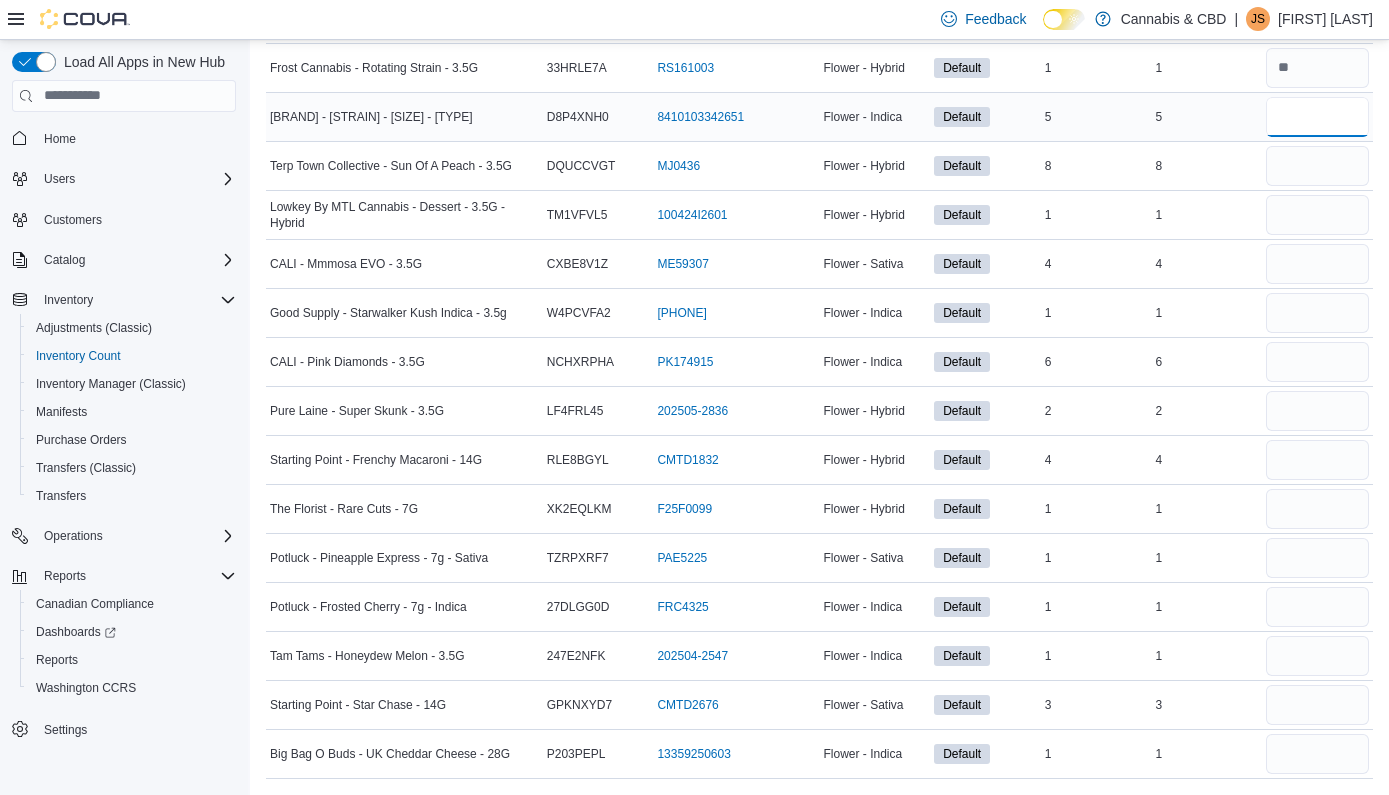 click at bounding box center (1317, 117) 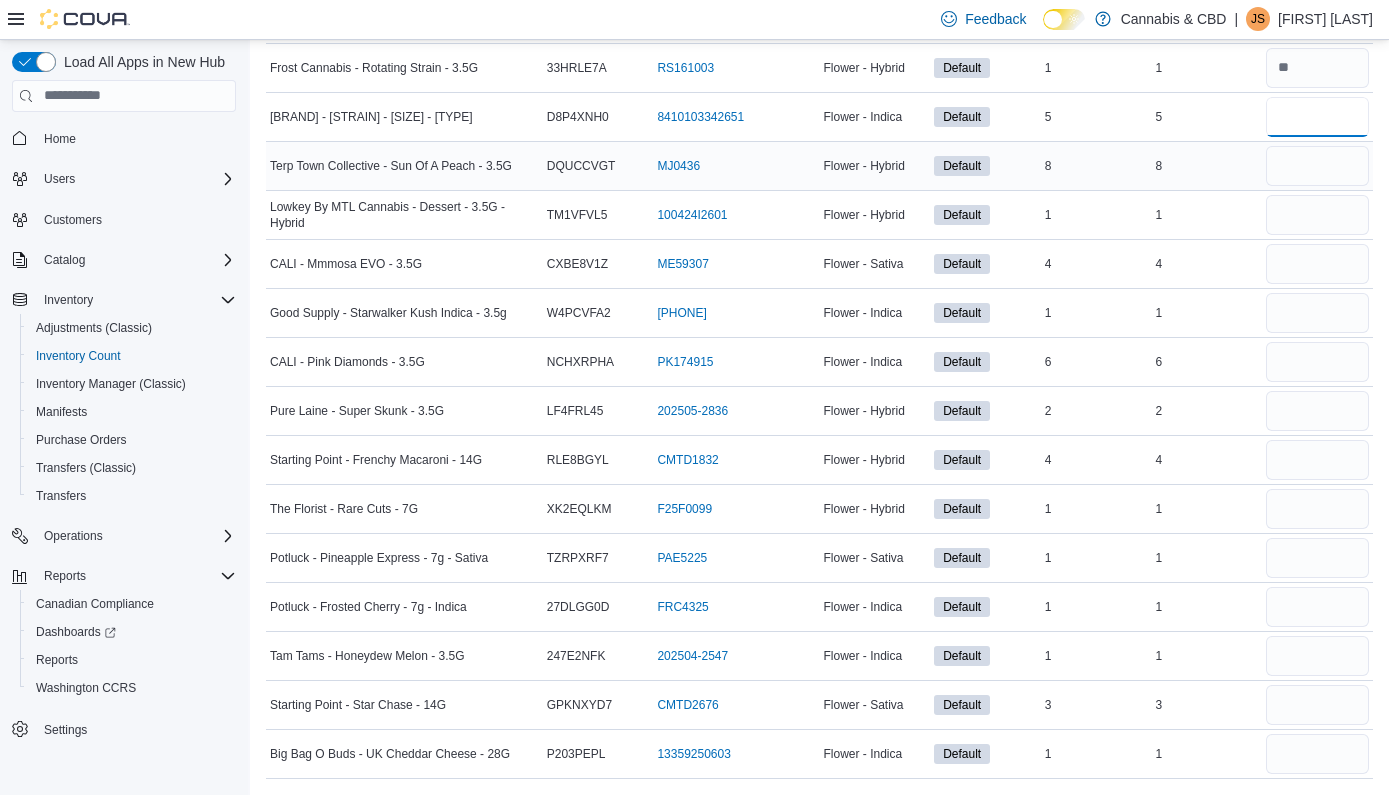 type on "*" 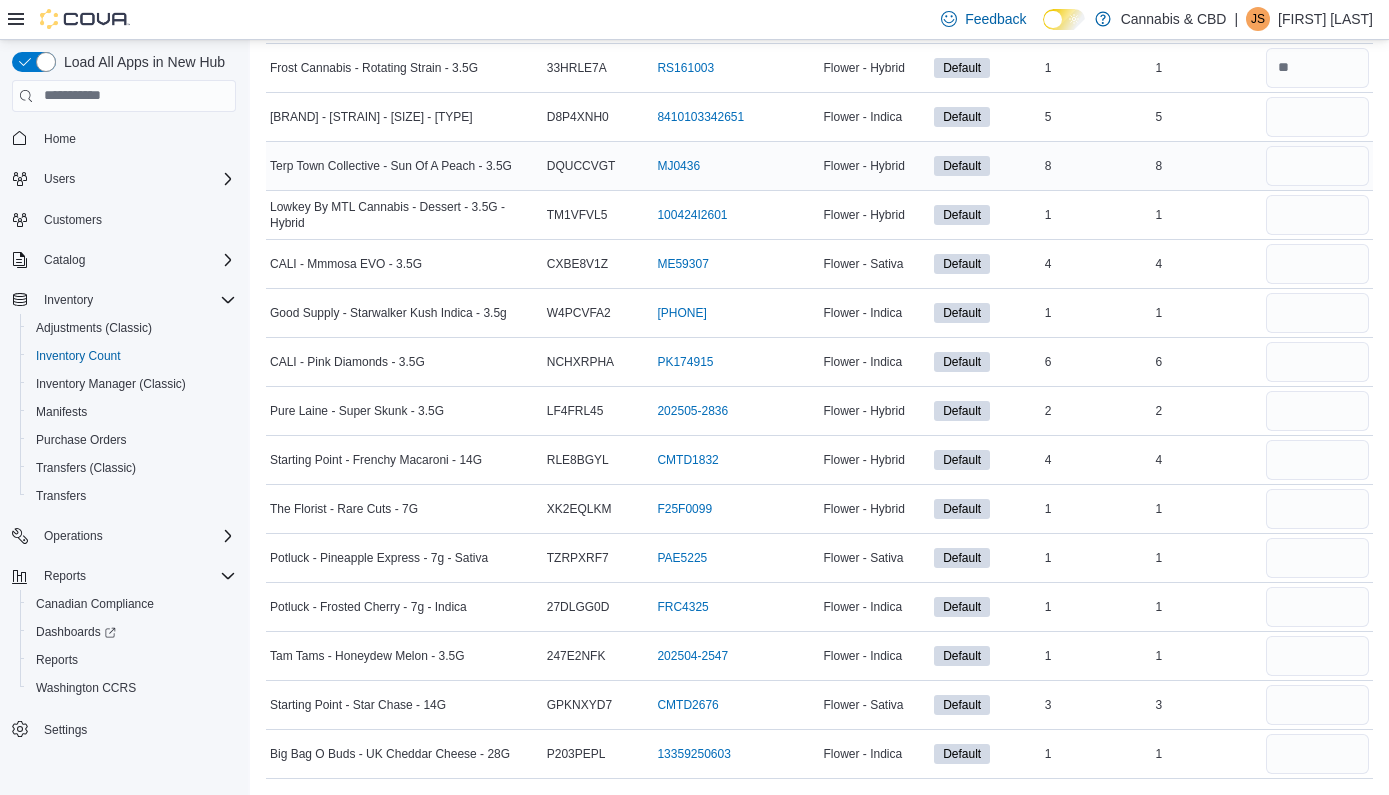 type 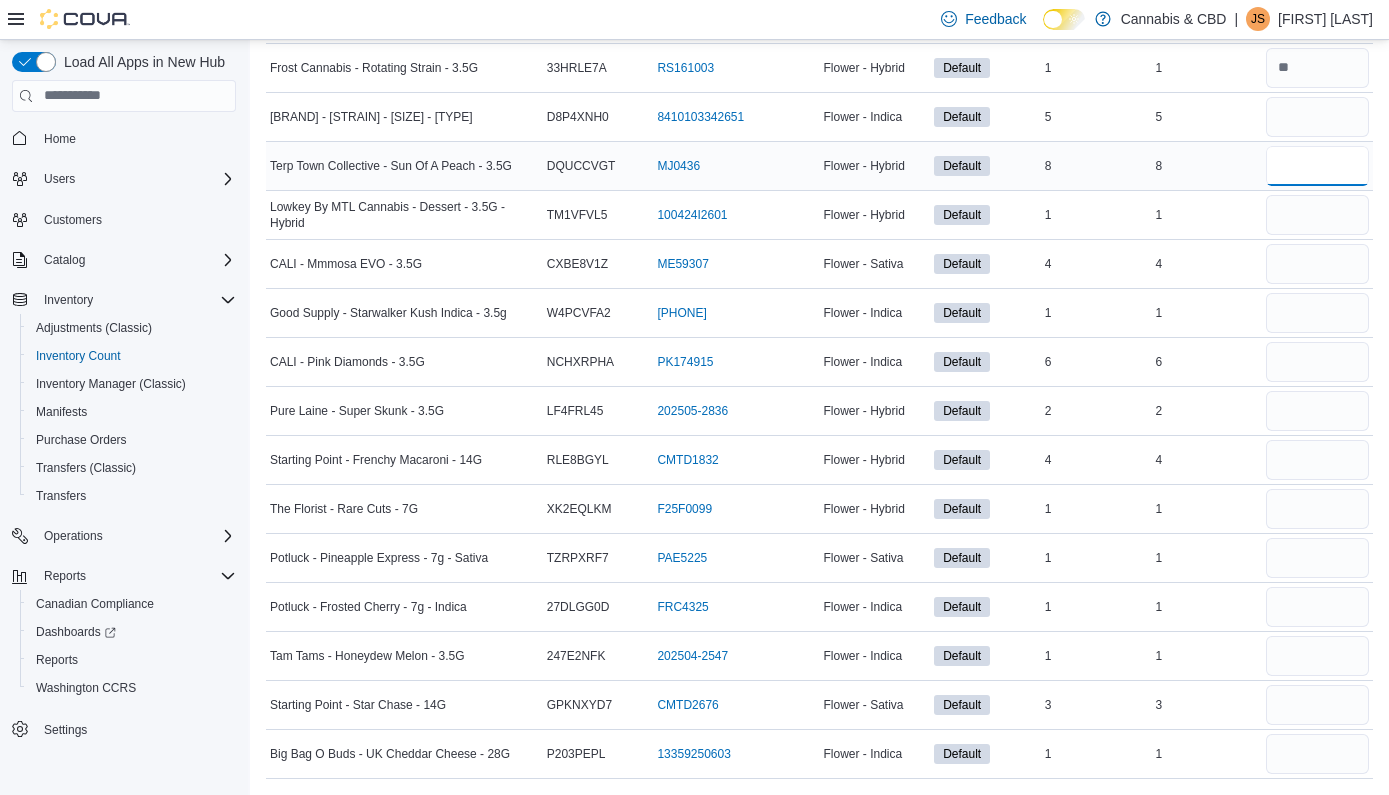 click at bounding box center (1317, 166) 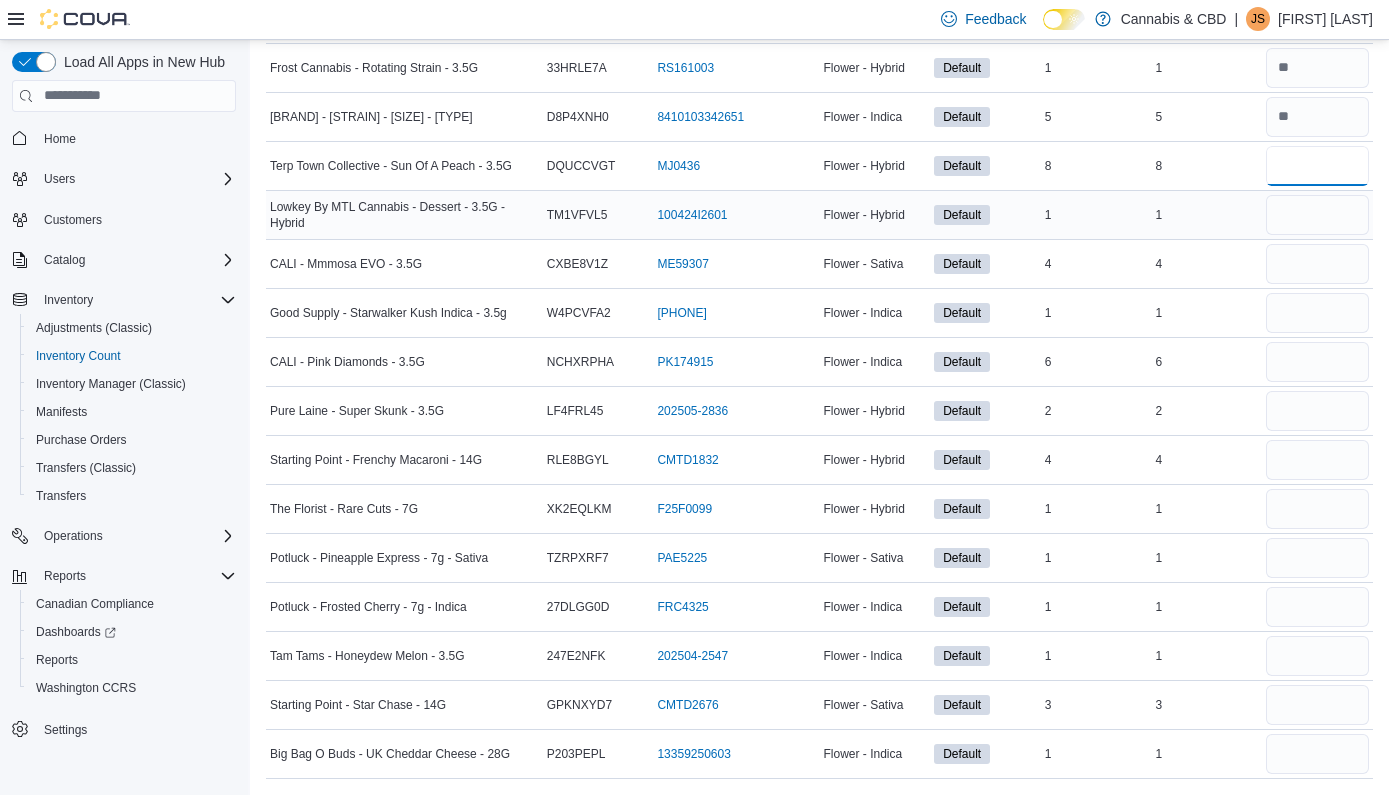 type on "*" 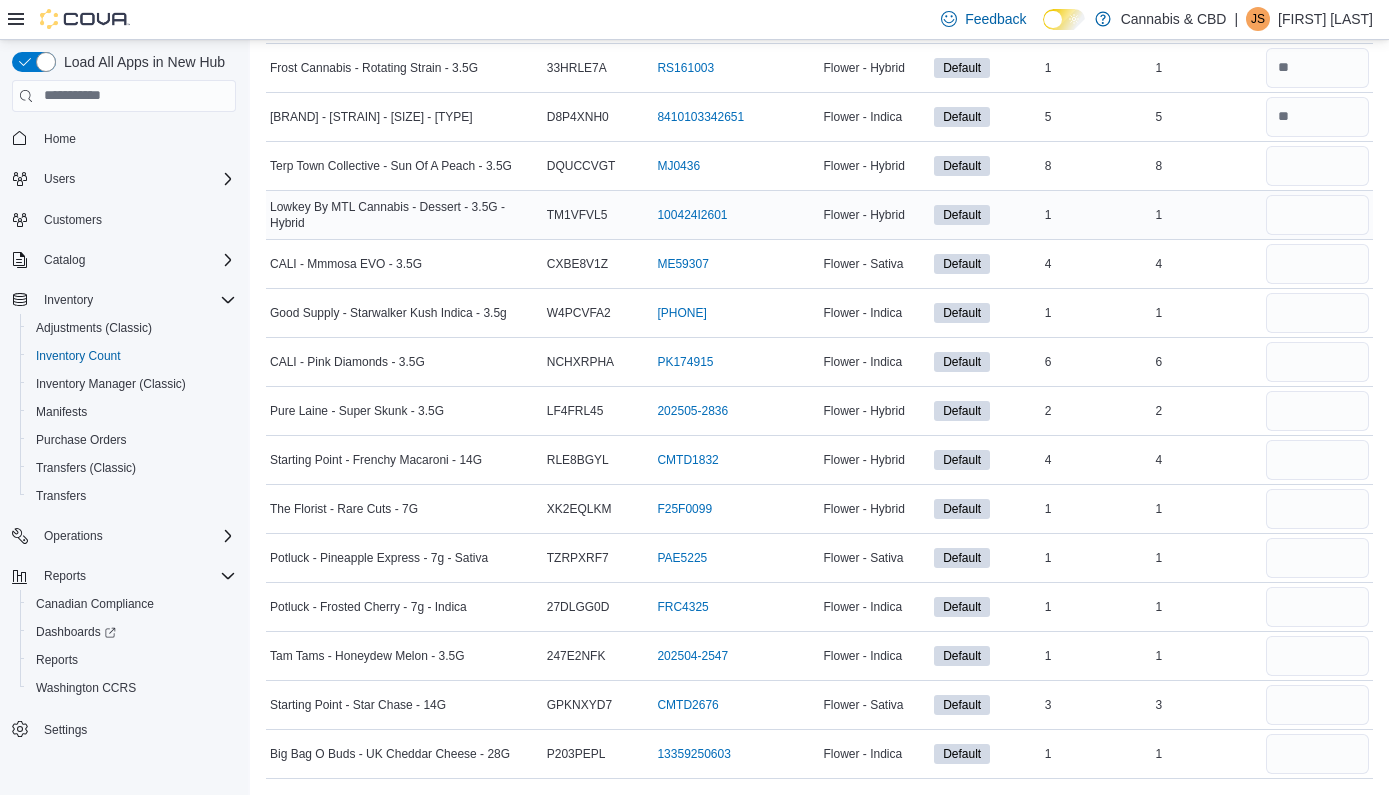 type 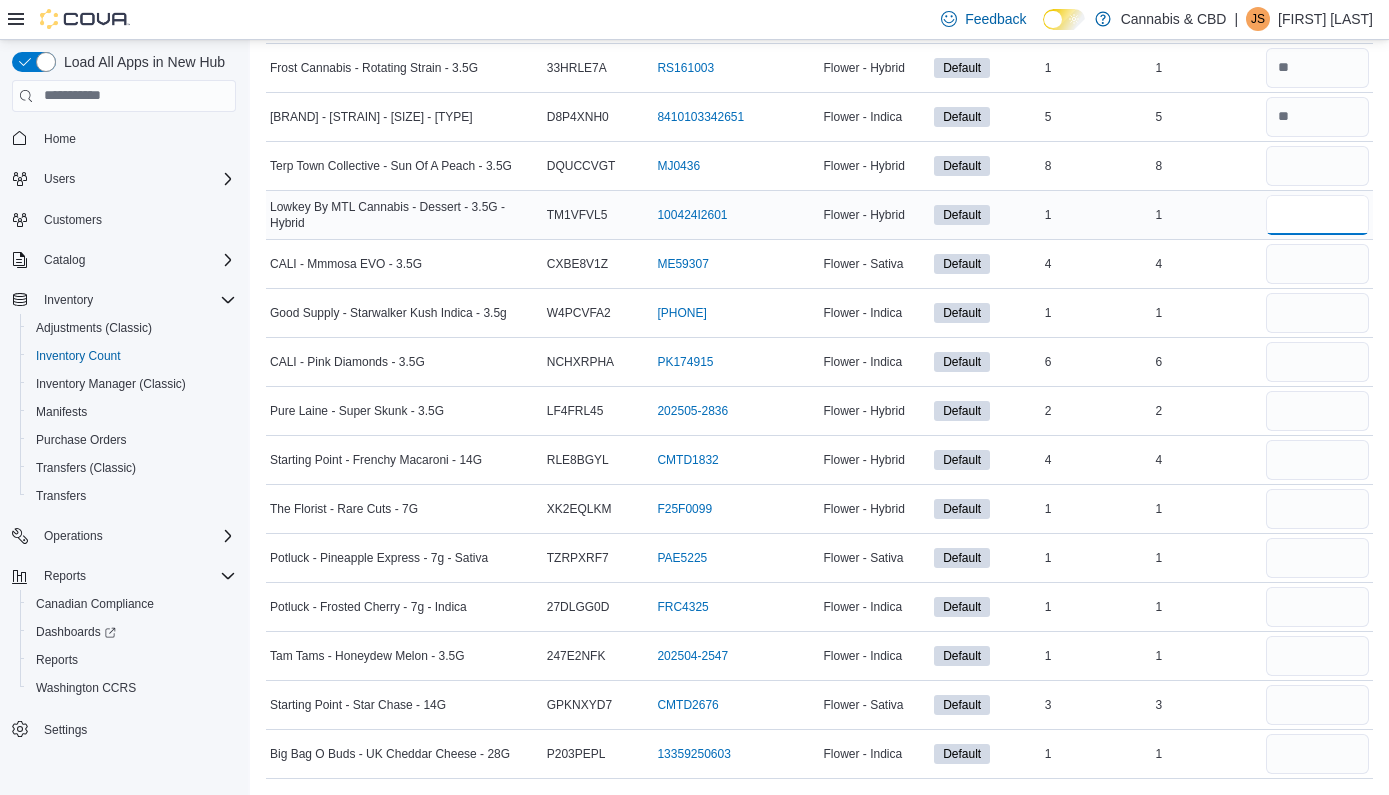 click at bounding box center [1317, 215] 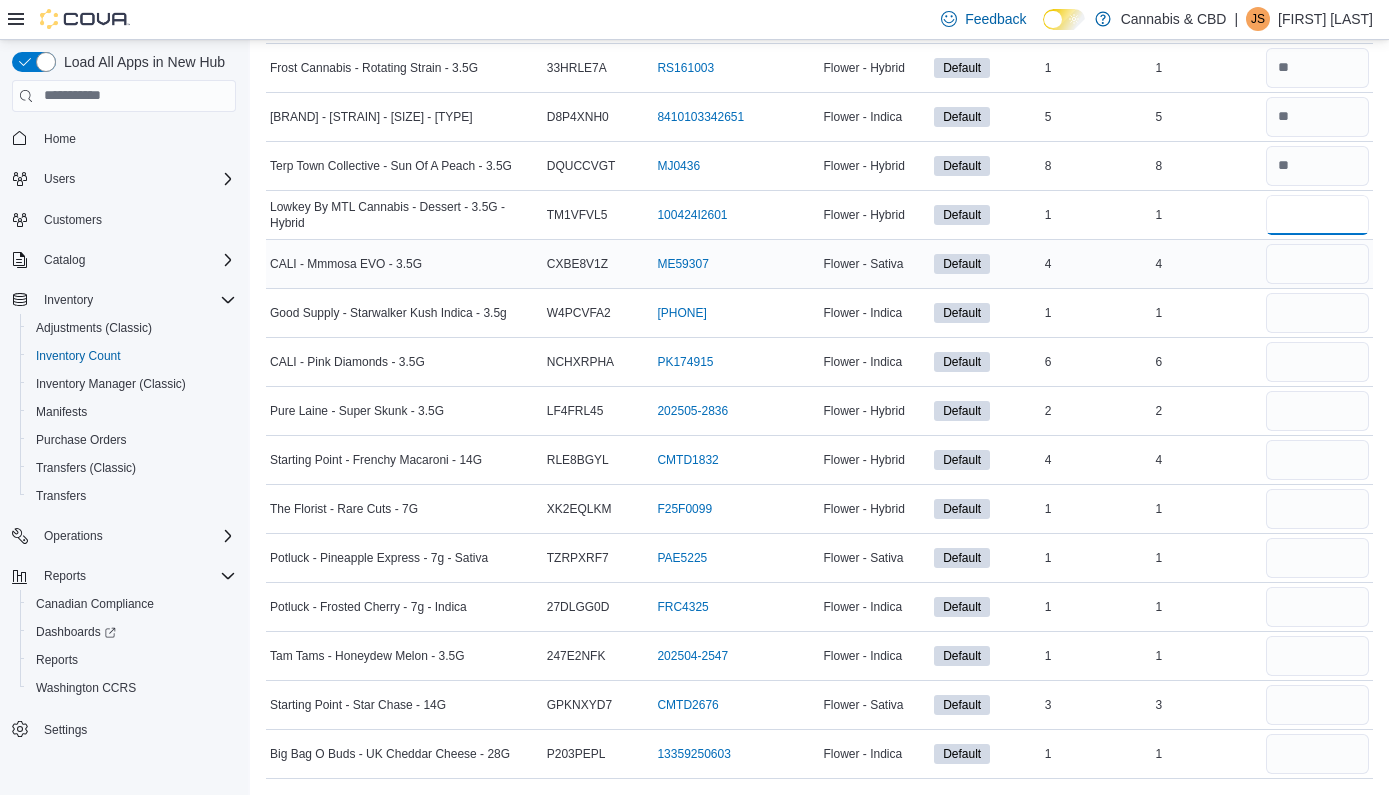 type on "*" 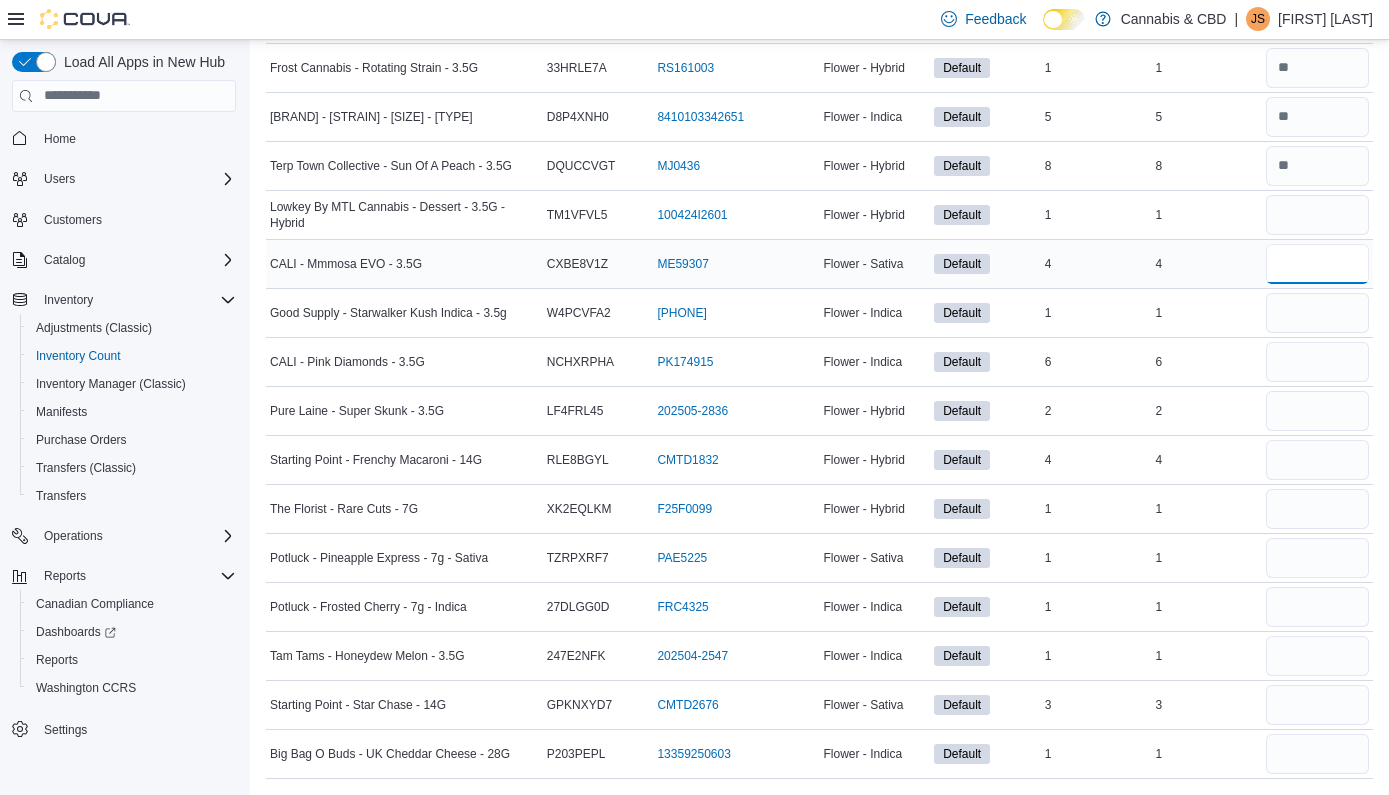 type 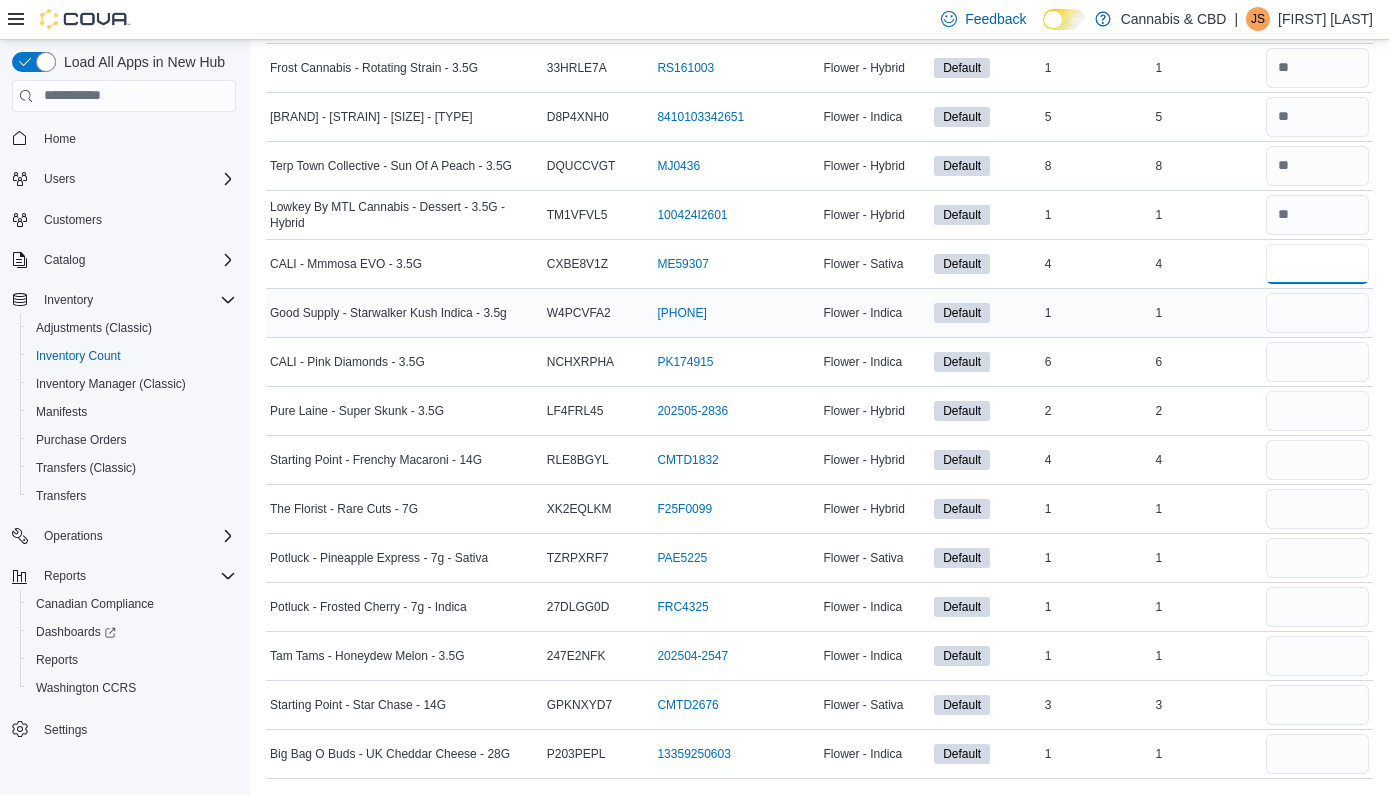 type on "*" 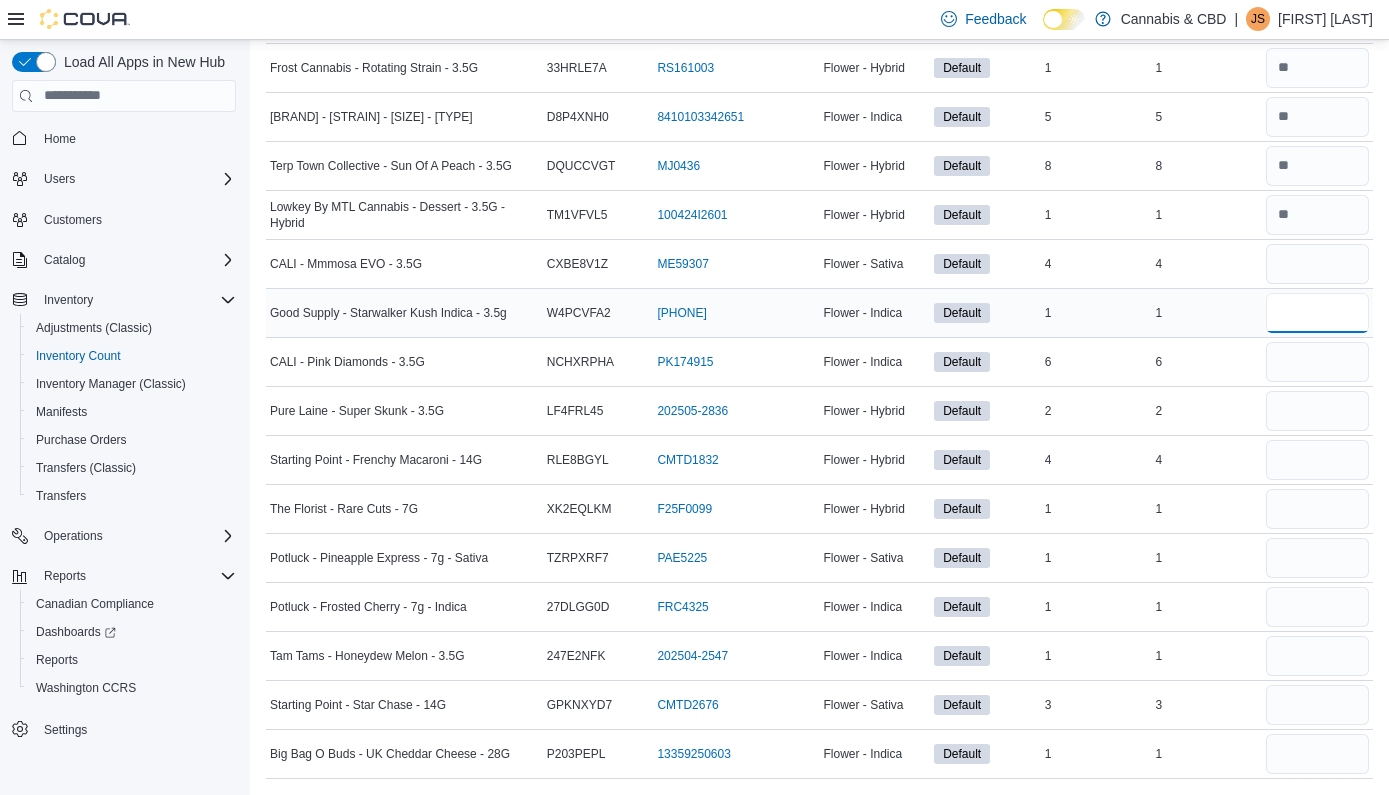 type 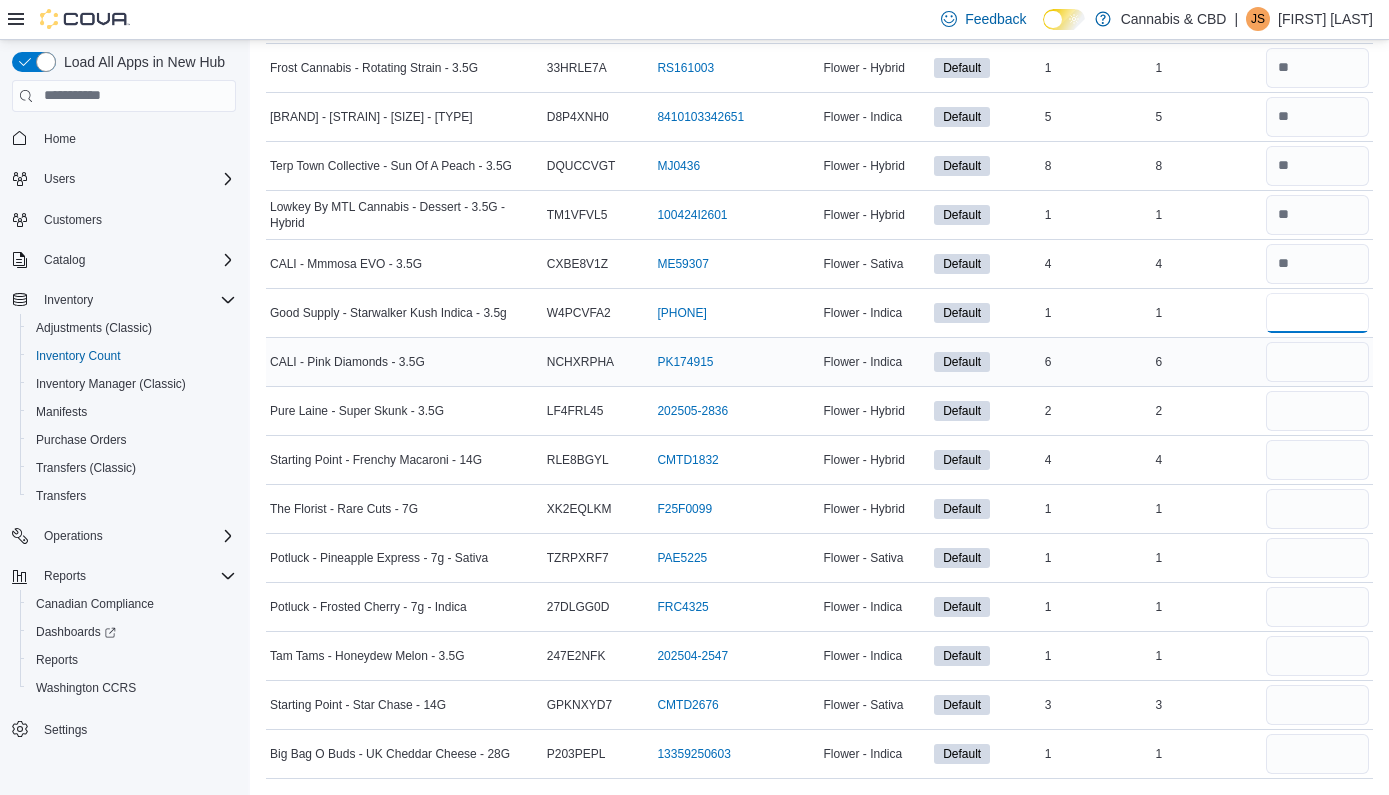 type on "*" 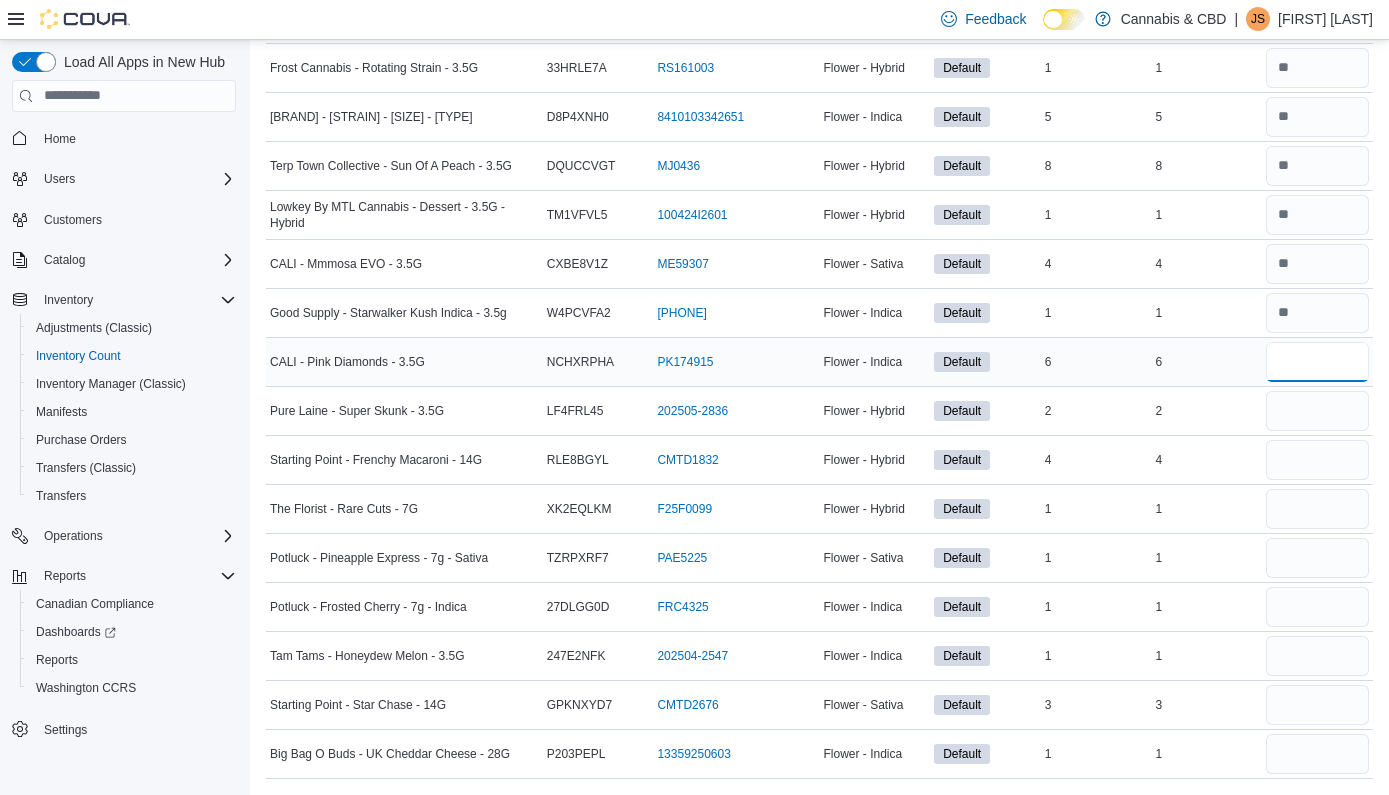 type 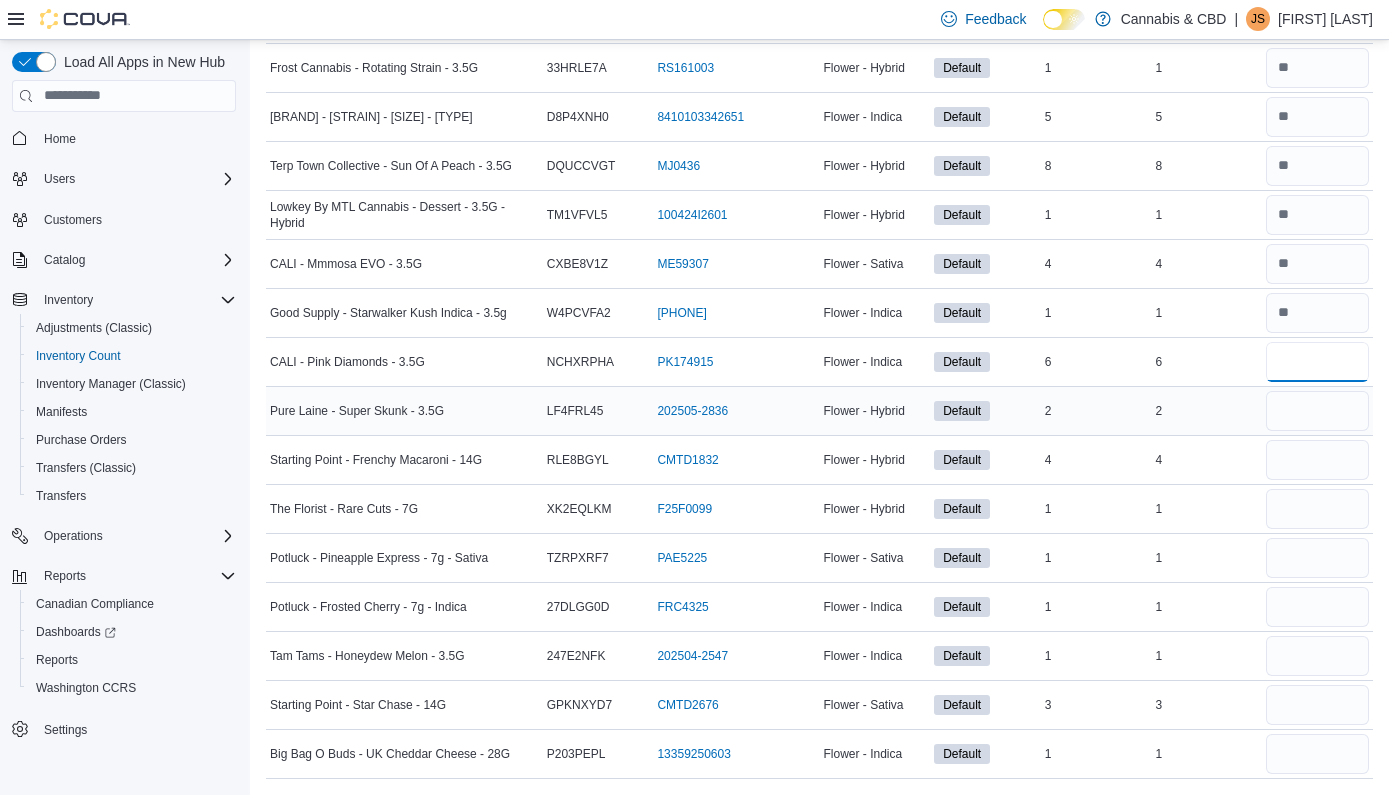 type on "*" 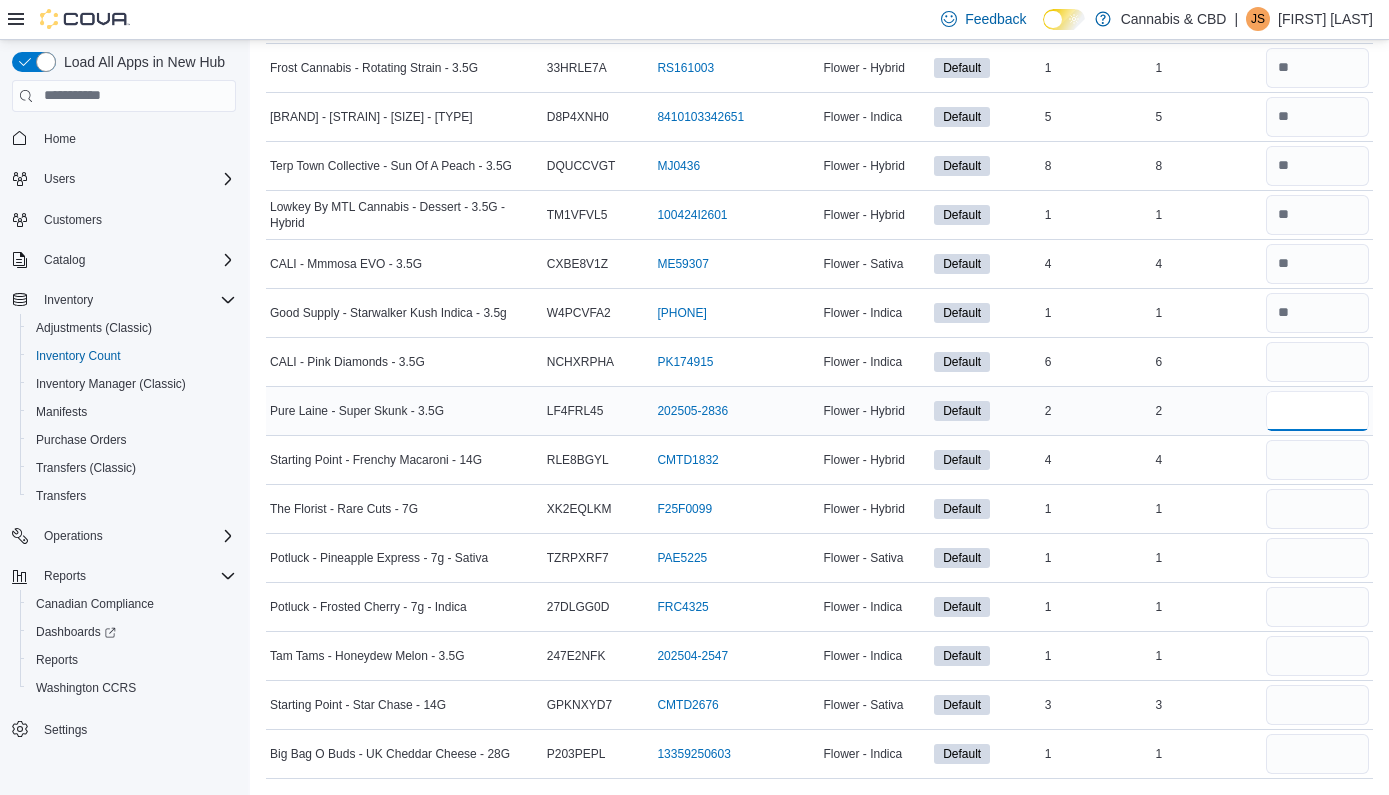 type 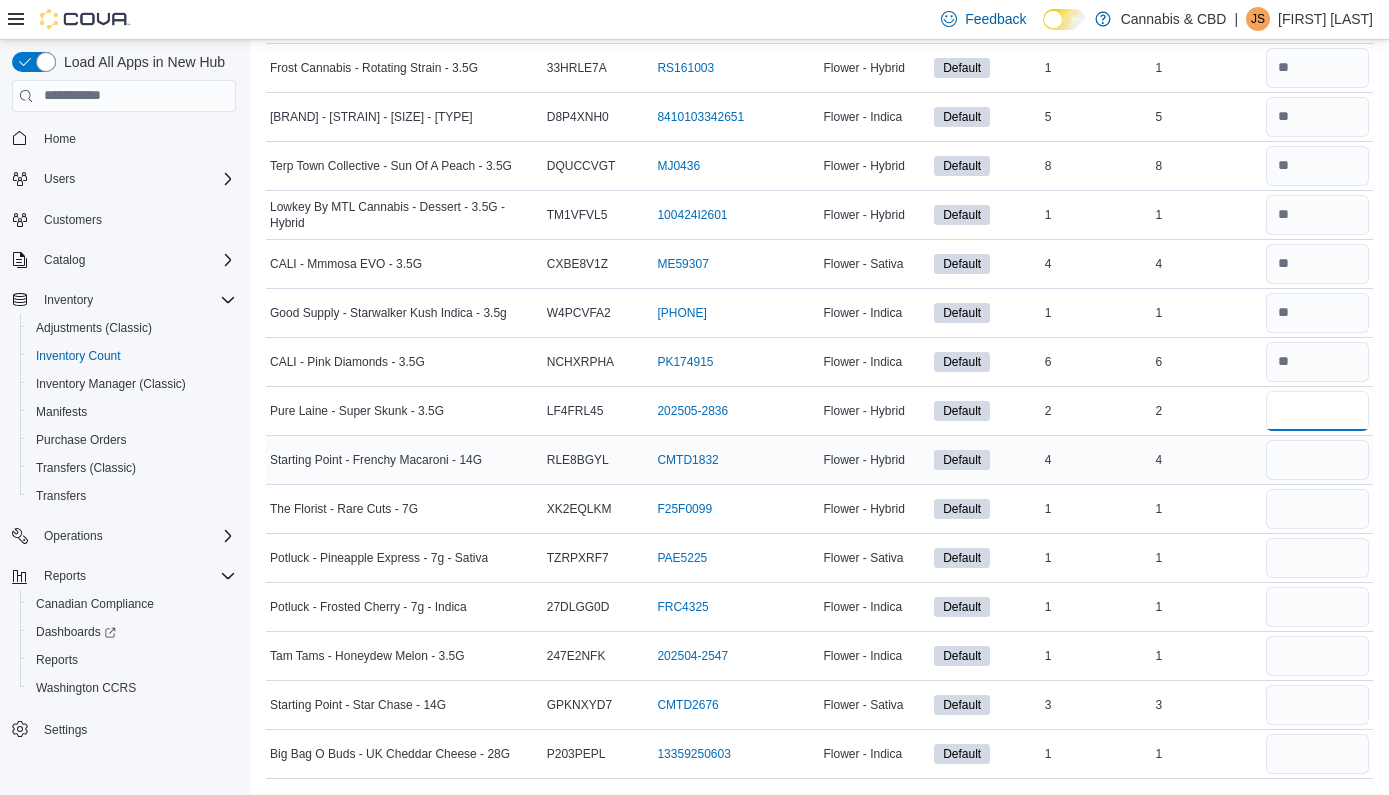 type on "*" 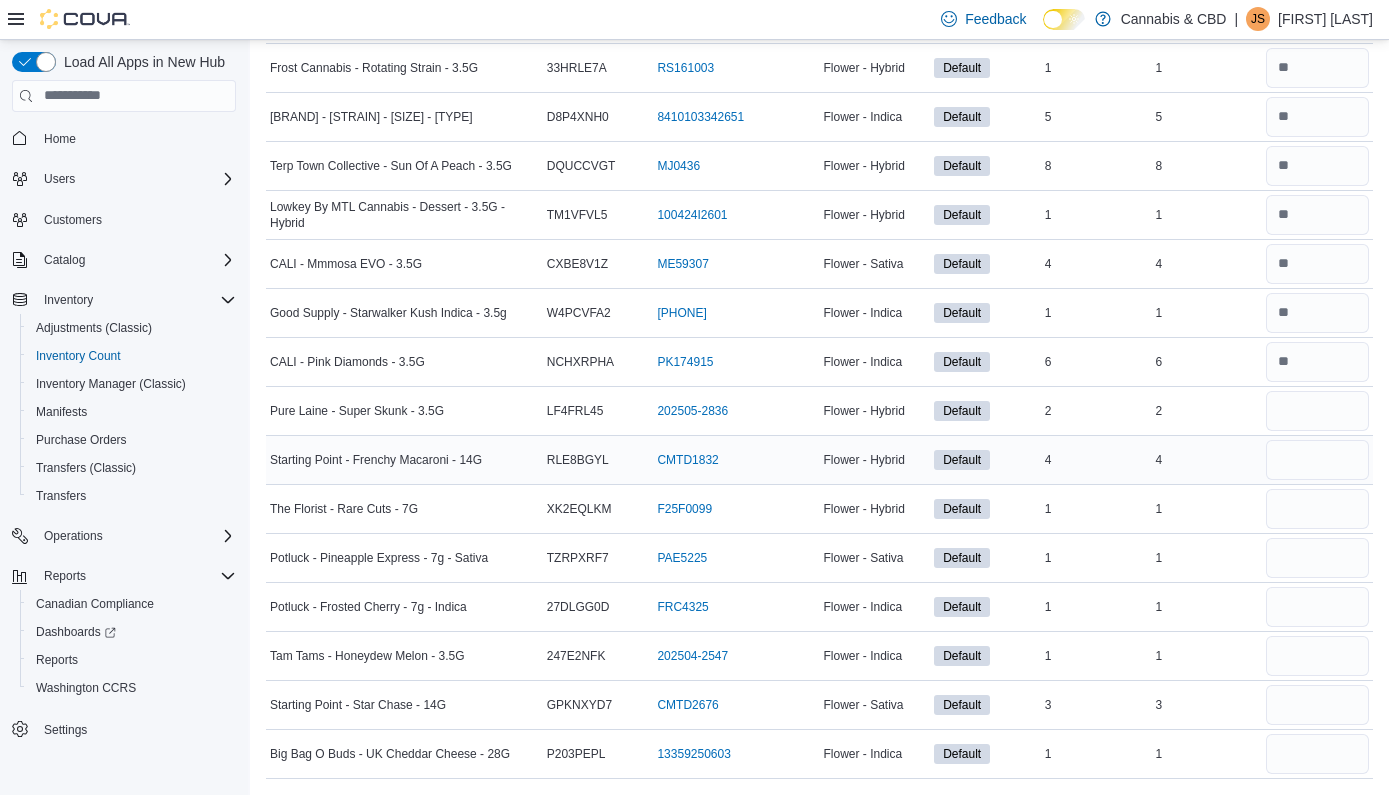 type 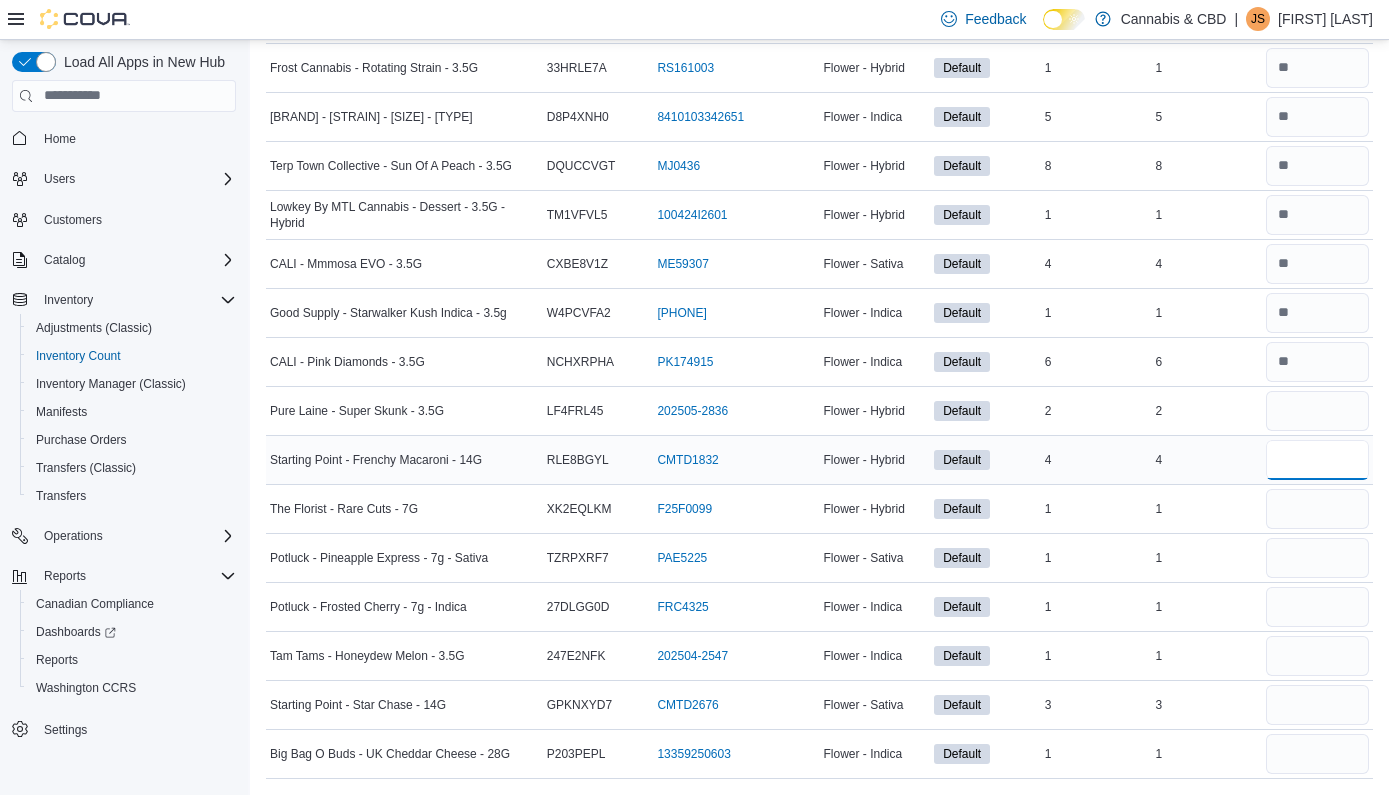 click at bounding box center (1317, 460) 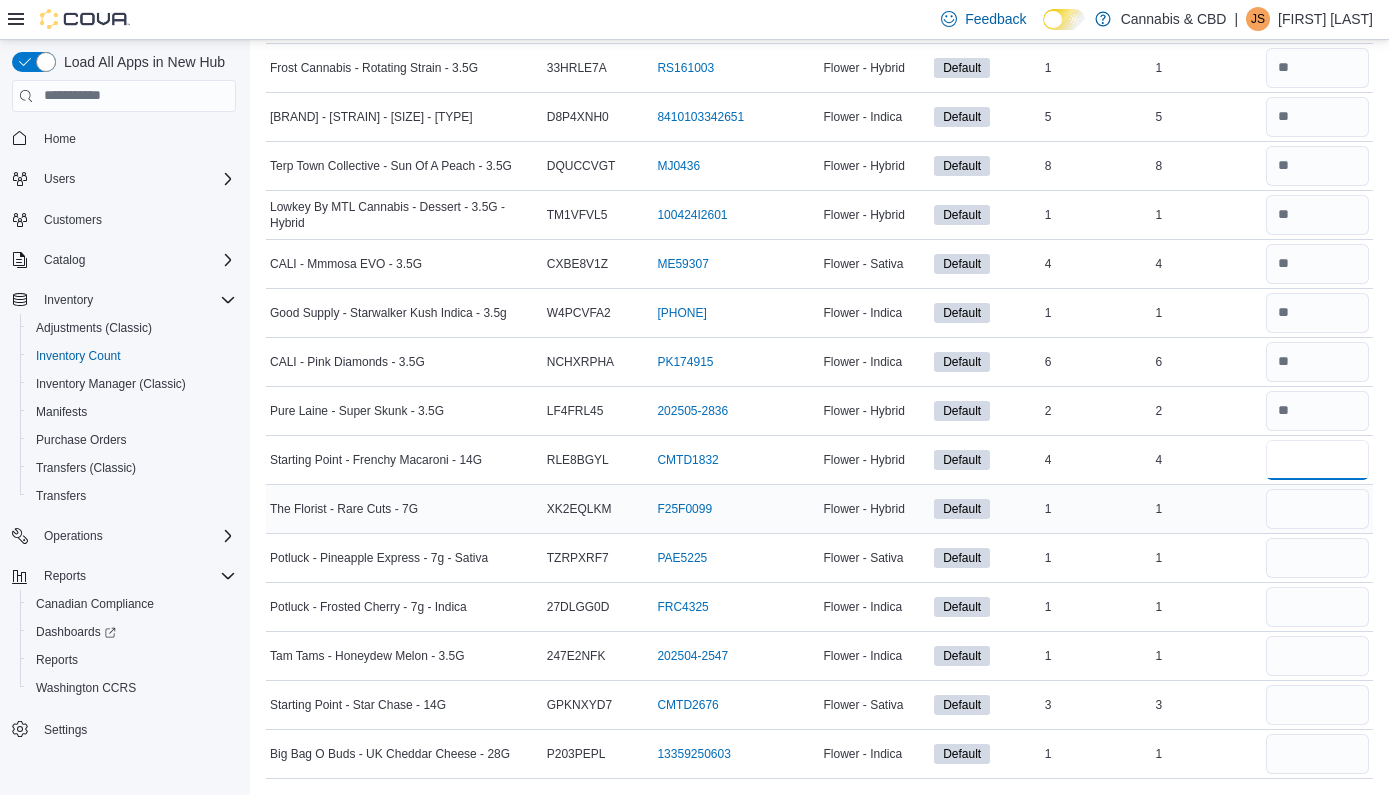type on "*" 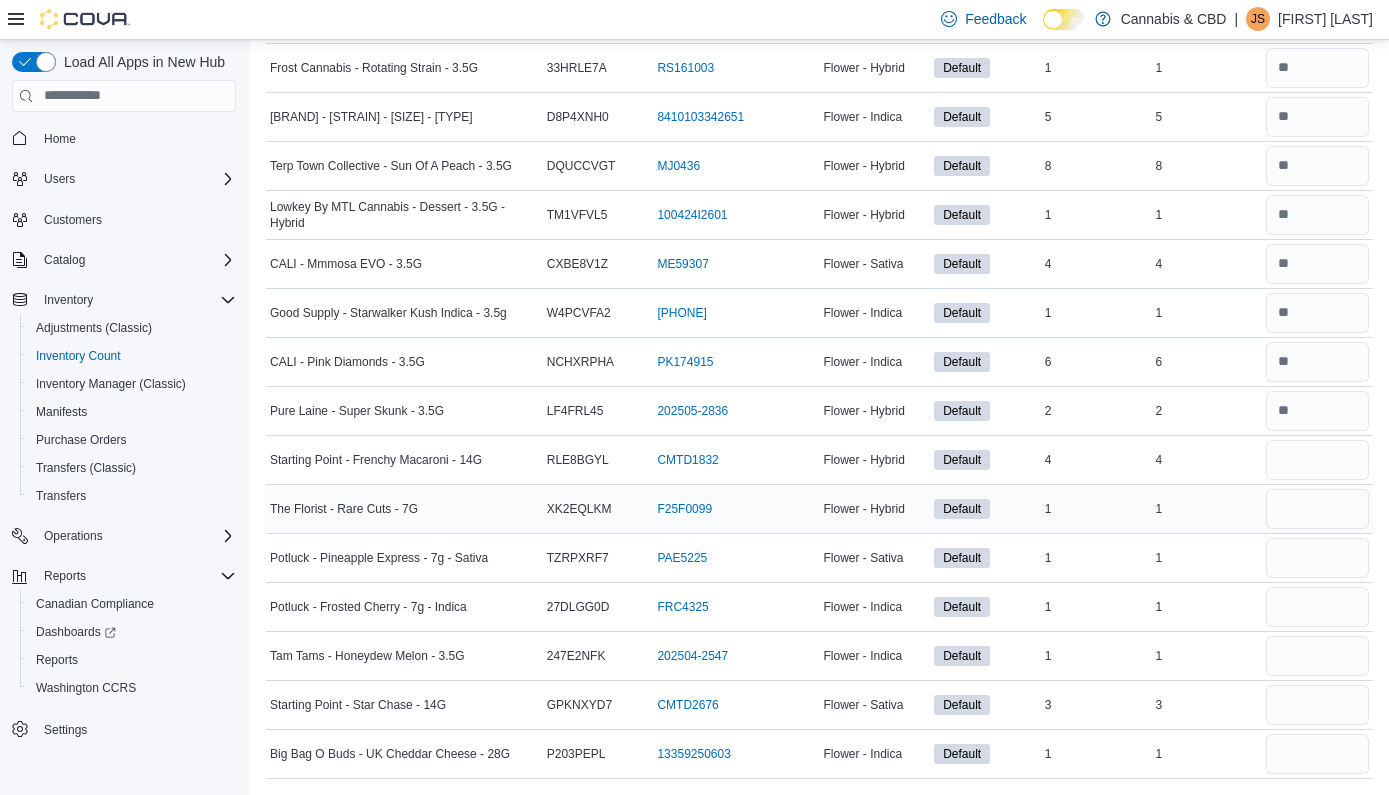 type 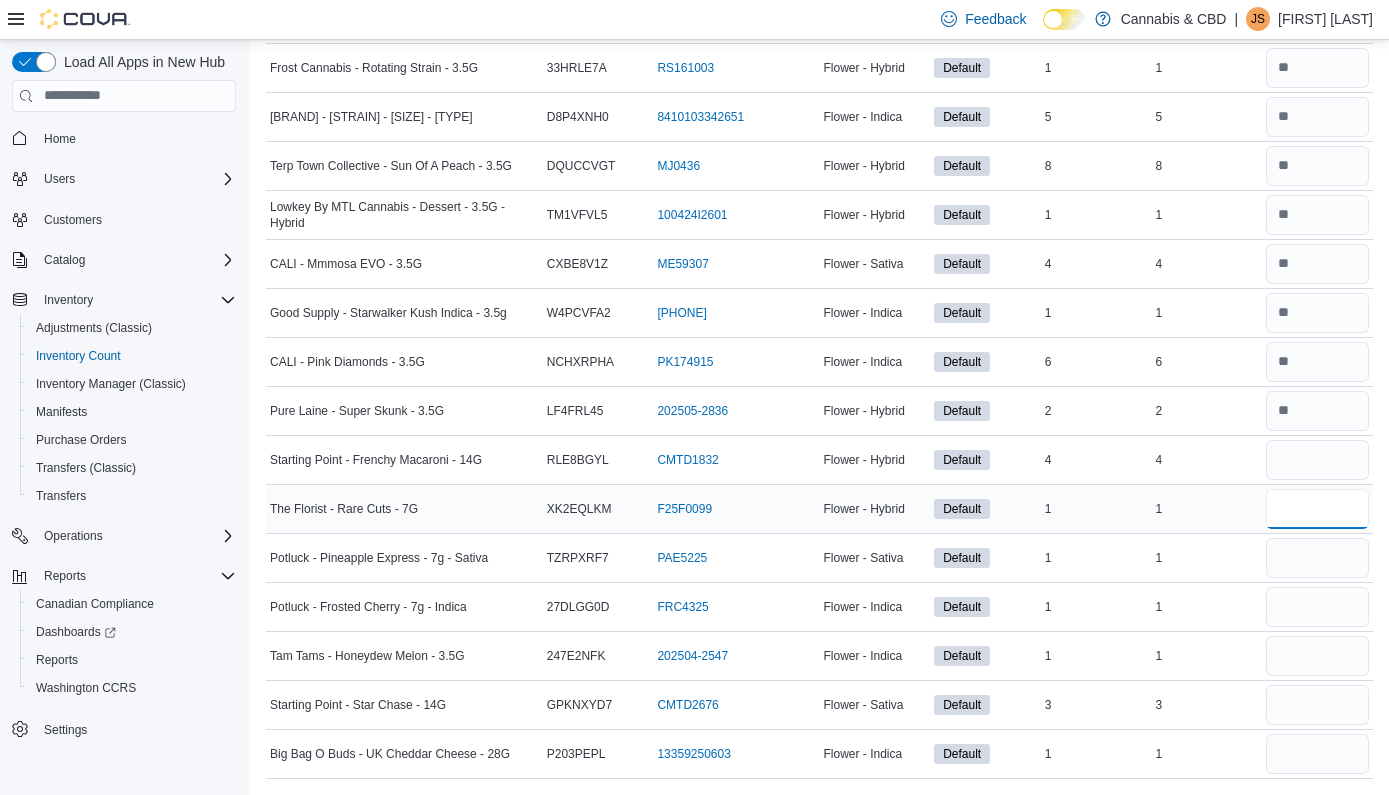 click at bounding box center [1317, 509] 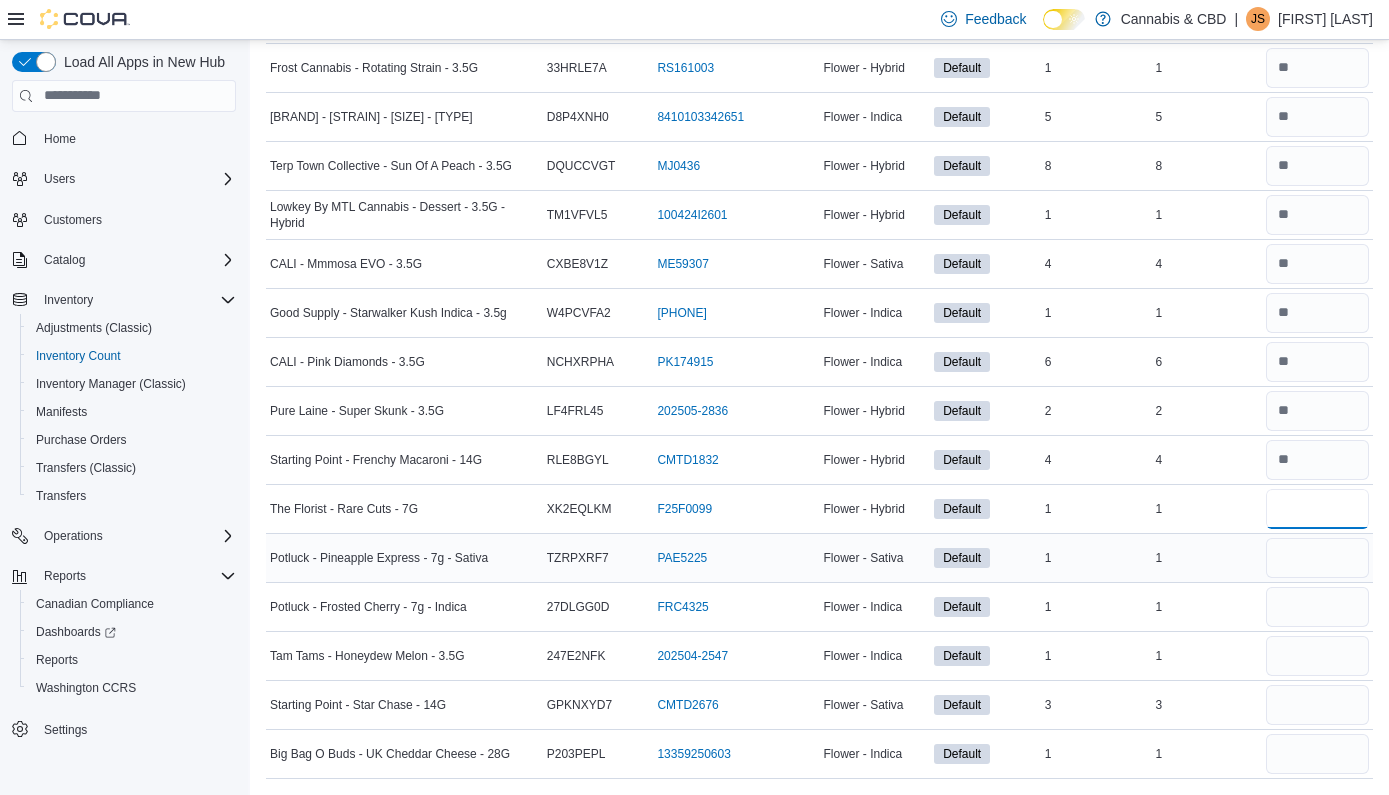 type on "*" 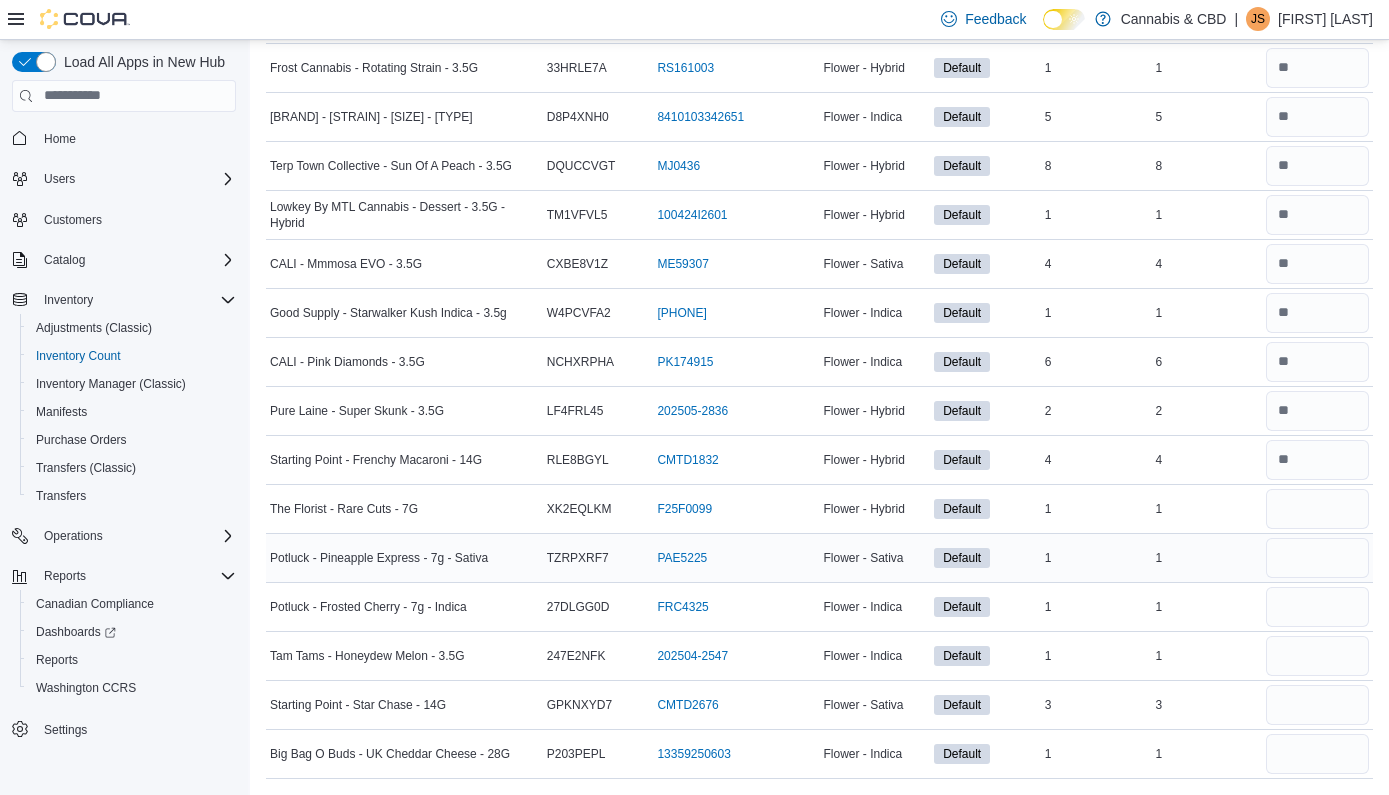 type 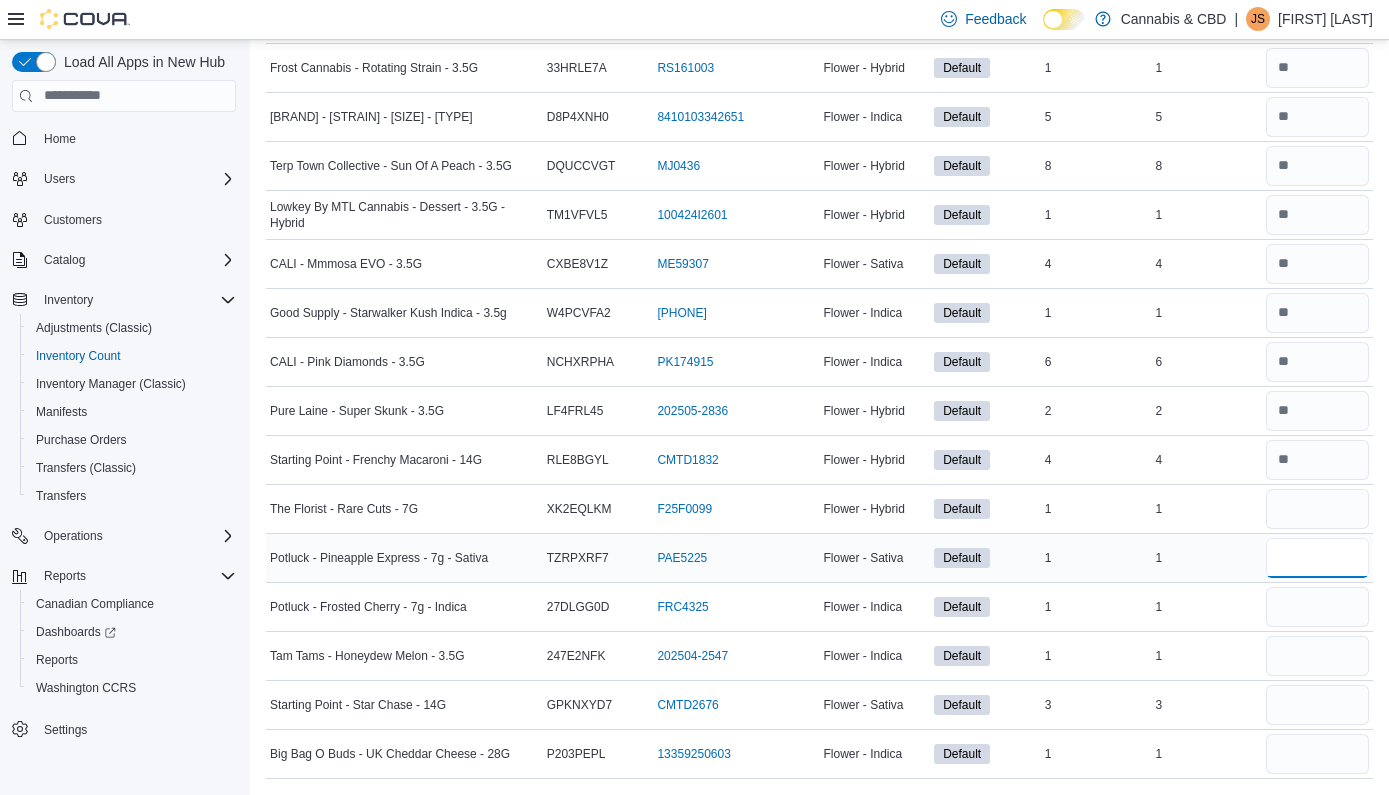 click at bounding box center [1317, 558] 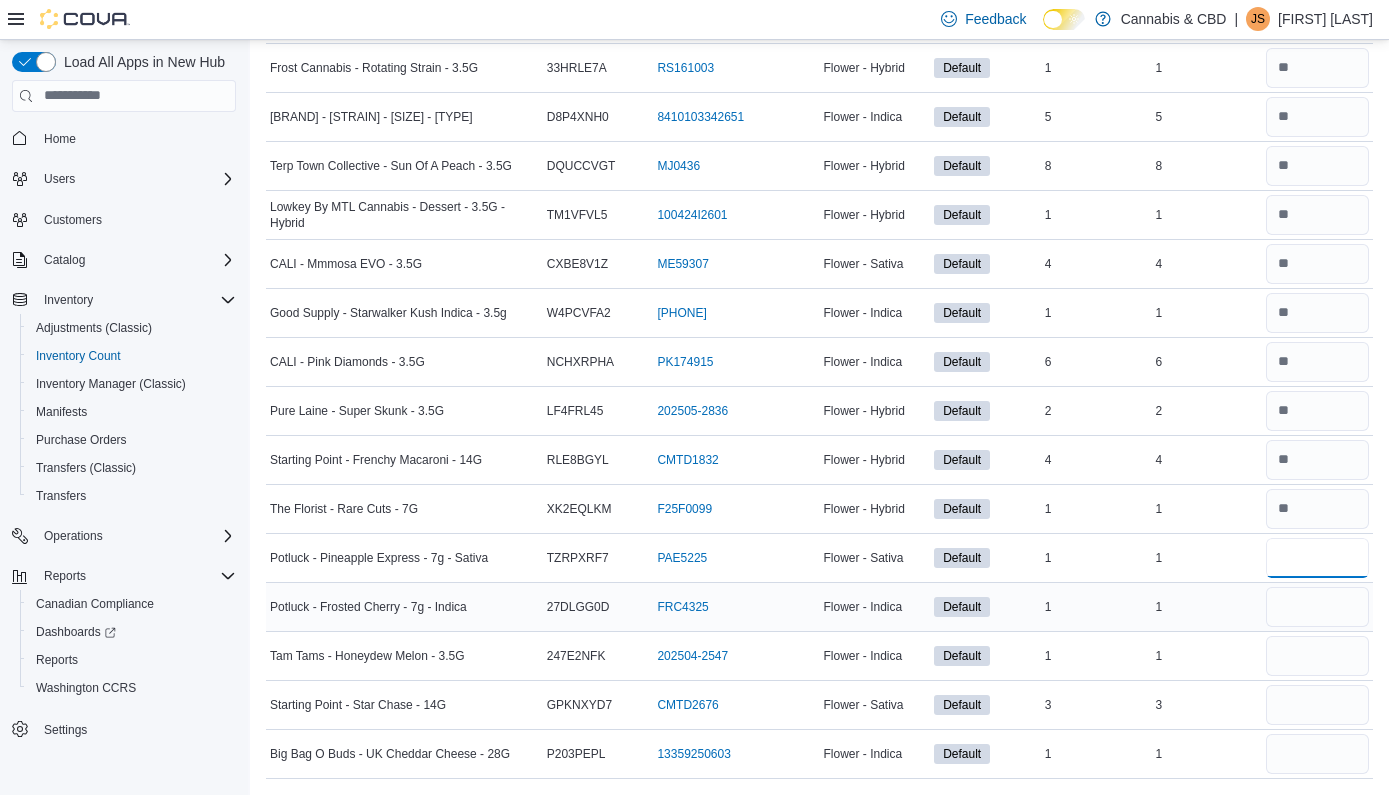 type on "*" 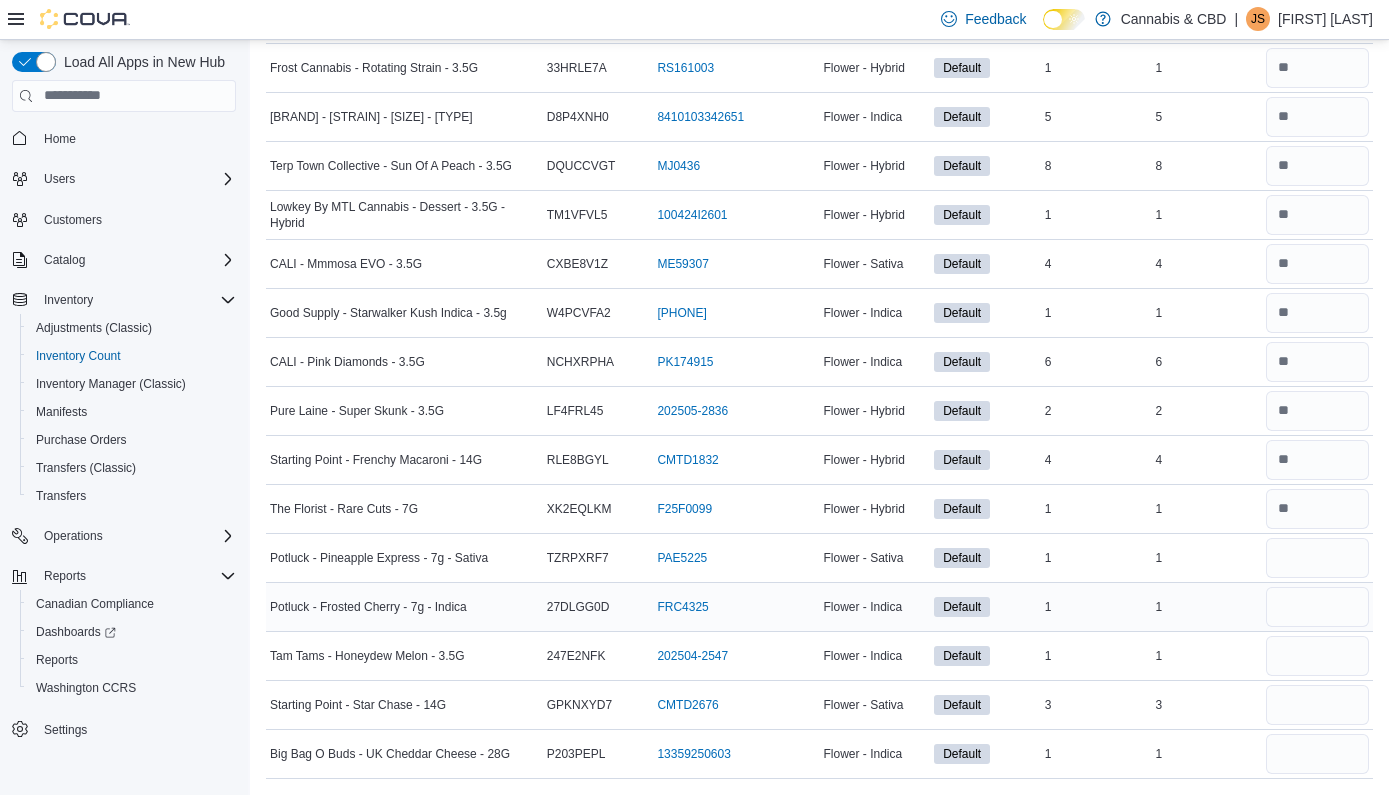 type 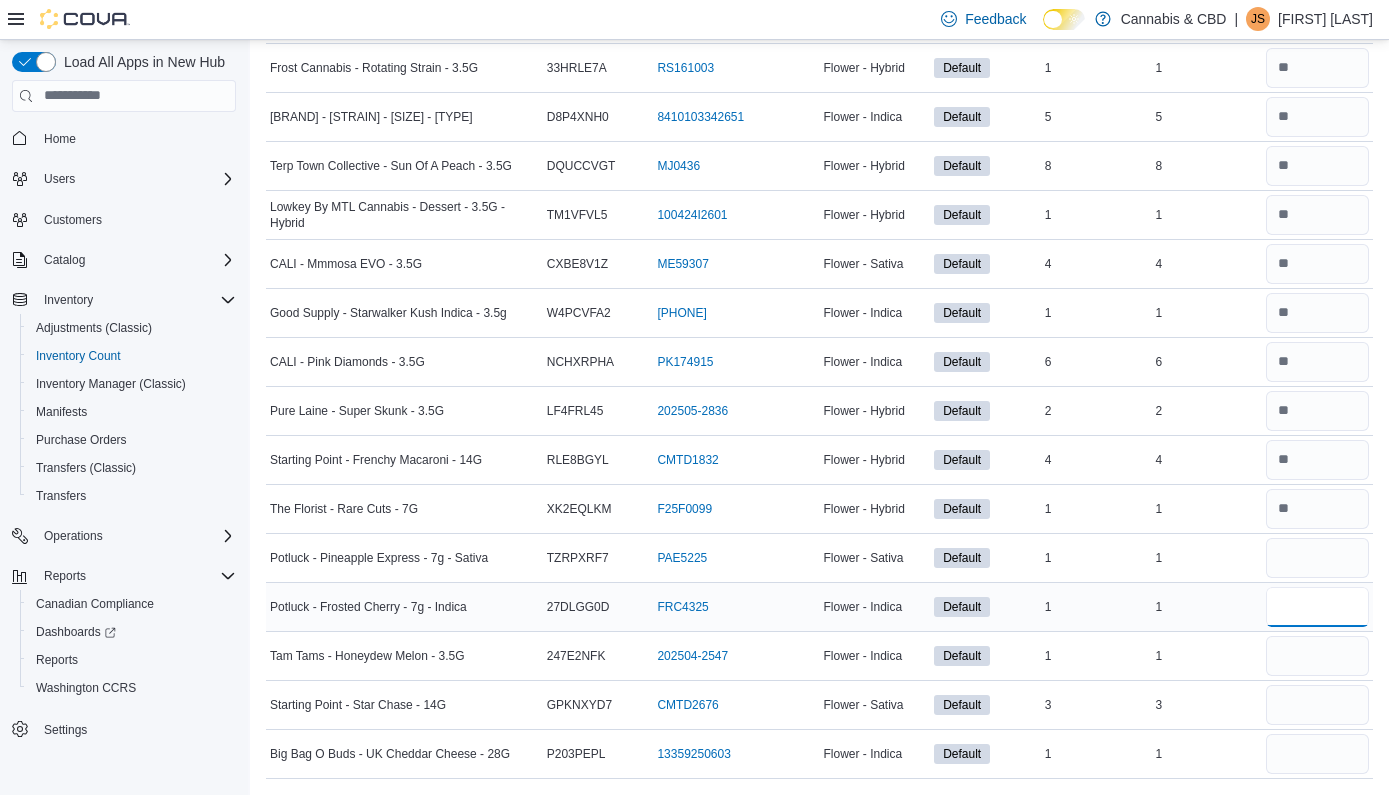 click at bounding box center [1317, 607] 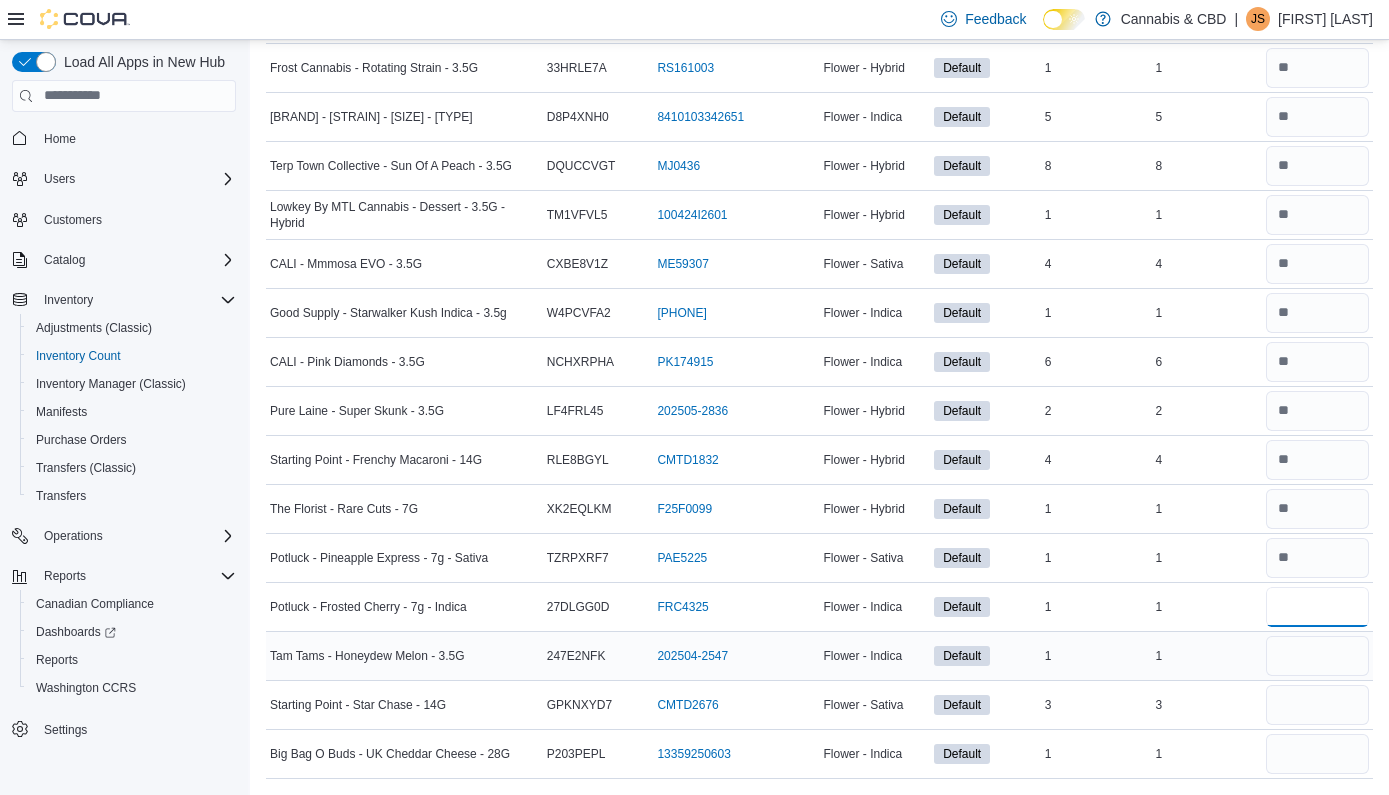 type on "*" 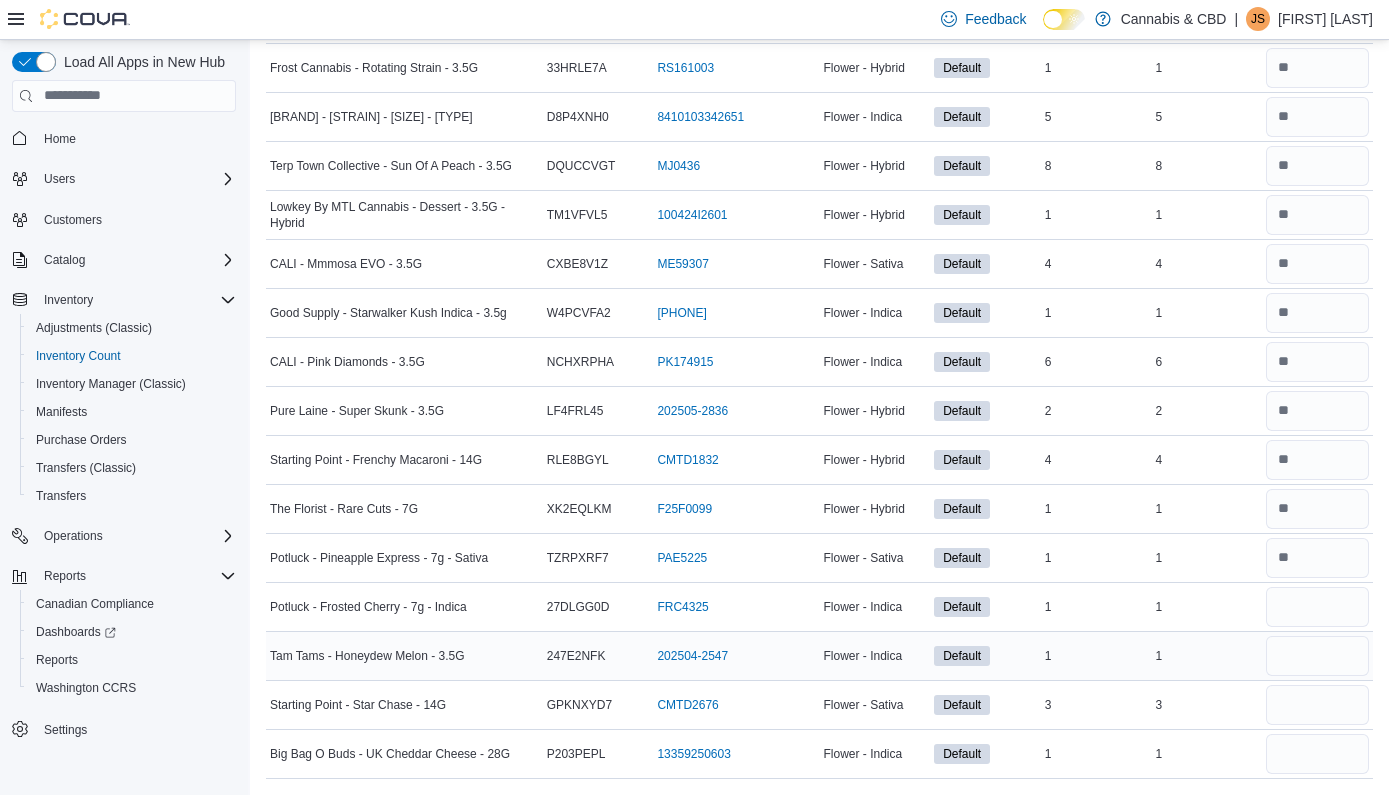 type 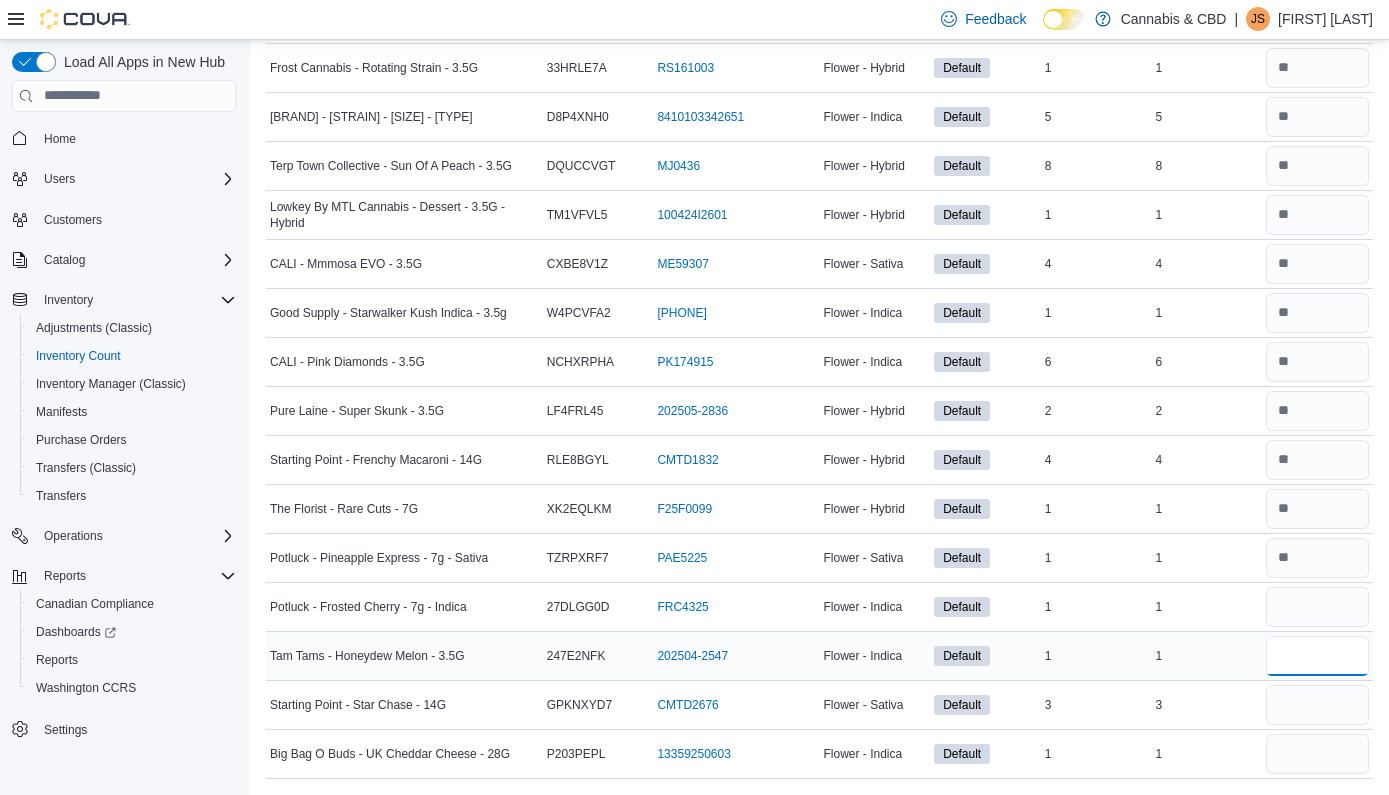 click at bounding box center (1317, 656) 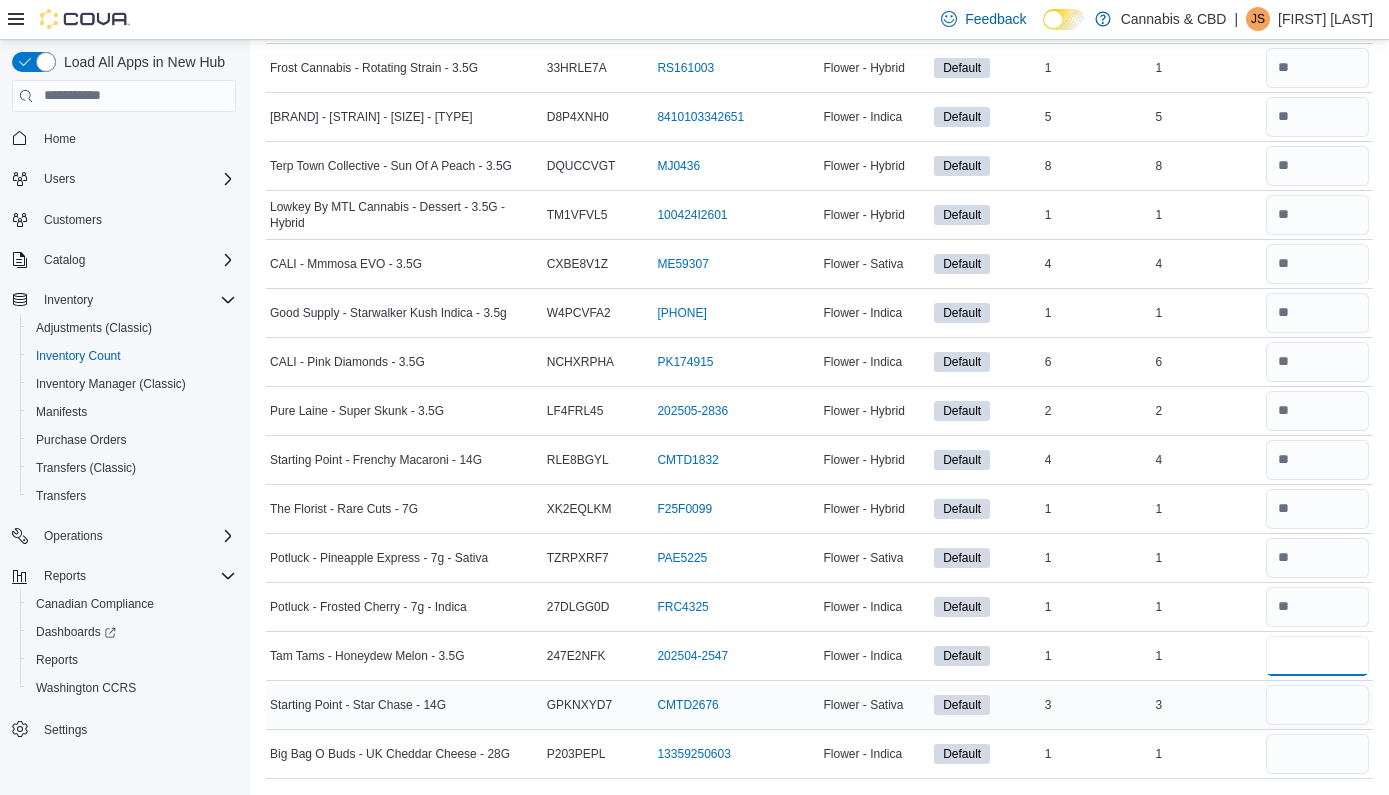 type on "*" 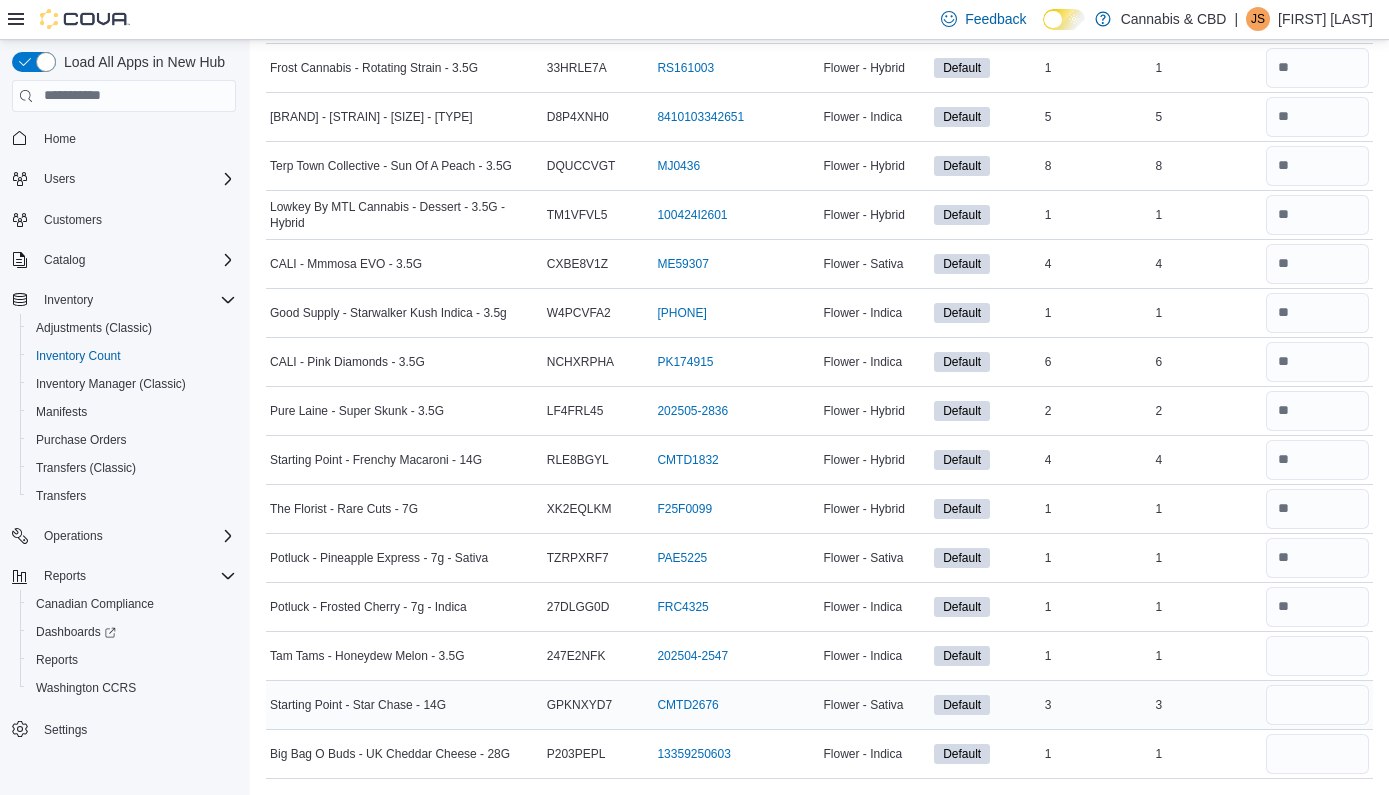 type 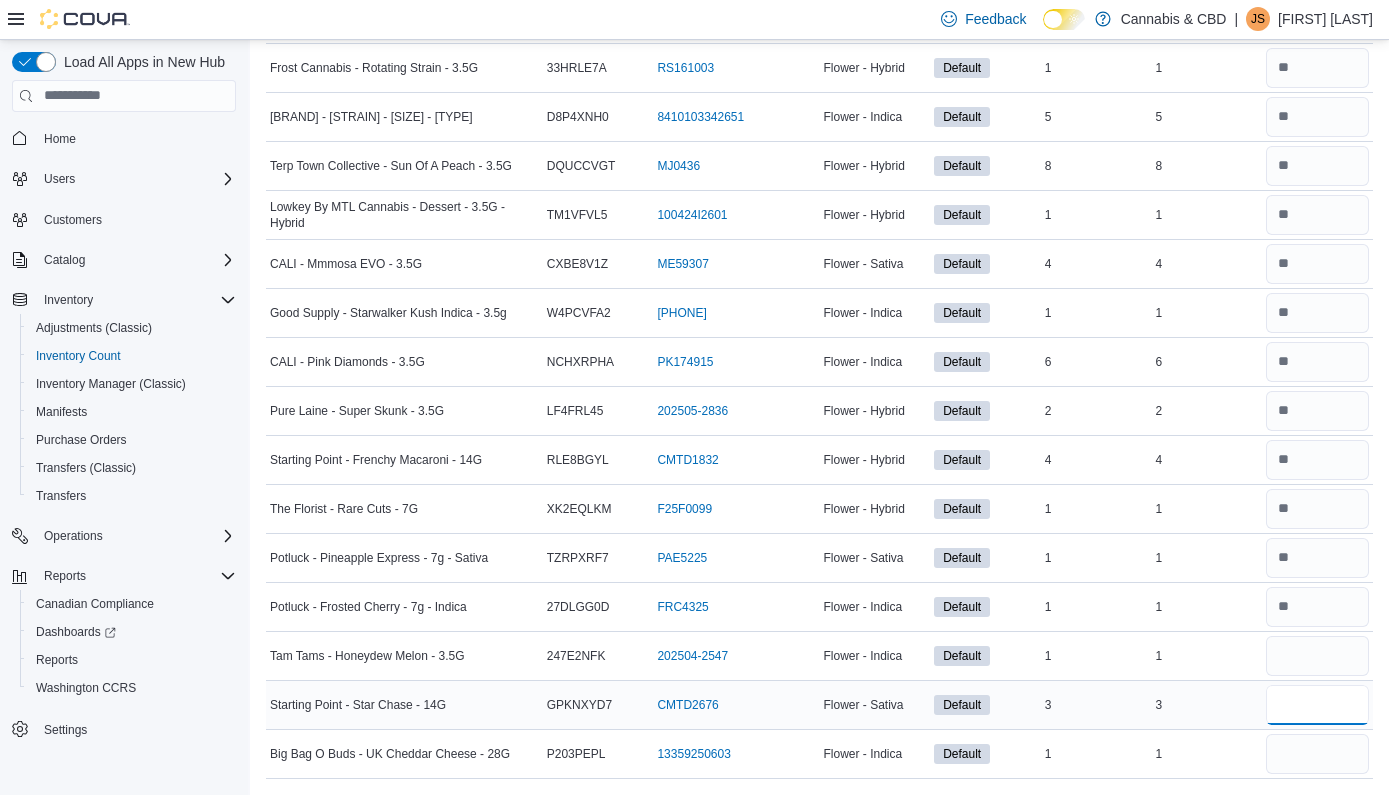 click at bounding box center (1317, 705) 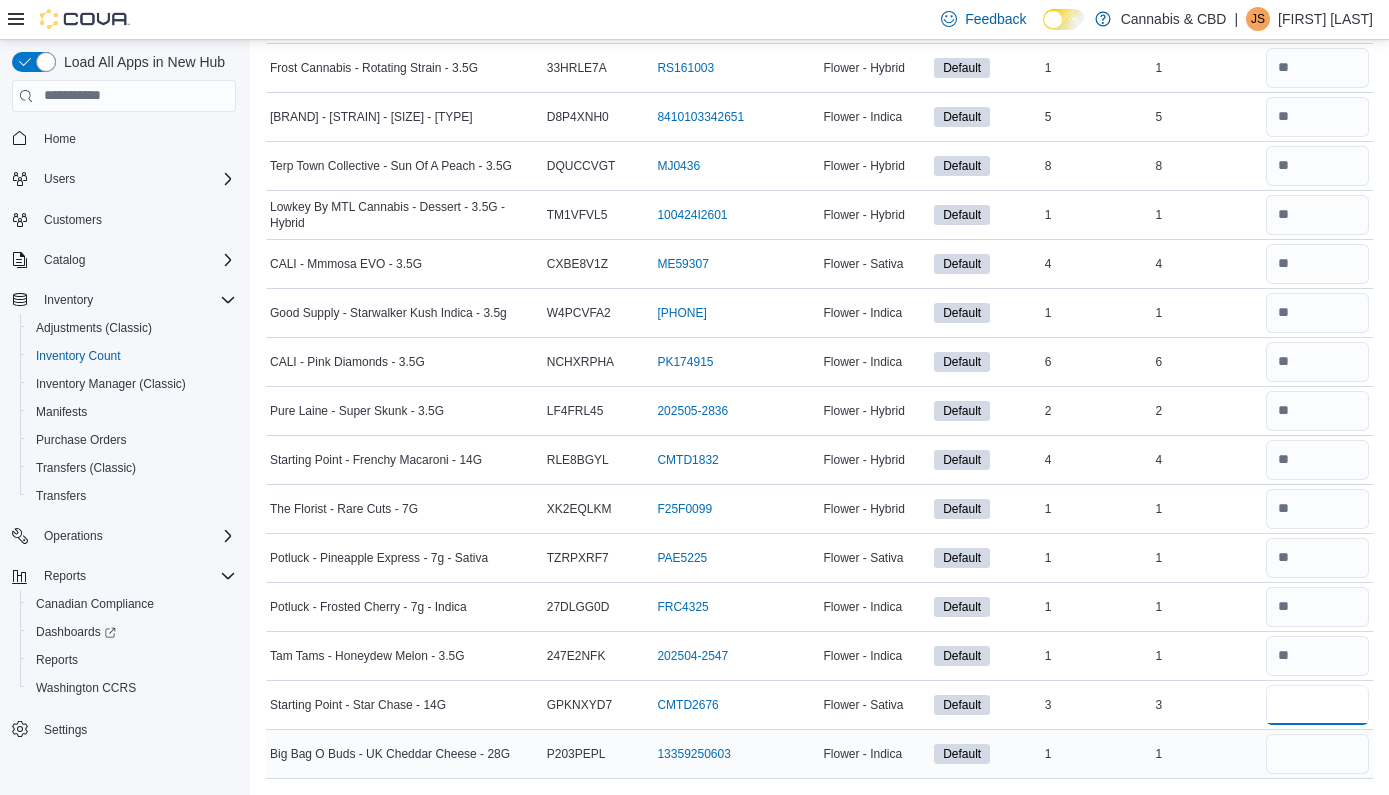 type on "*" 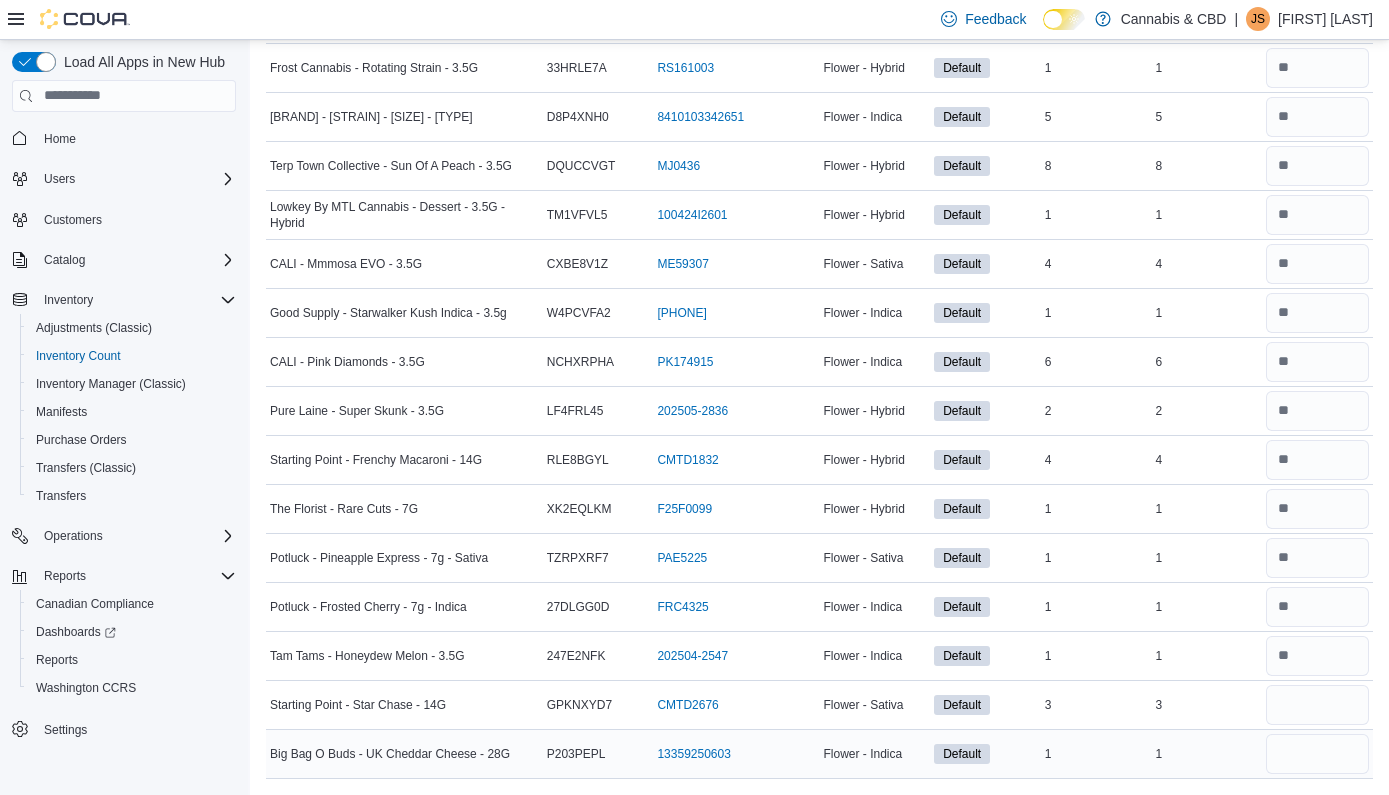 type 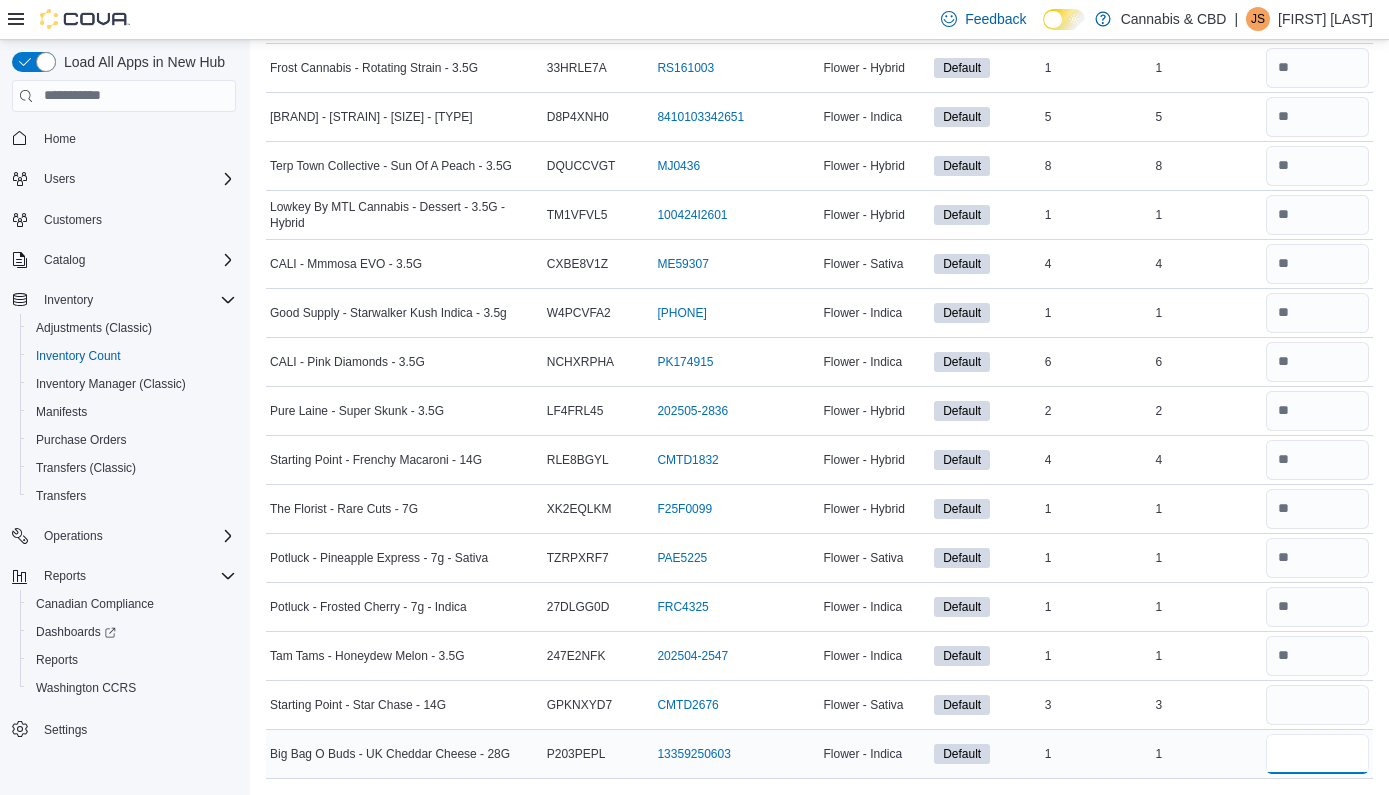 click at bounding box center (1317, 754) 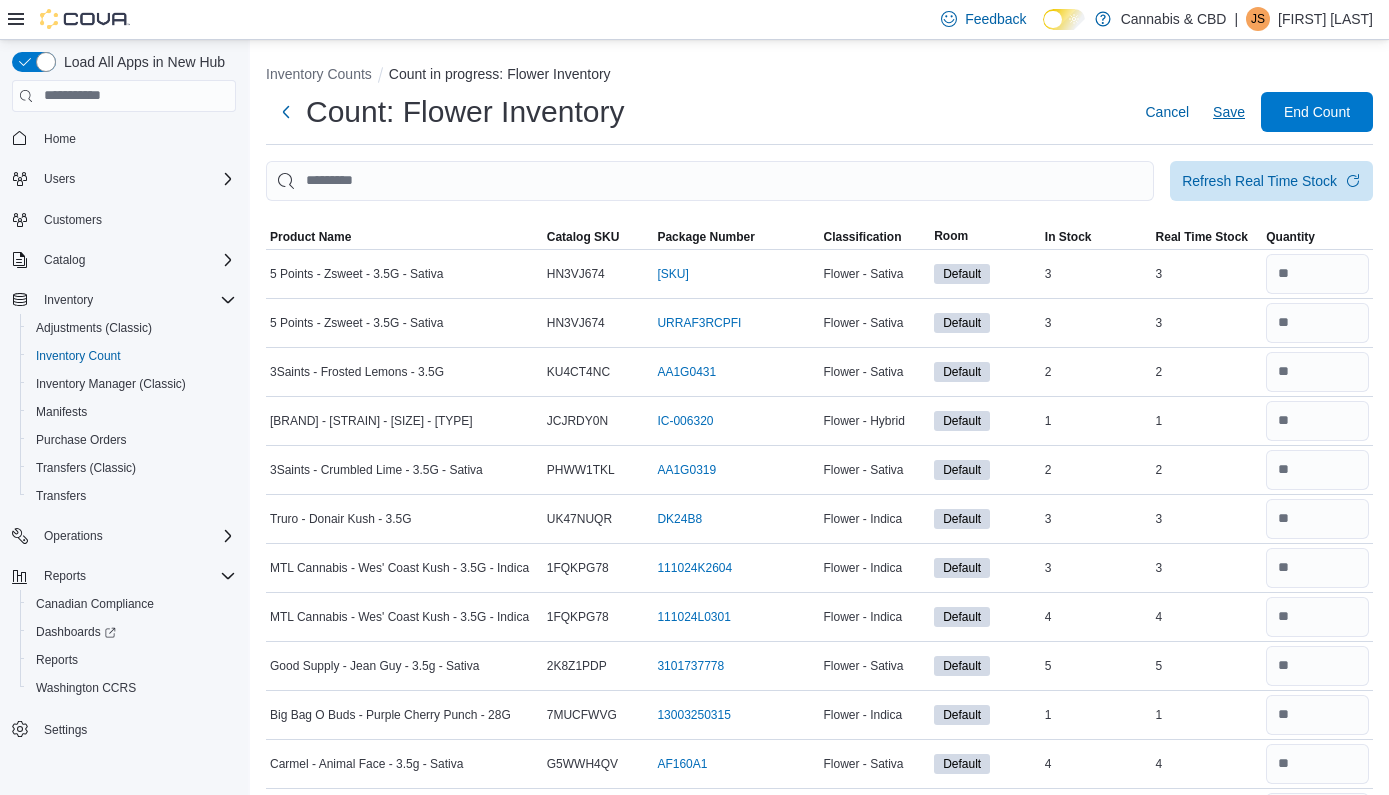 scroll, scrollTop: 0, scrollLeft: 0, axis: both 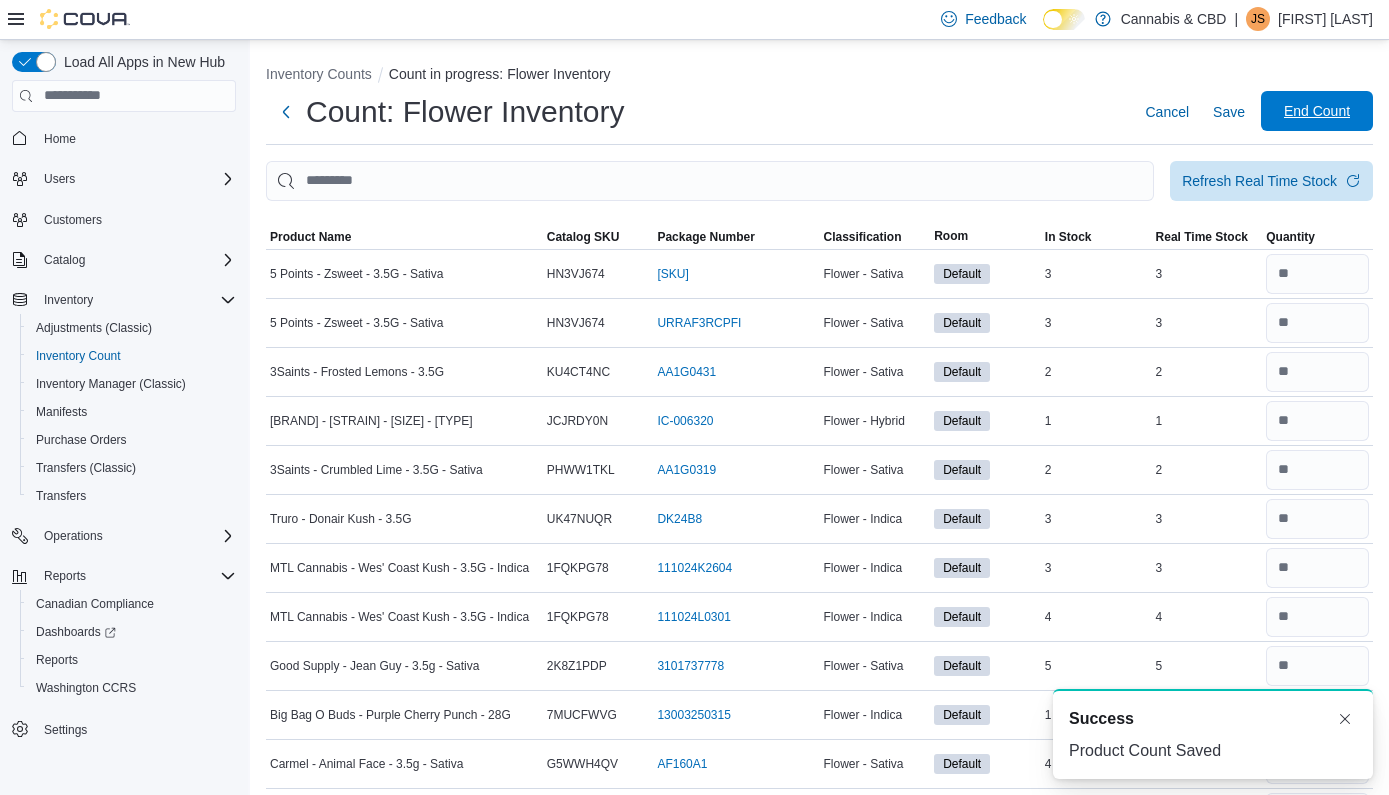 click on "End Count" at bounding box center (1317, 111) 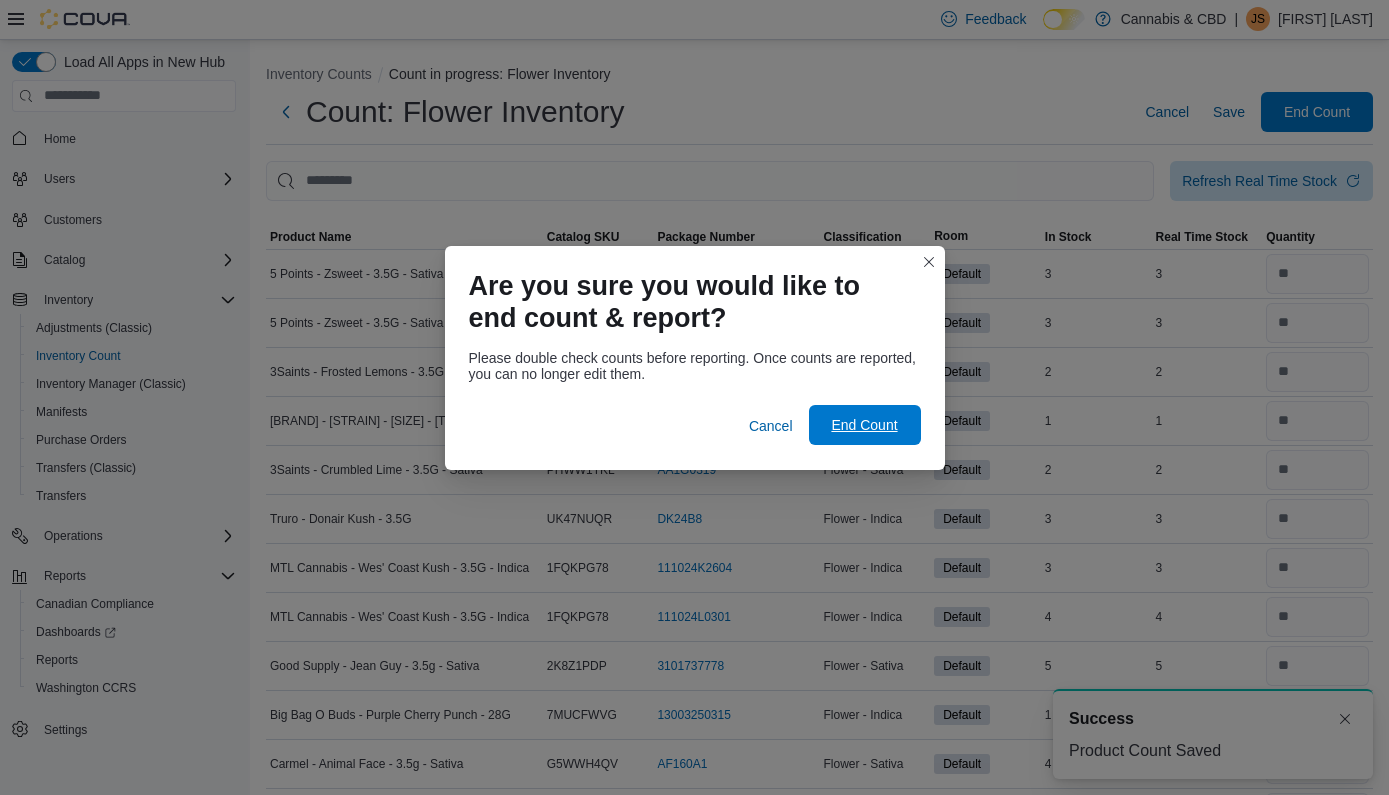 click on "End Count" at bounding box center (864, 425) 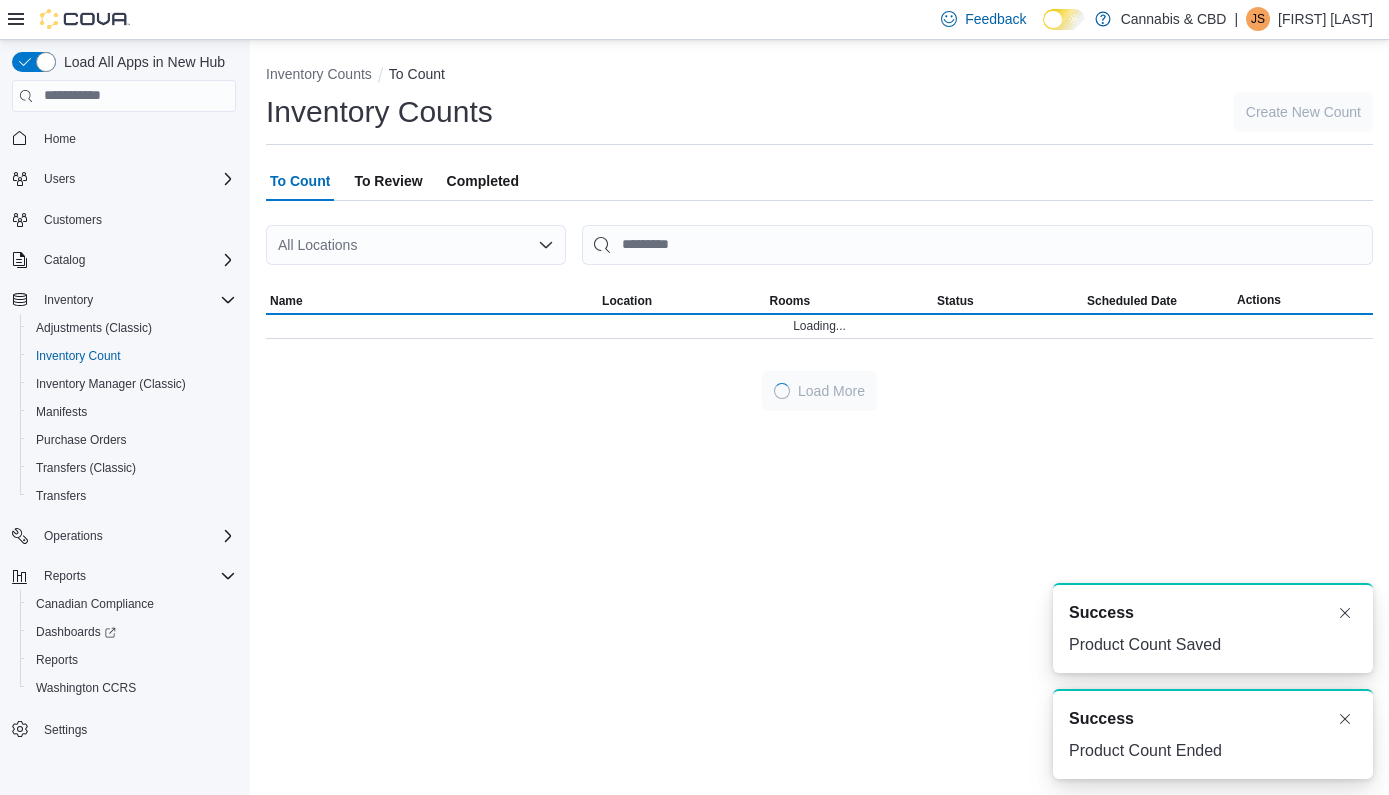 scroll, scrollTop: 0, scrollLeft: 0, axis: both 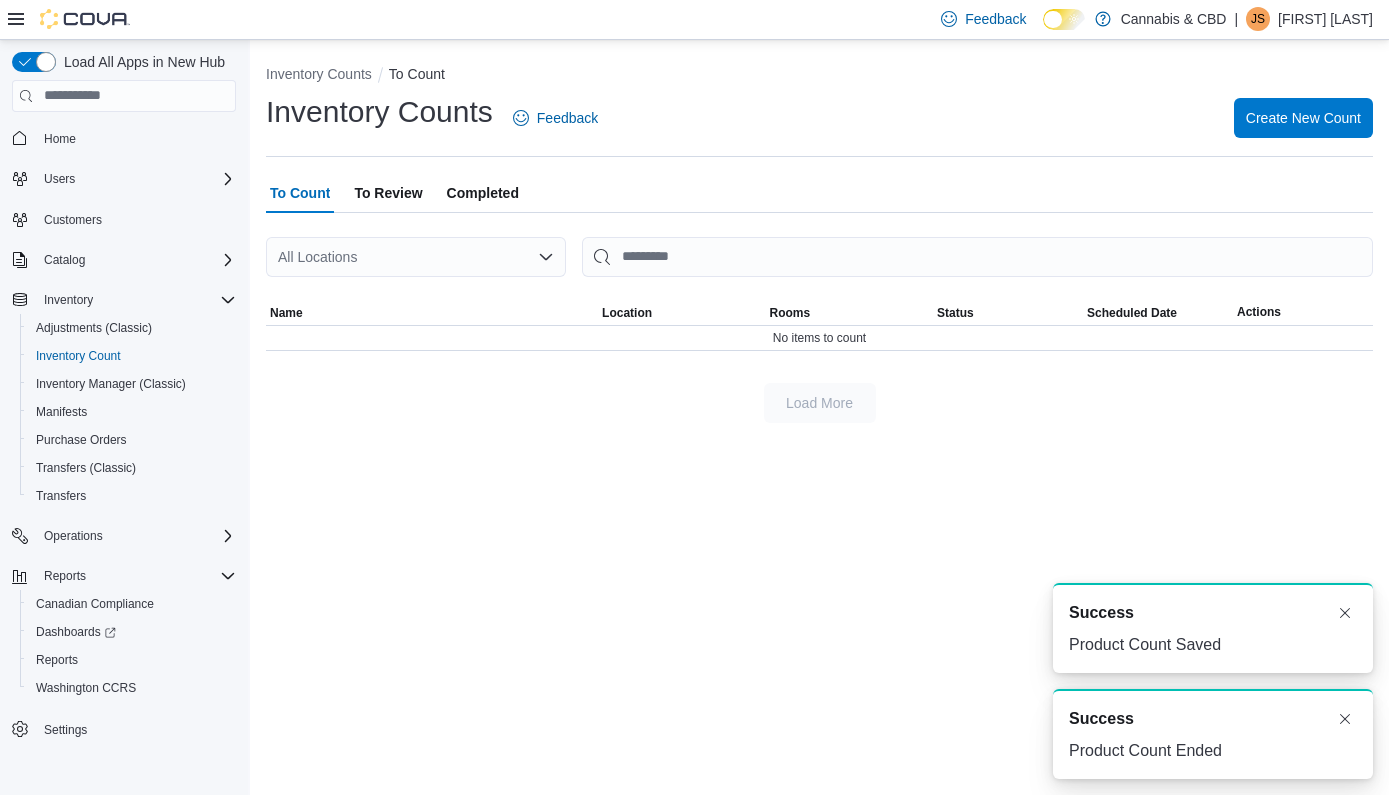click on "To Review" at bounding box center (388, 193) 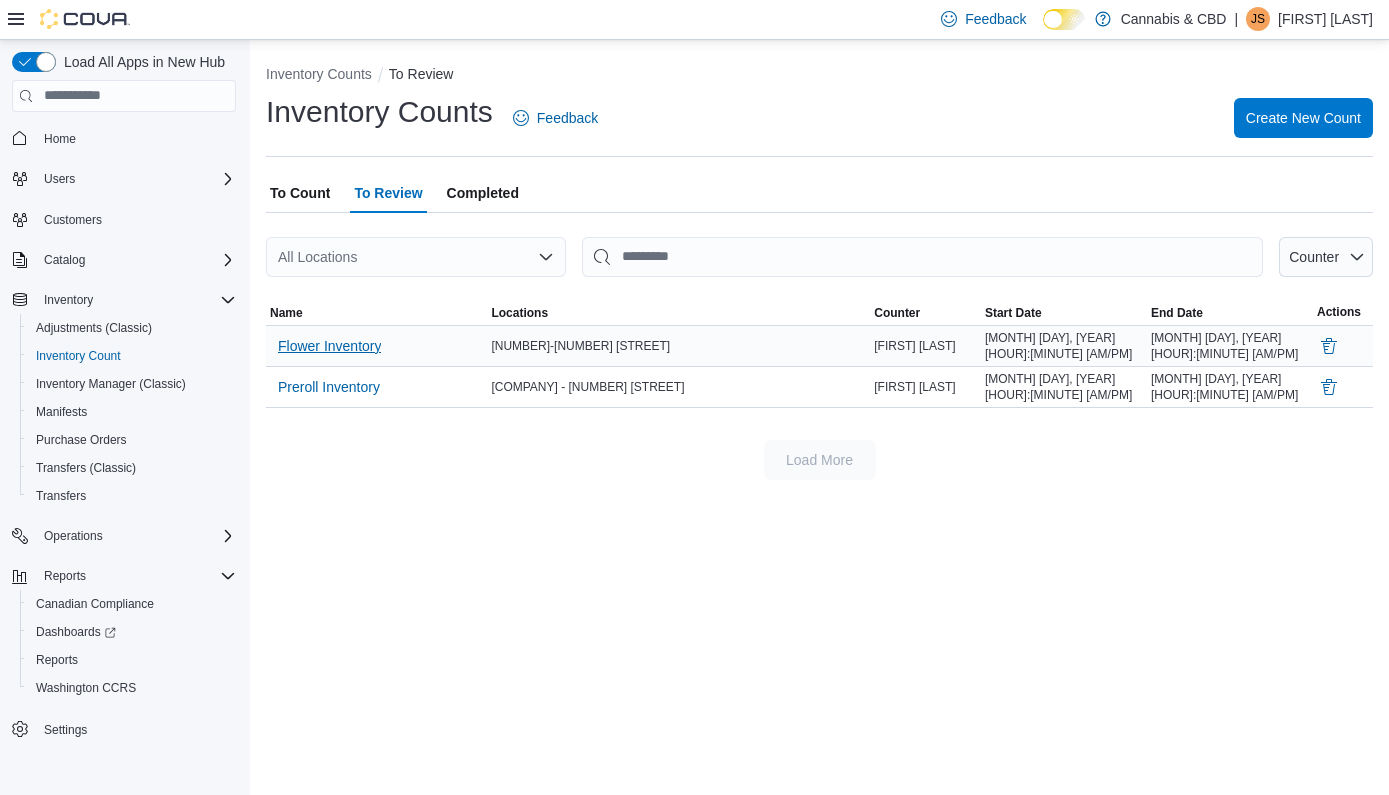 click on "Flower Inventory" at bounding box center [329, 346] 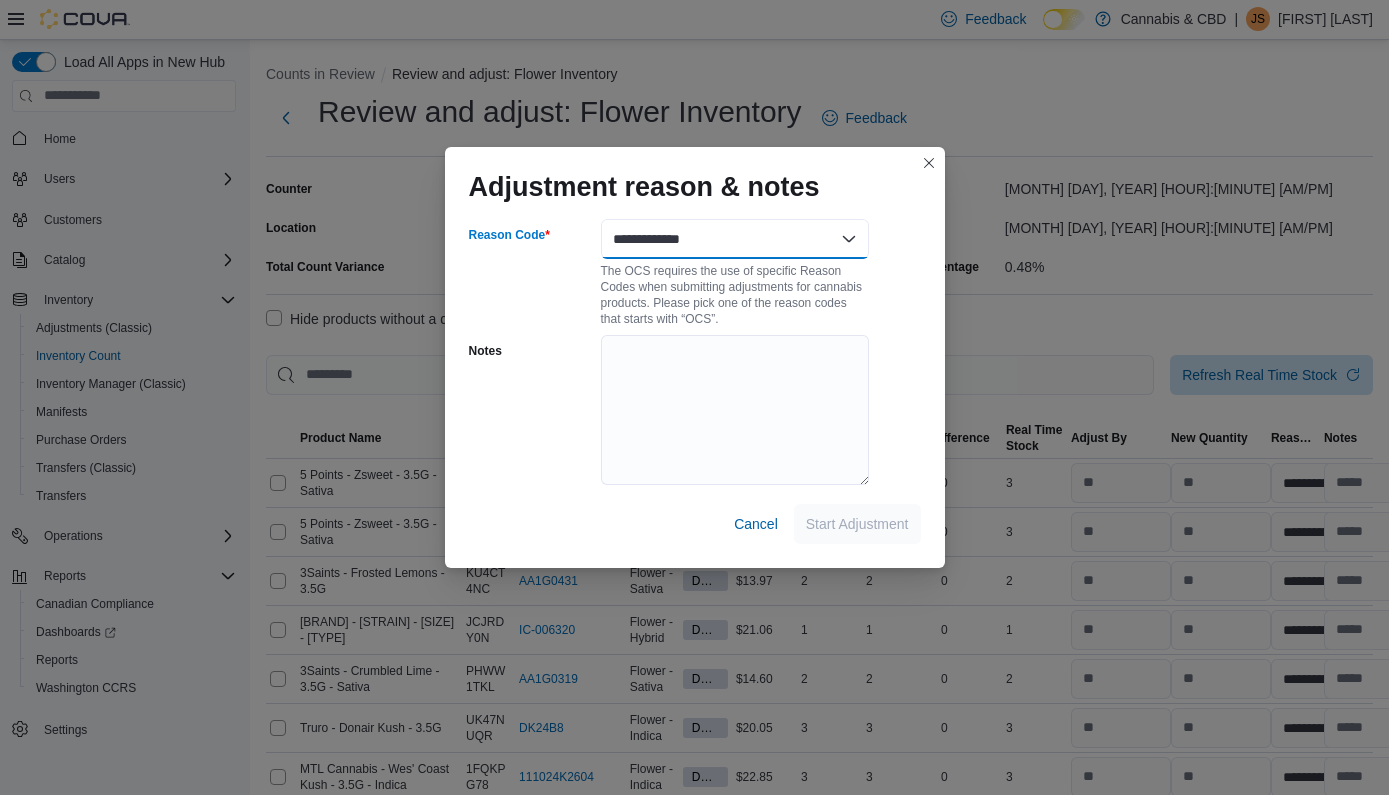select on "**********" 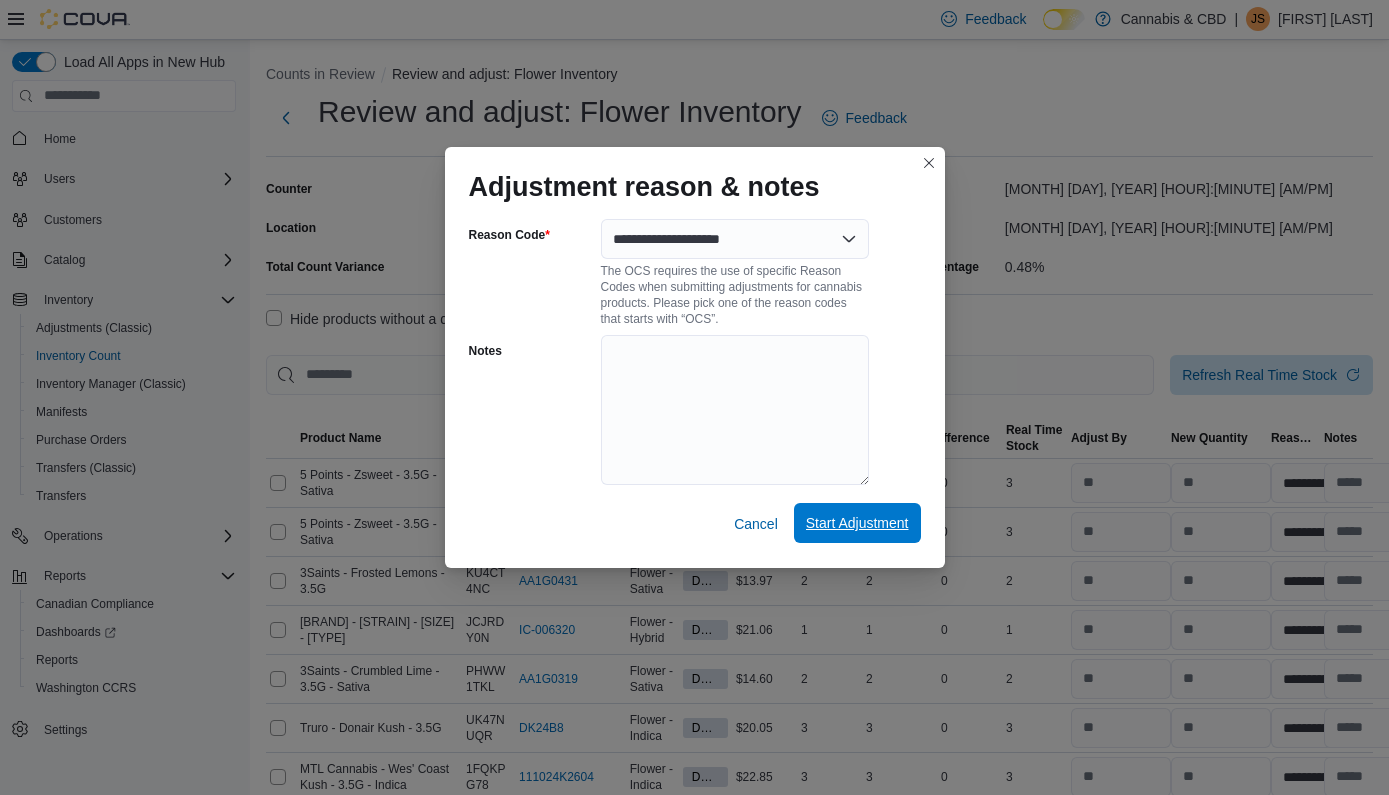 click on "Start Adjustment" at bounding box center (857, 523) 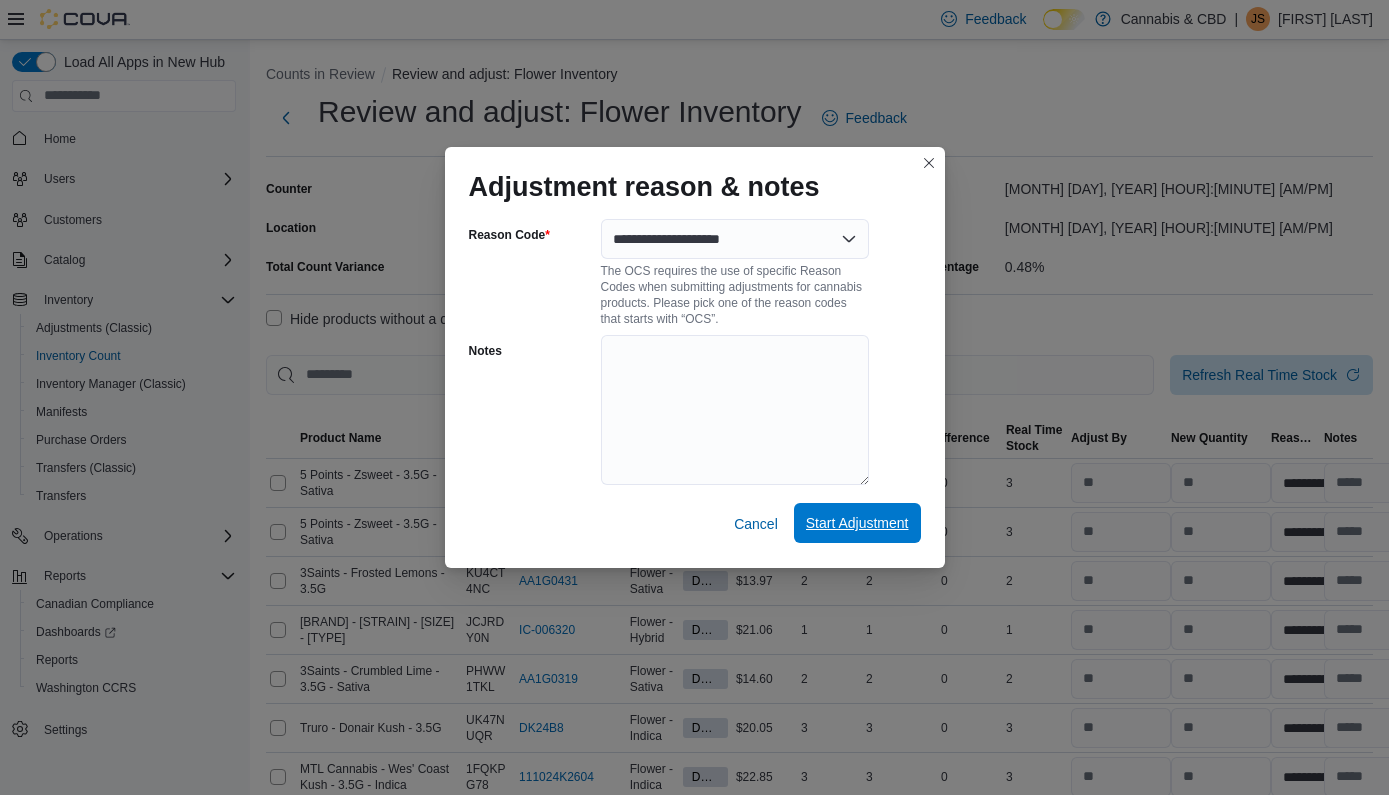 select on "**********" 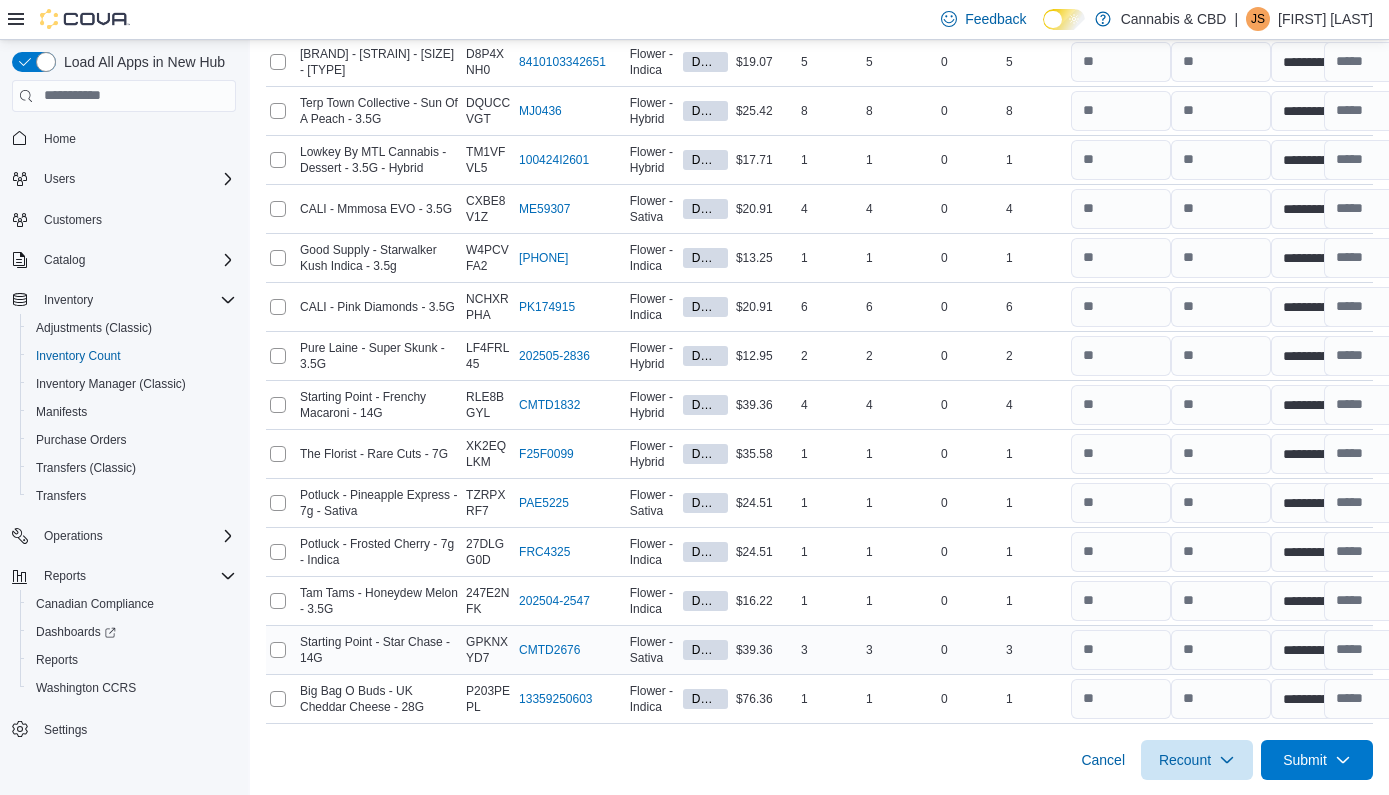 scroll, scrollTop: 2339, scrollLeft: 0, axis: vertical 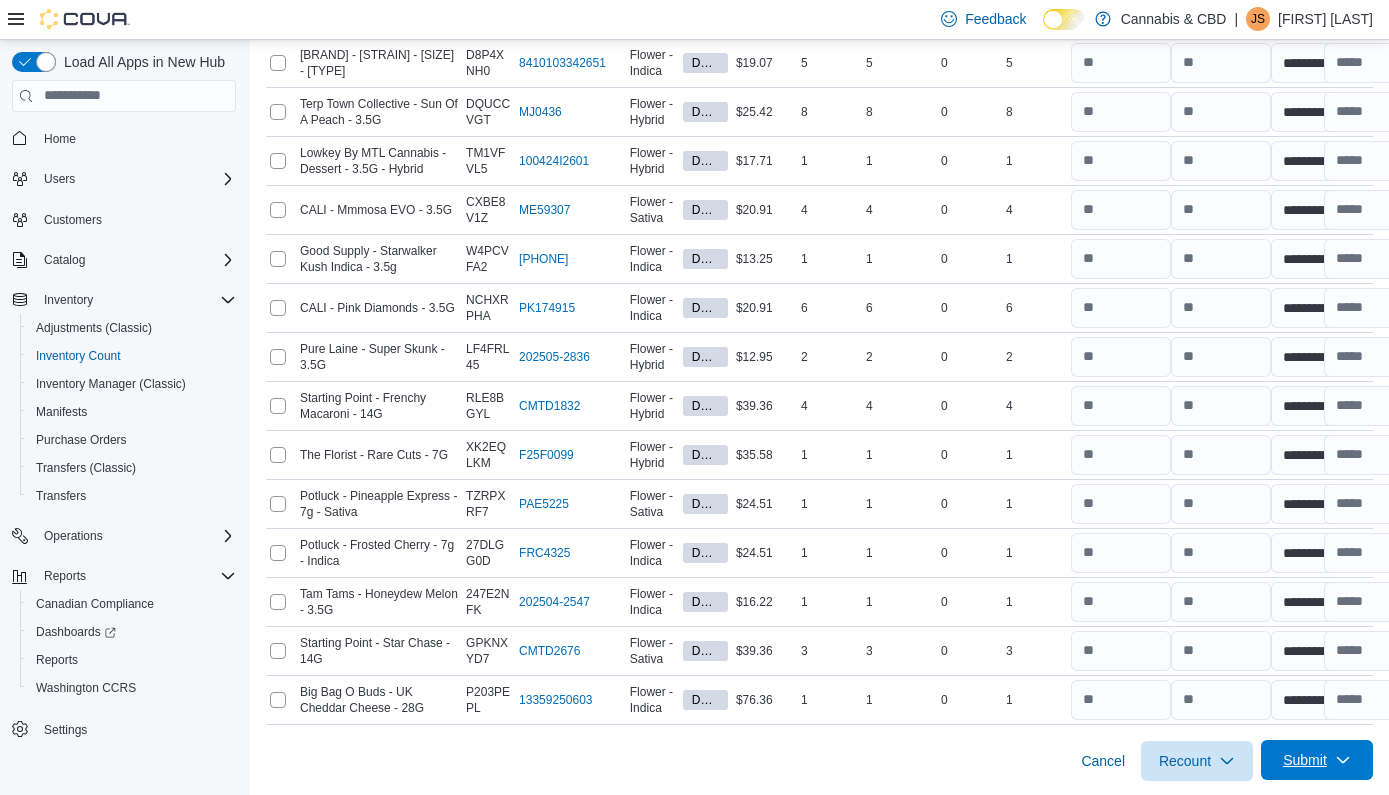 click on "Submit" at bounding box center (1305, 760) 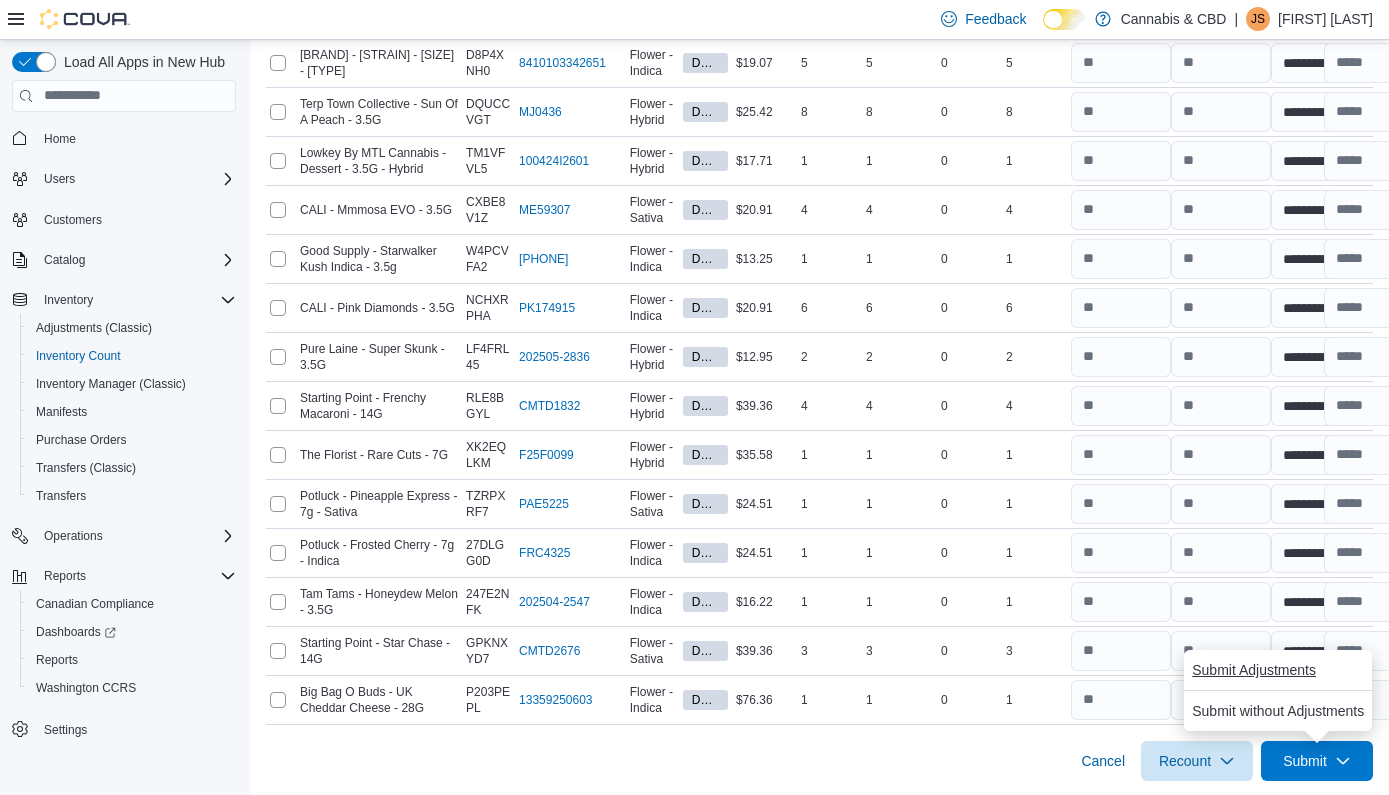 click on "Submit Adjustments" at bounding box center (1254, 670) 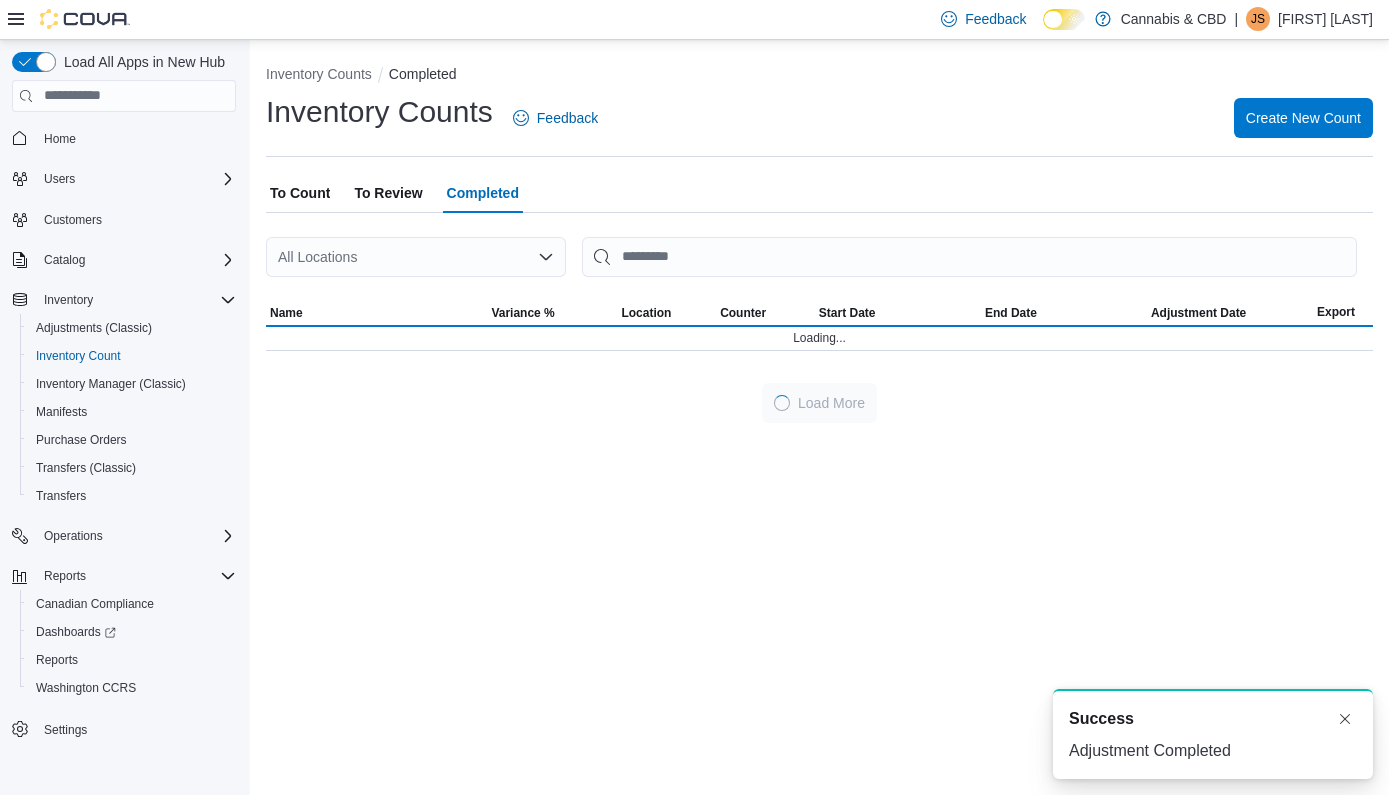 scroll, scrollTop: 0, scrollLeft: 0, axis: both 